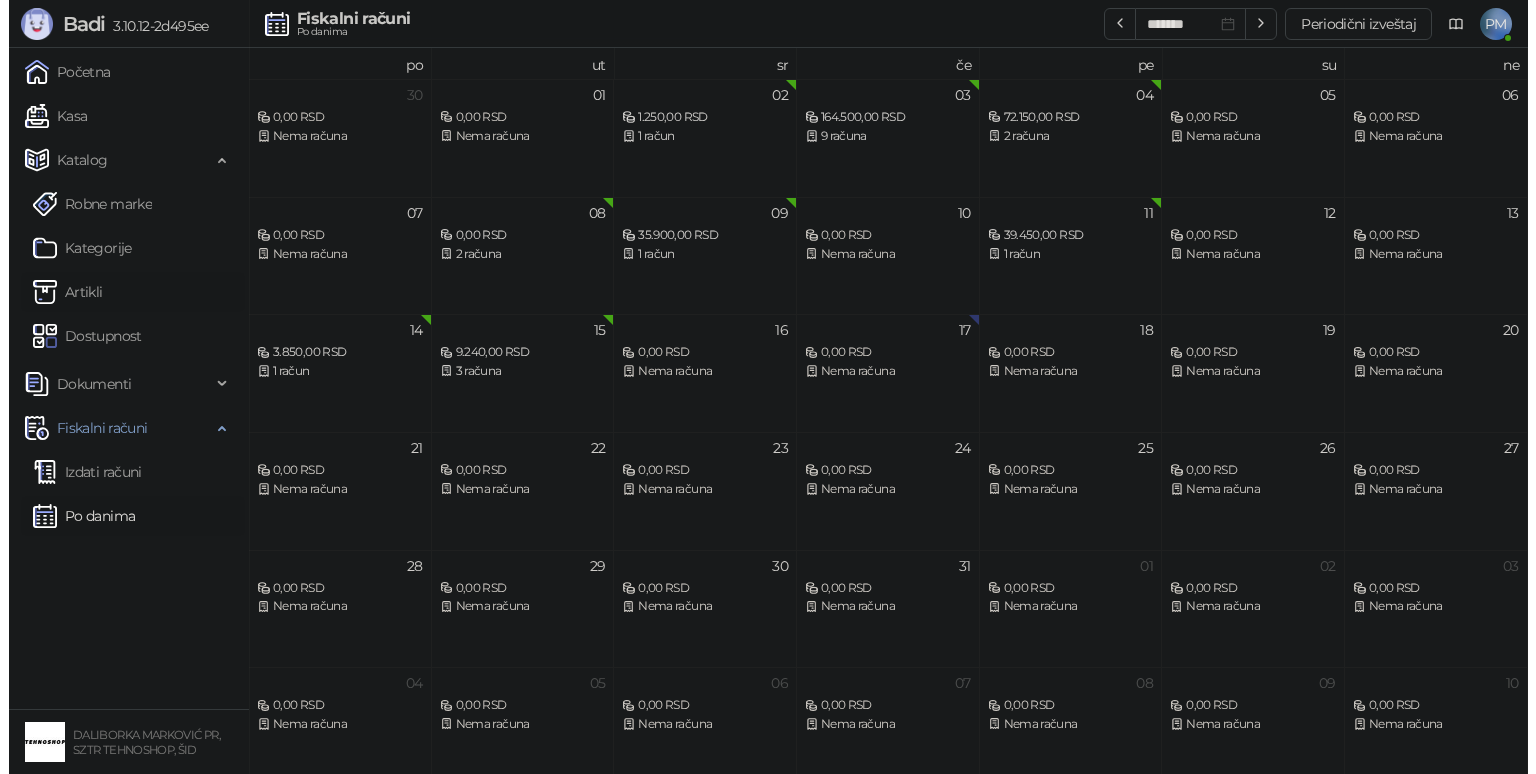 scroll, scrollTop: 0, scrollLeft: 0, axis: both 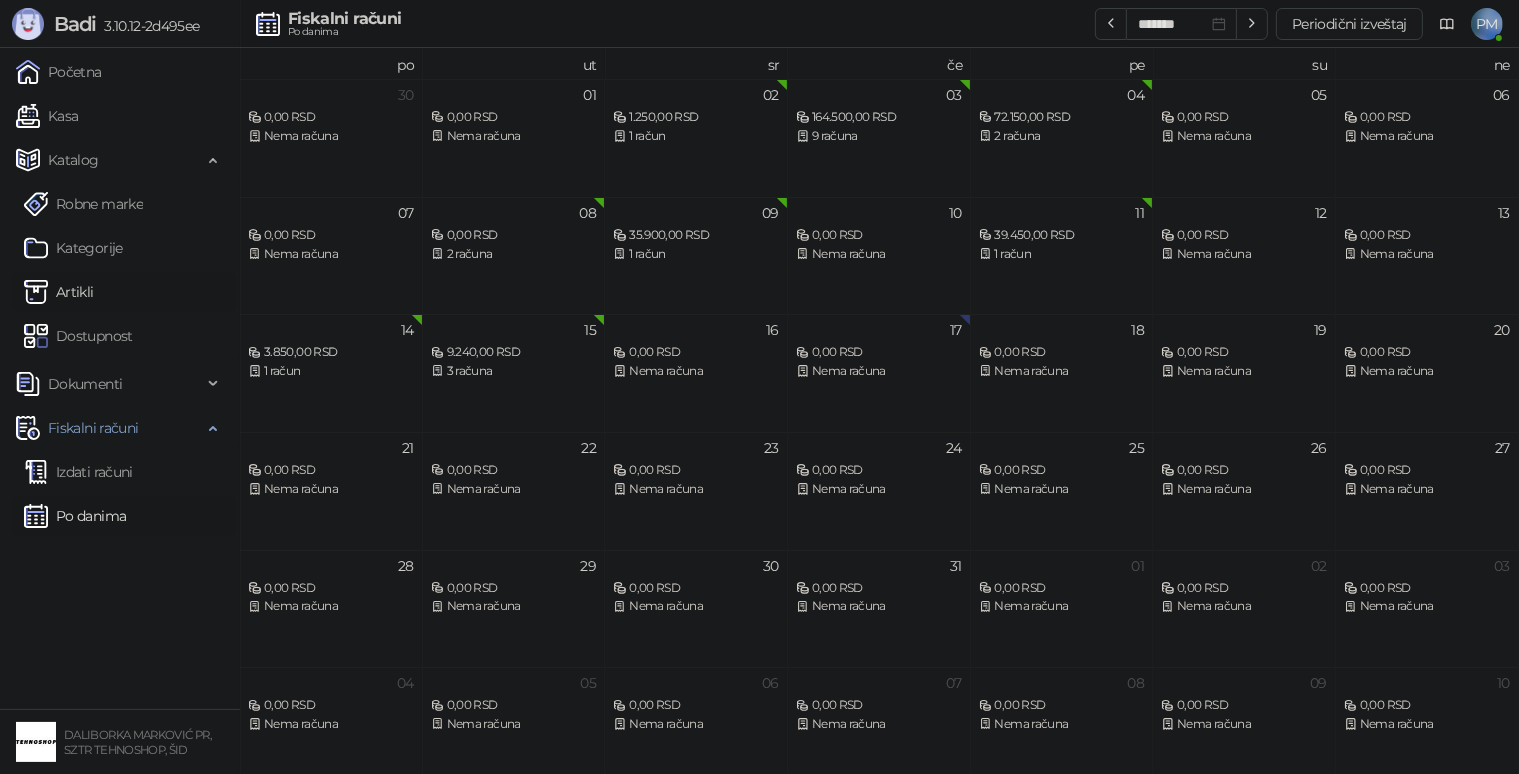 click on "Artikli" at bounding box center [59, 292] 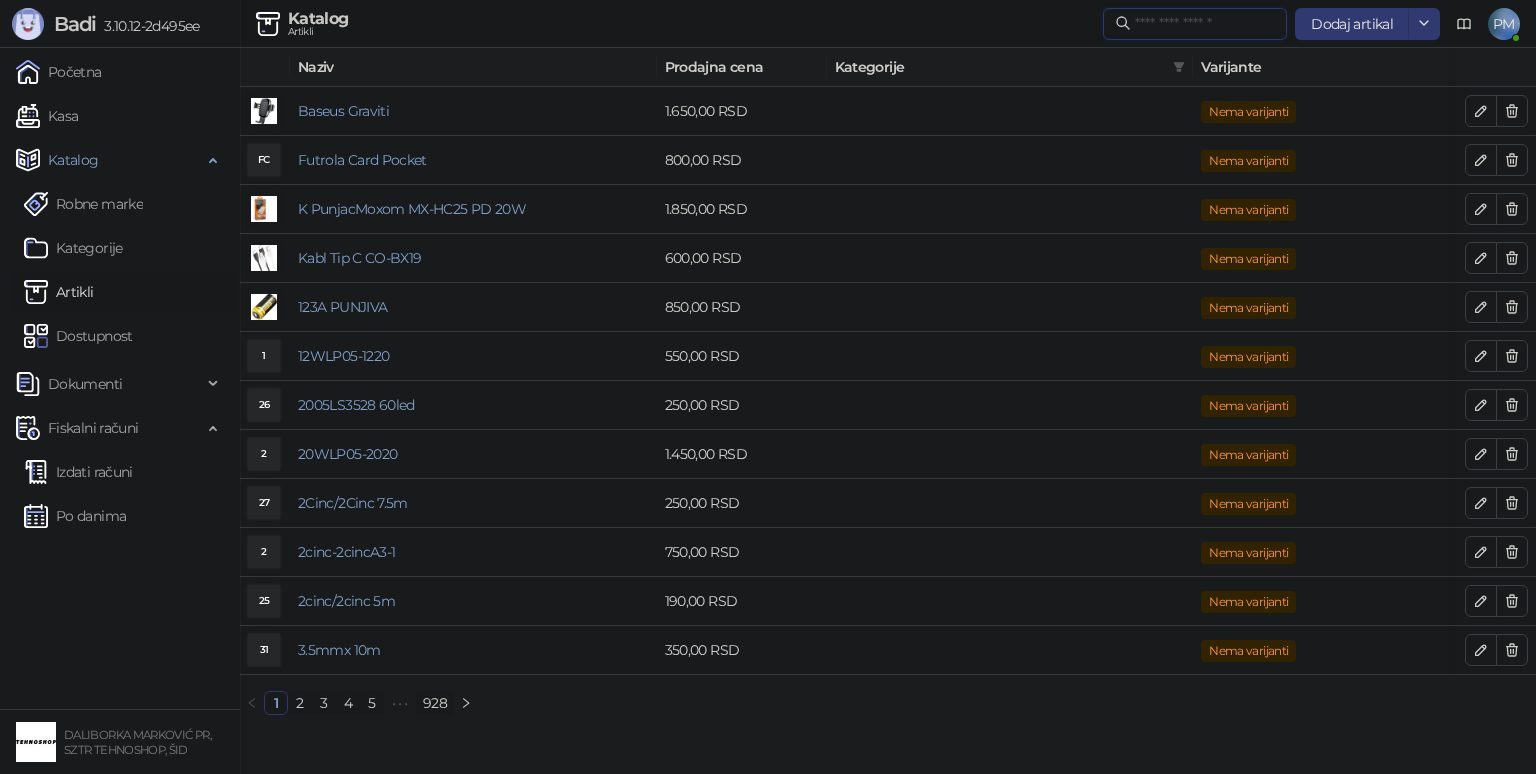 click at bounding box center (1205, 24) 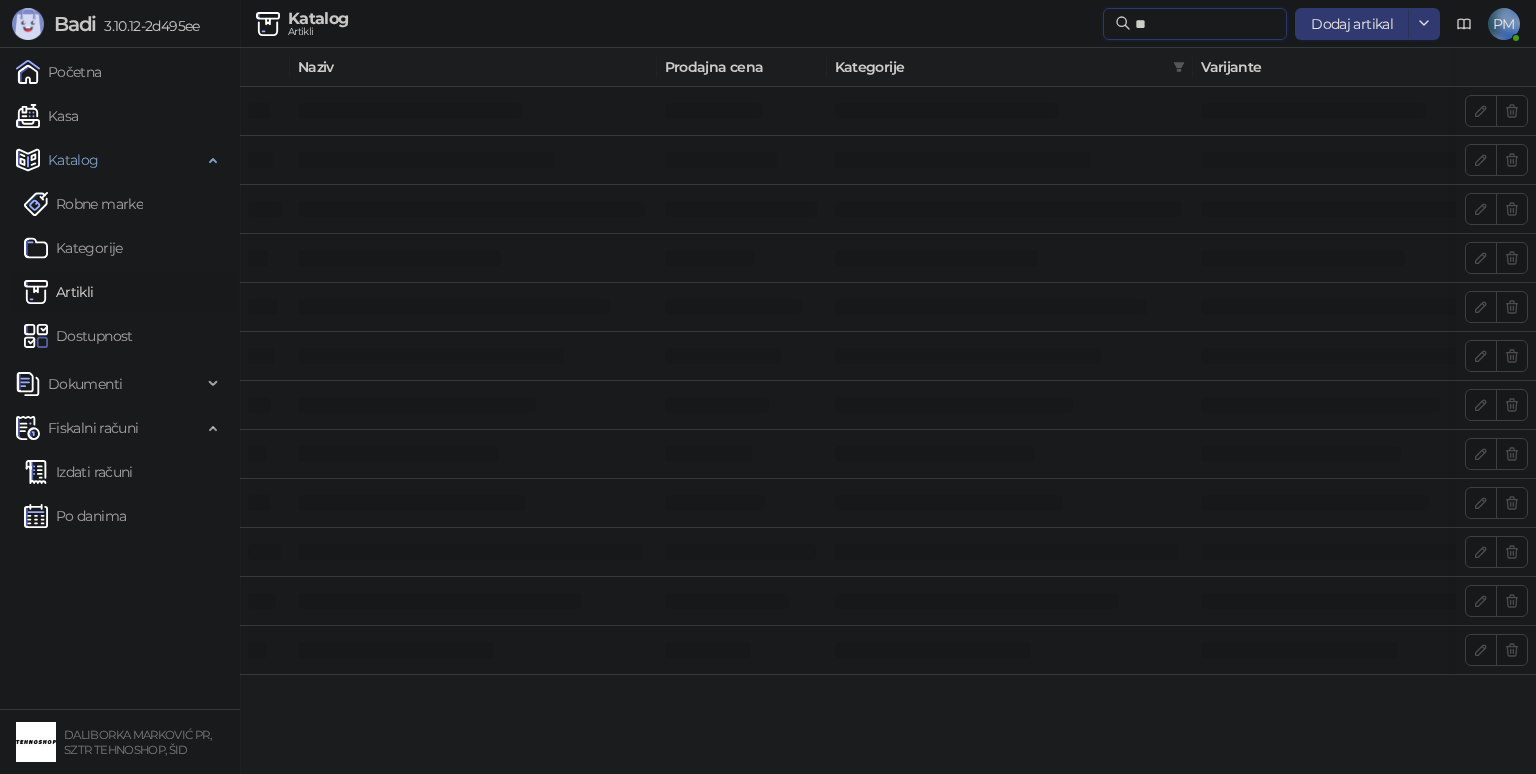 type on "*" 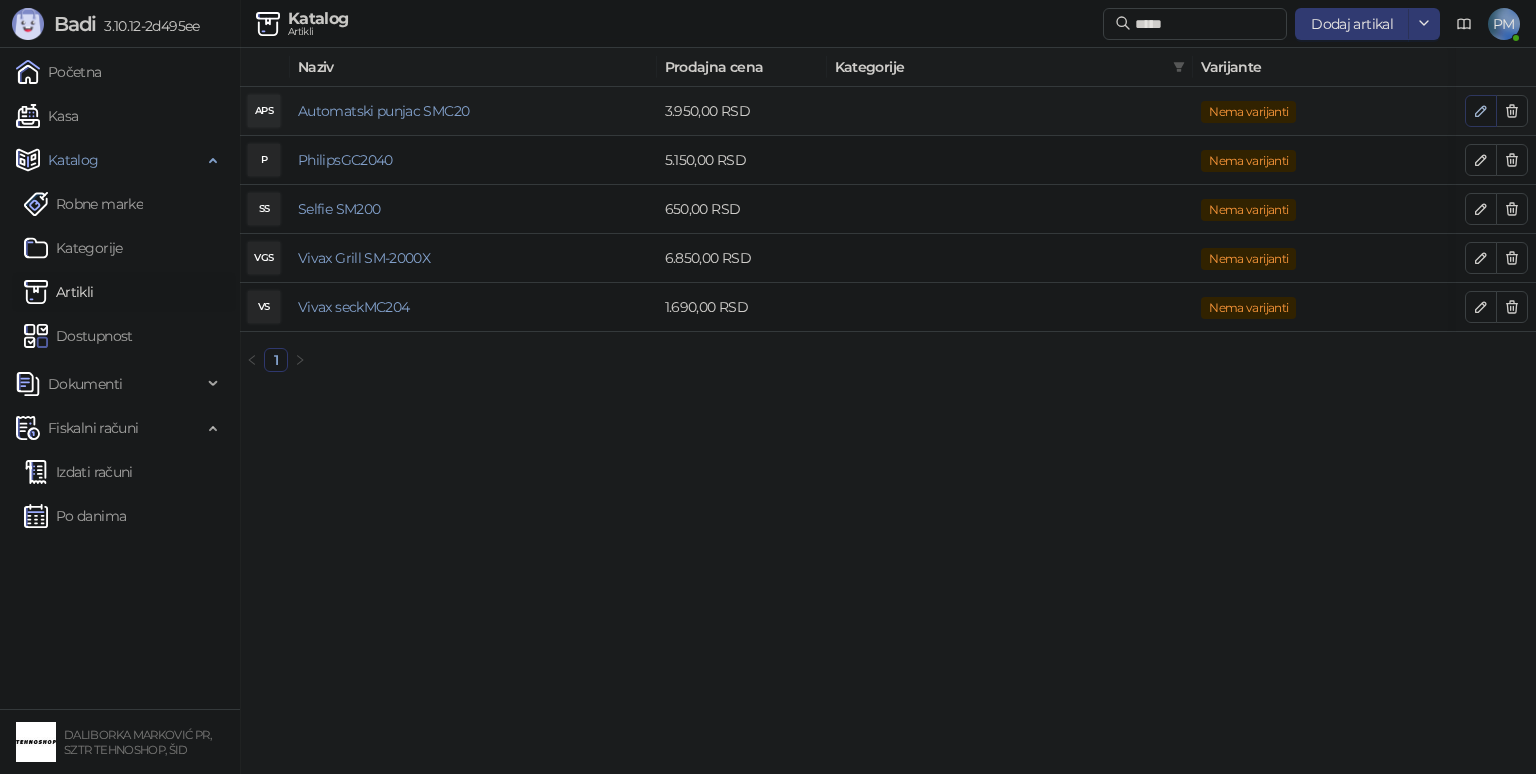 click 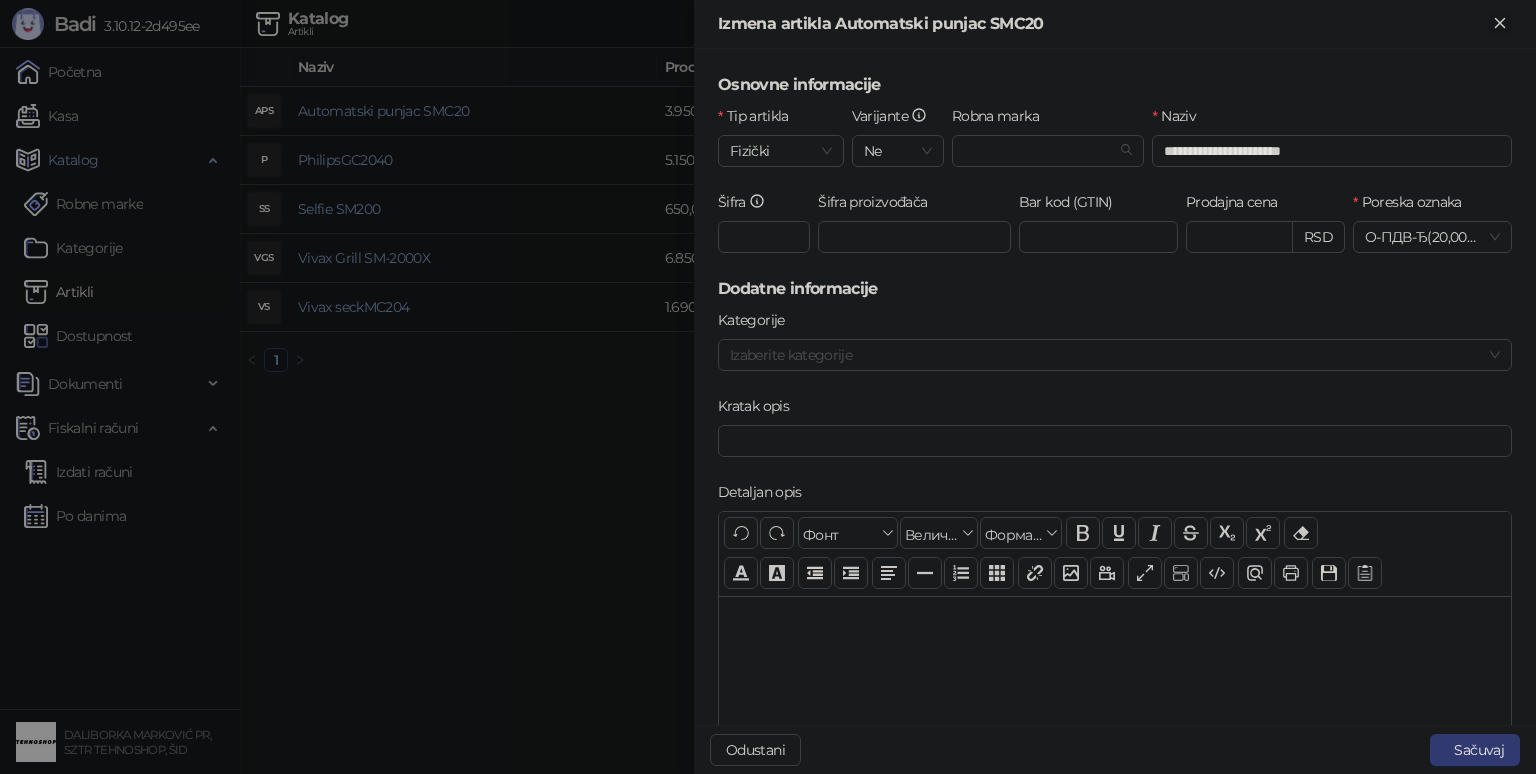 click 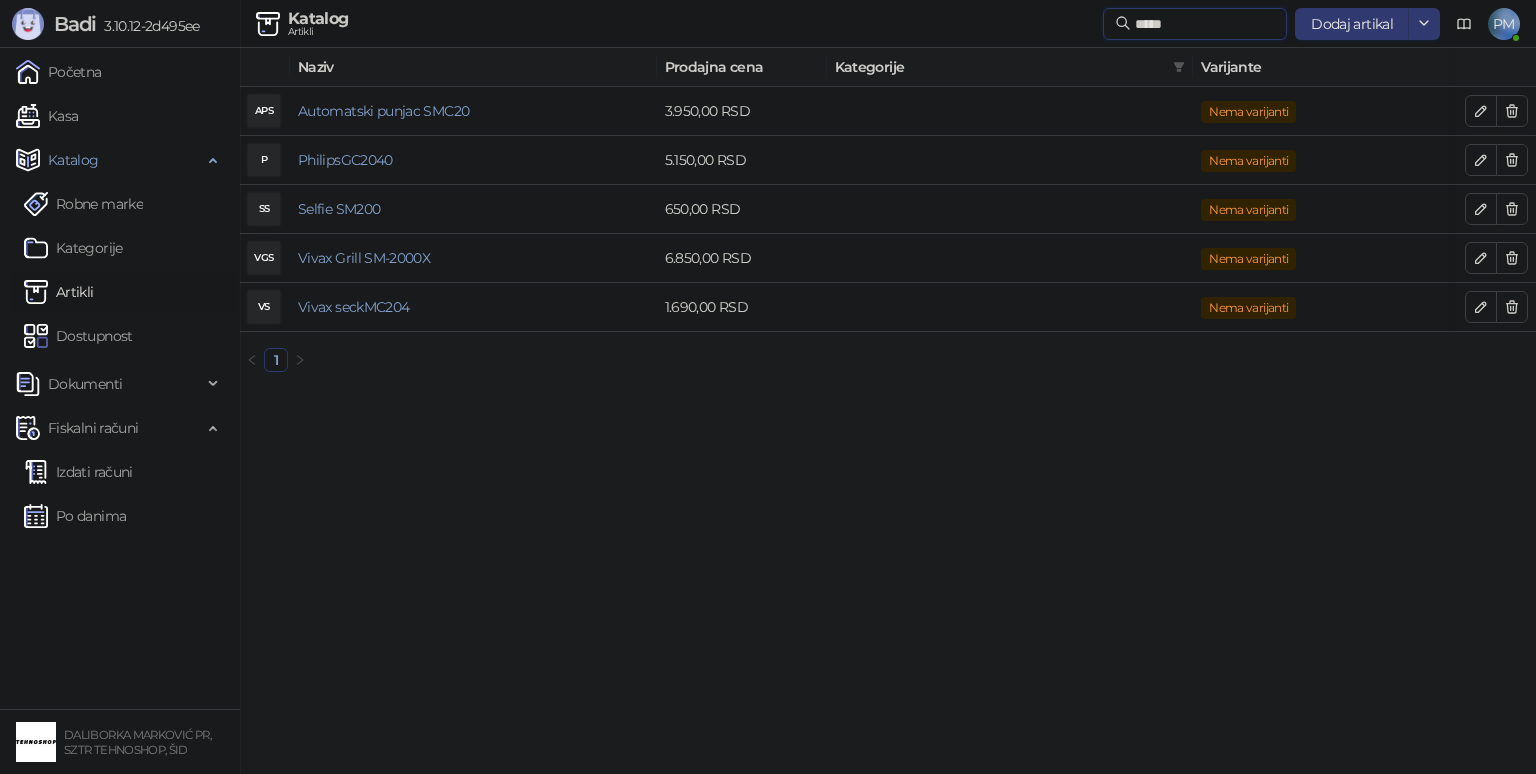 click on "*****" at bounding box center (1205, 24) 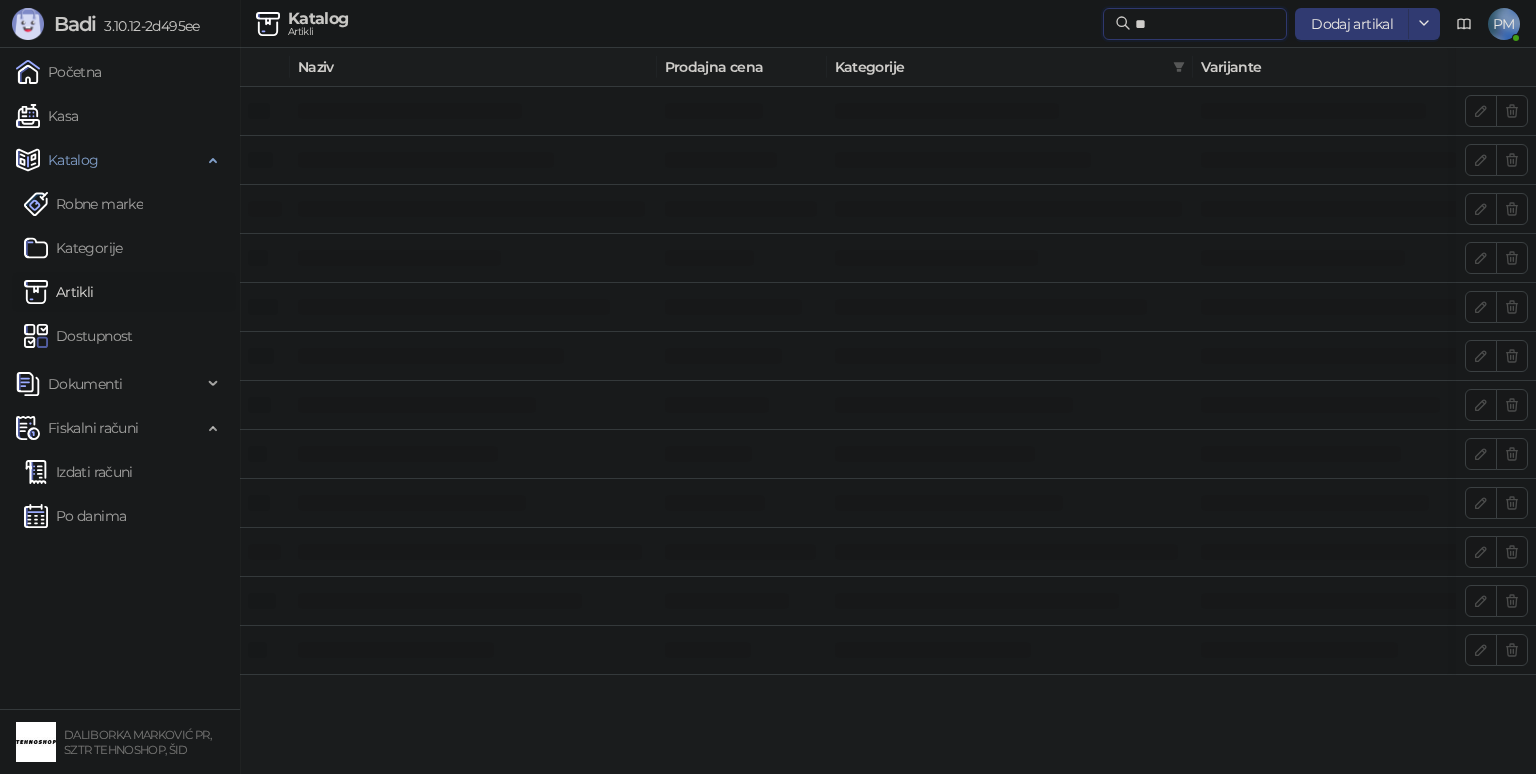 type on "*" 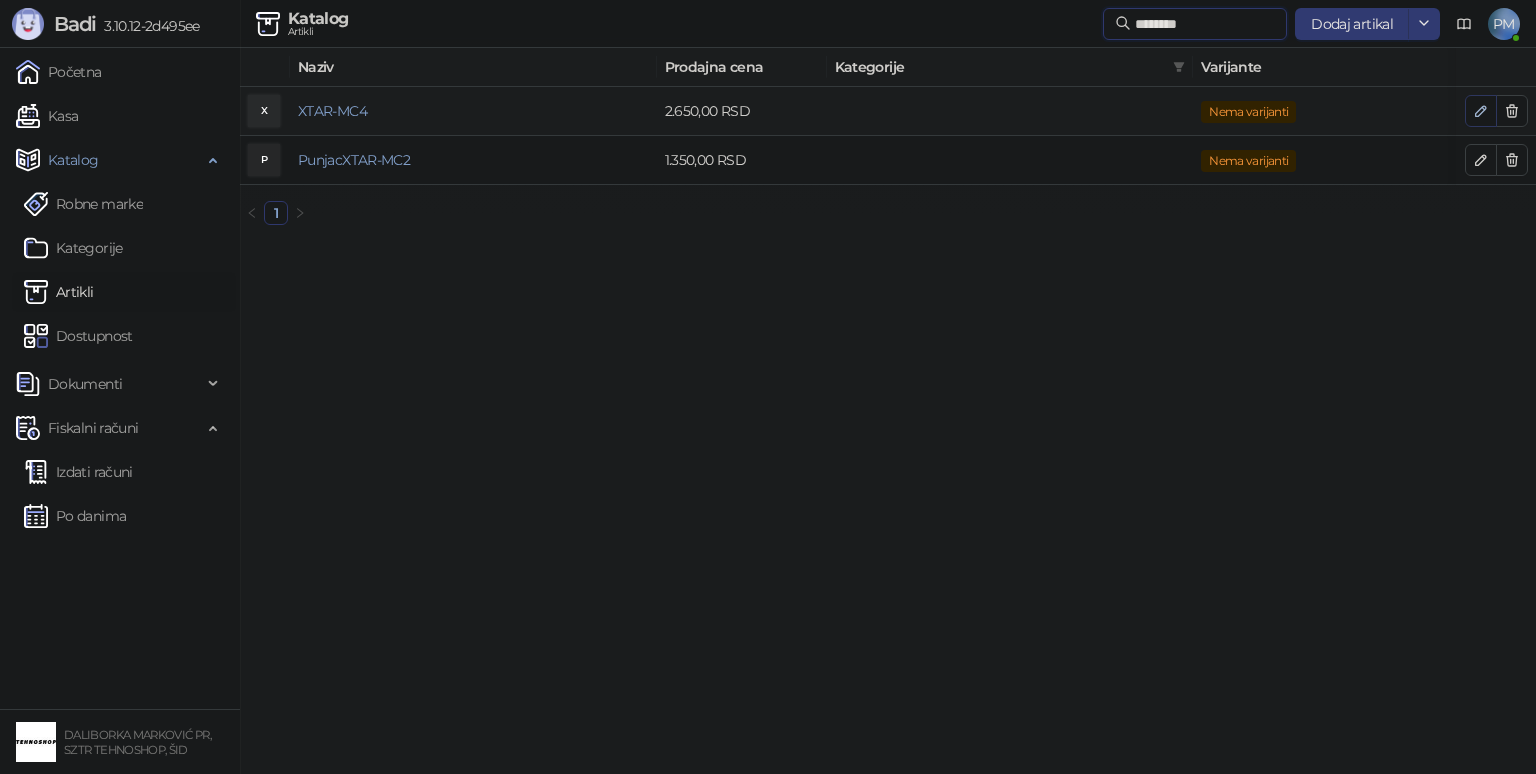 type on "********" 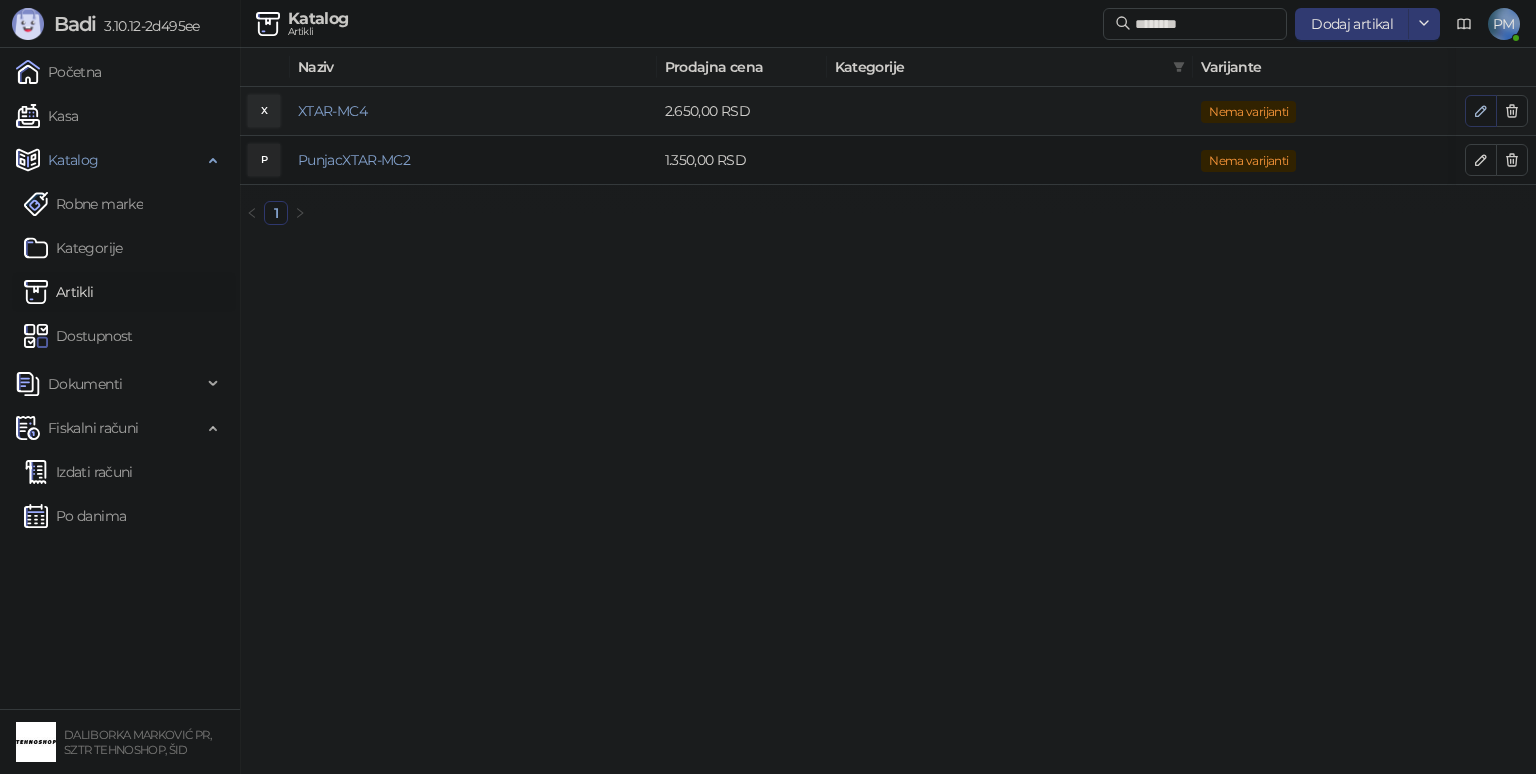 click at bounding box center [1481, 111] 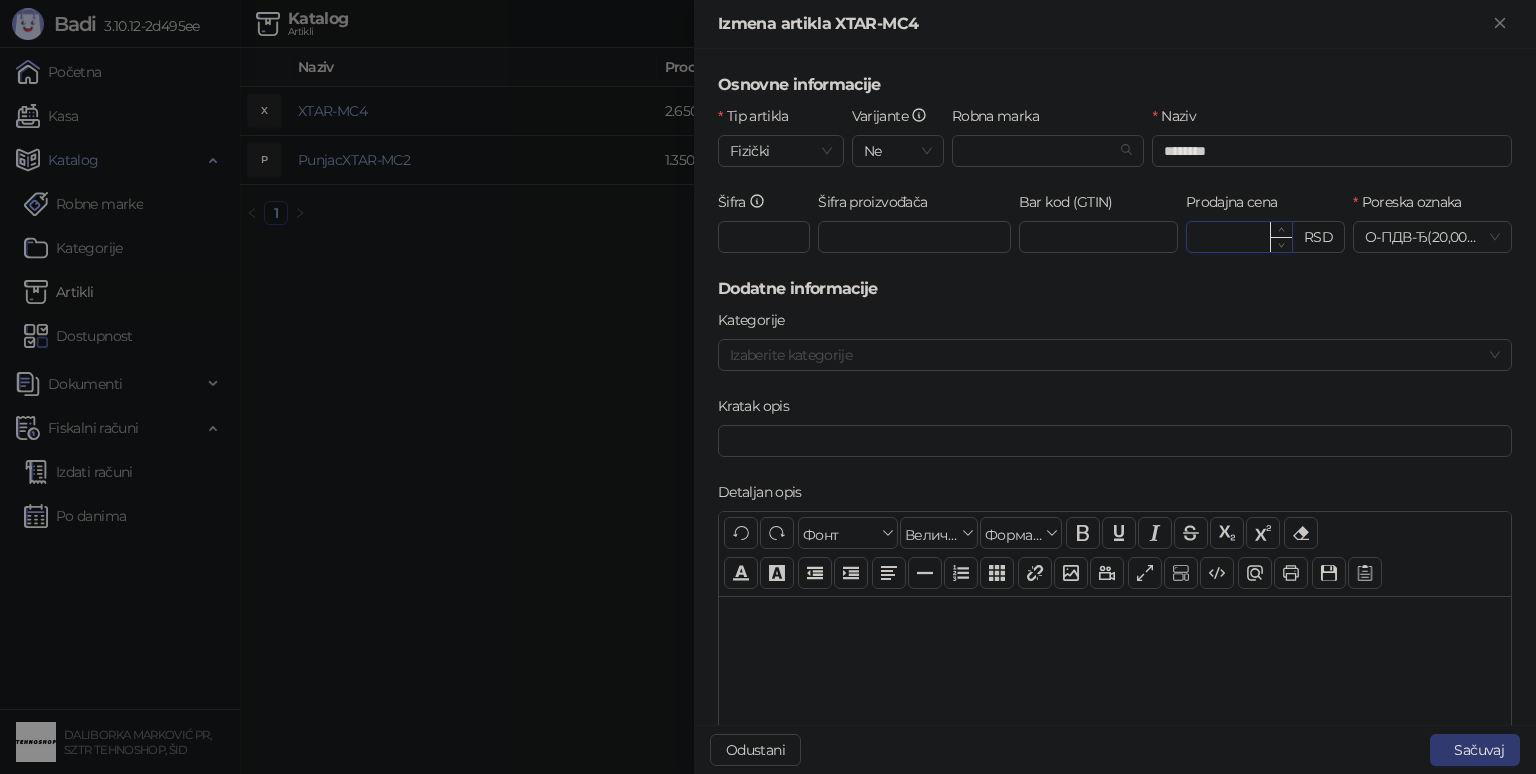 click on "*******" at bounding box center [1239, 237] 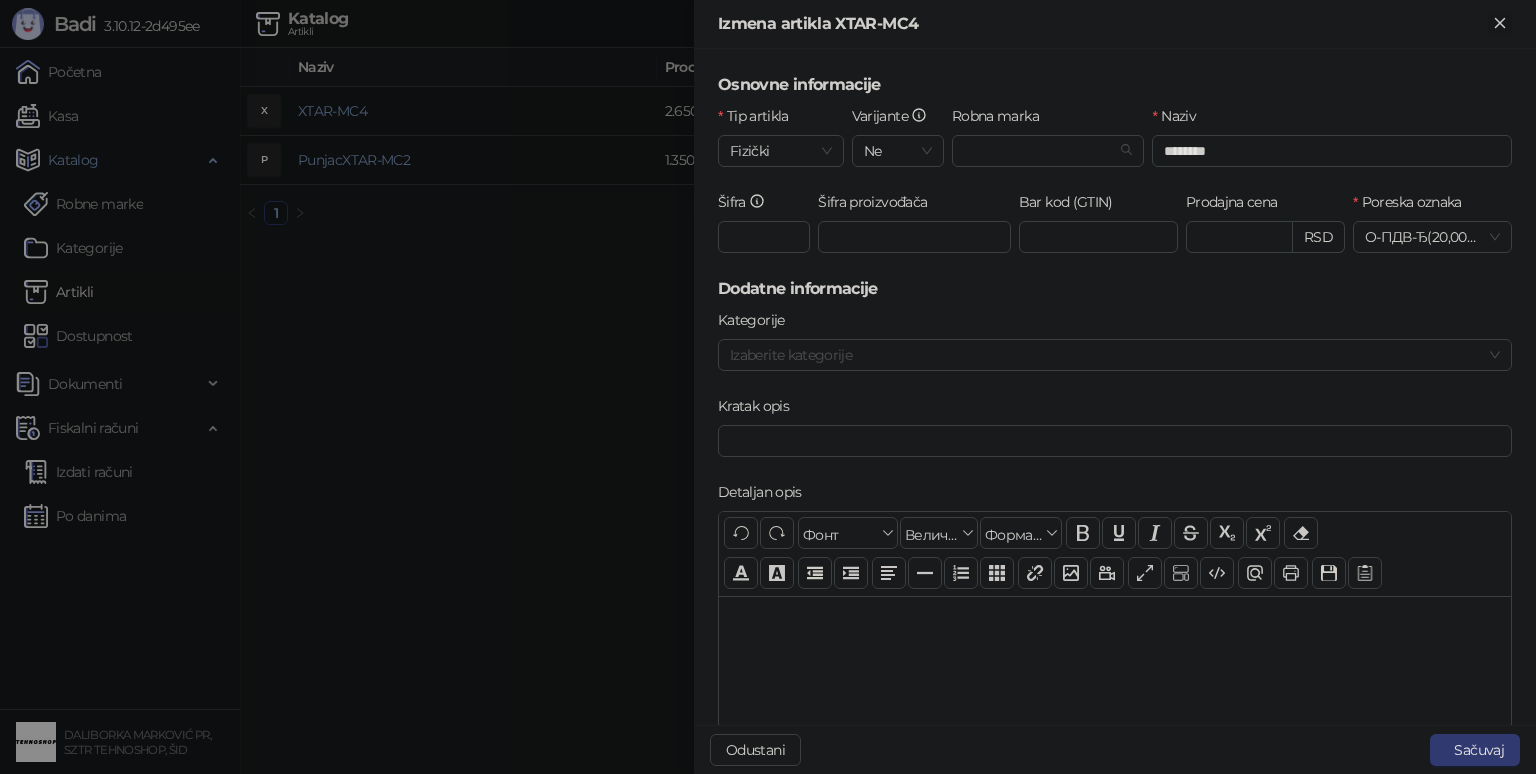 type on "*******" 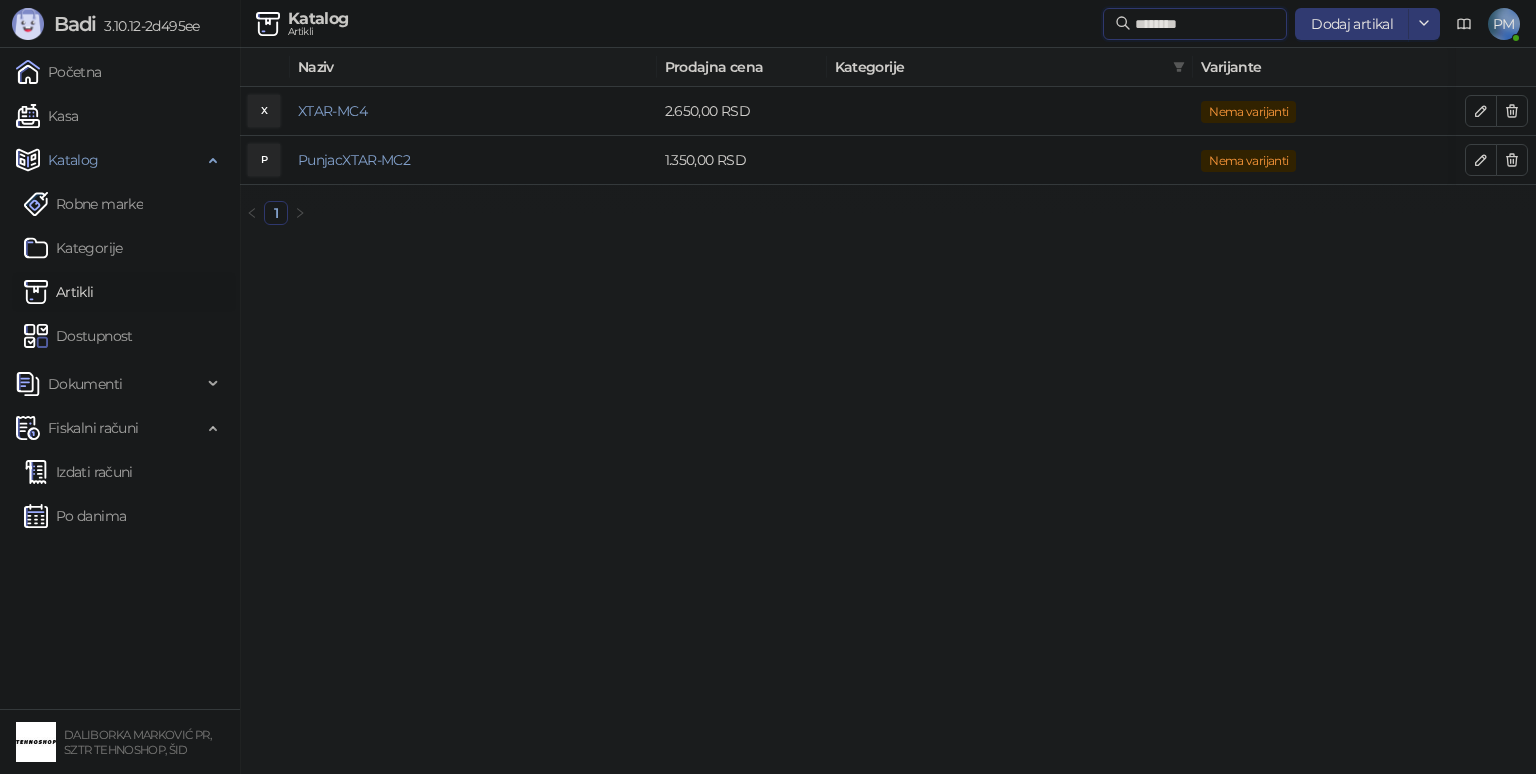 click on "********" at bounding box center (1205, 24) 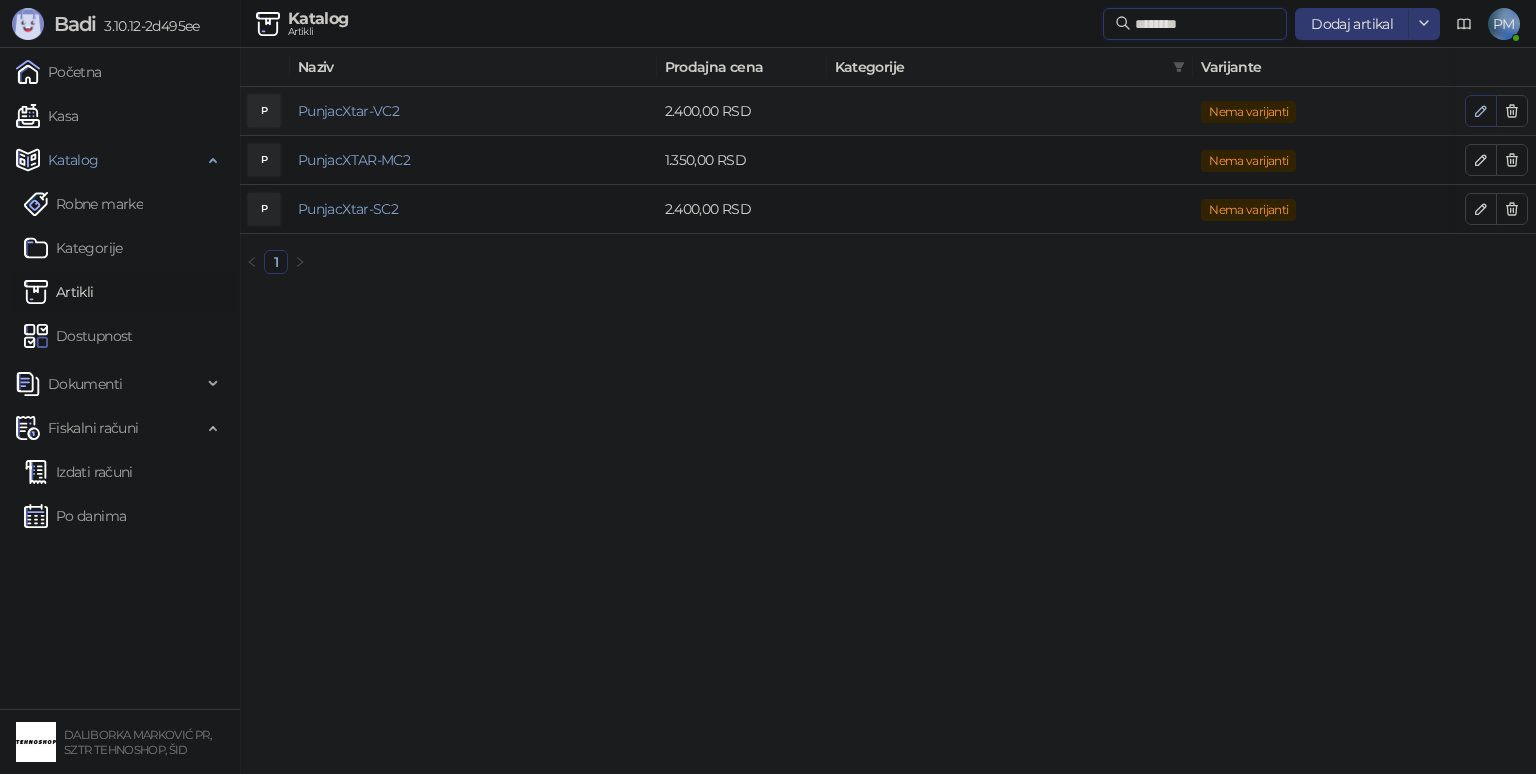type on "********" 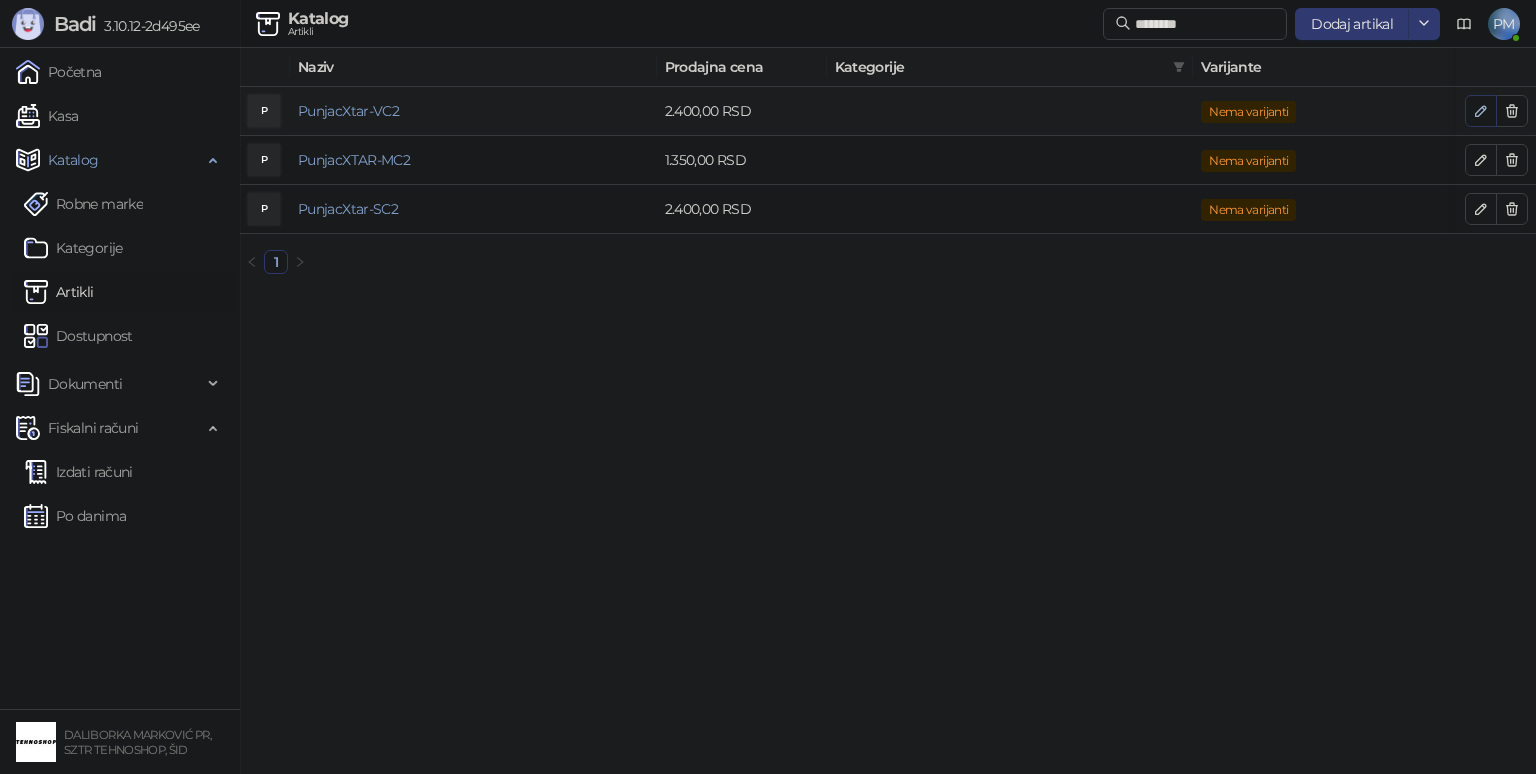 click 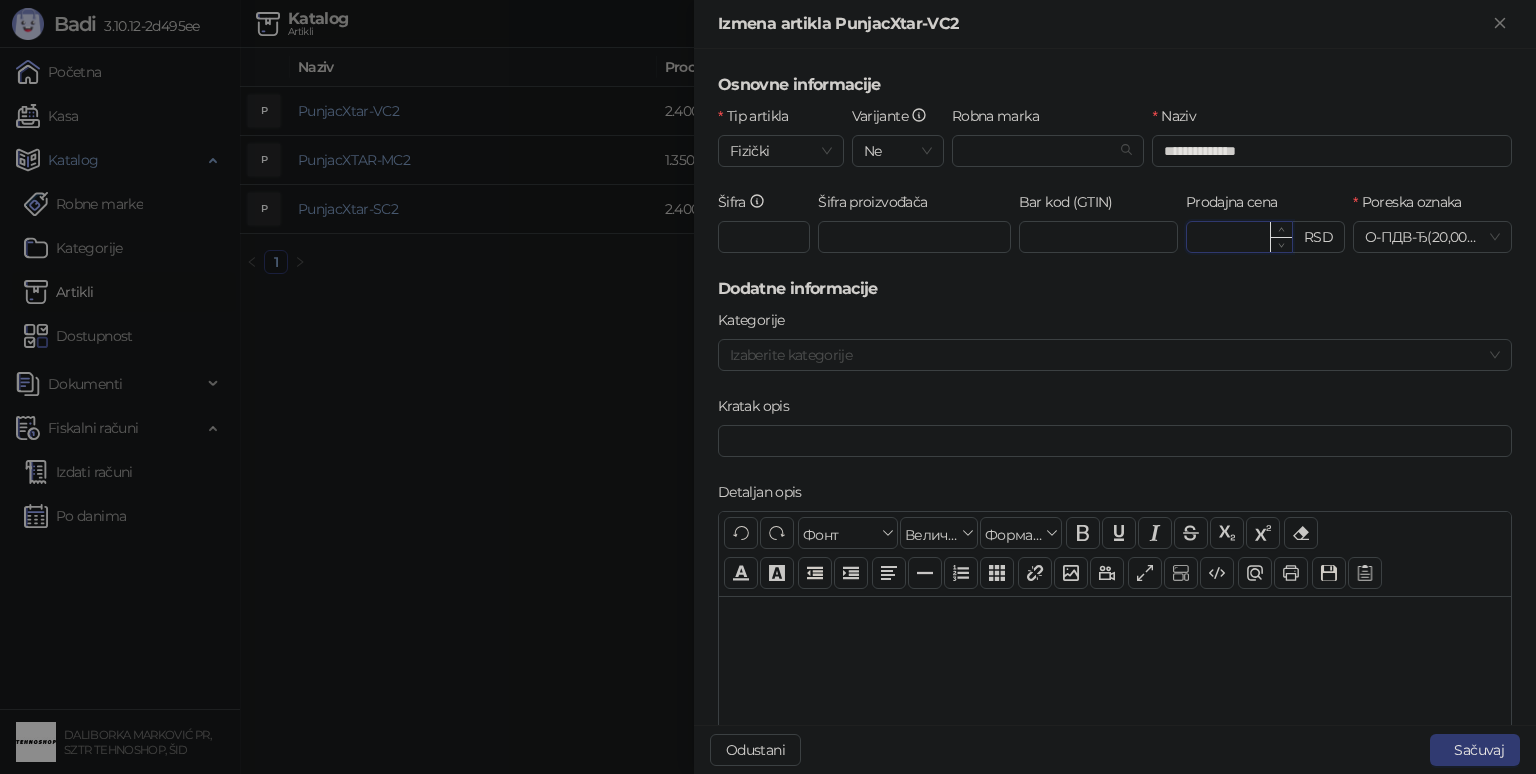 click on "*******" at bounding box center [1239, 237] 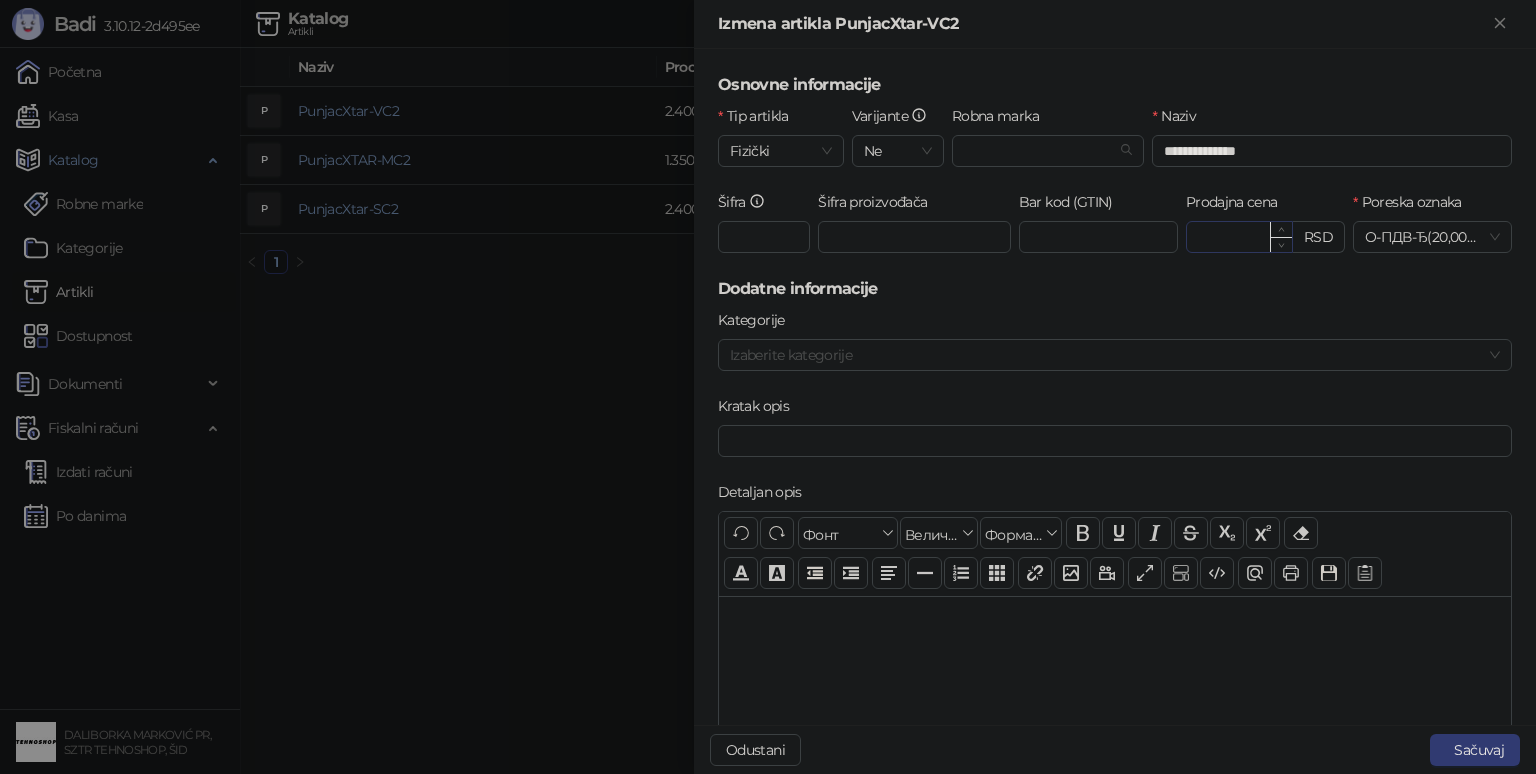 type on "*******" 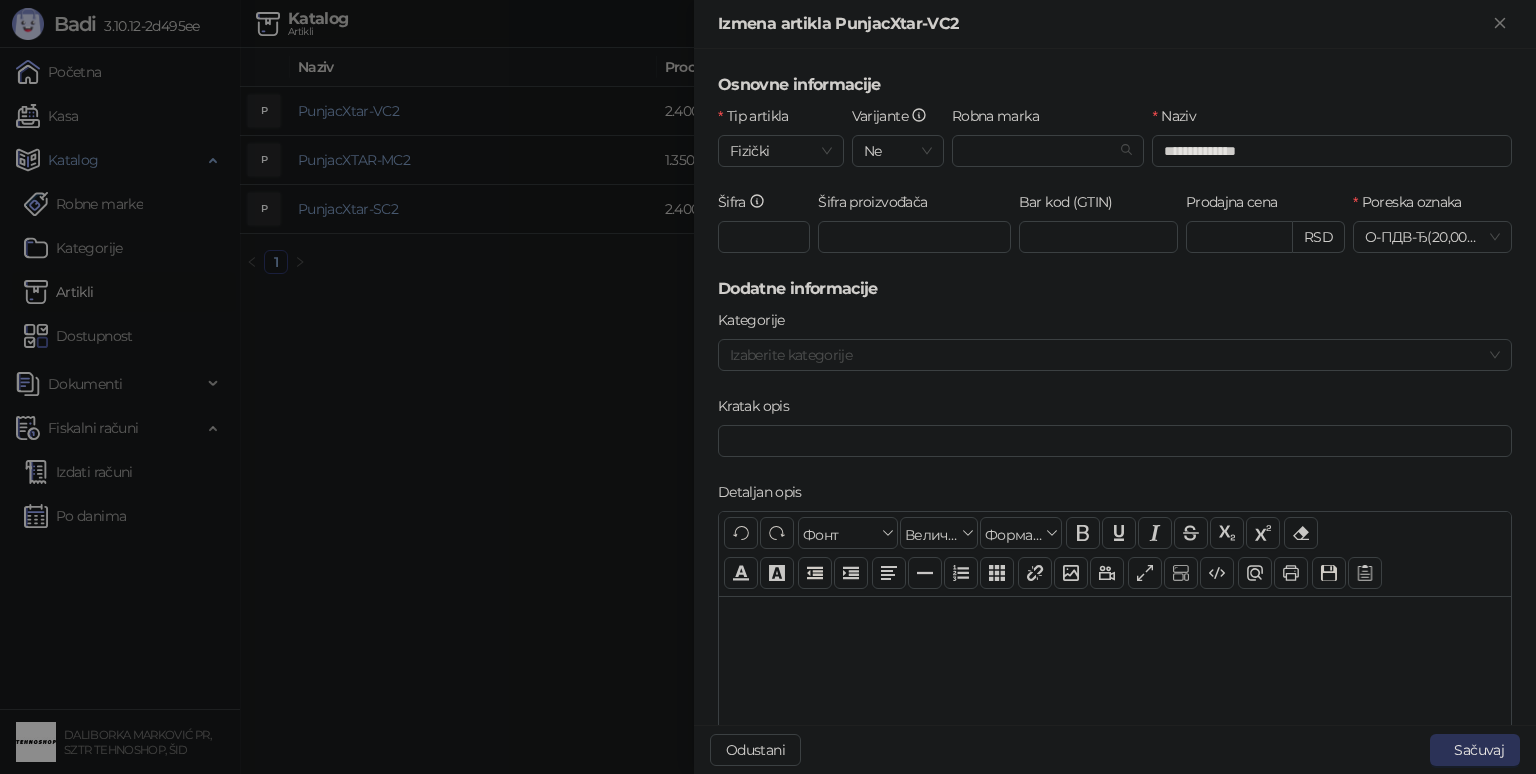 click on "Sačuvaj" at bounding box center [1475, 750] 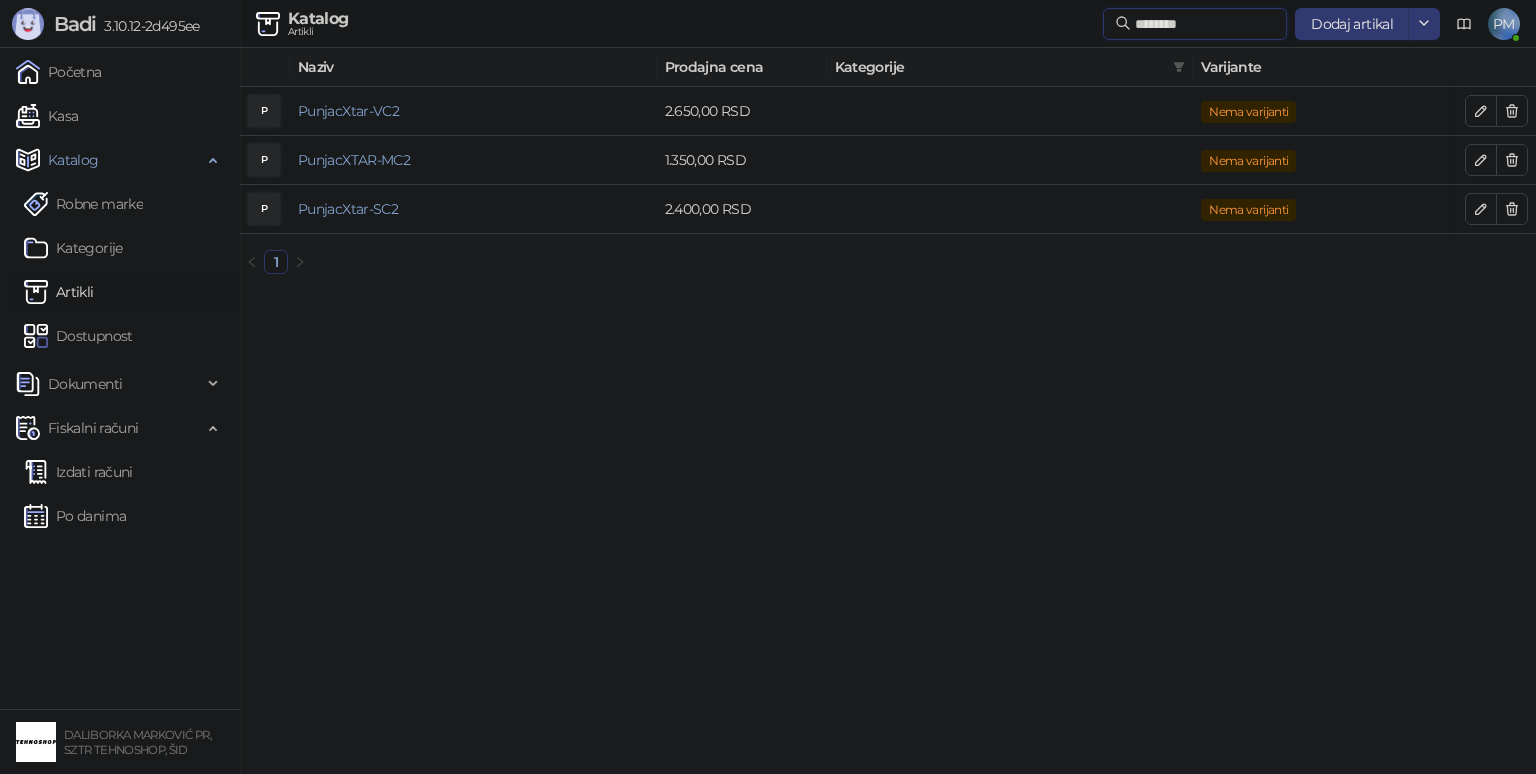click on "********" at bounding box center [1205, 24] 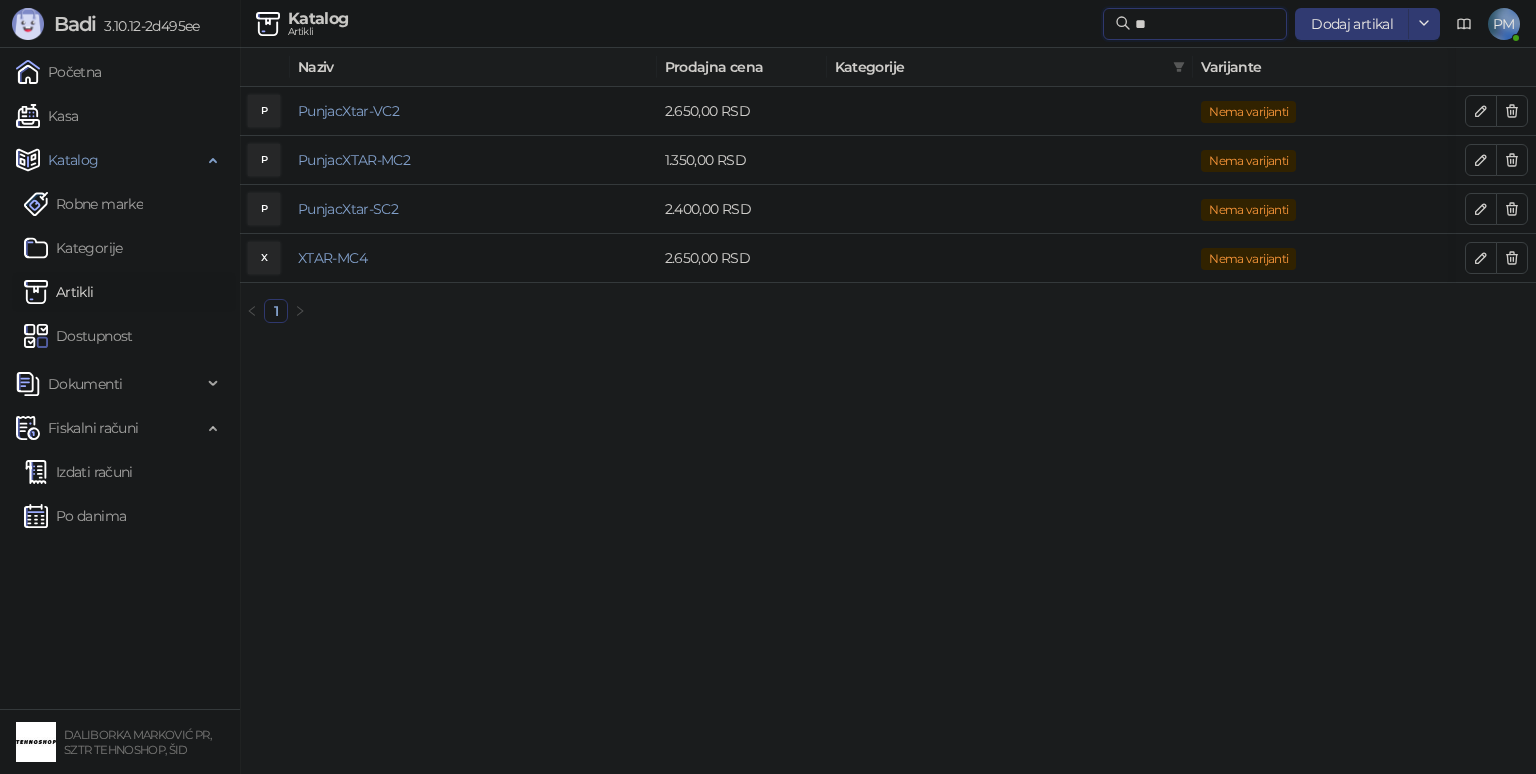 type on "*" 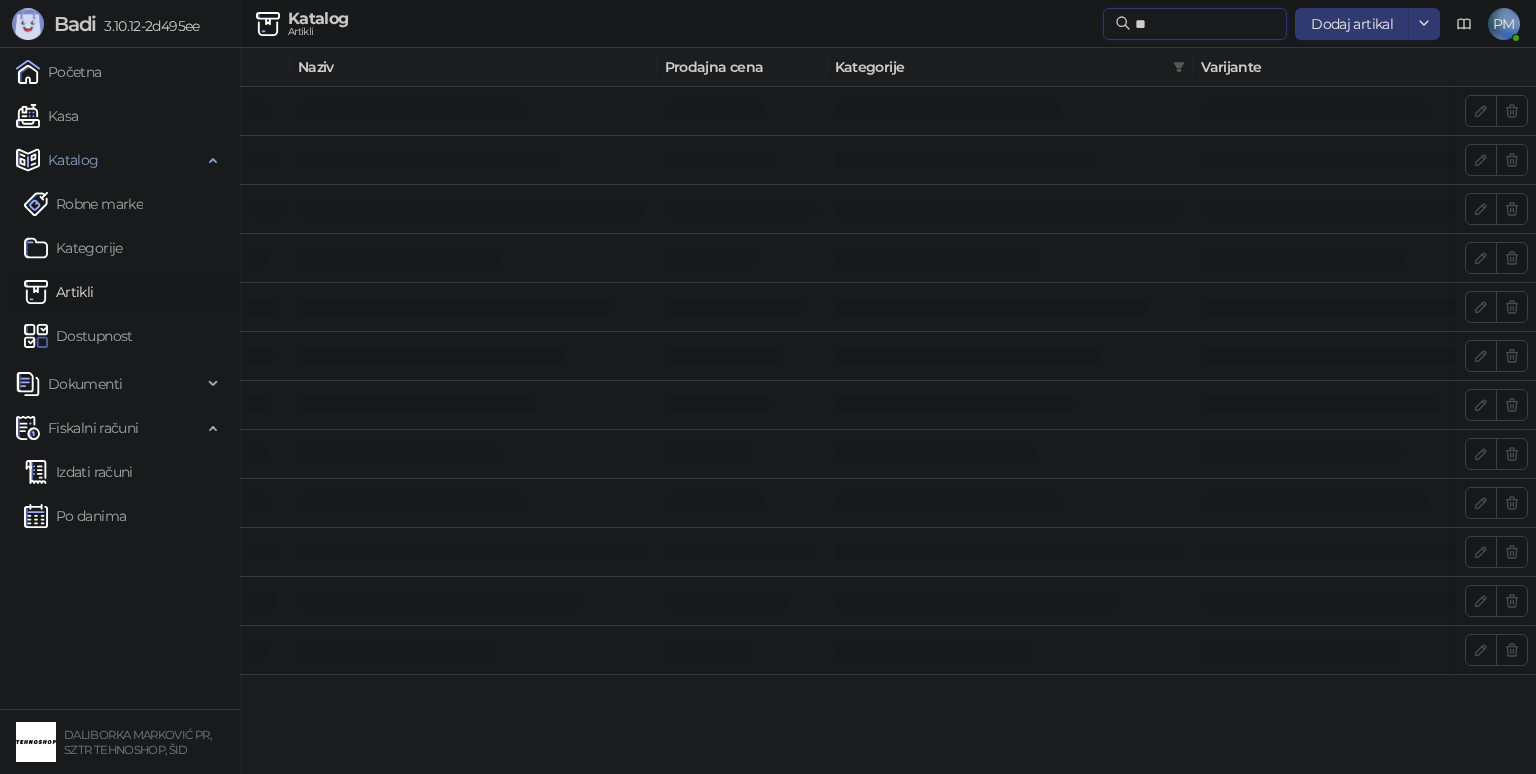type on "*" 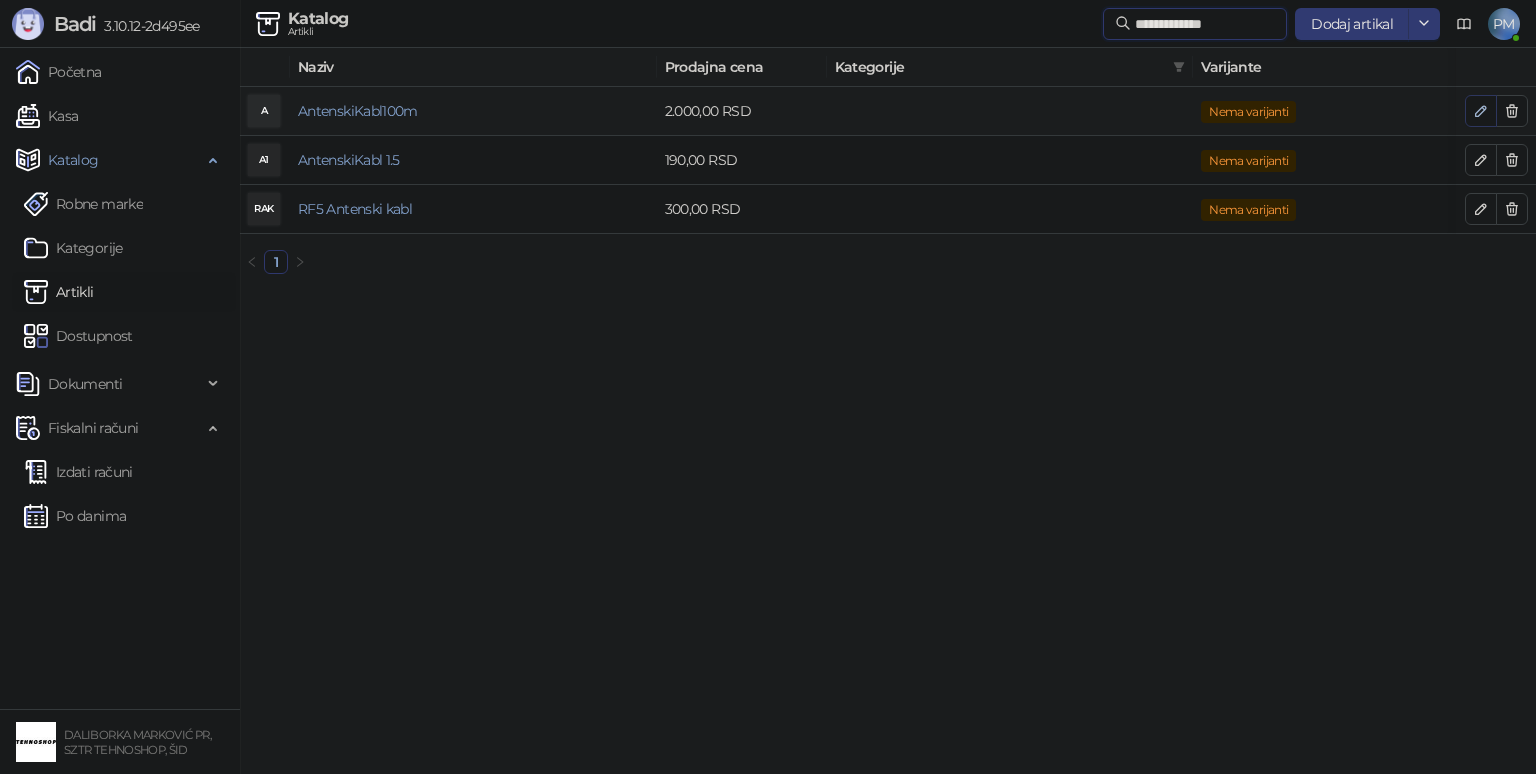 type on "**********" 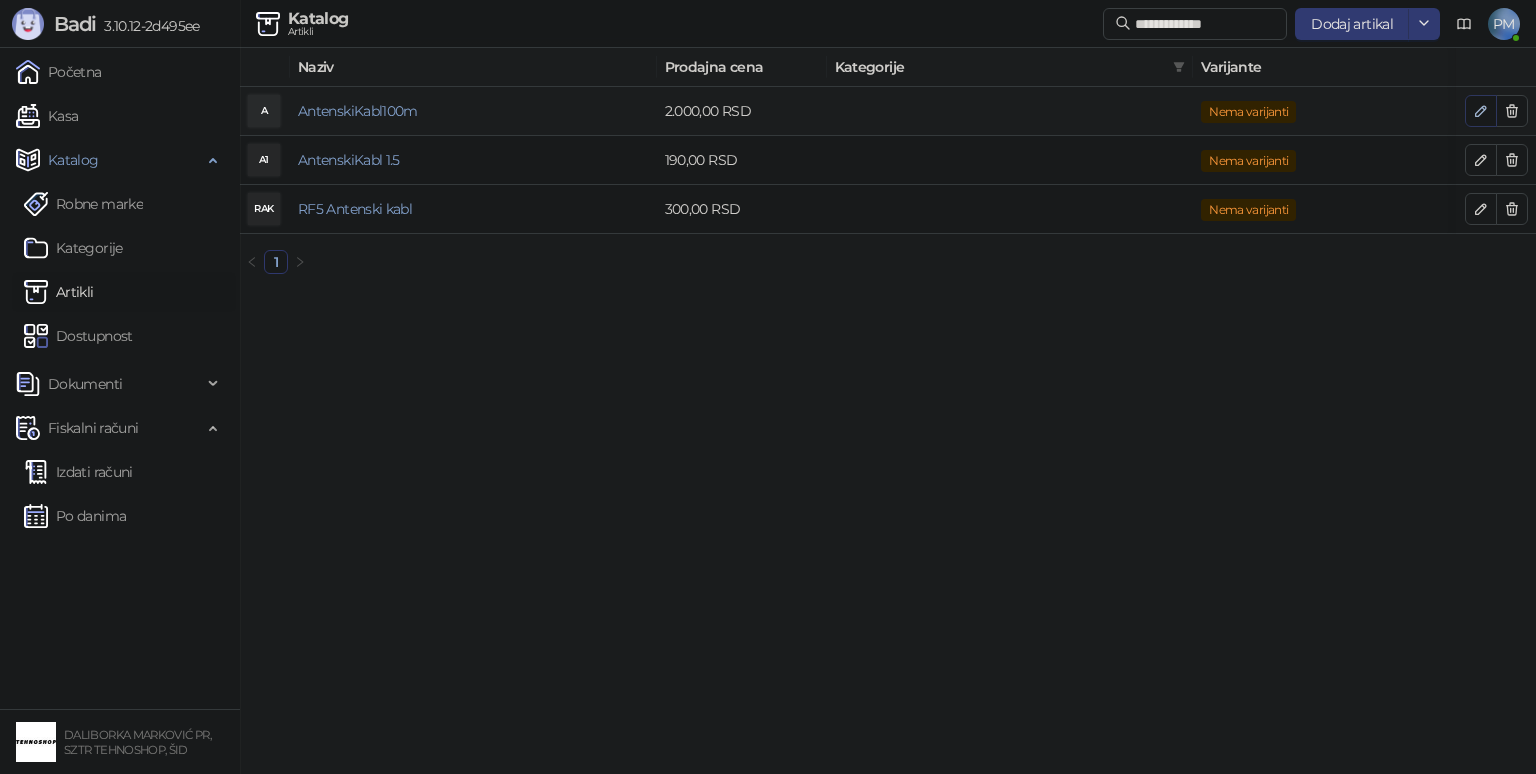 click 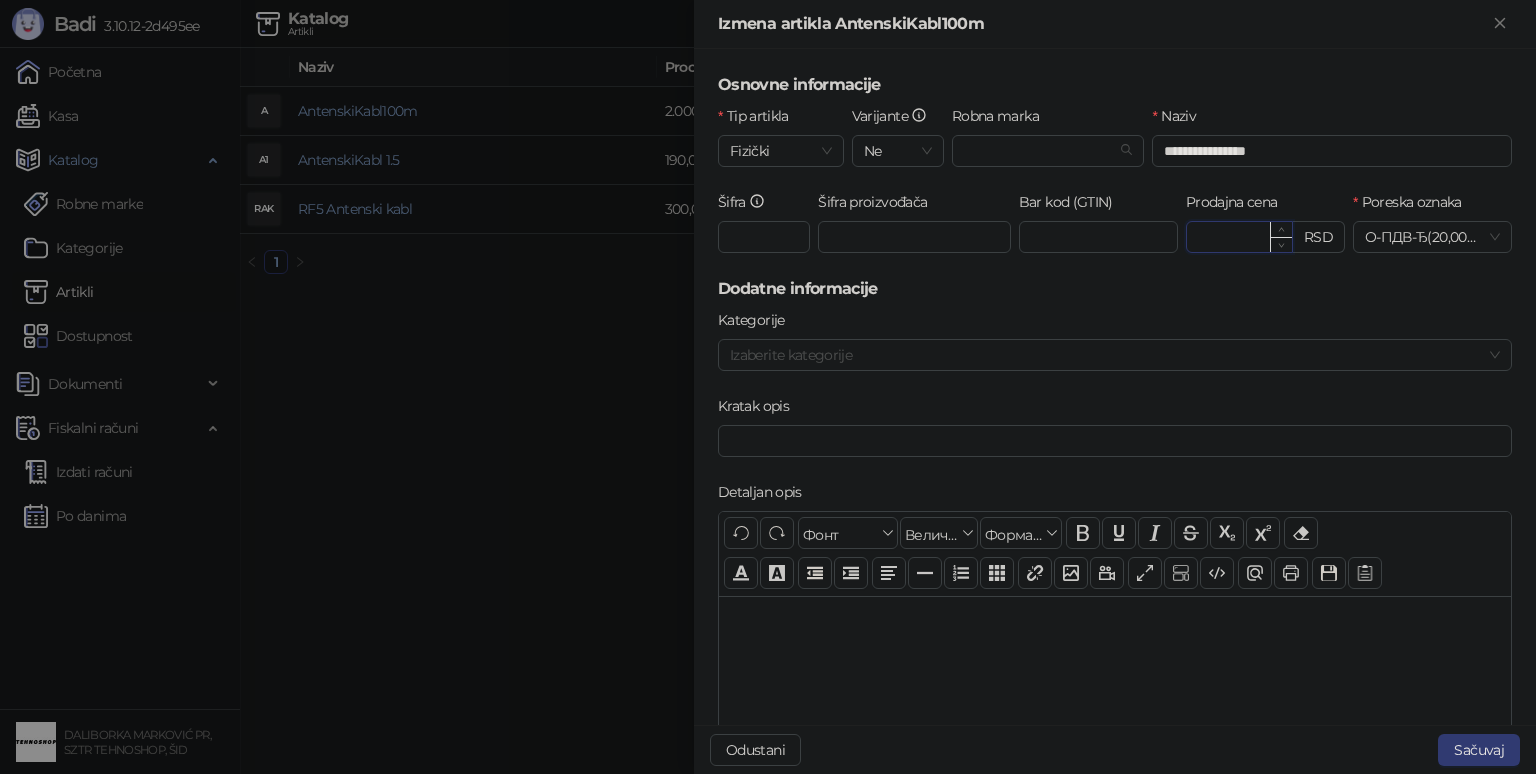 click on "*******" at bounding box center (1239, 237) 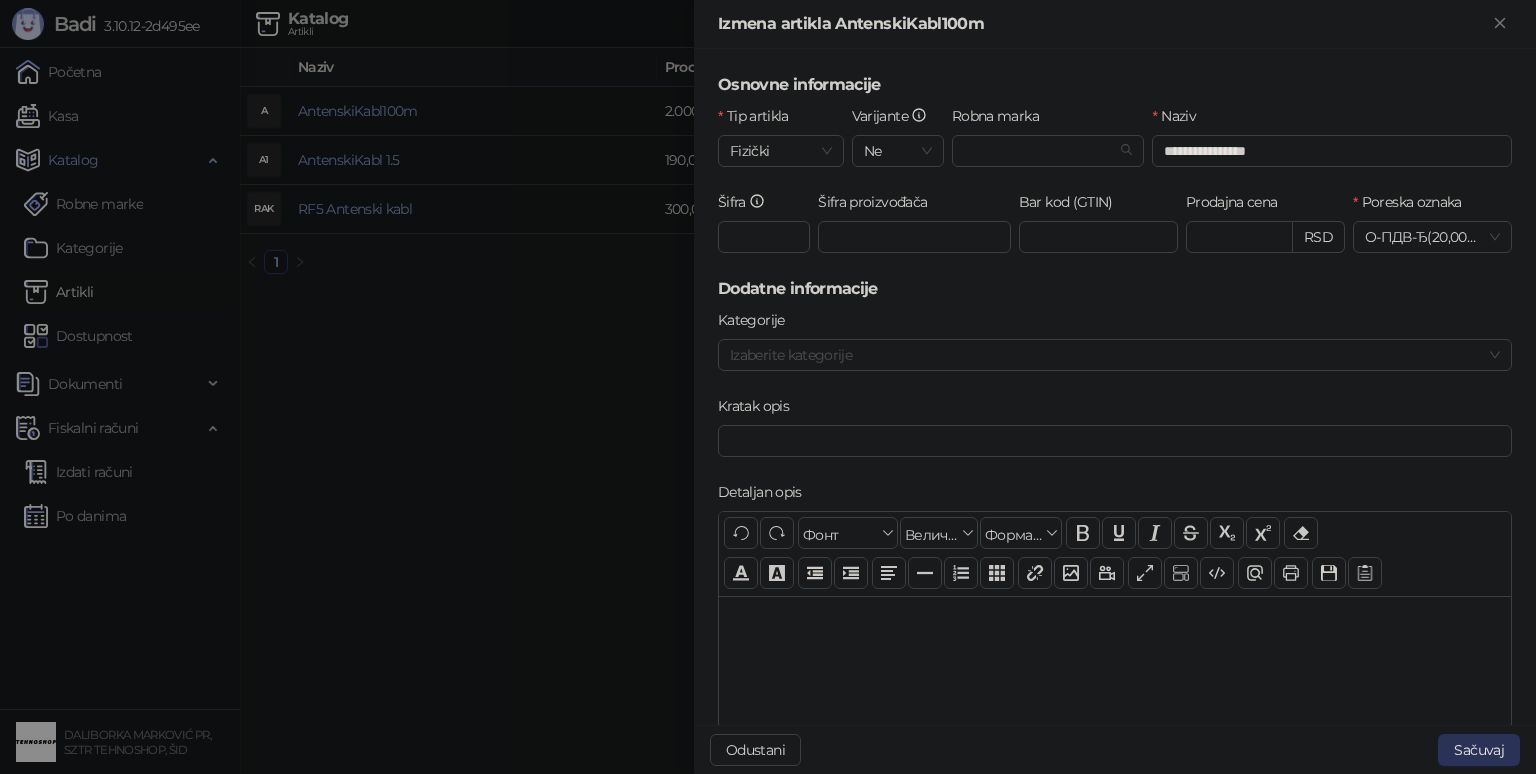 type on "*******" 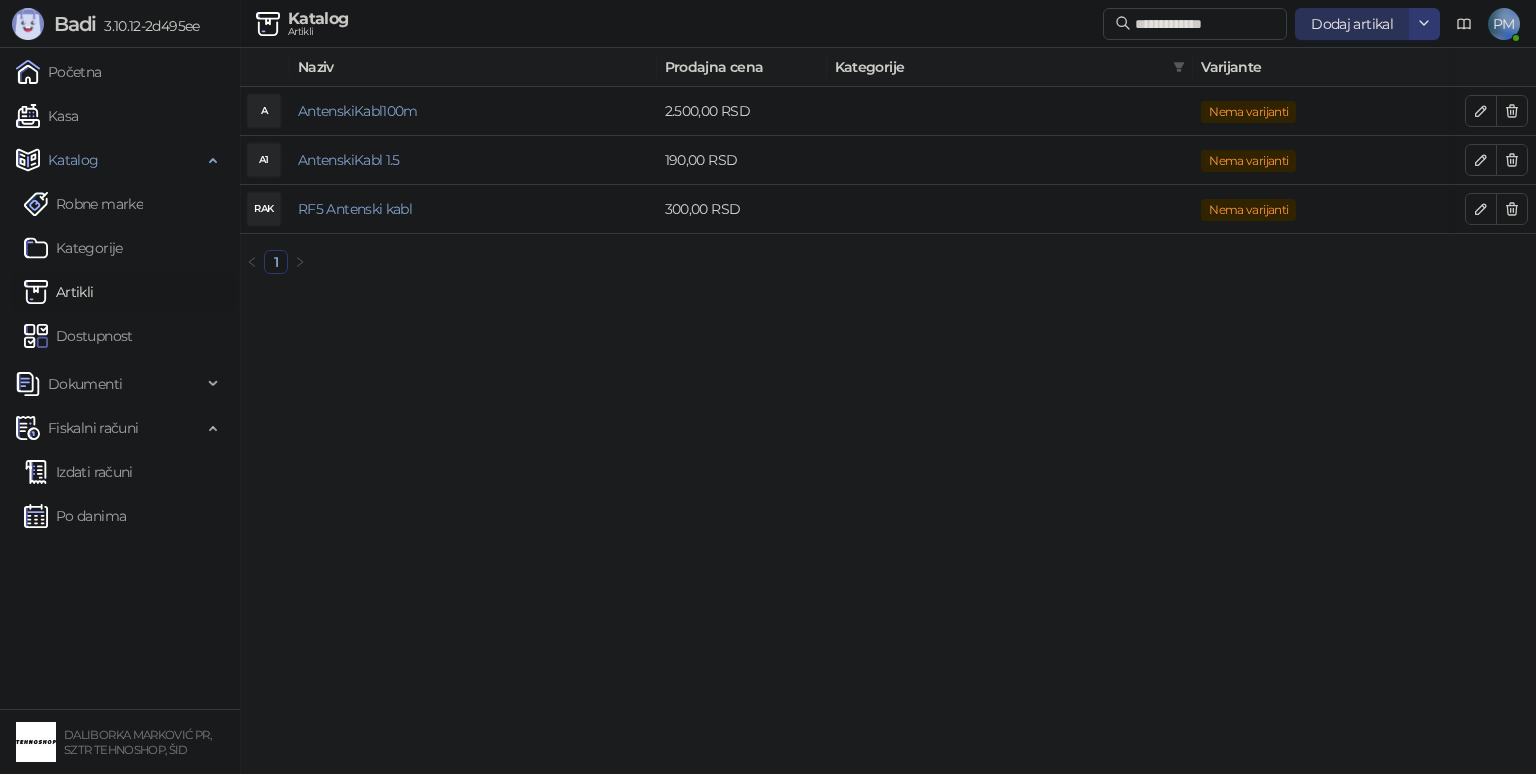 click on "Dodaj artikal" at bounding box center [1352, 24] 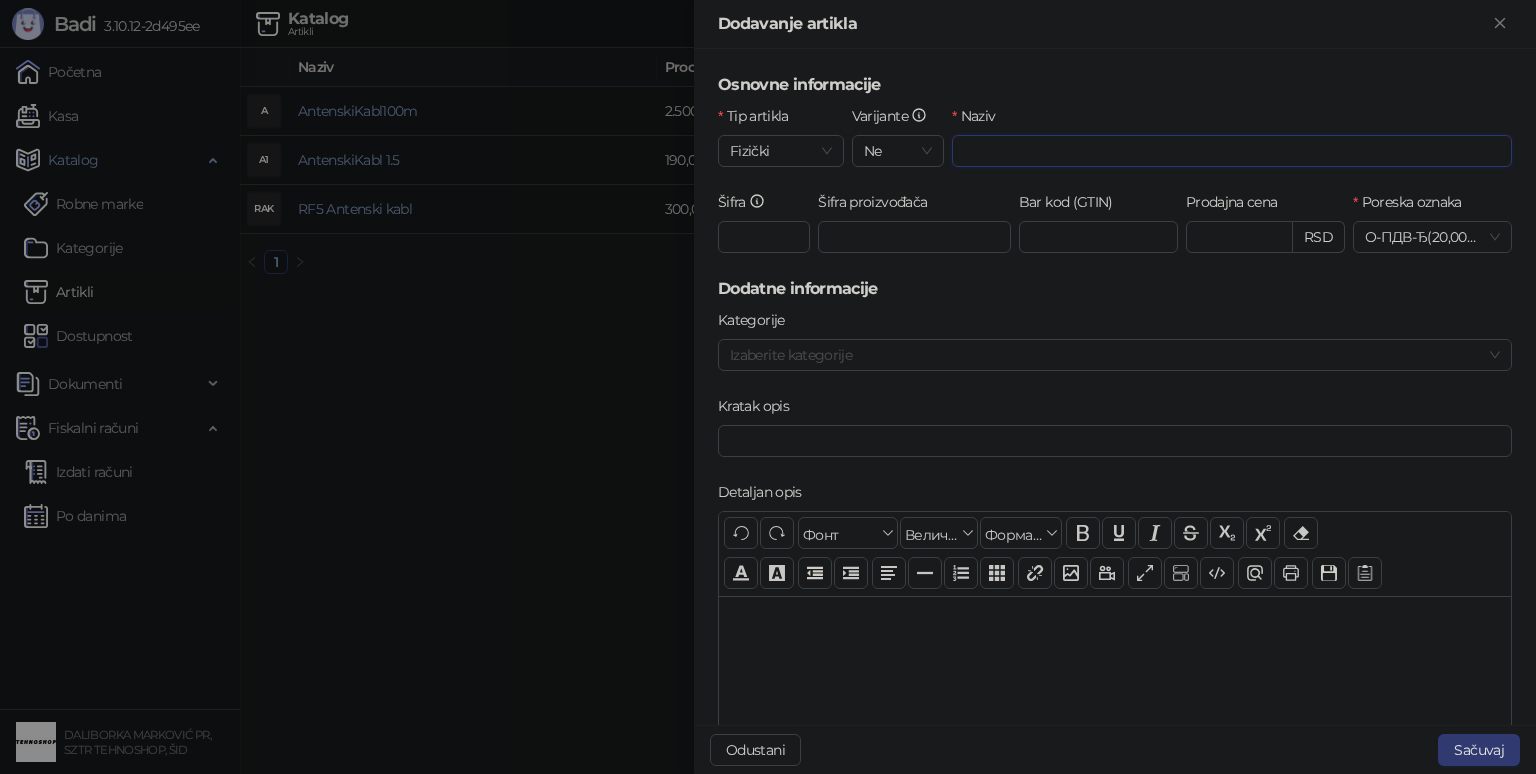 click on "Naziv" at bounding box center [1232, 151] 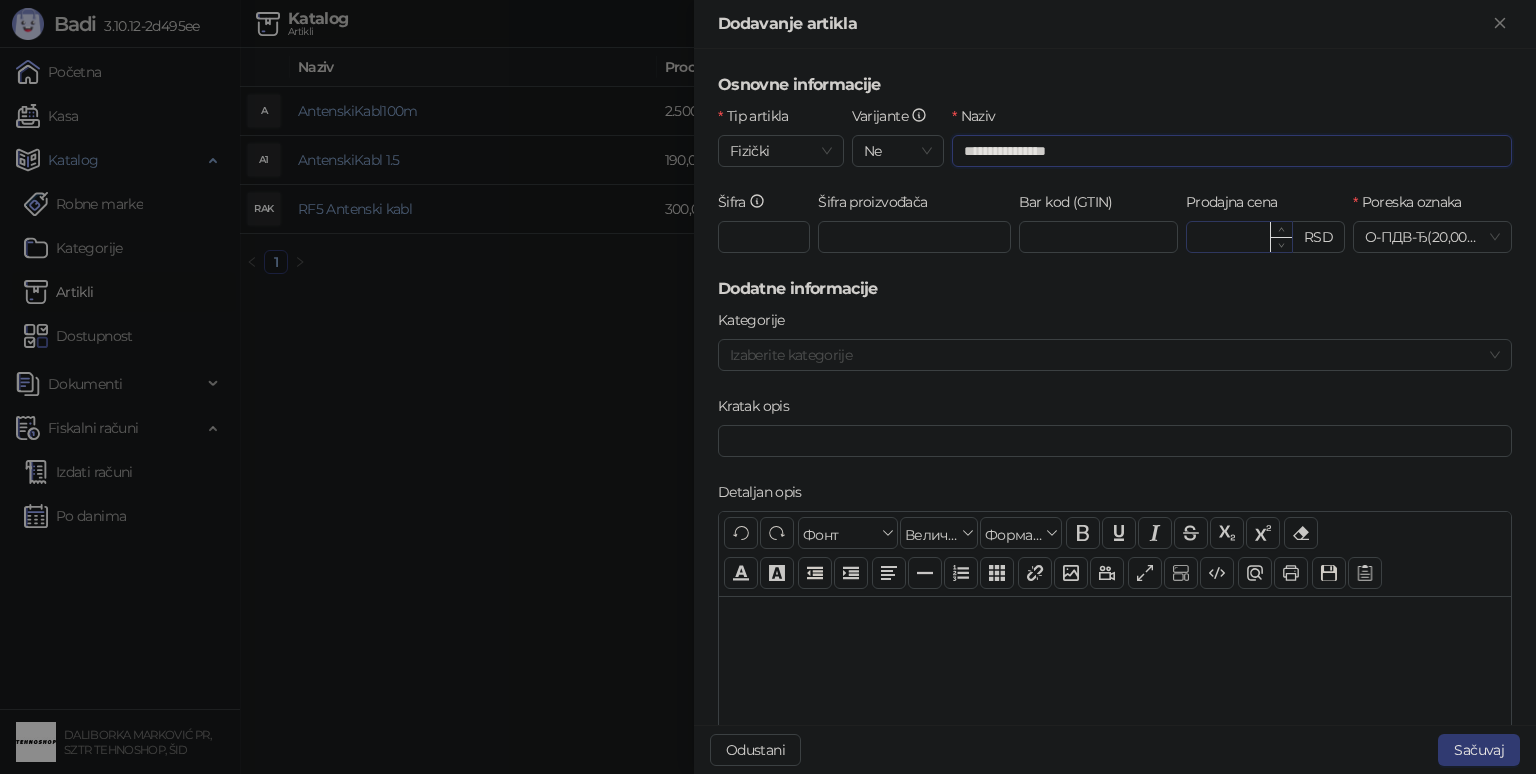 type on "**********" 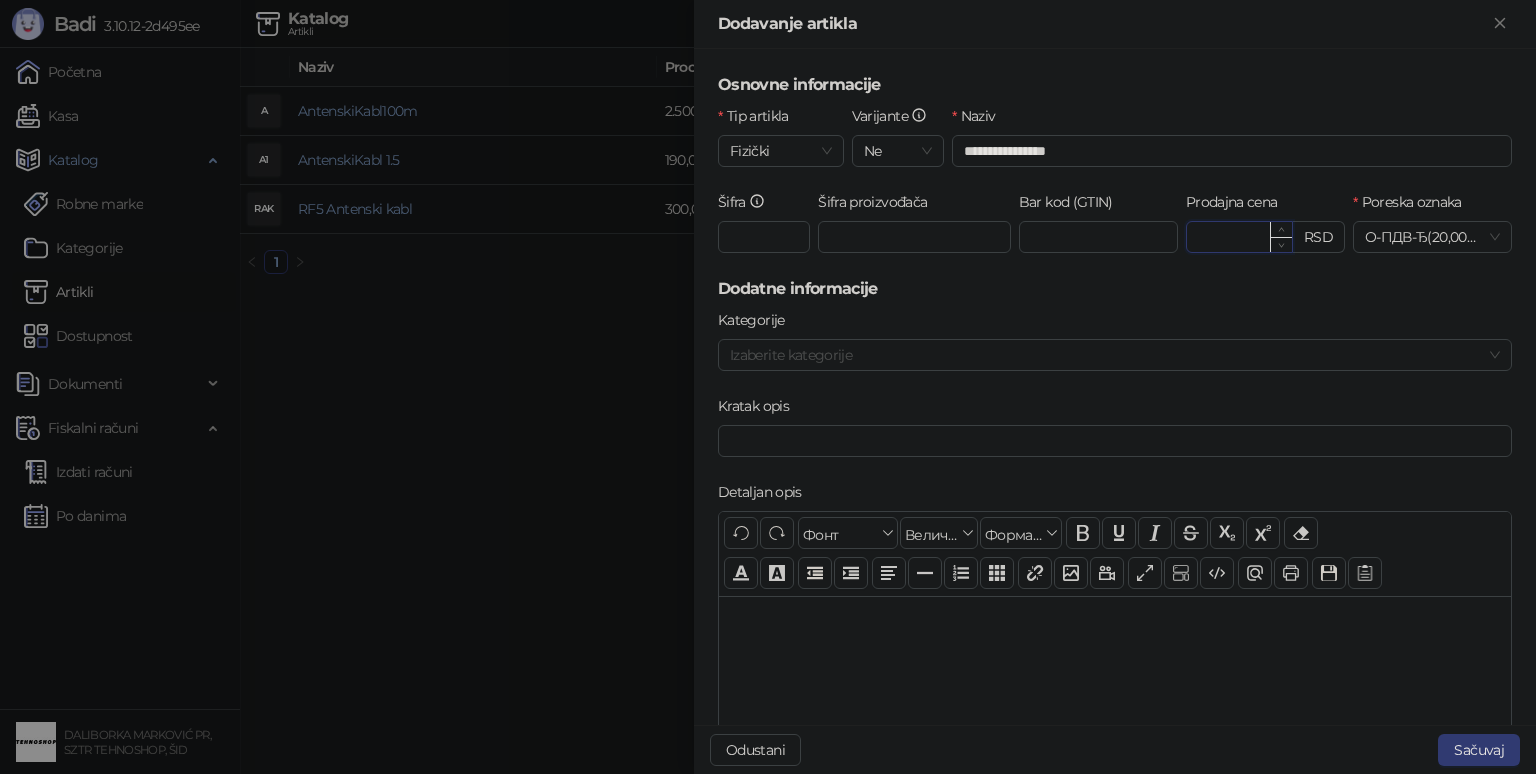 click on "Prodajna cena" at bounding box center [1239, 237] 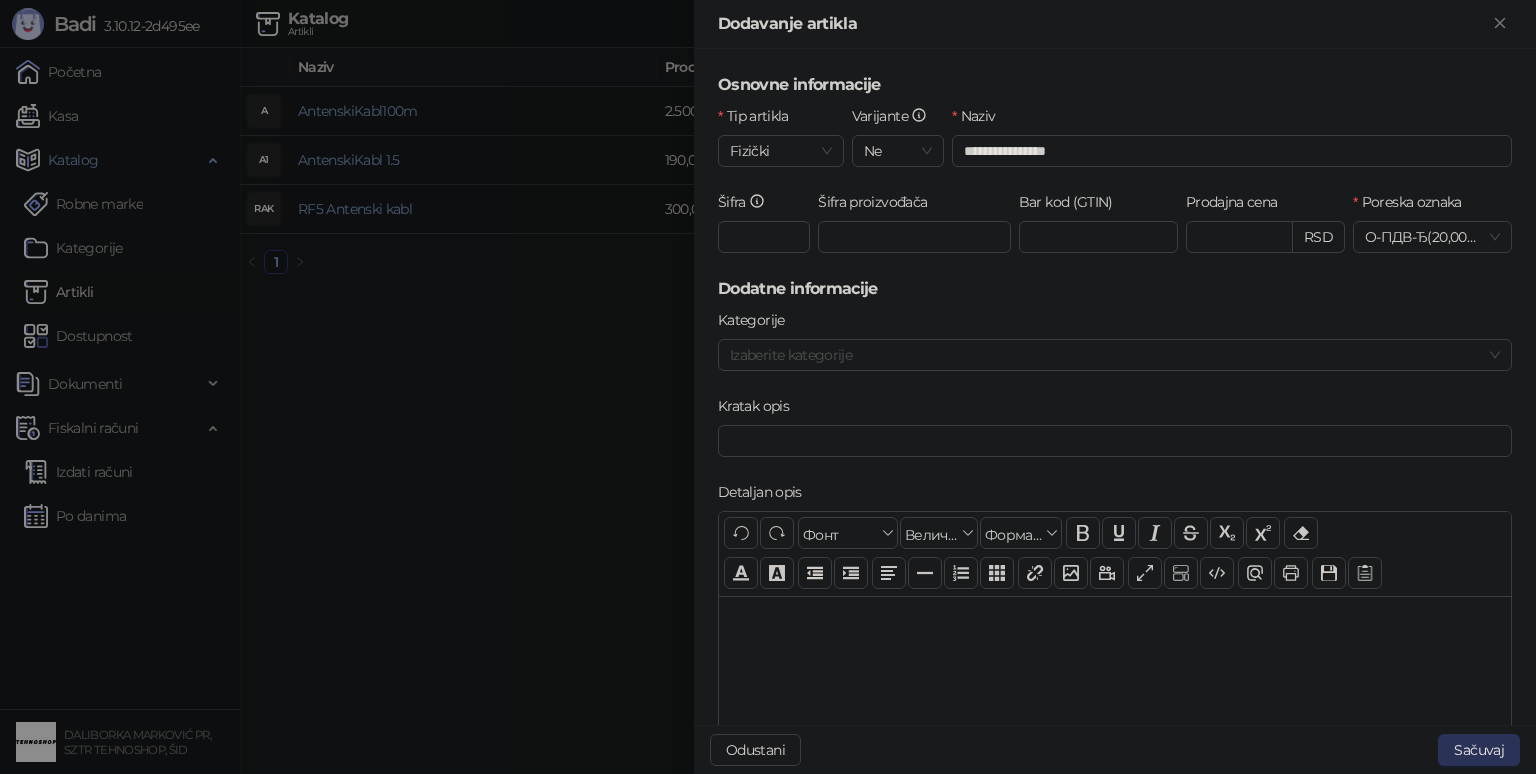 type on "*****" 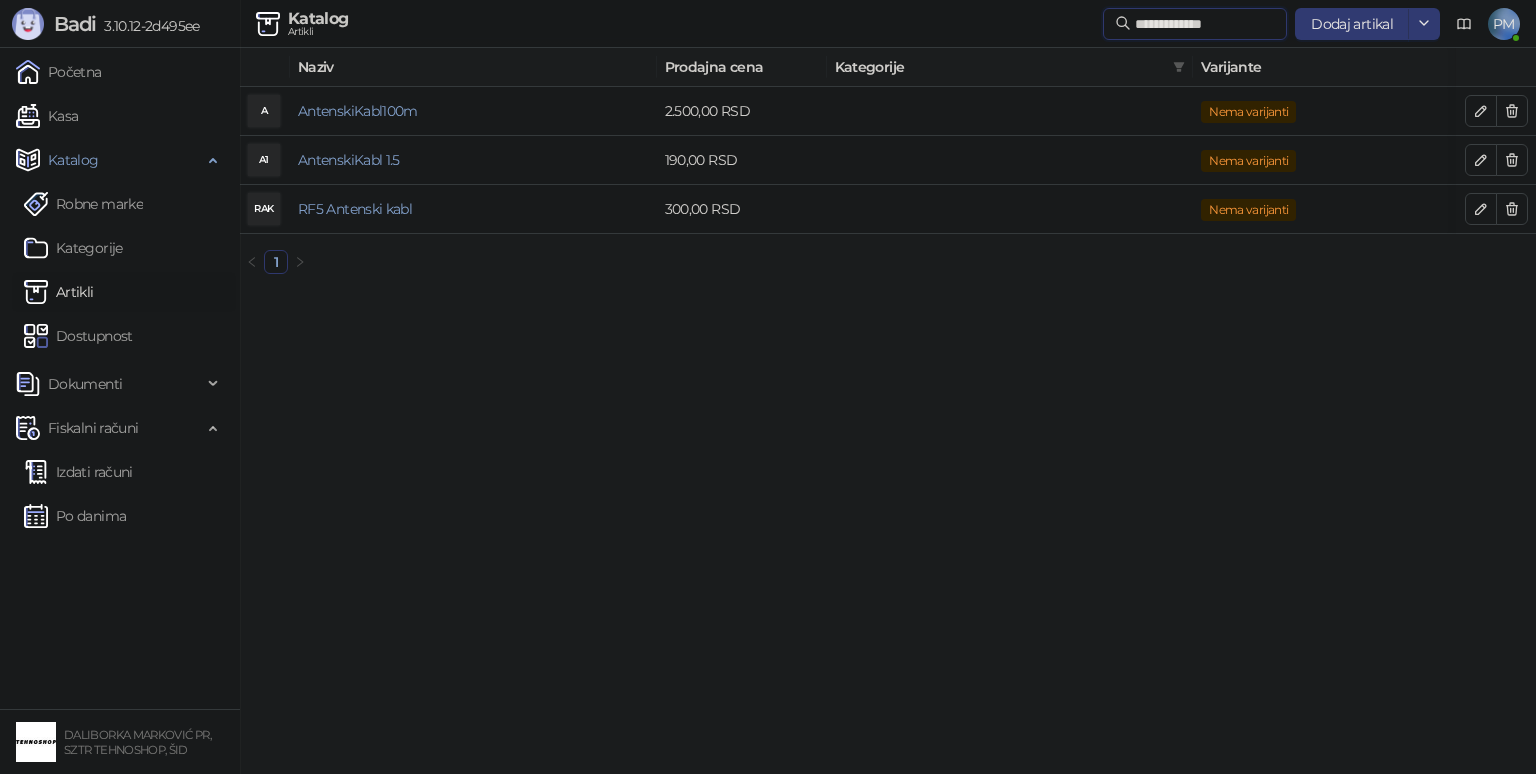 click on "**********" at bounding box center [1205, 24] 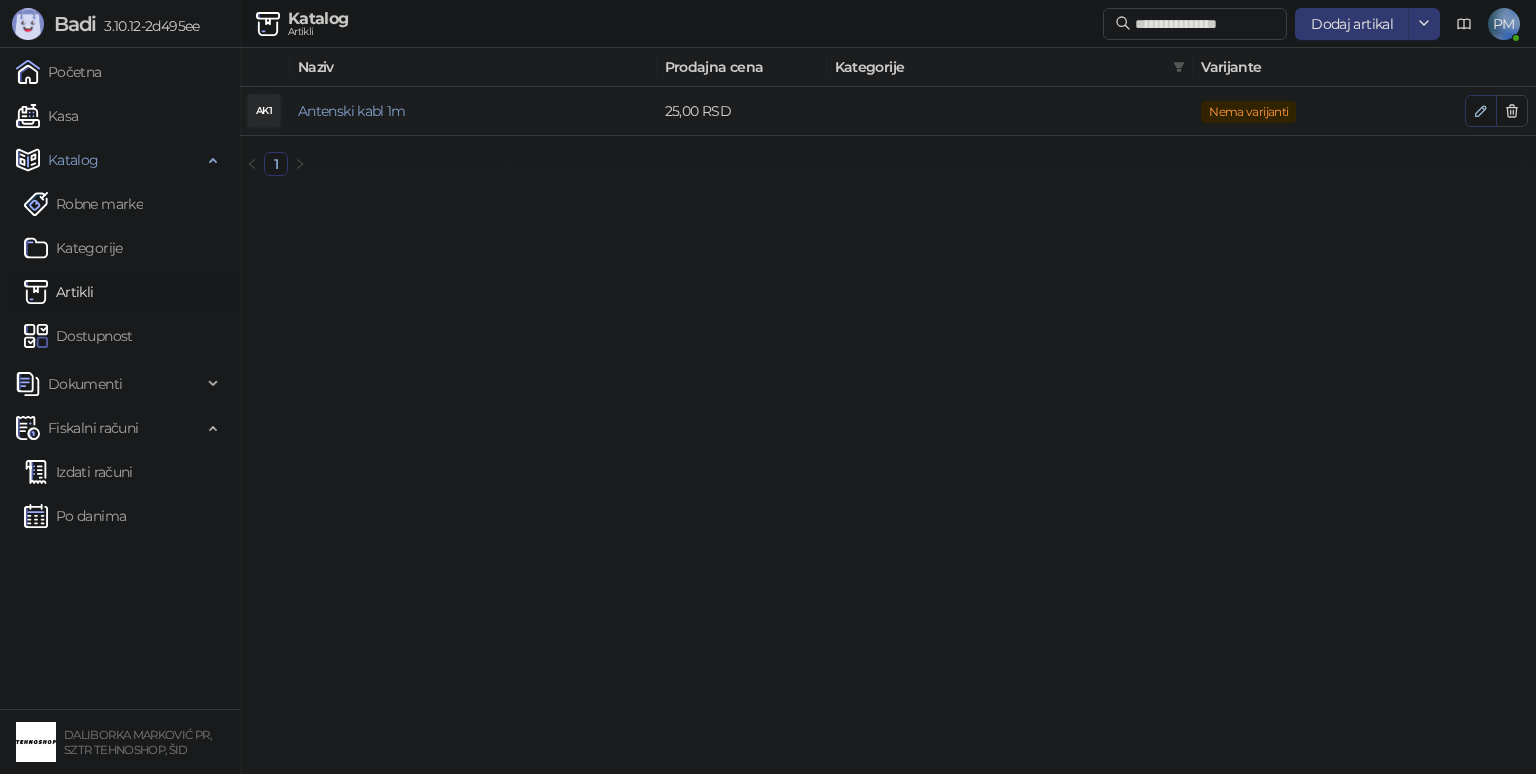 click 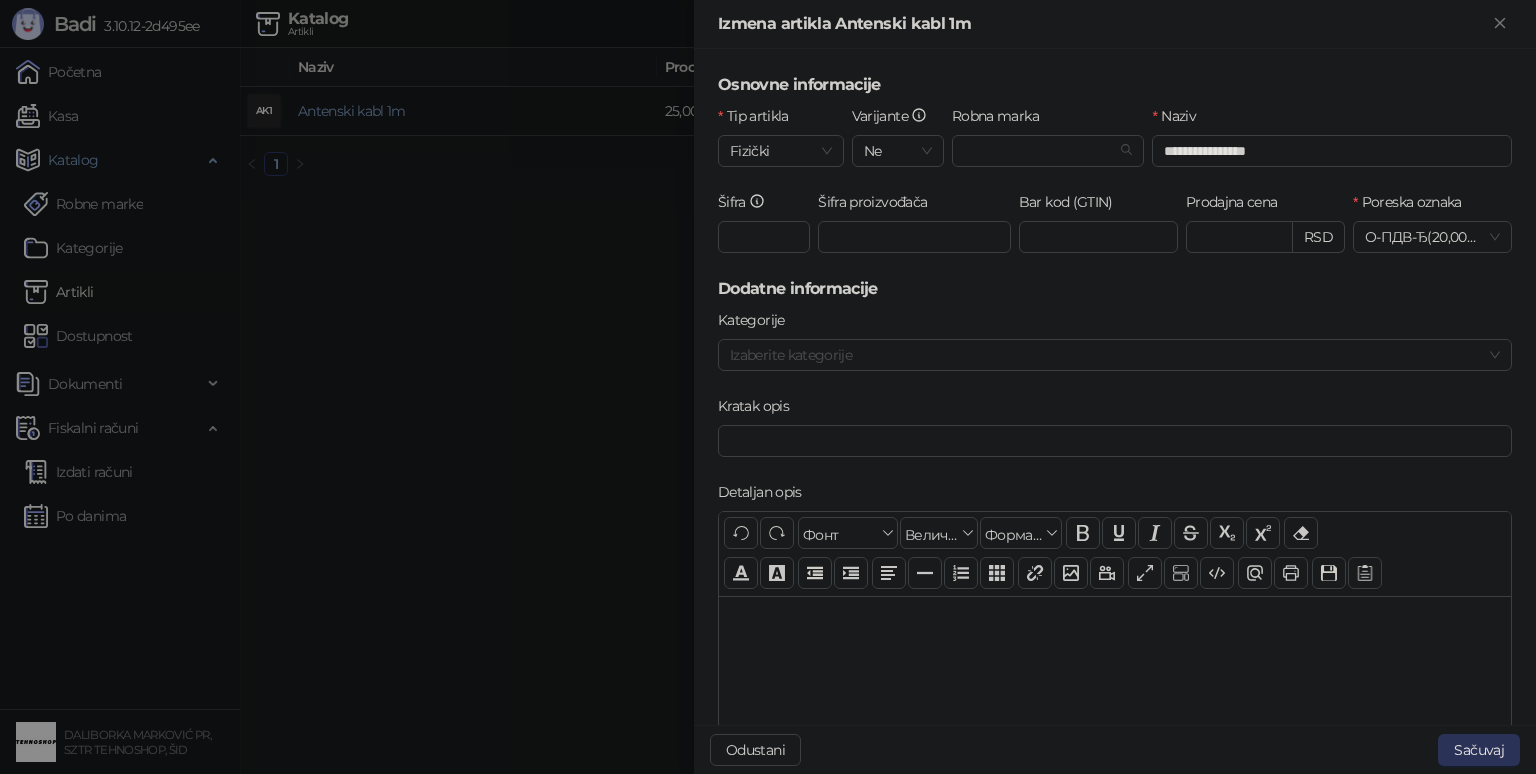 click on "Sačuvaj" at bounding box center [1479, 750] 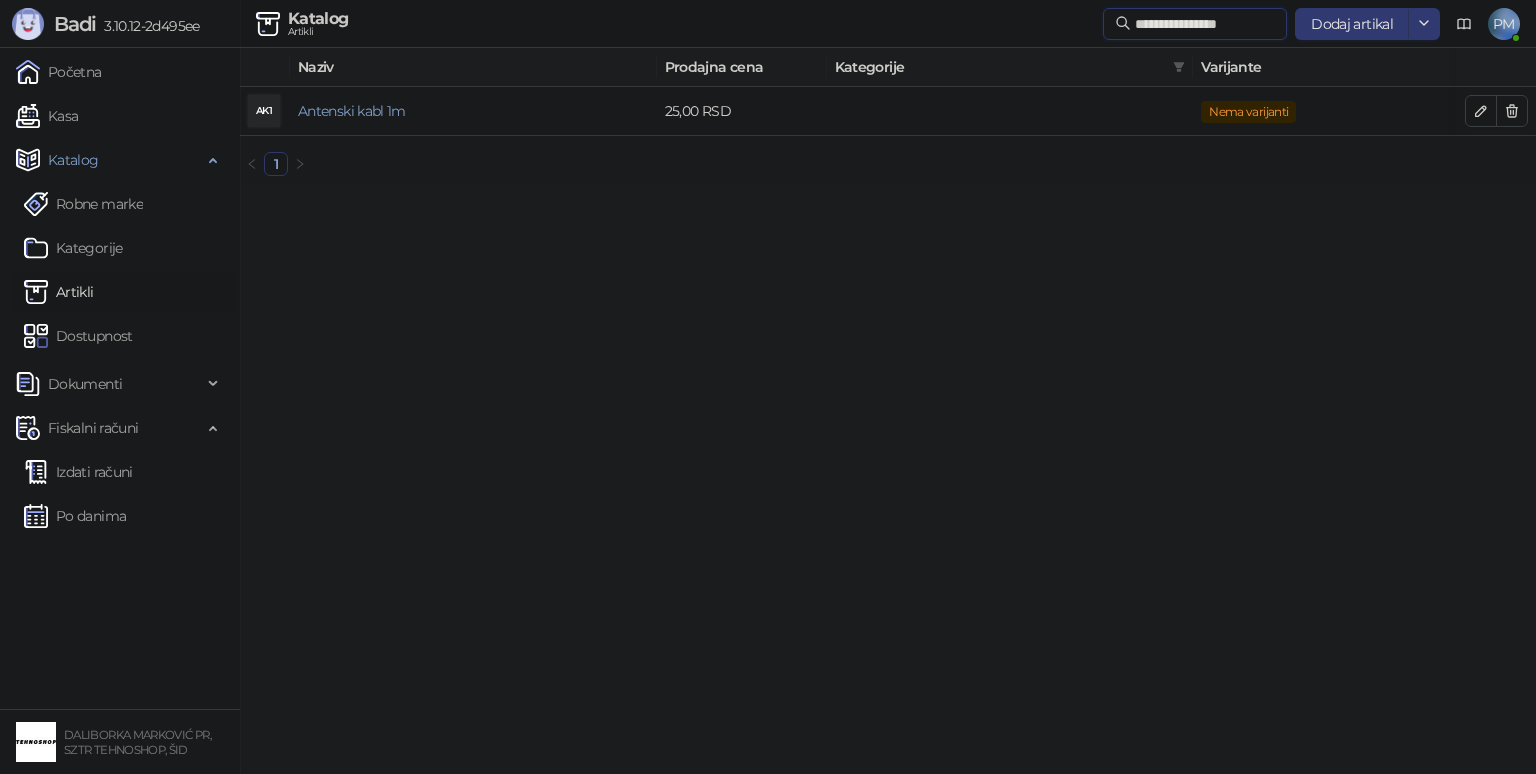 click on "**********" at bounding box center [1205, 24] 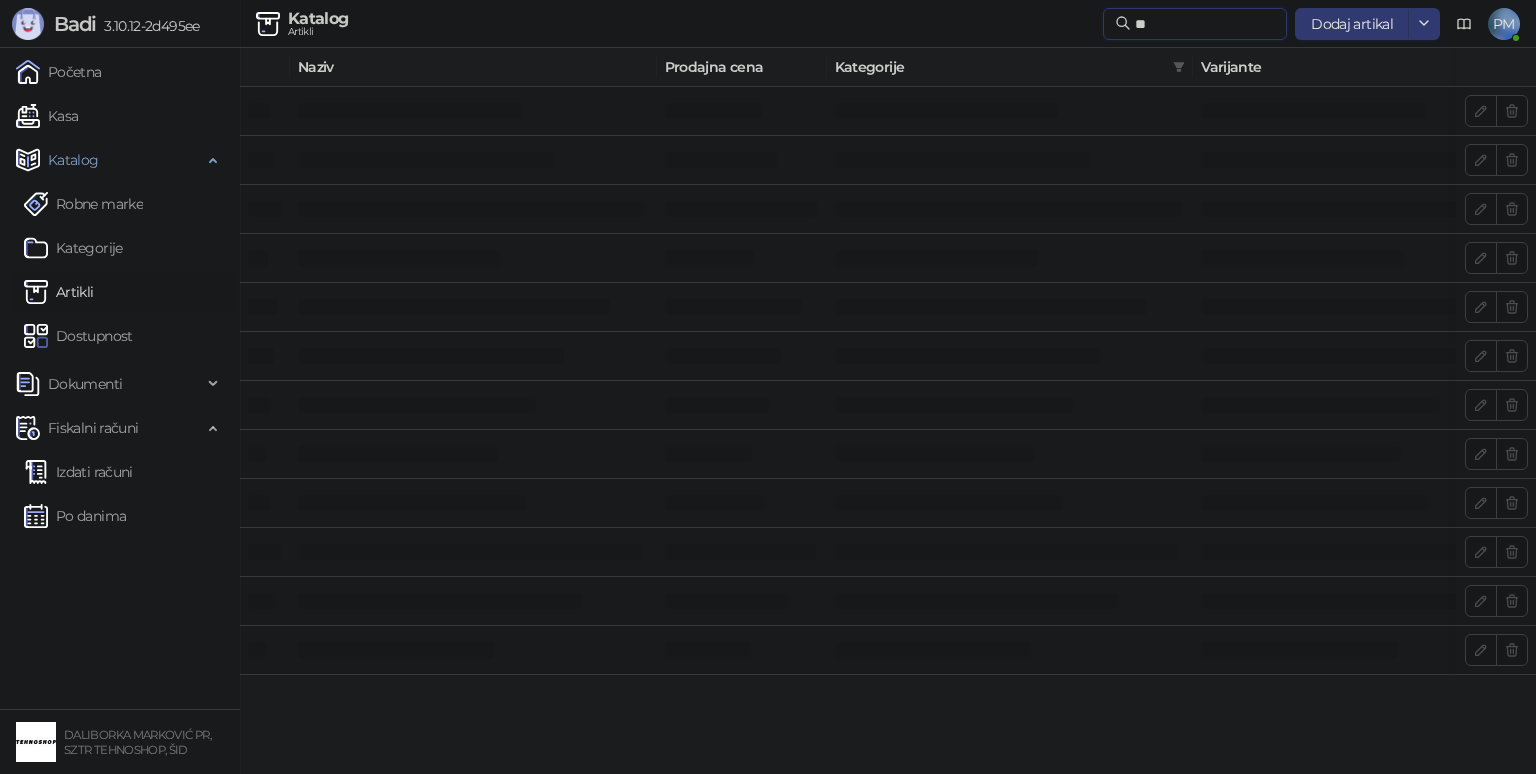 type on "*" 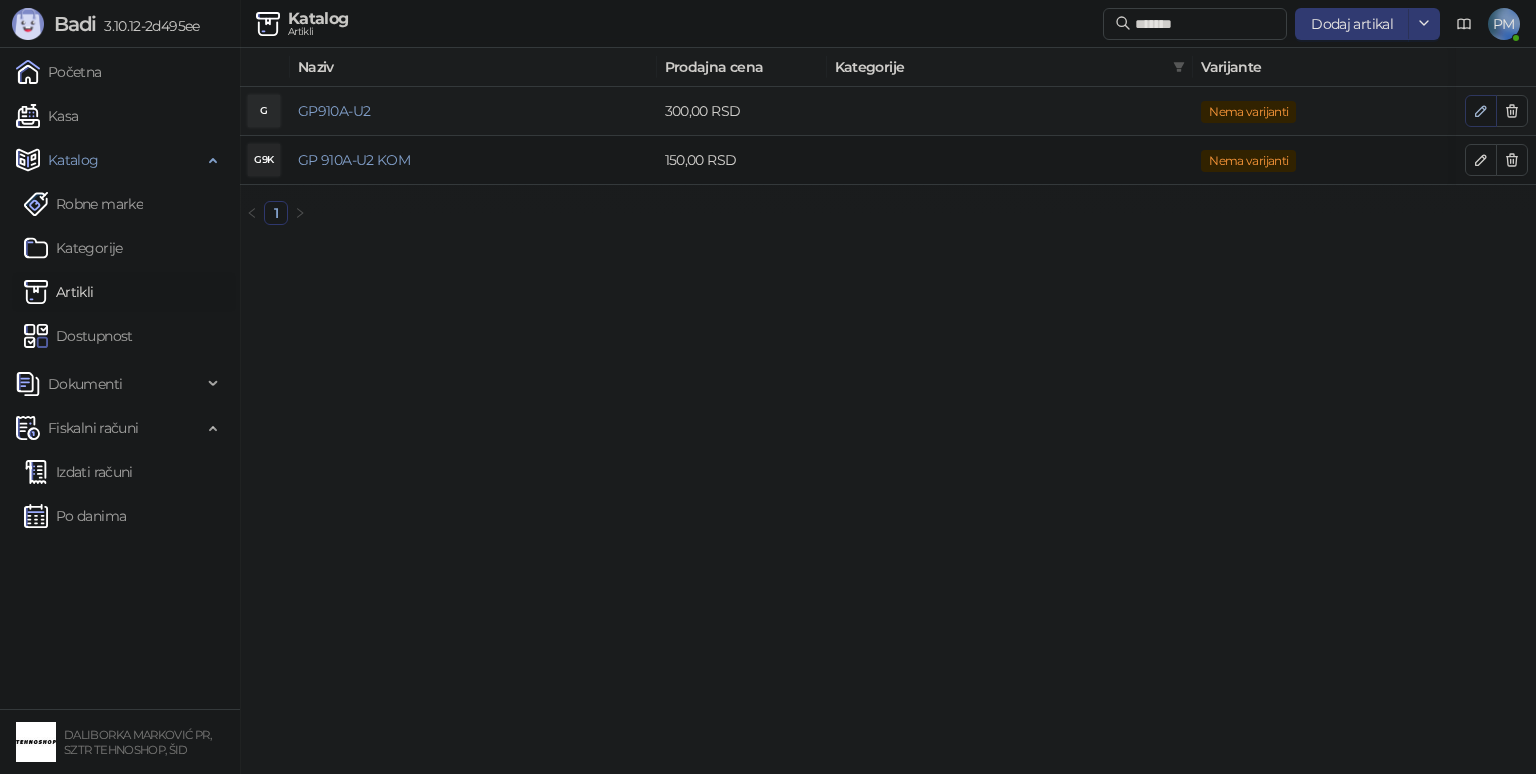click 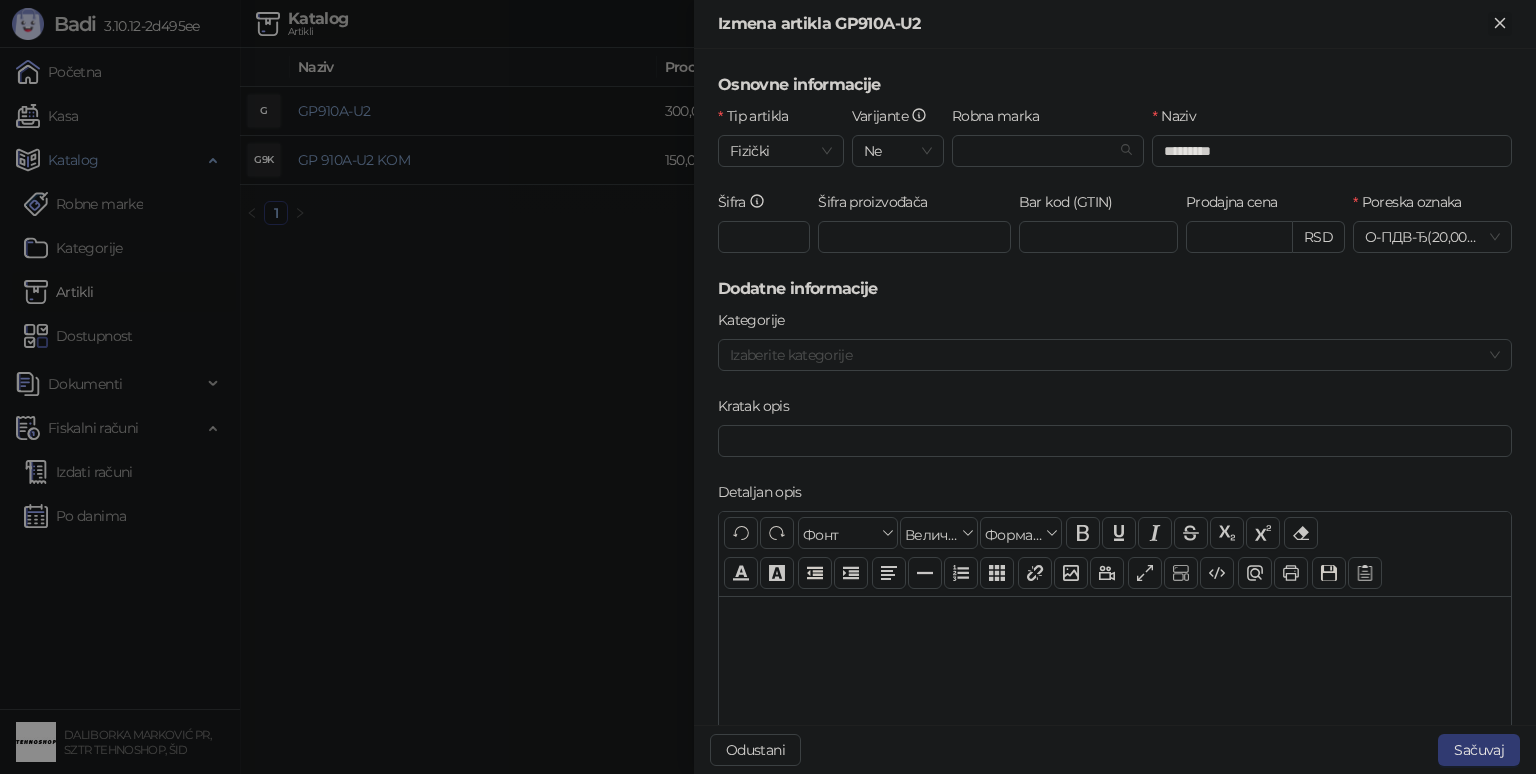 click 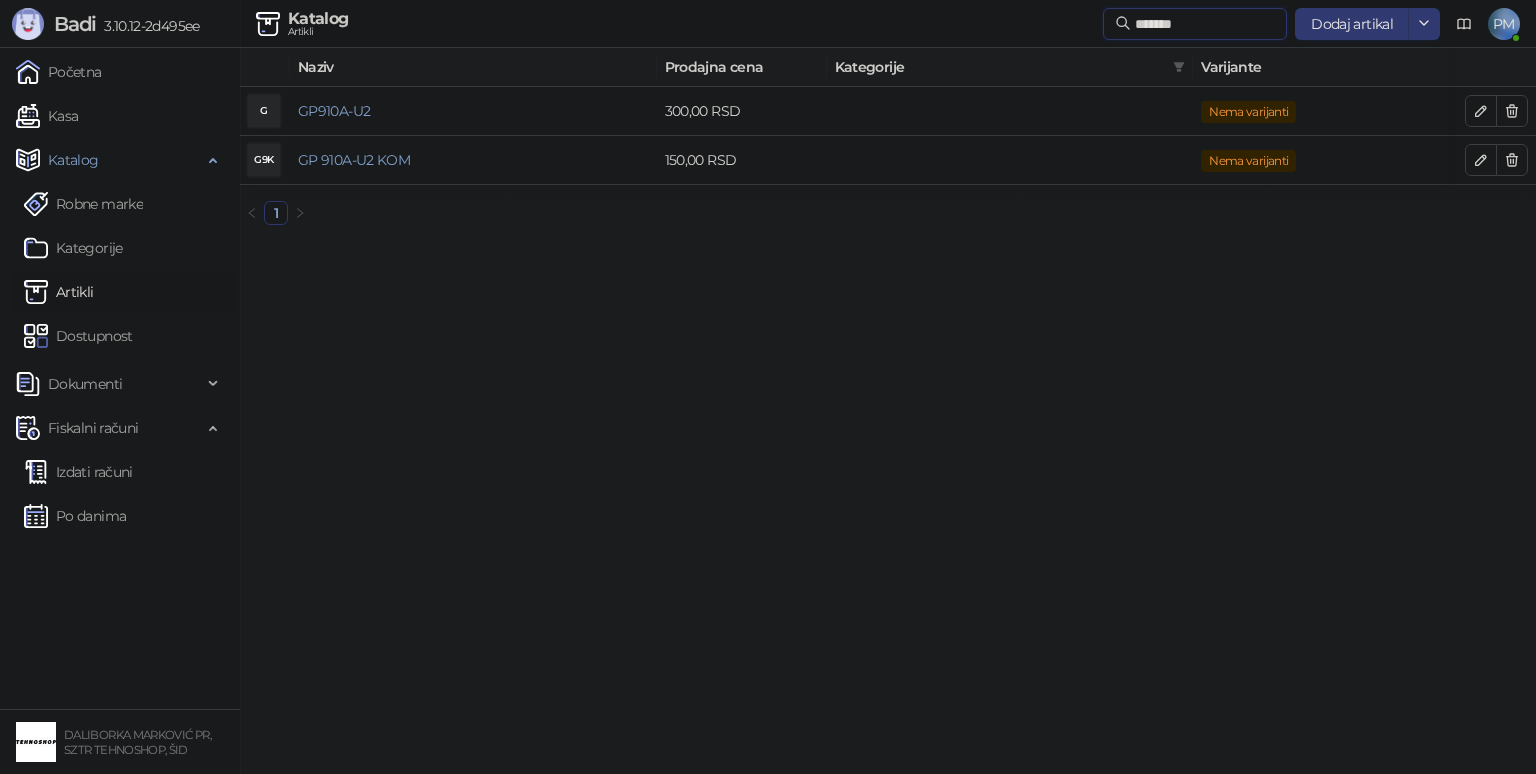 click on "*******" at bounding box center (1205, 24) 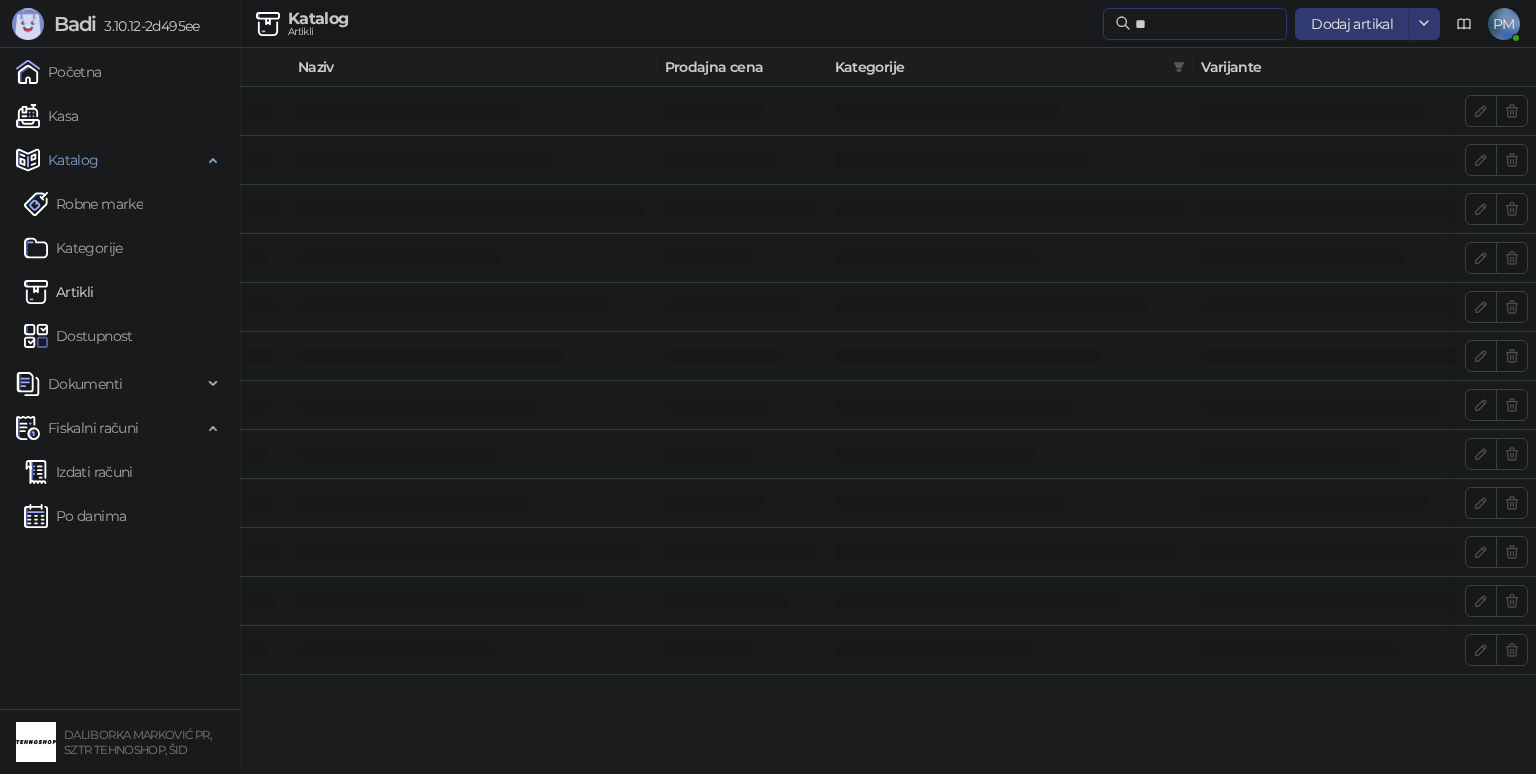 type on "*" 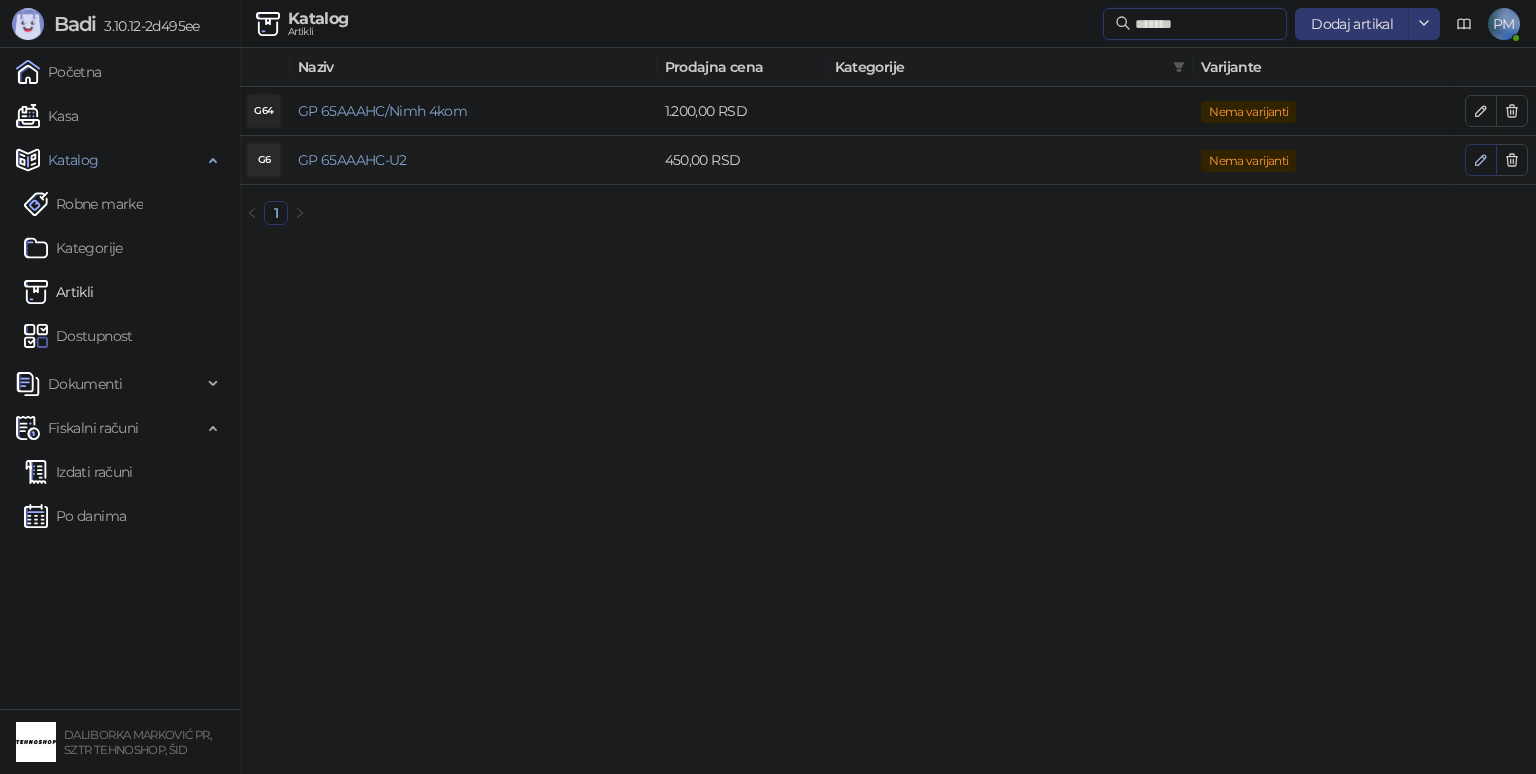 type on "*******" 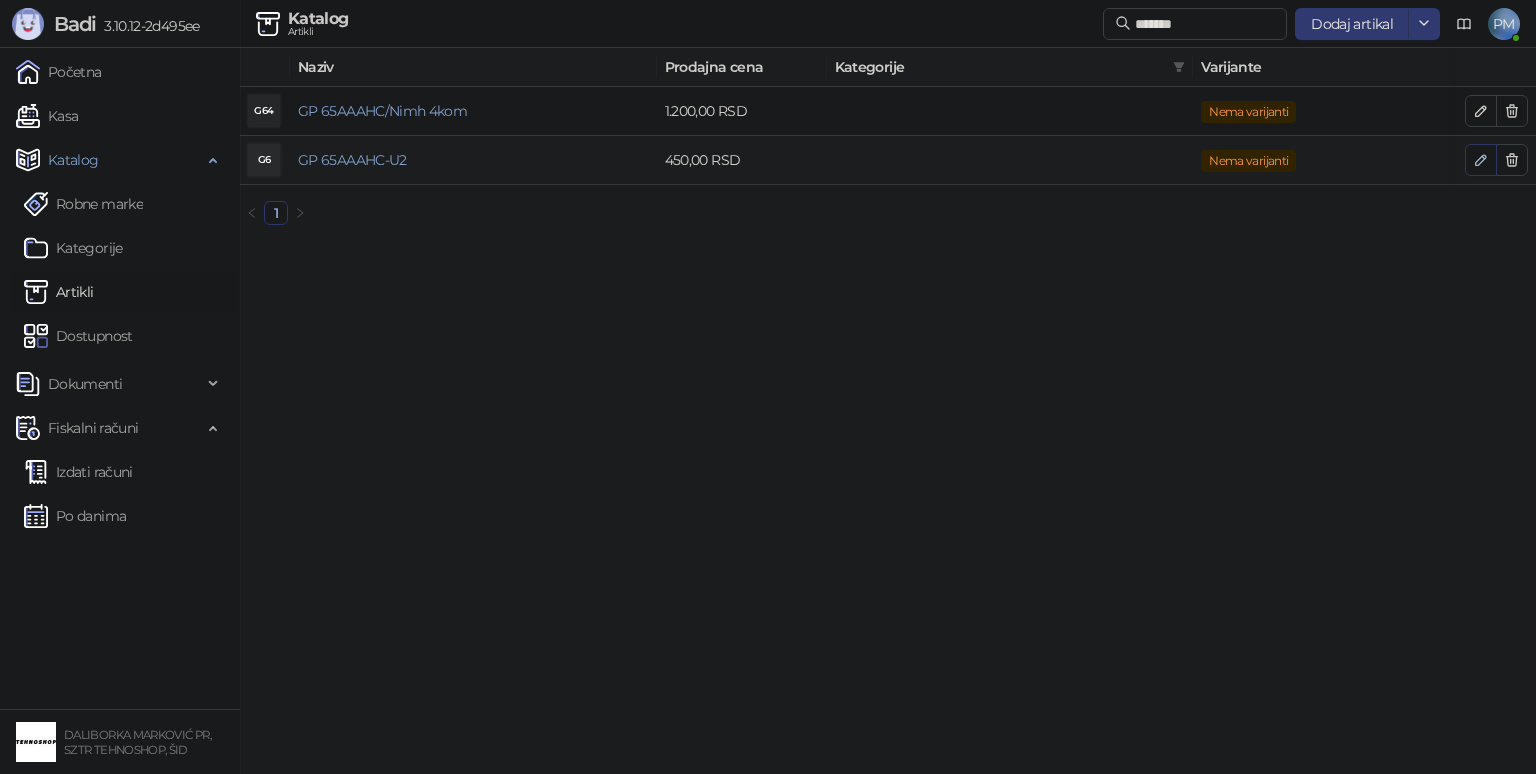 click 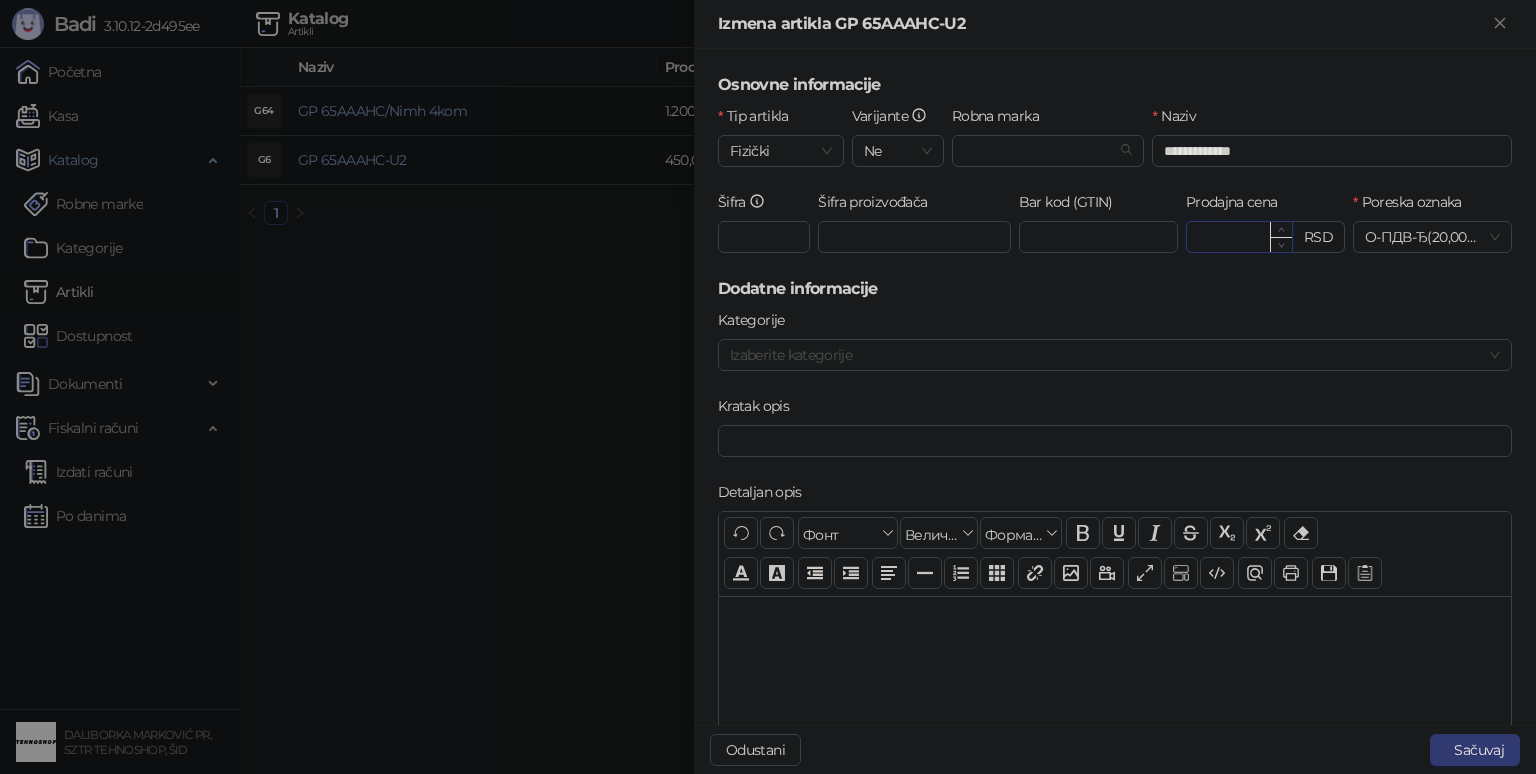click on "******" at bounding box center [1239, 237] 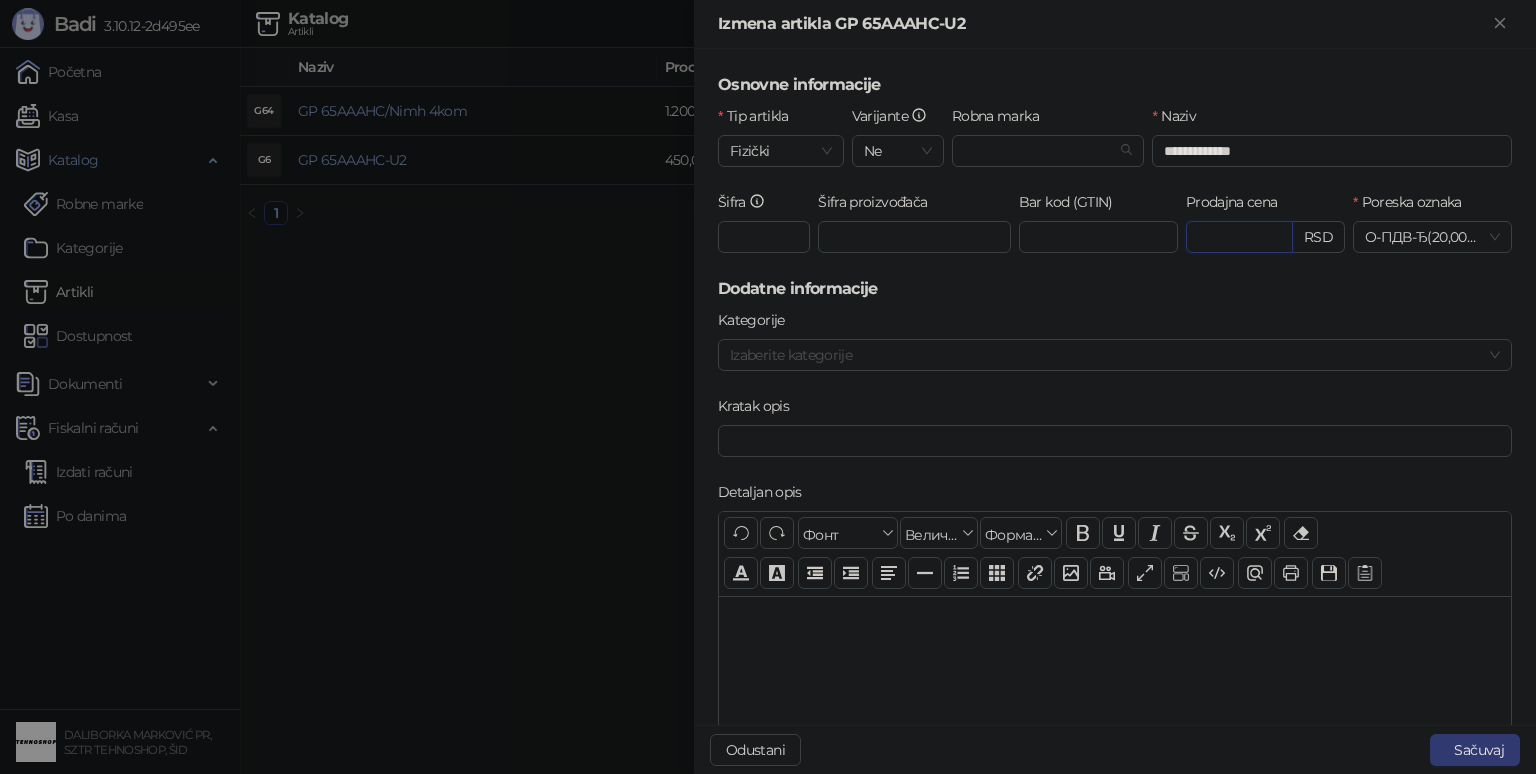type on "*" 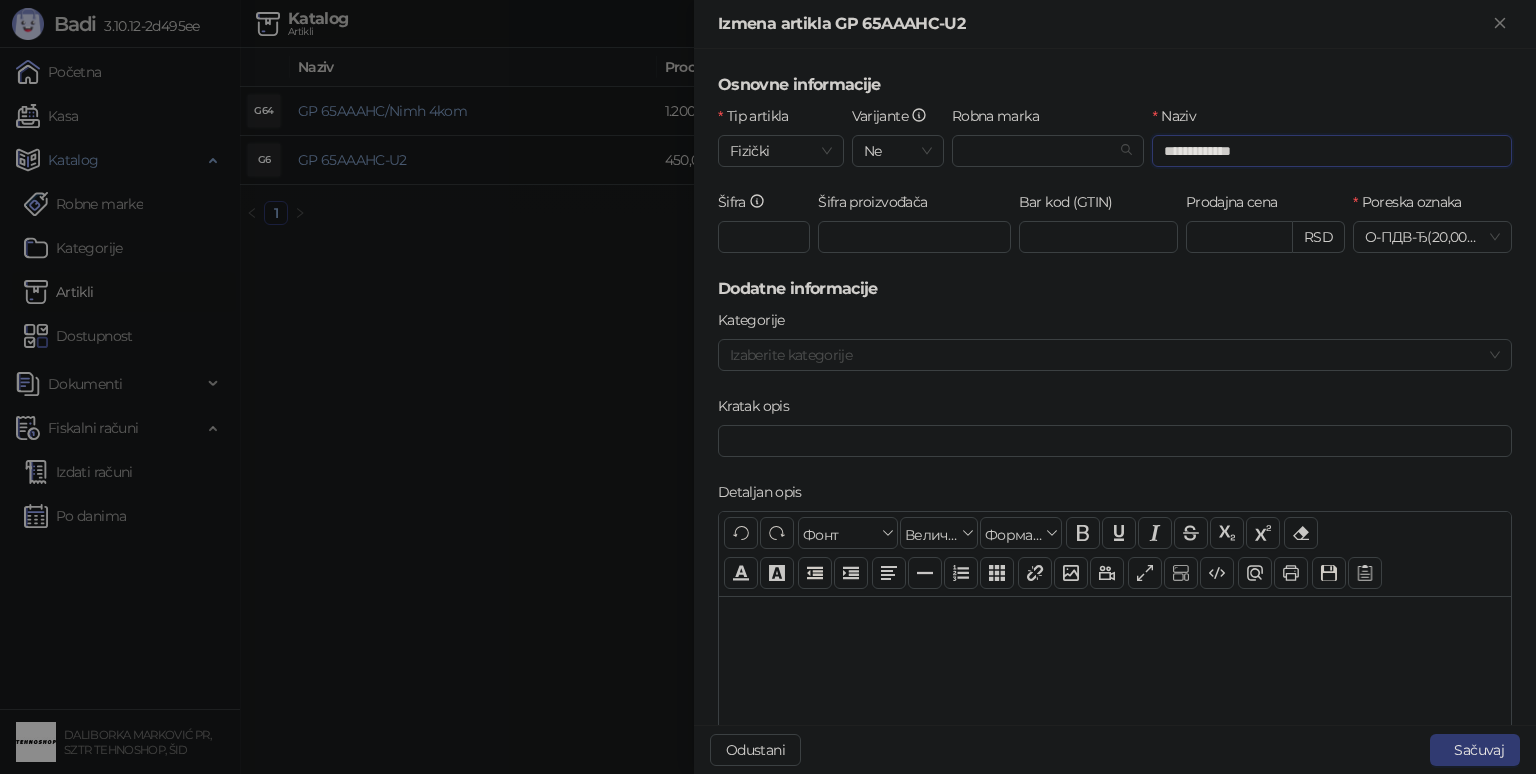type on "******" 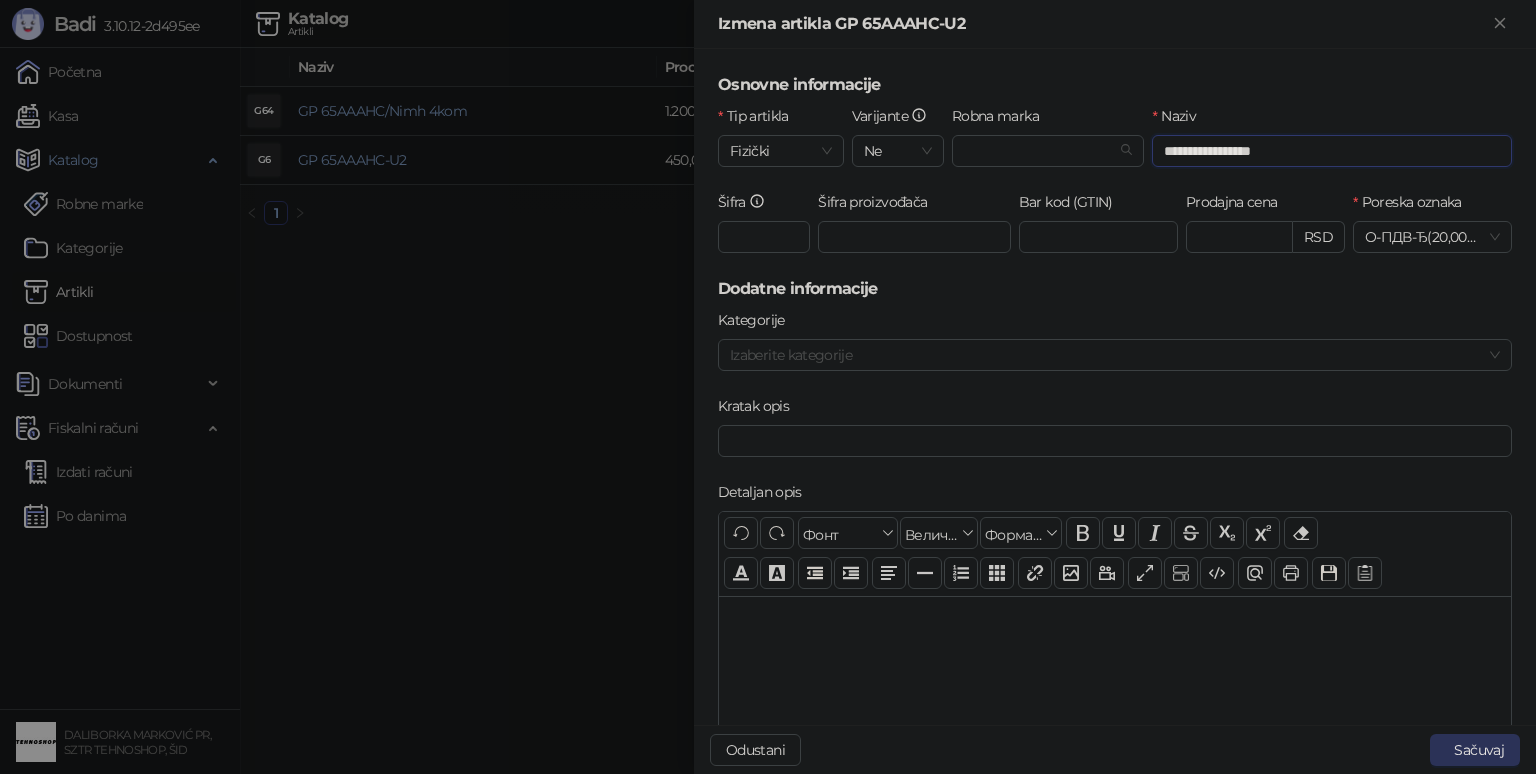 type on "**********" 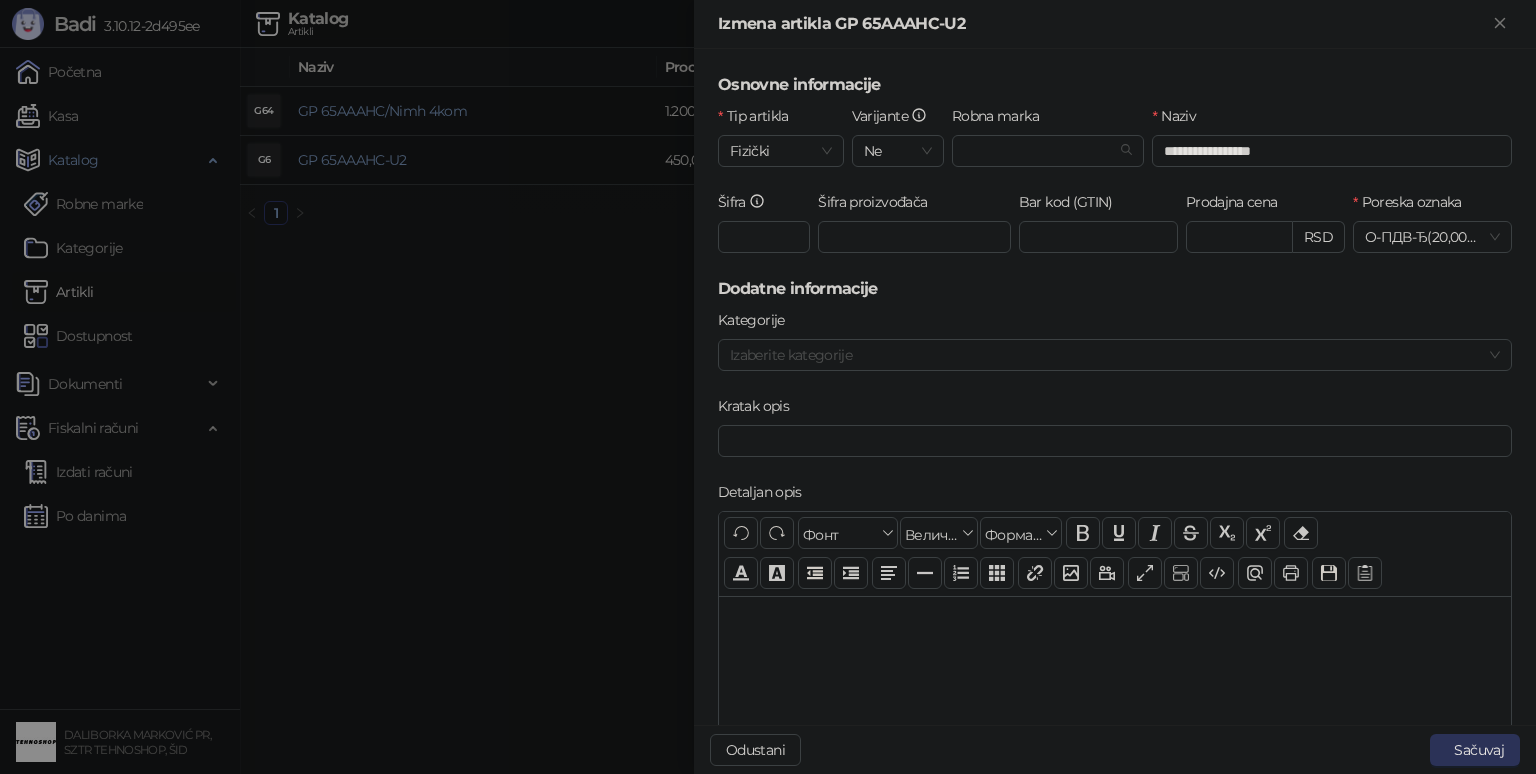 click on "Sačuvaj" at bounding box center [1475, 750] 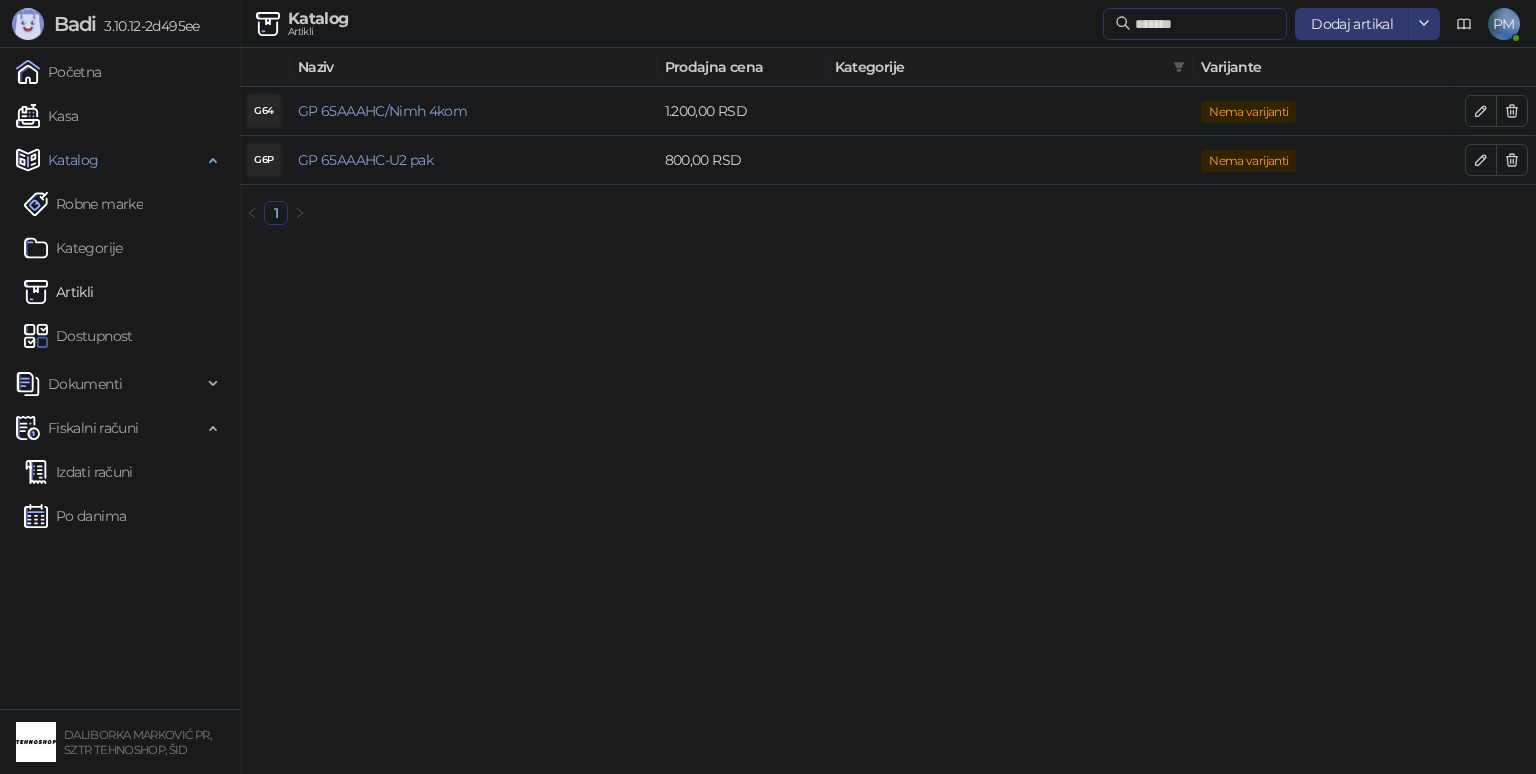 click on "*******" at bounding box center (1195, 24) 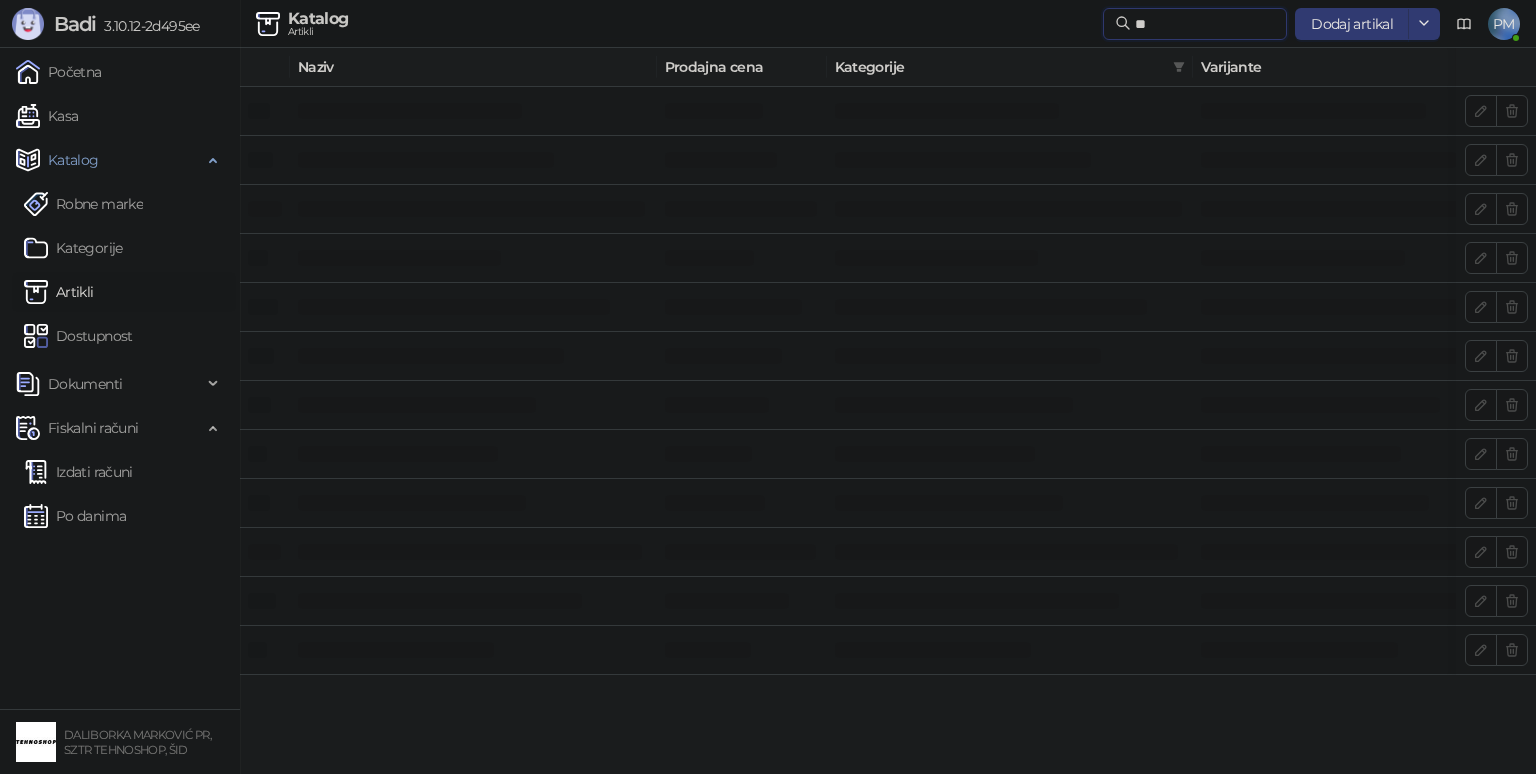 type on "*" 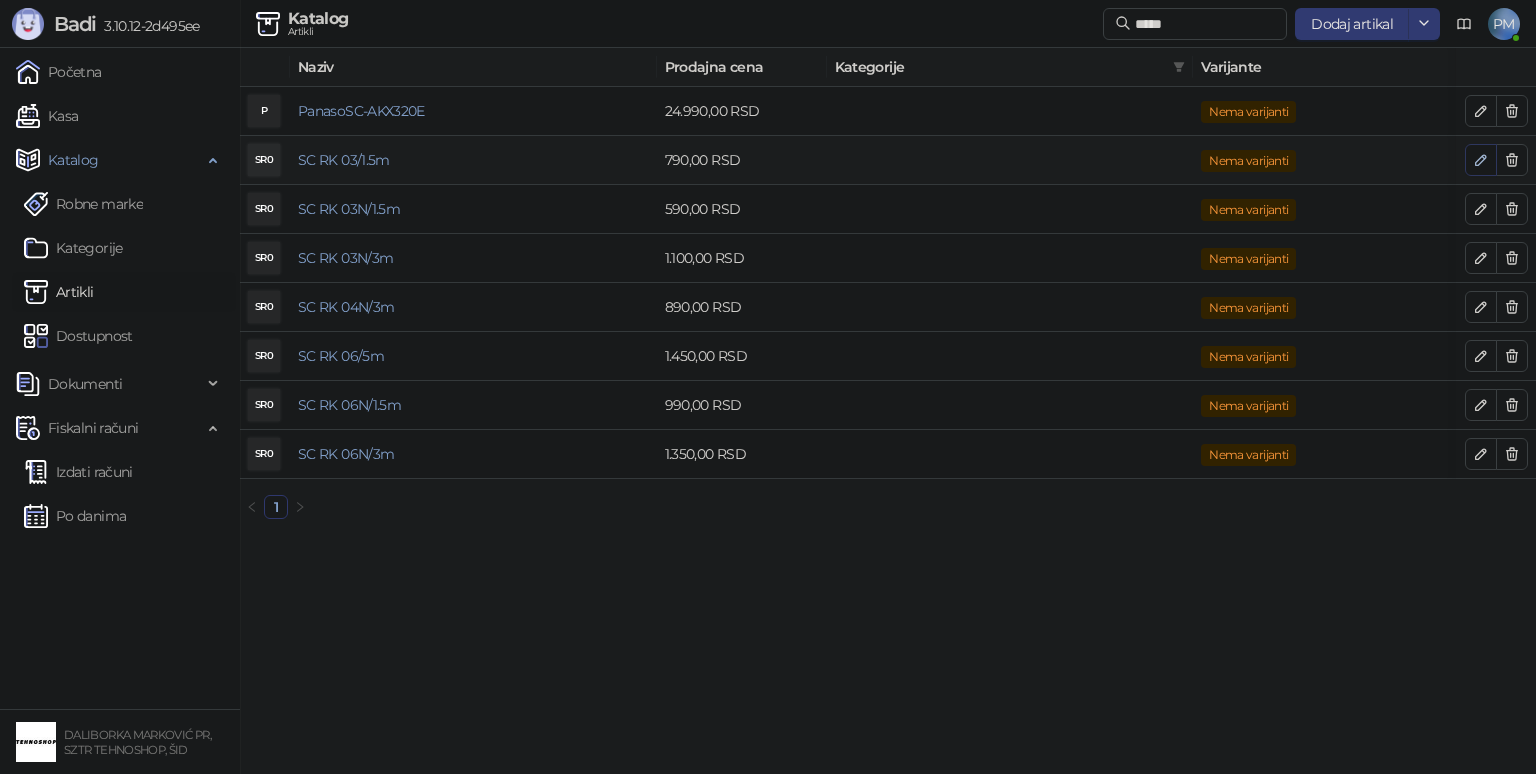 click 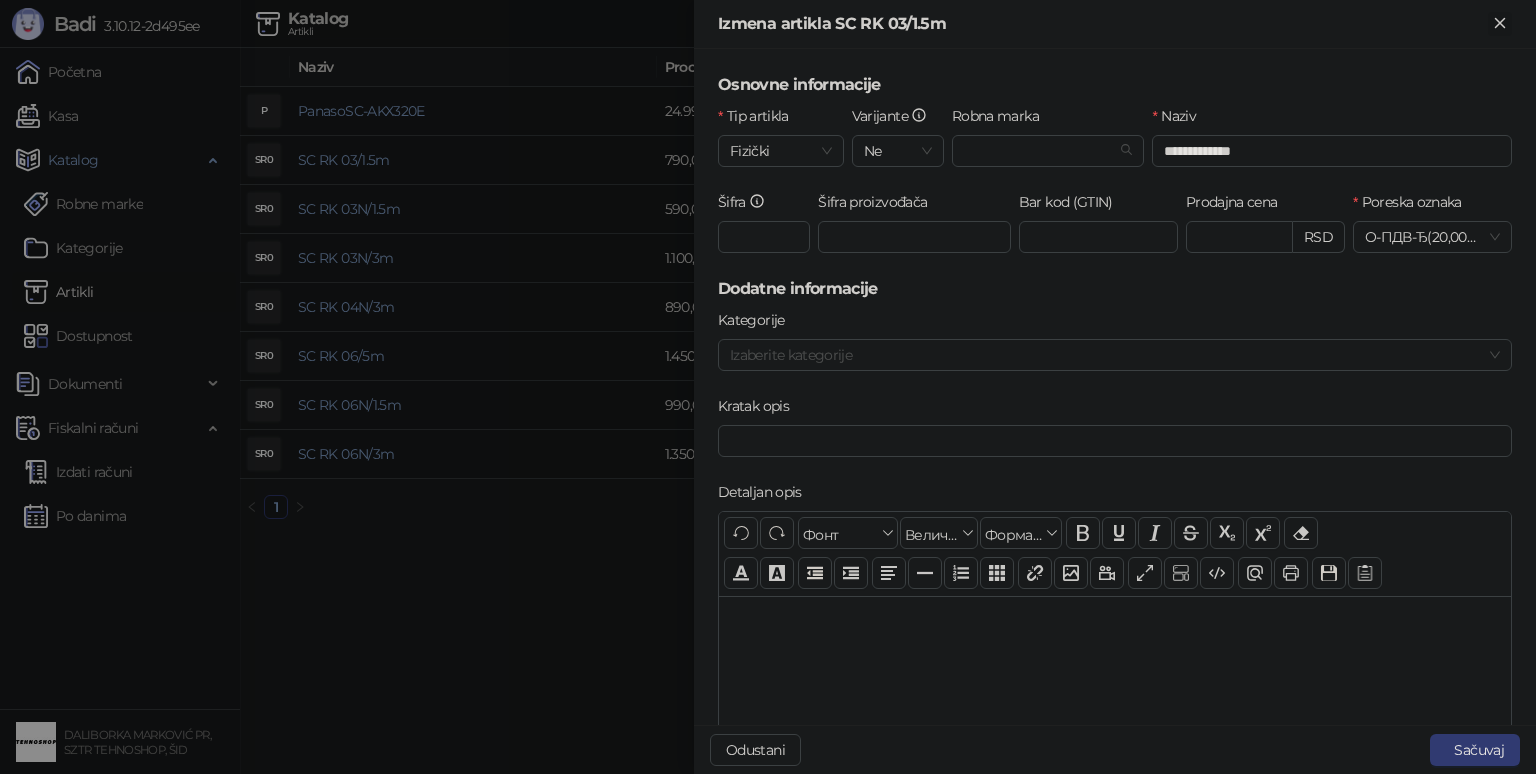 click 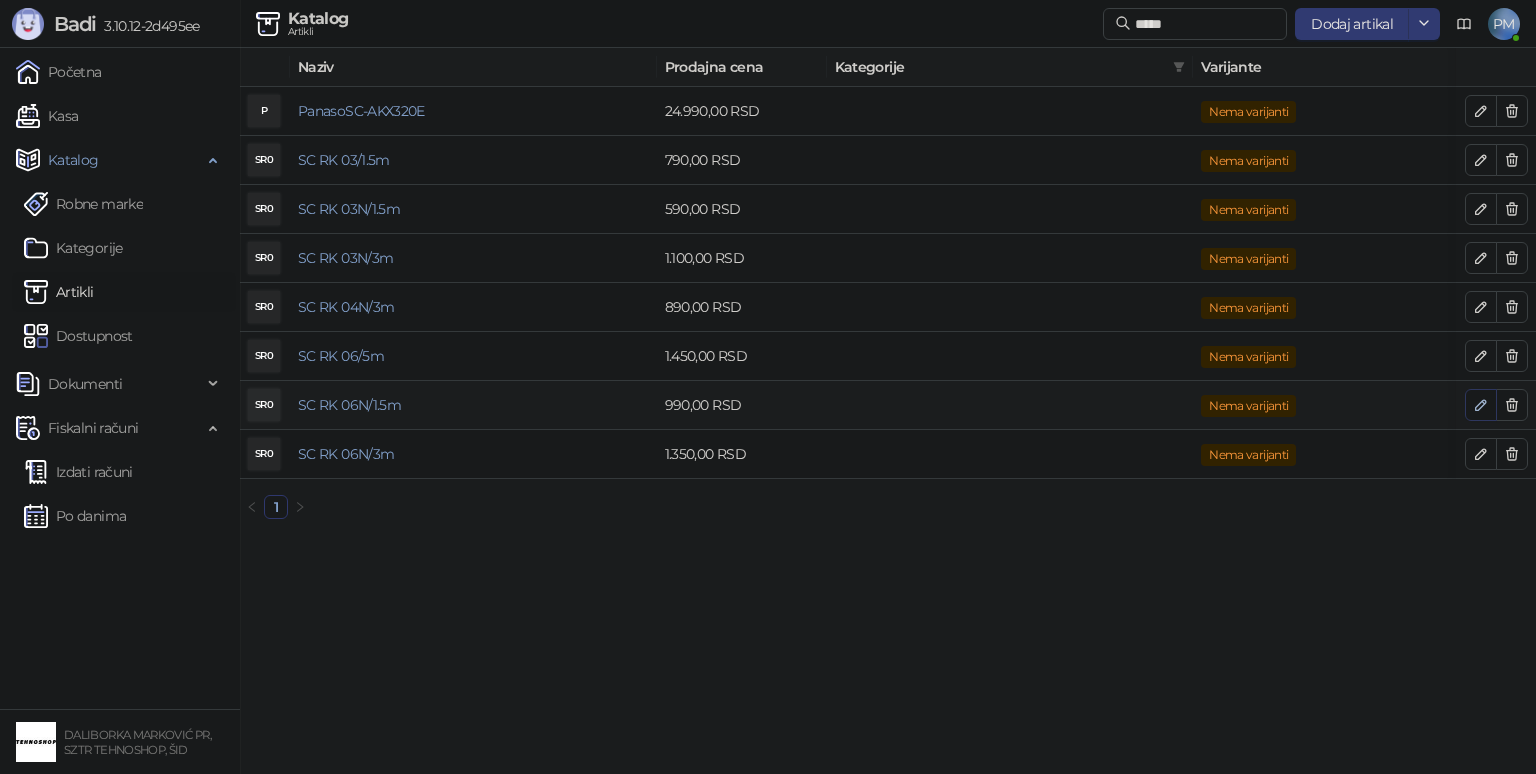 click 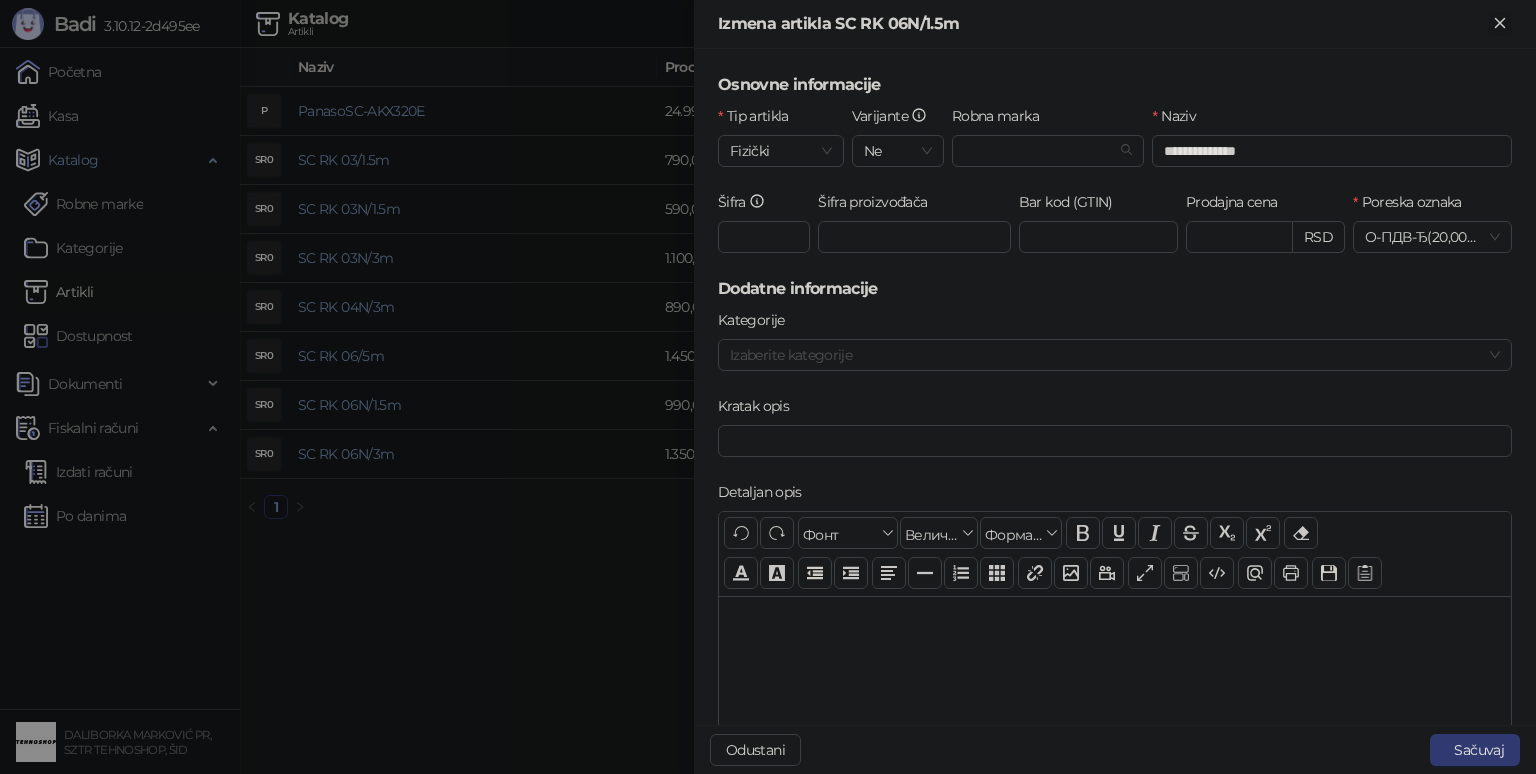 click 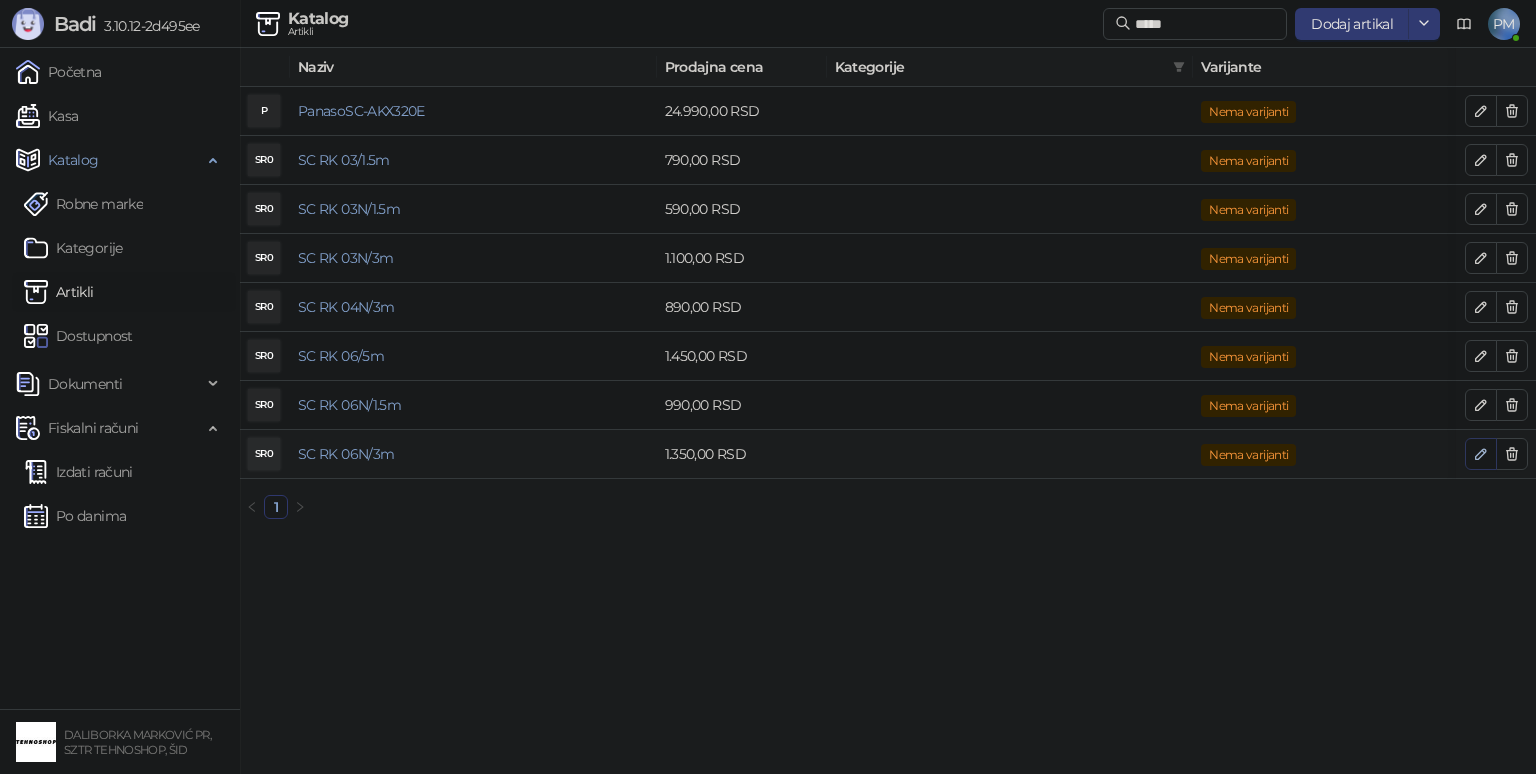 click 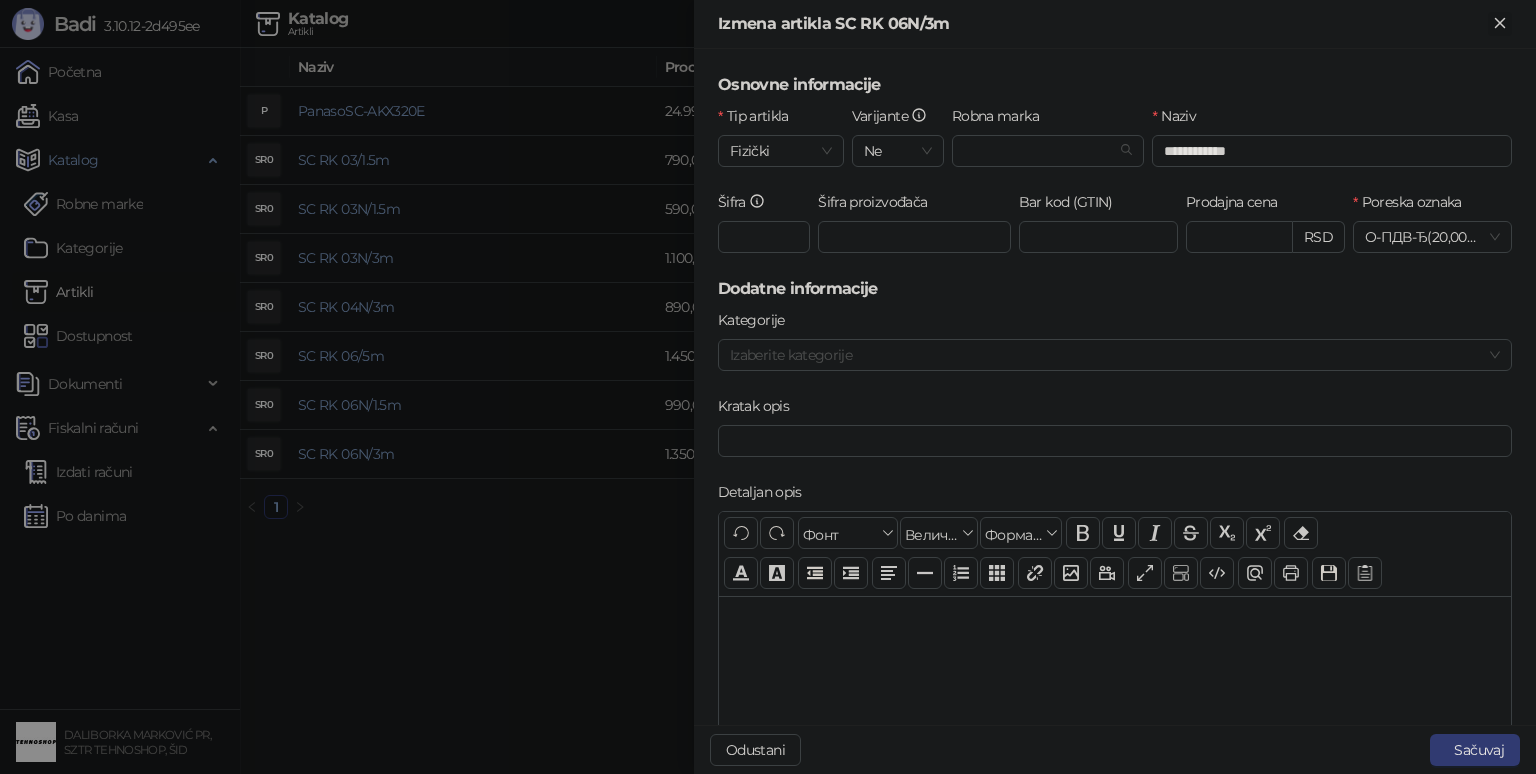 click 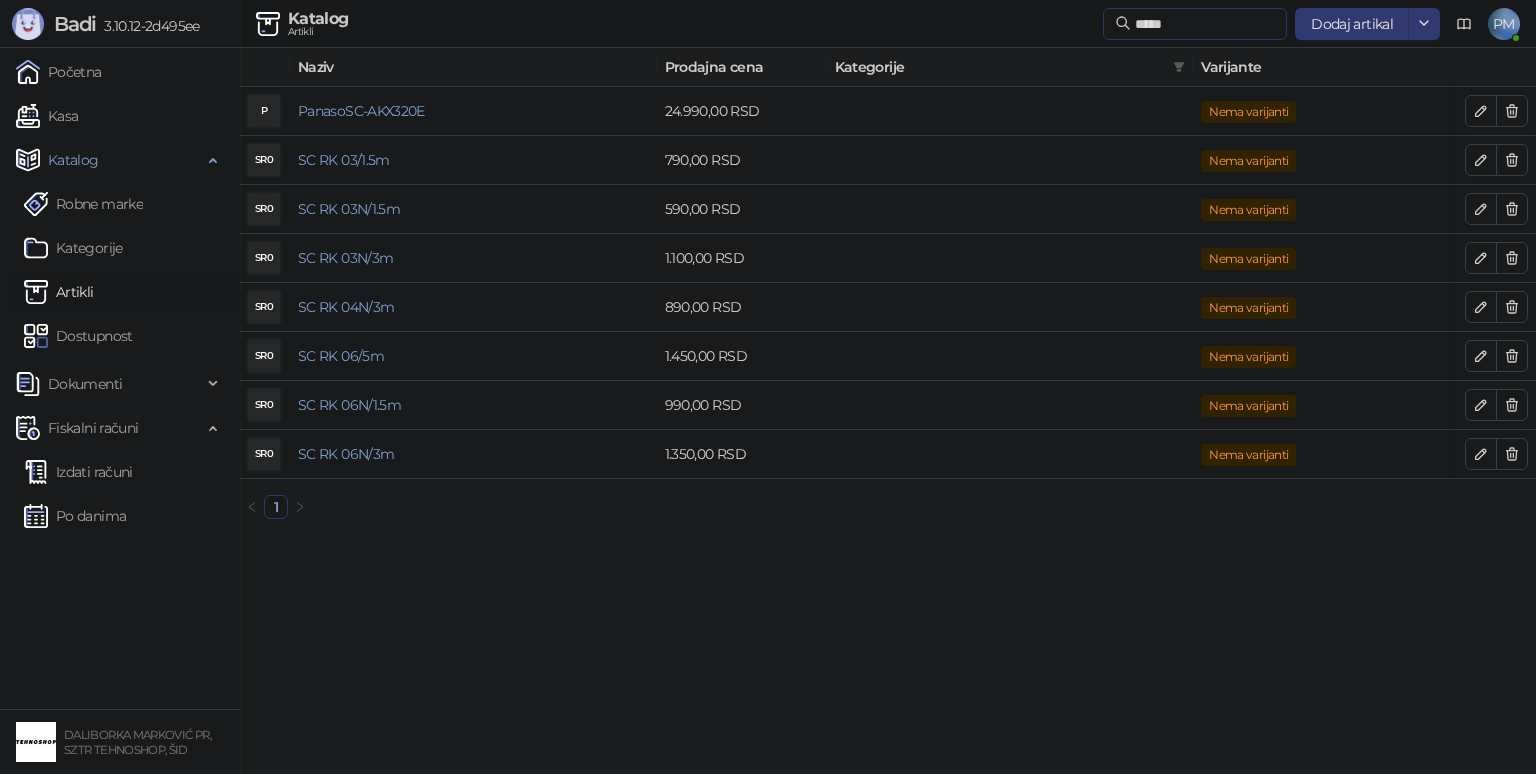 click on "*****" at bounding box center [1195, 24] 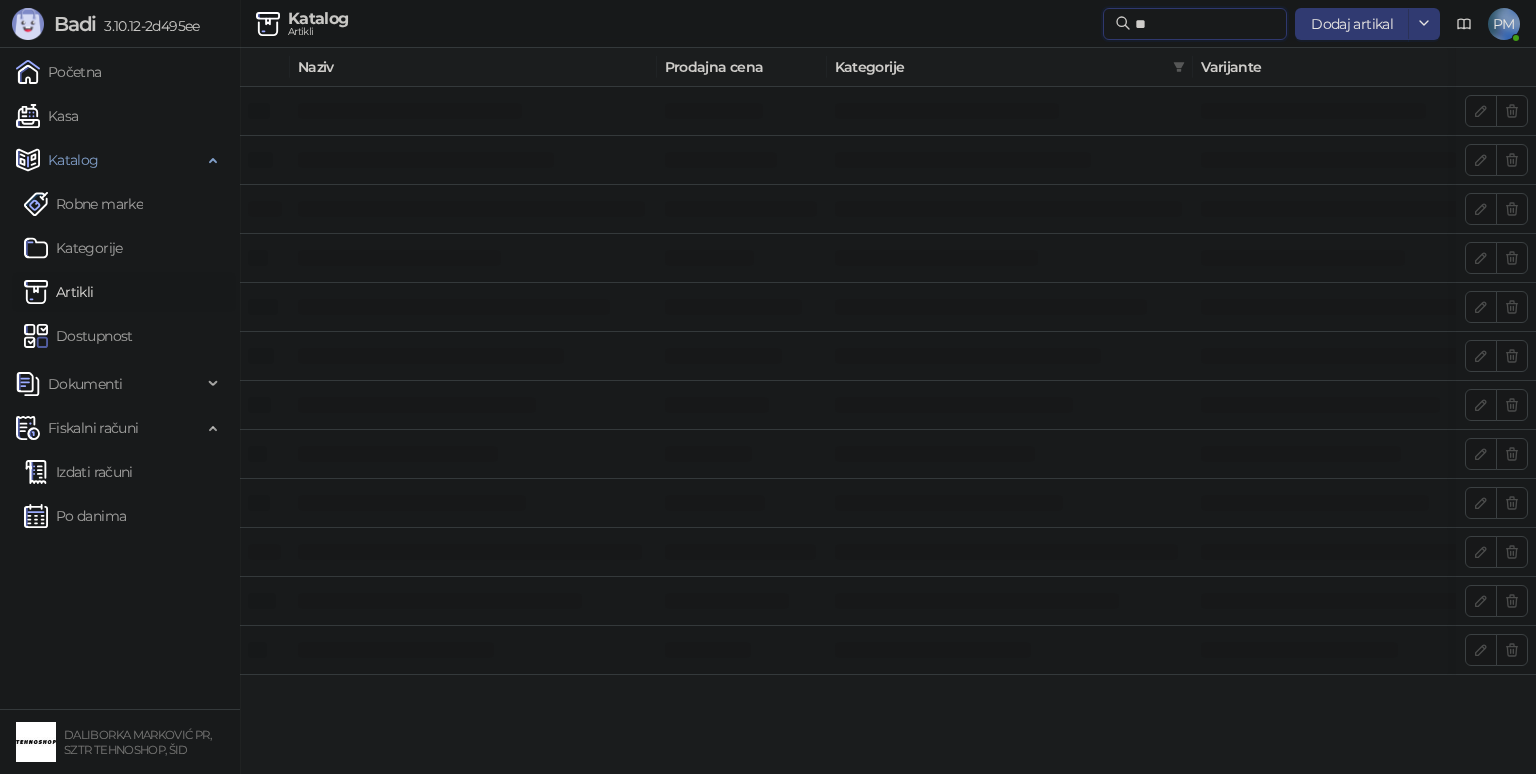 type on "*" 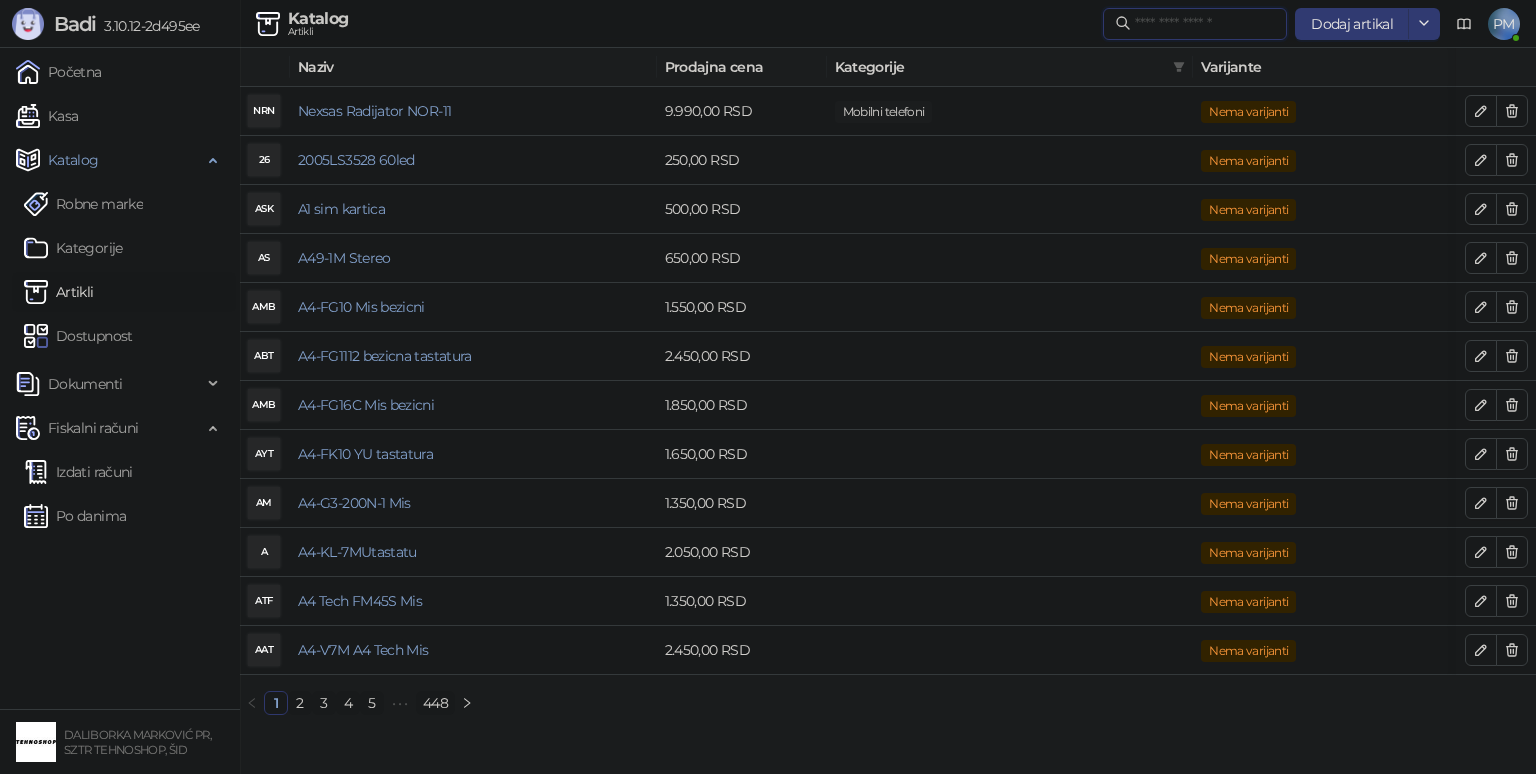 type 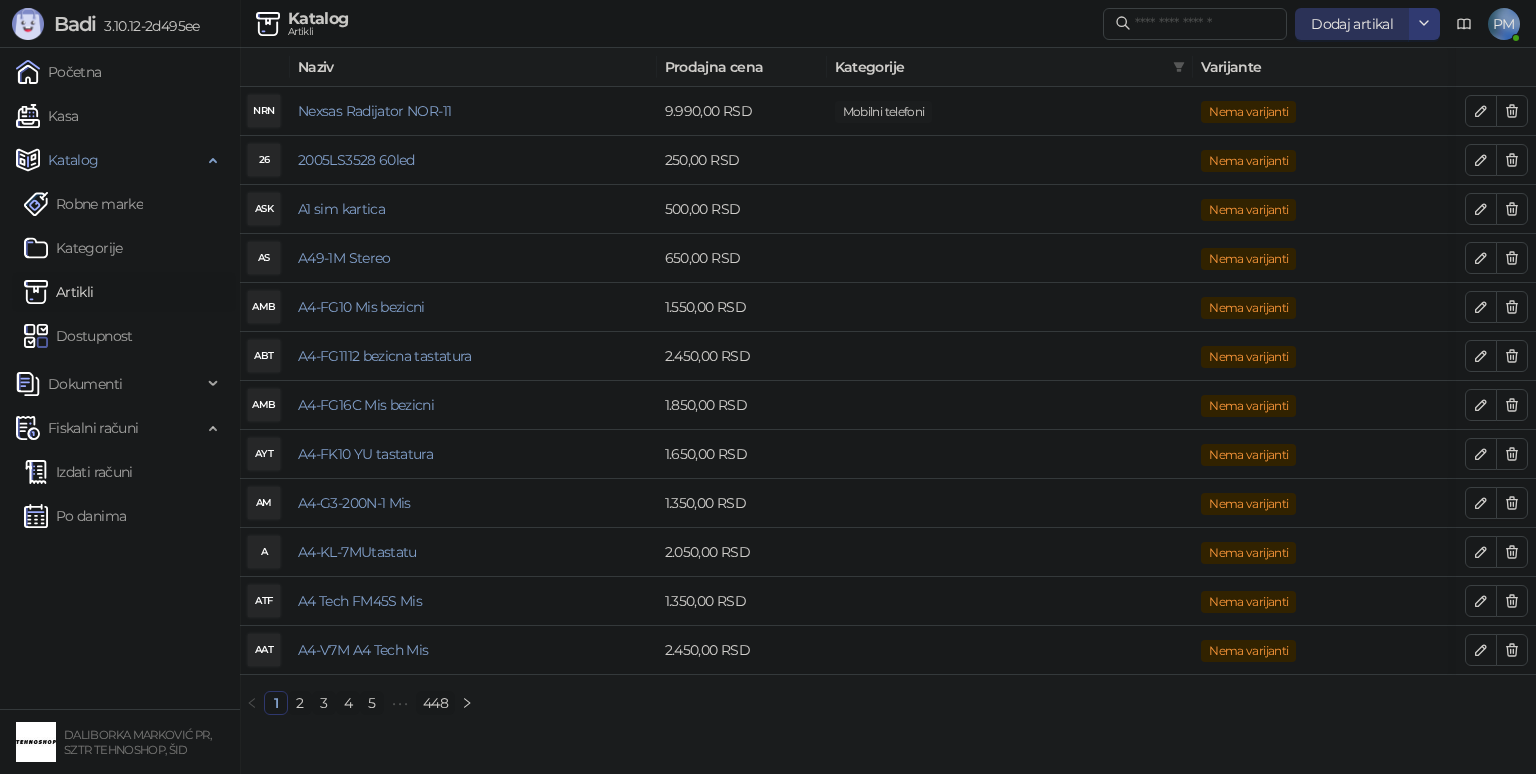 click on "Dodaj artikal" at bounding box center (1352, 24) 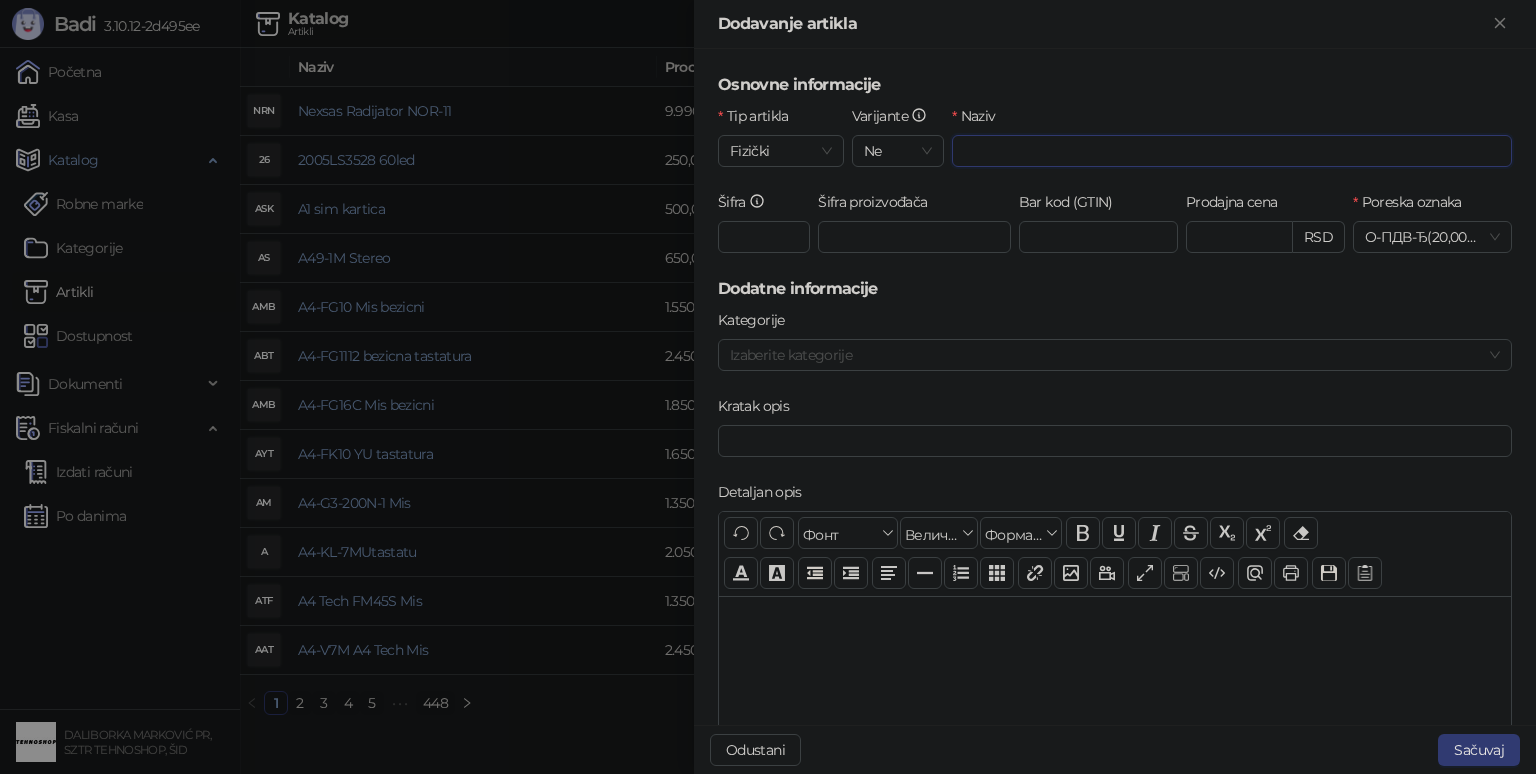 click on "Naziv" at bounding box center [1232, 151] 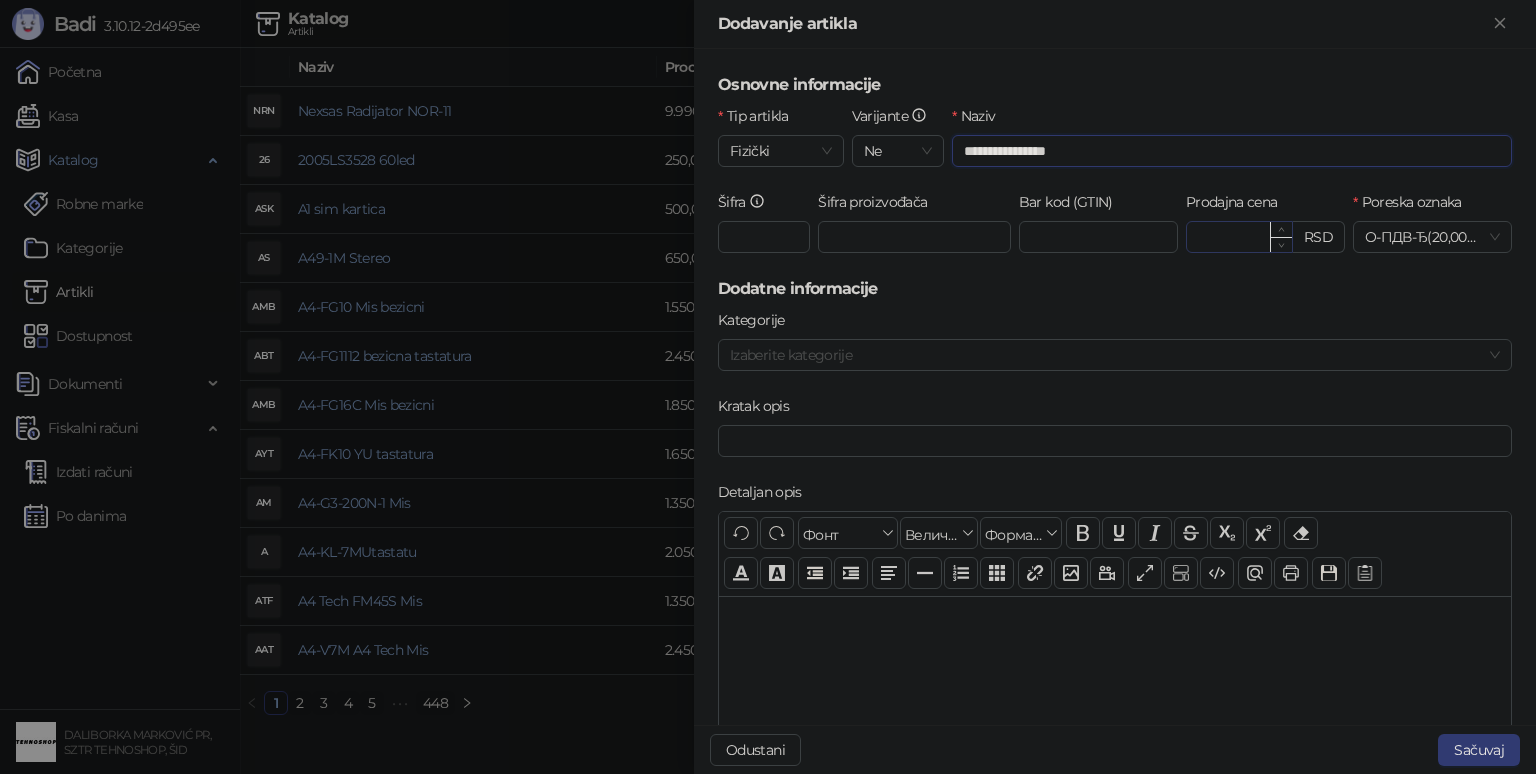 type on "**********" 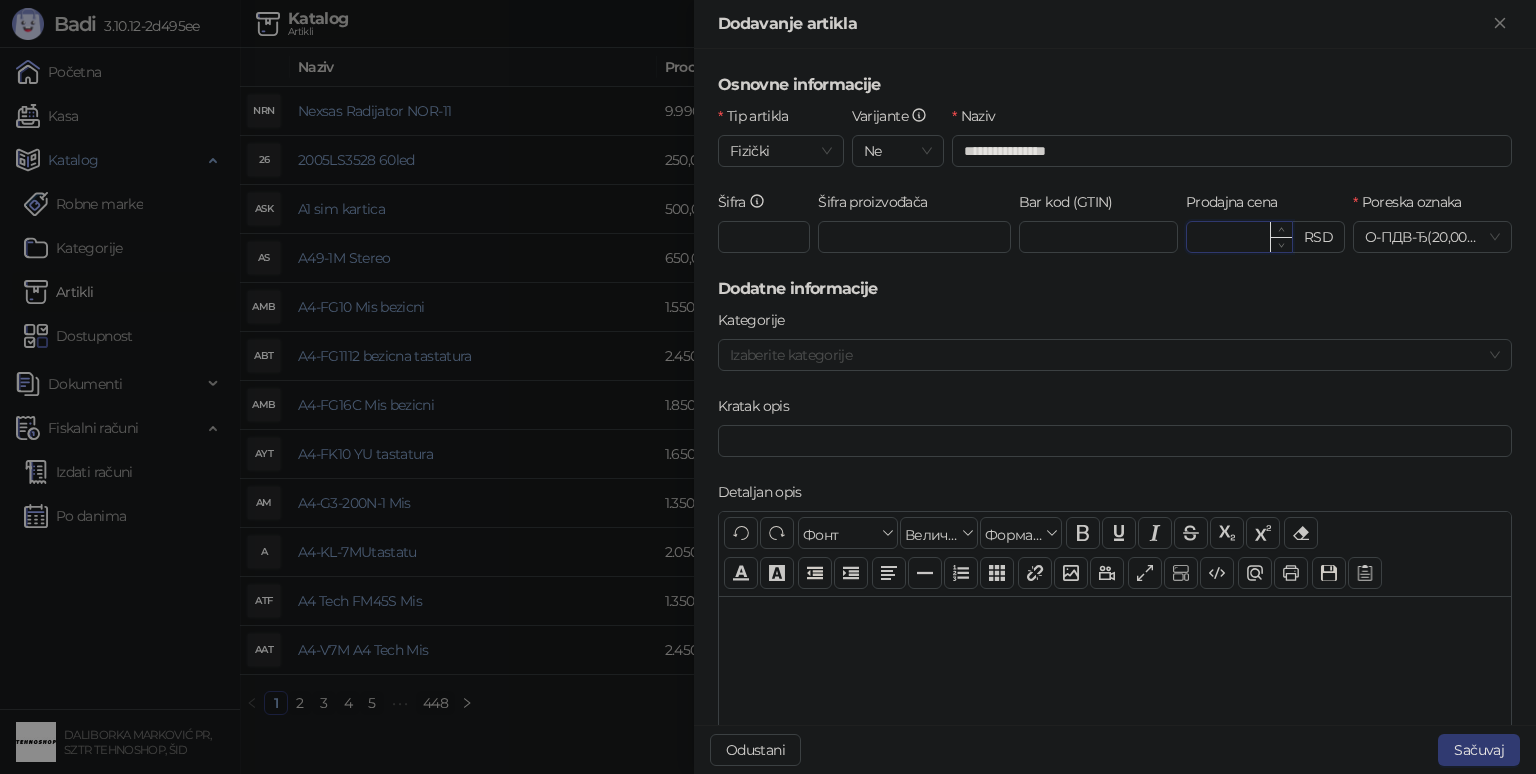 click on "Prodajna cena" at bounding box center (1239, 237) 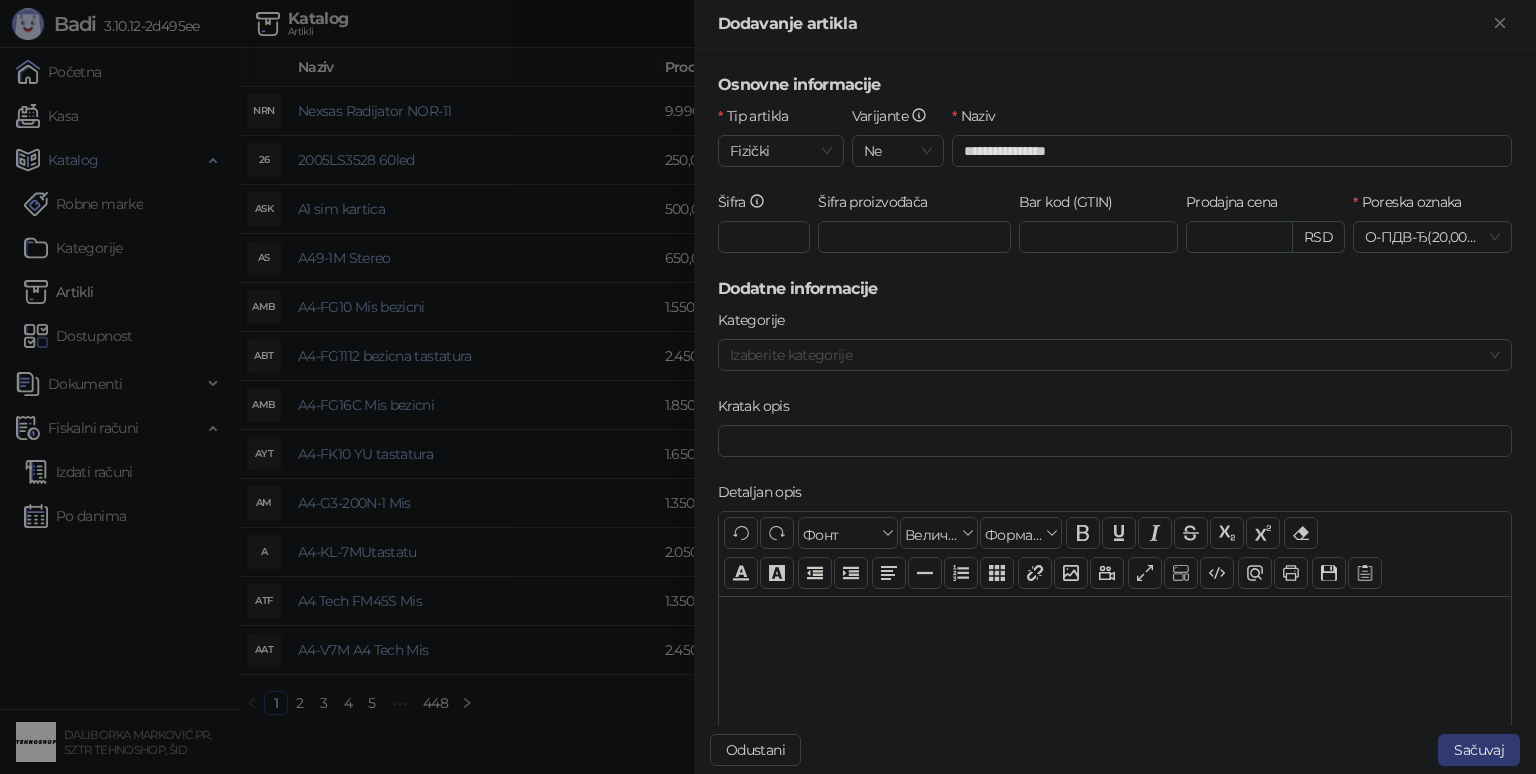 type on "*****" 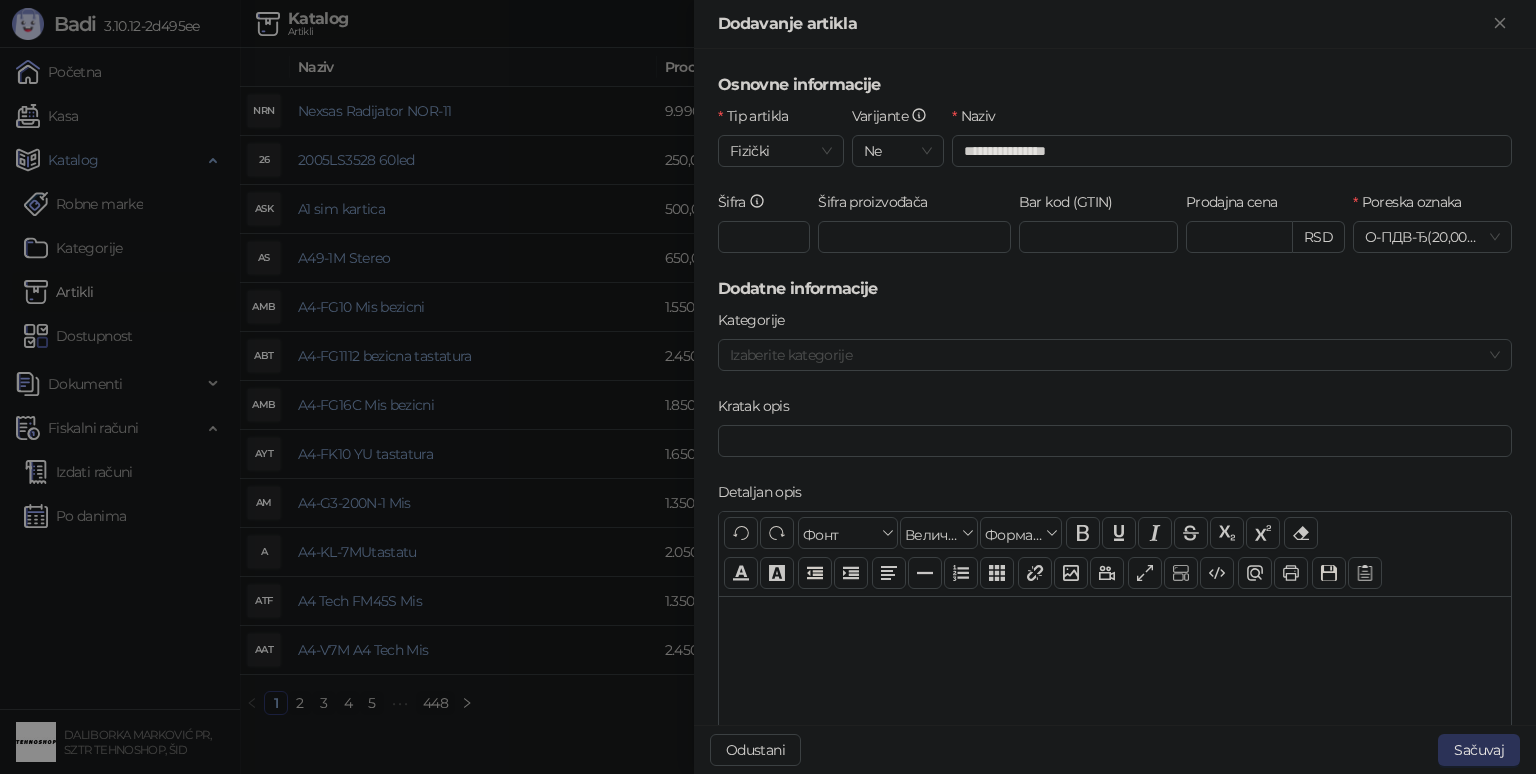 click on "Sačuvaj" at bounding box center (1479, 750) 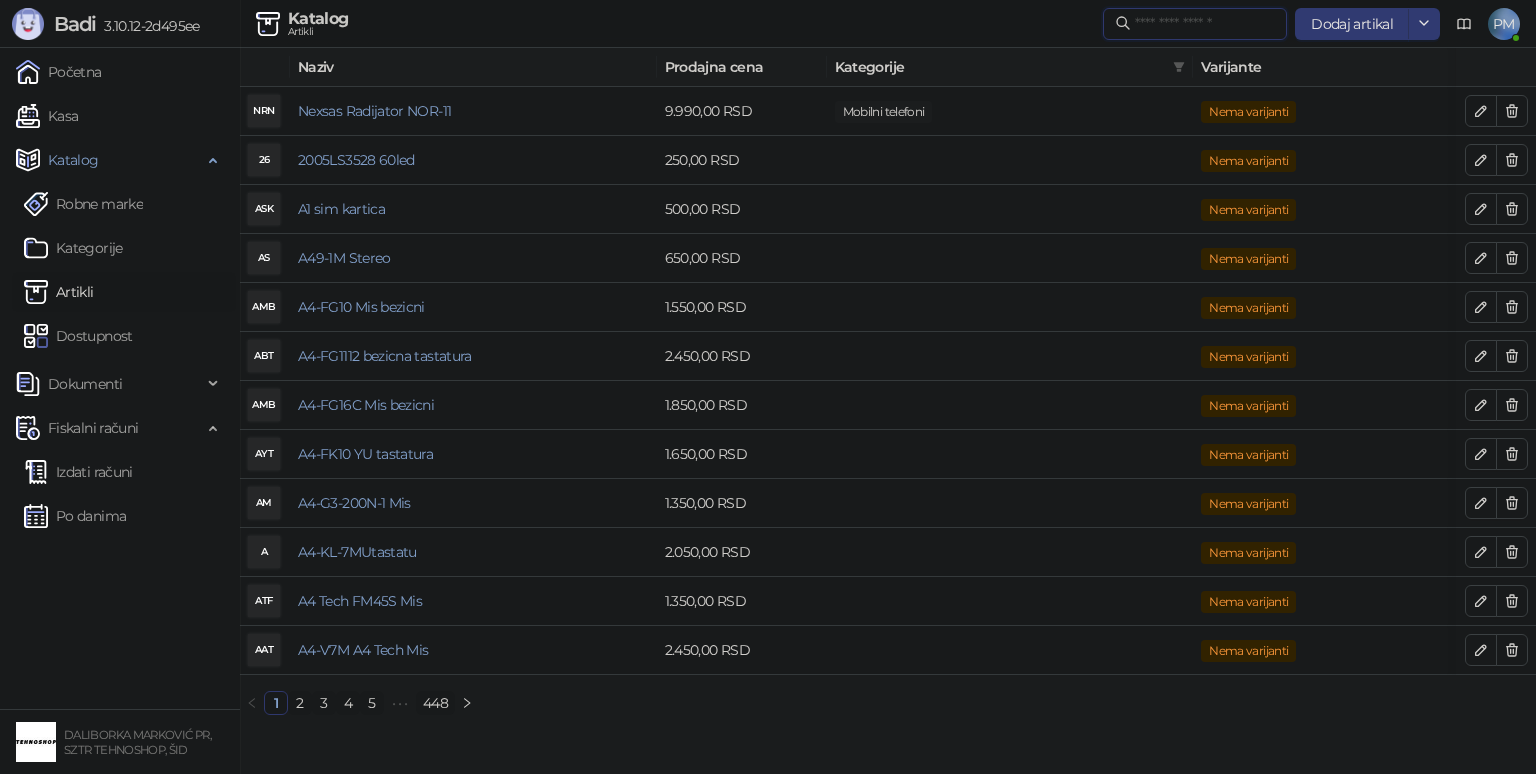 click at bounding box center (1205, 24) 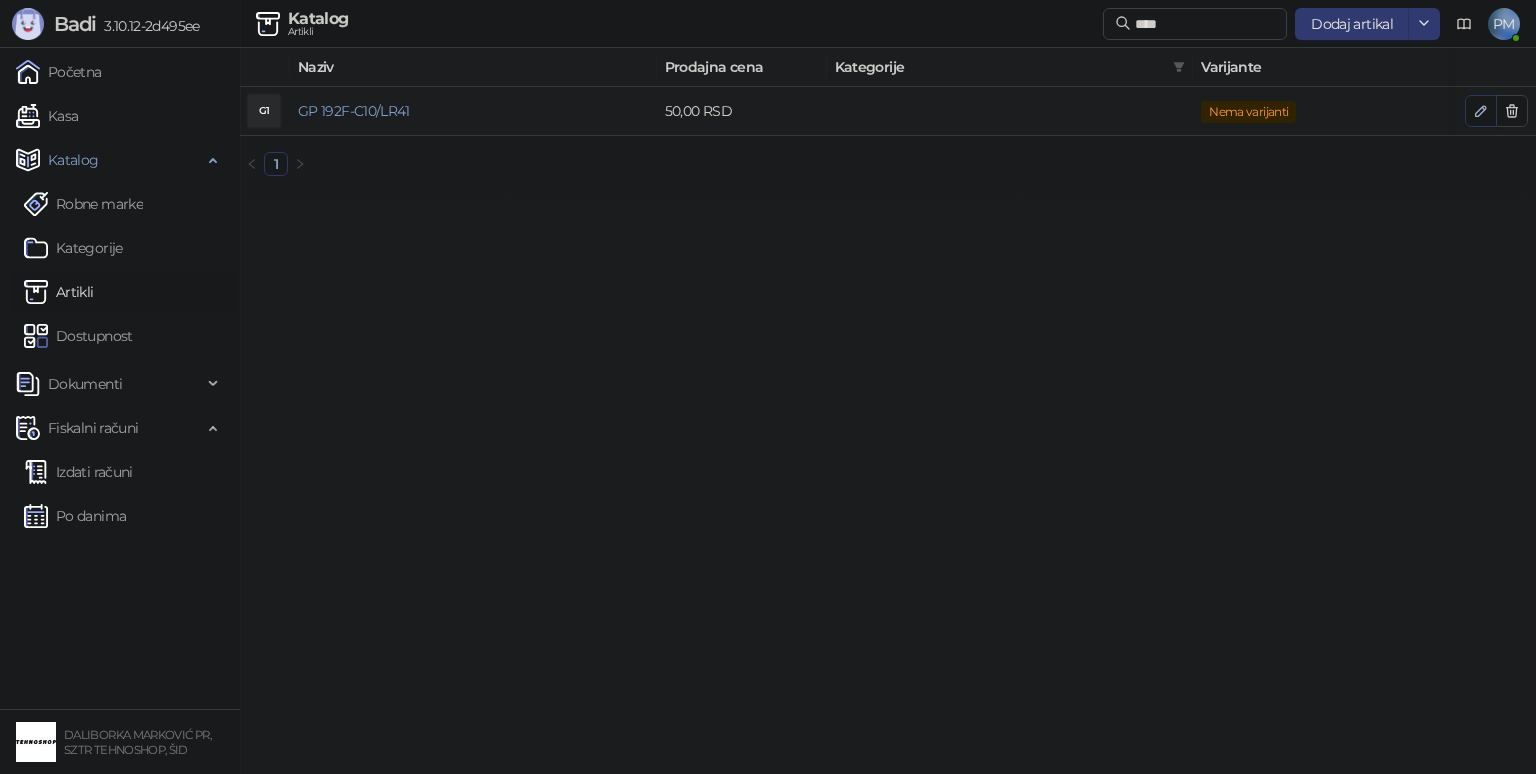 click 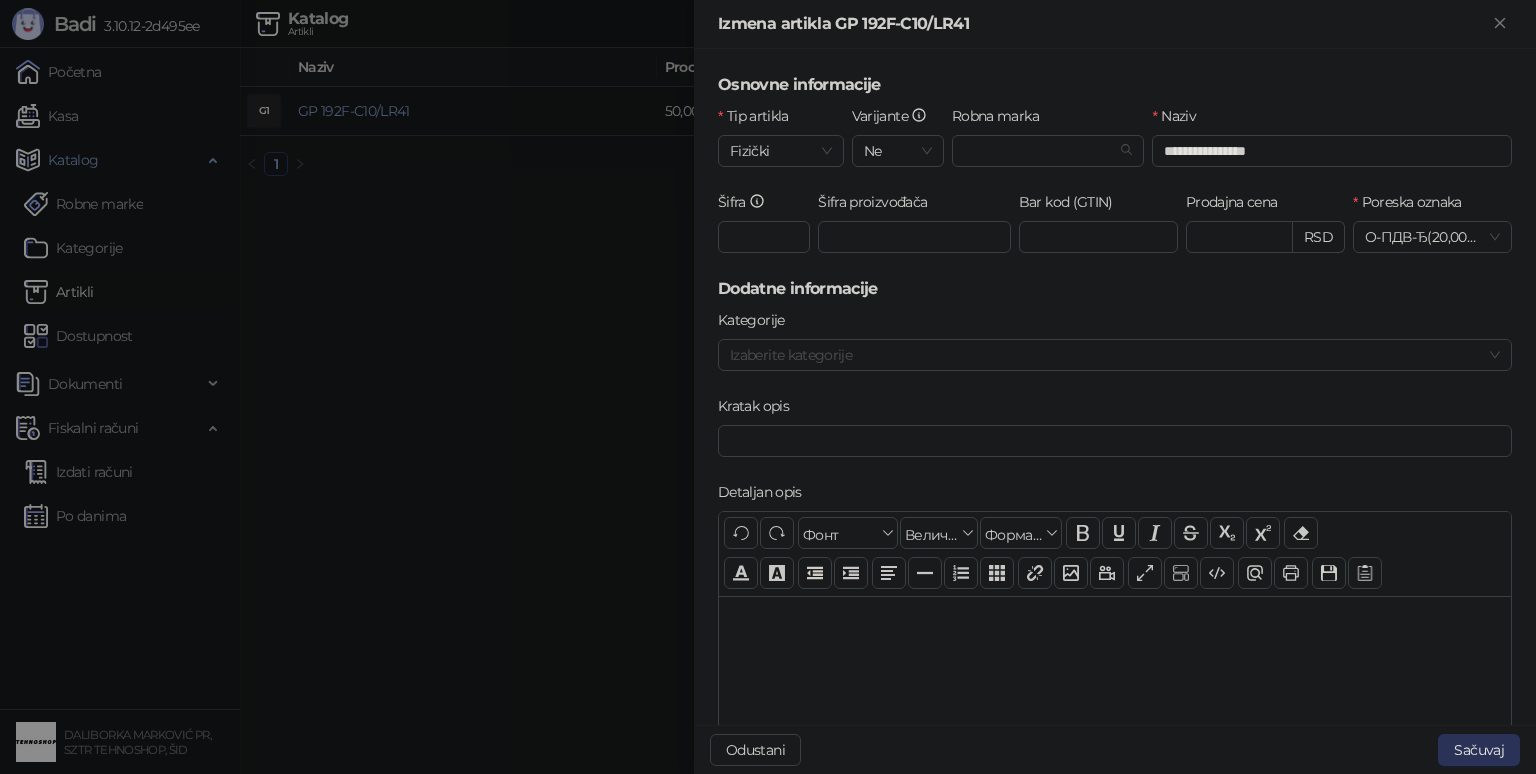 click on "Sačuvaj" at bounding box center [1479, 750] 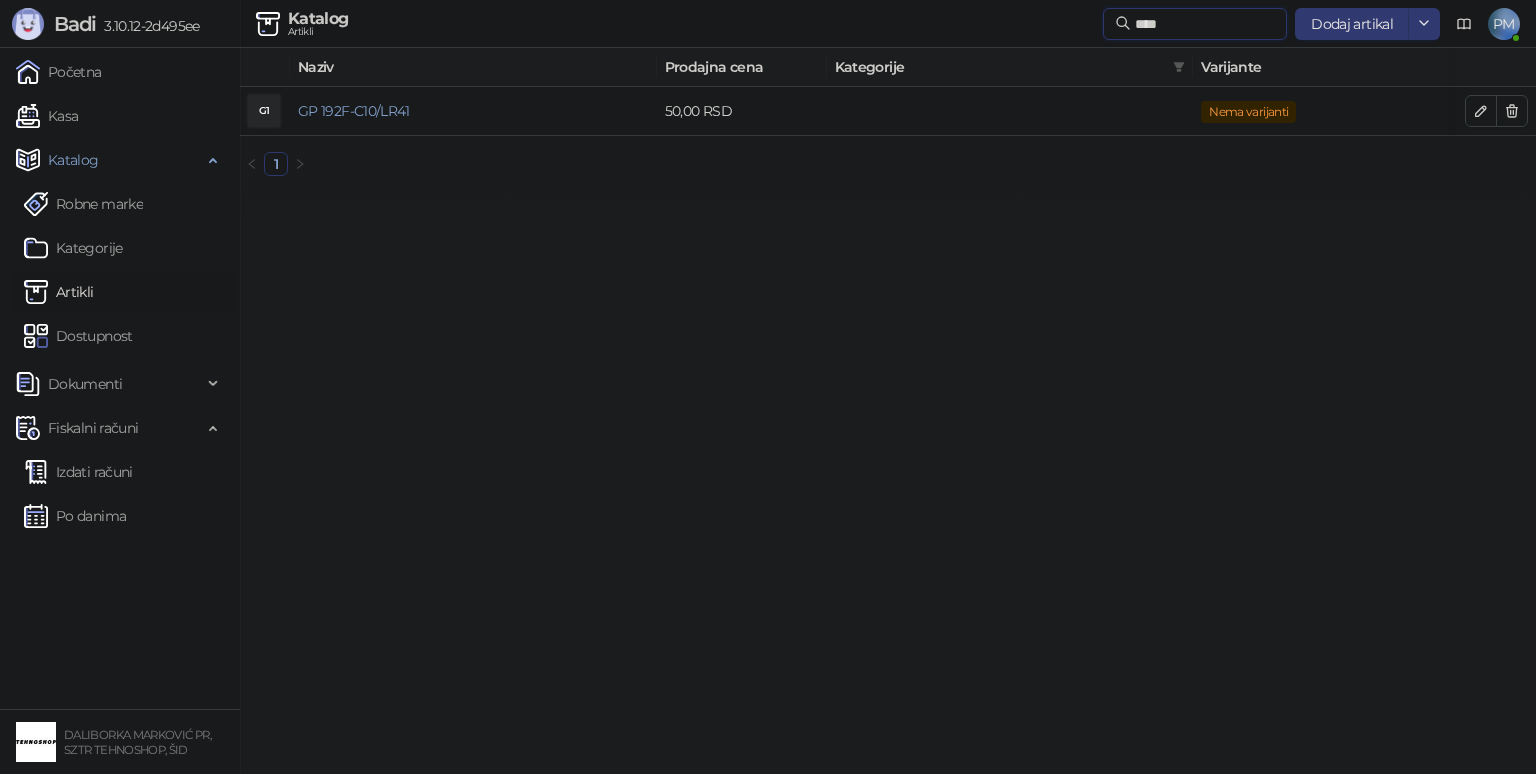 click on "****" at bounding box center [1205, 24] 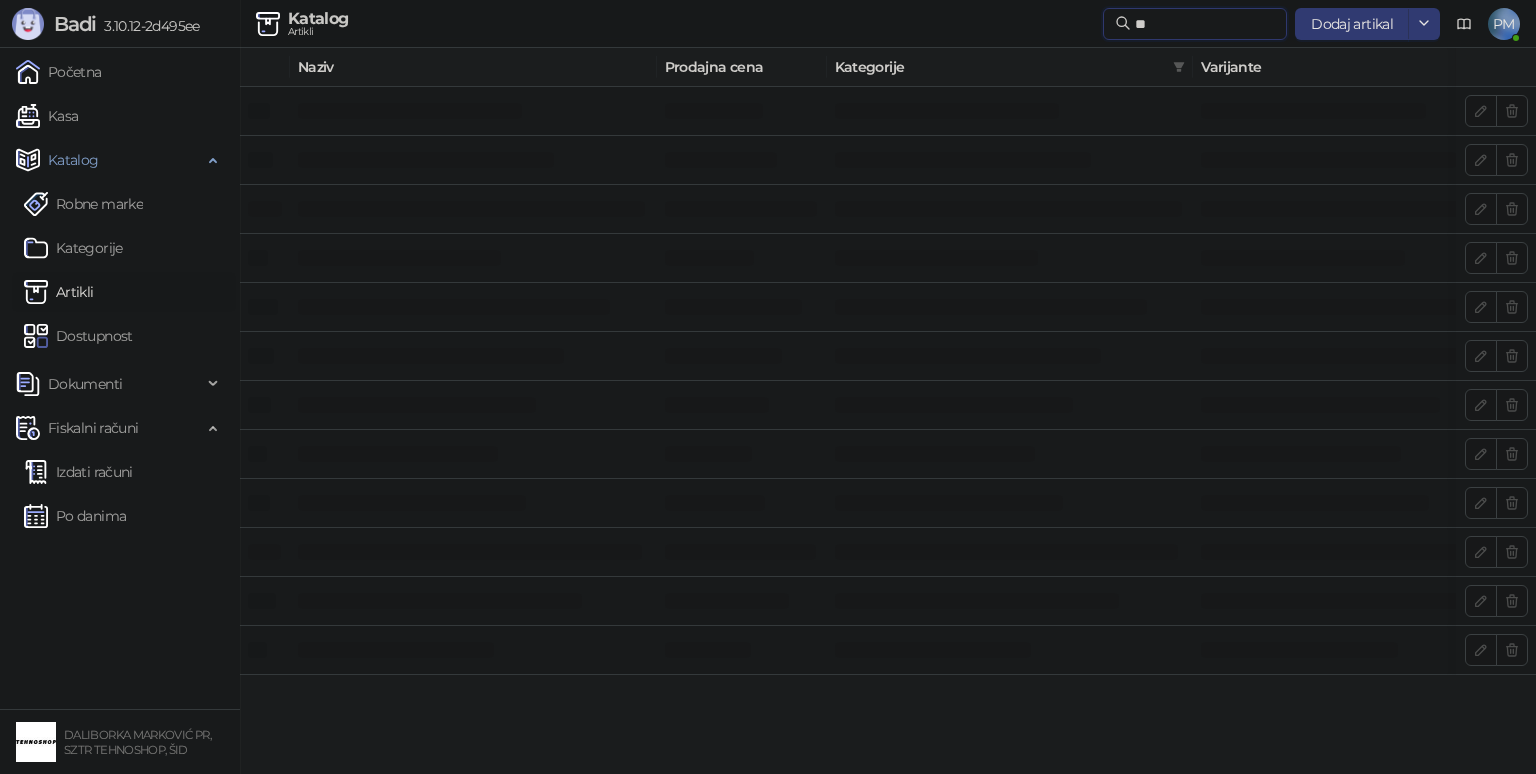 type on "*" 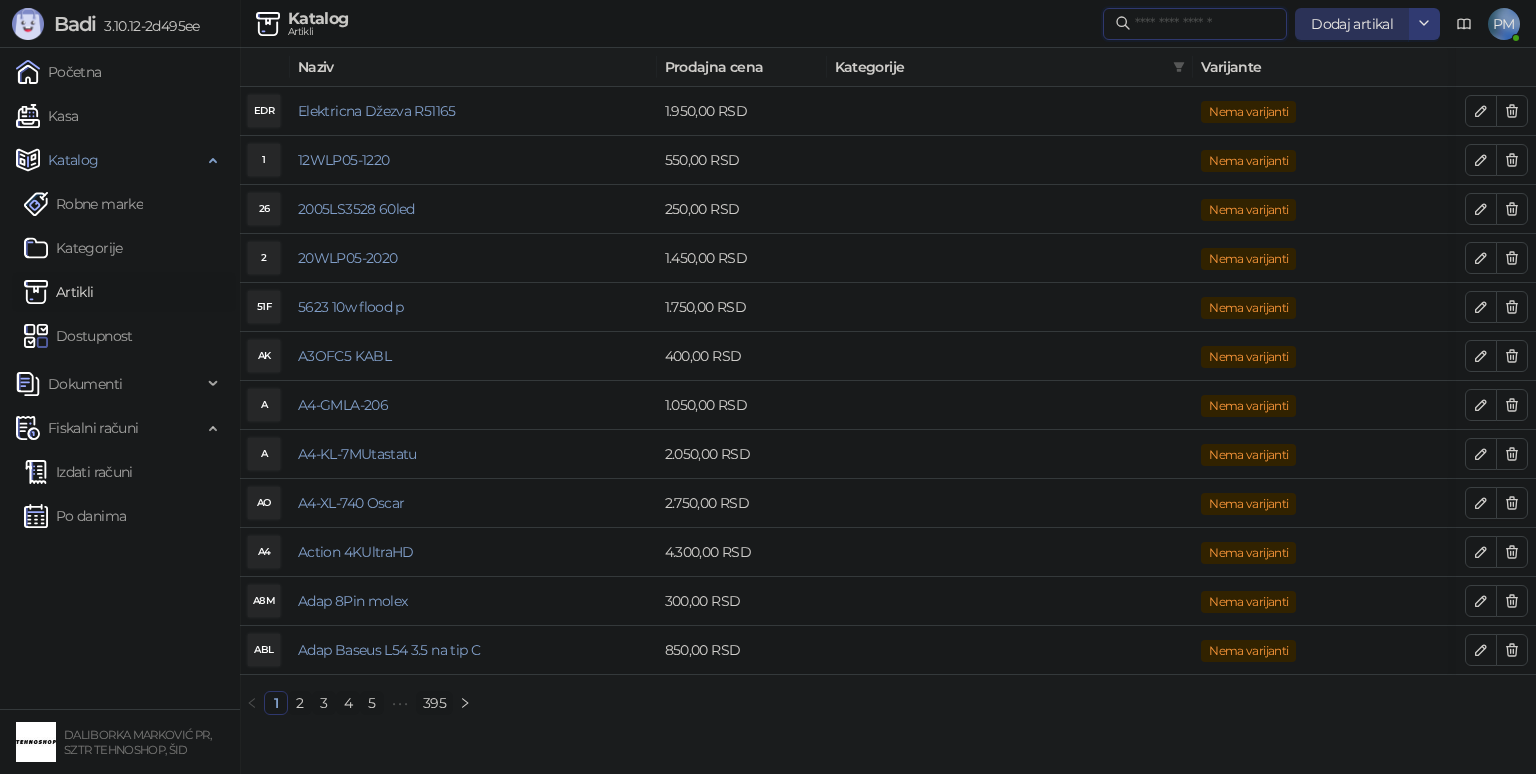 type 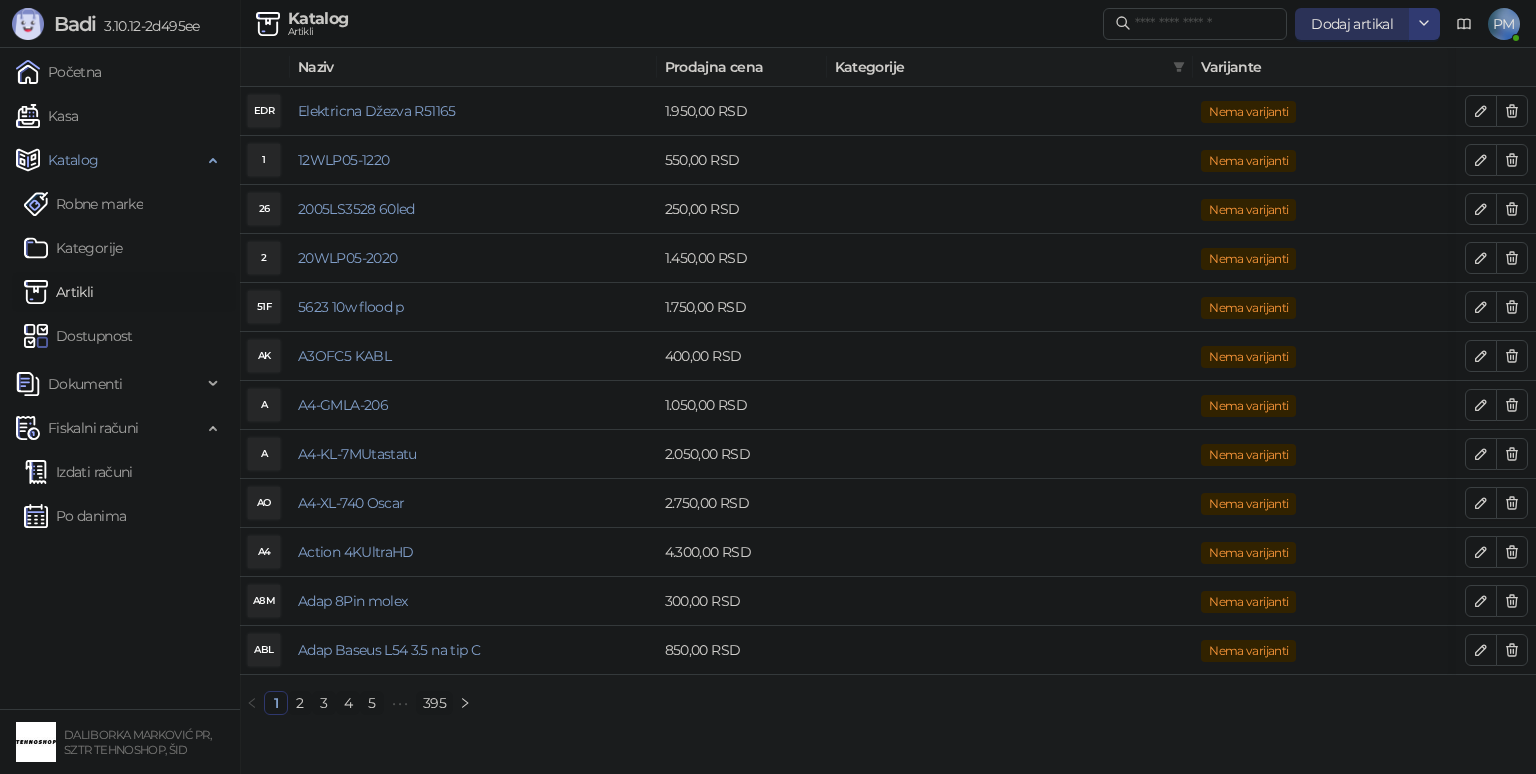 click on "Dodaj artikal" at bounding box center [1352, 24] 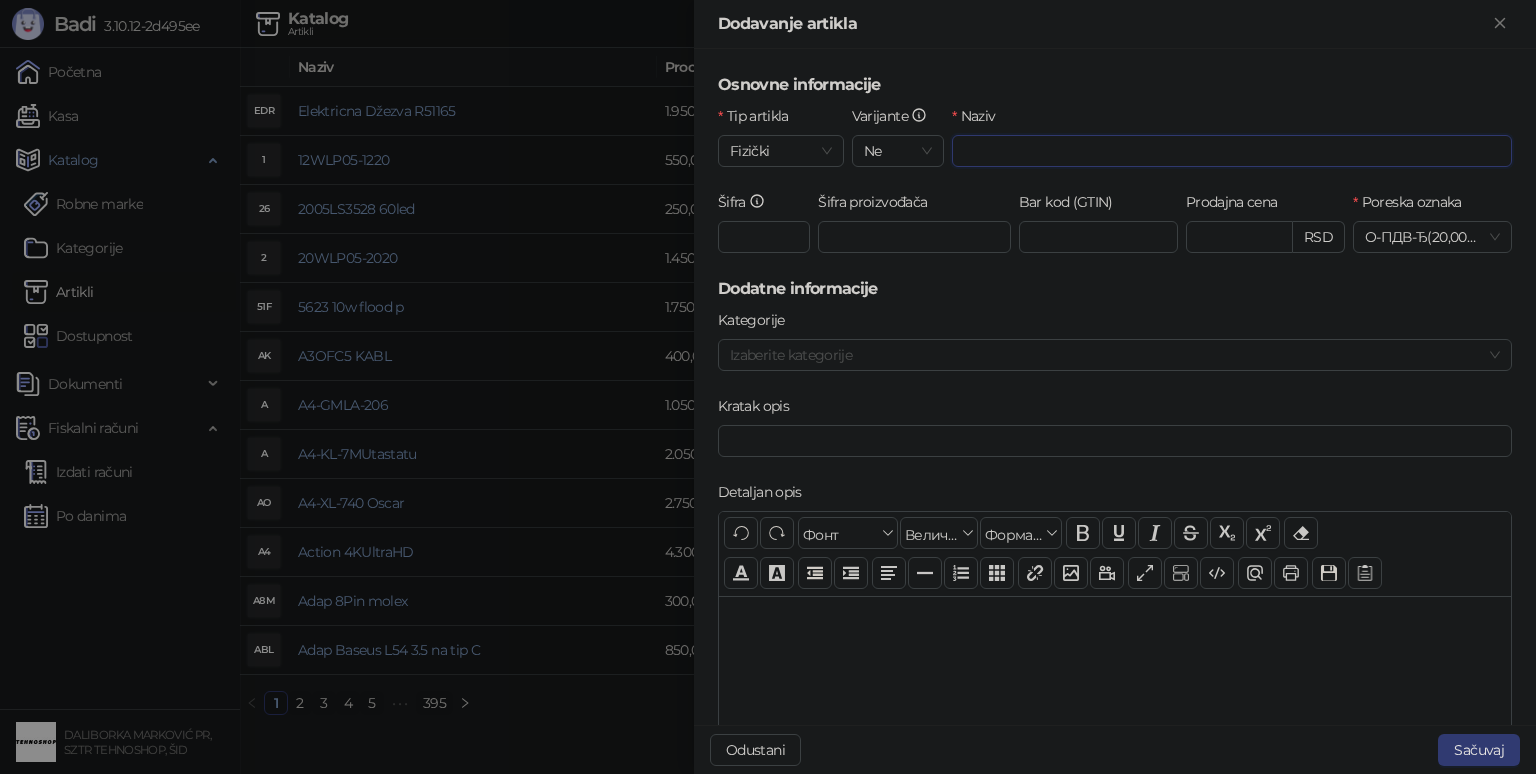 click on "Naziv" at bounding box center [1232, 151] 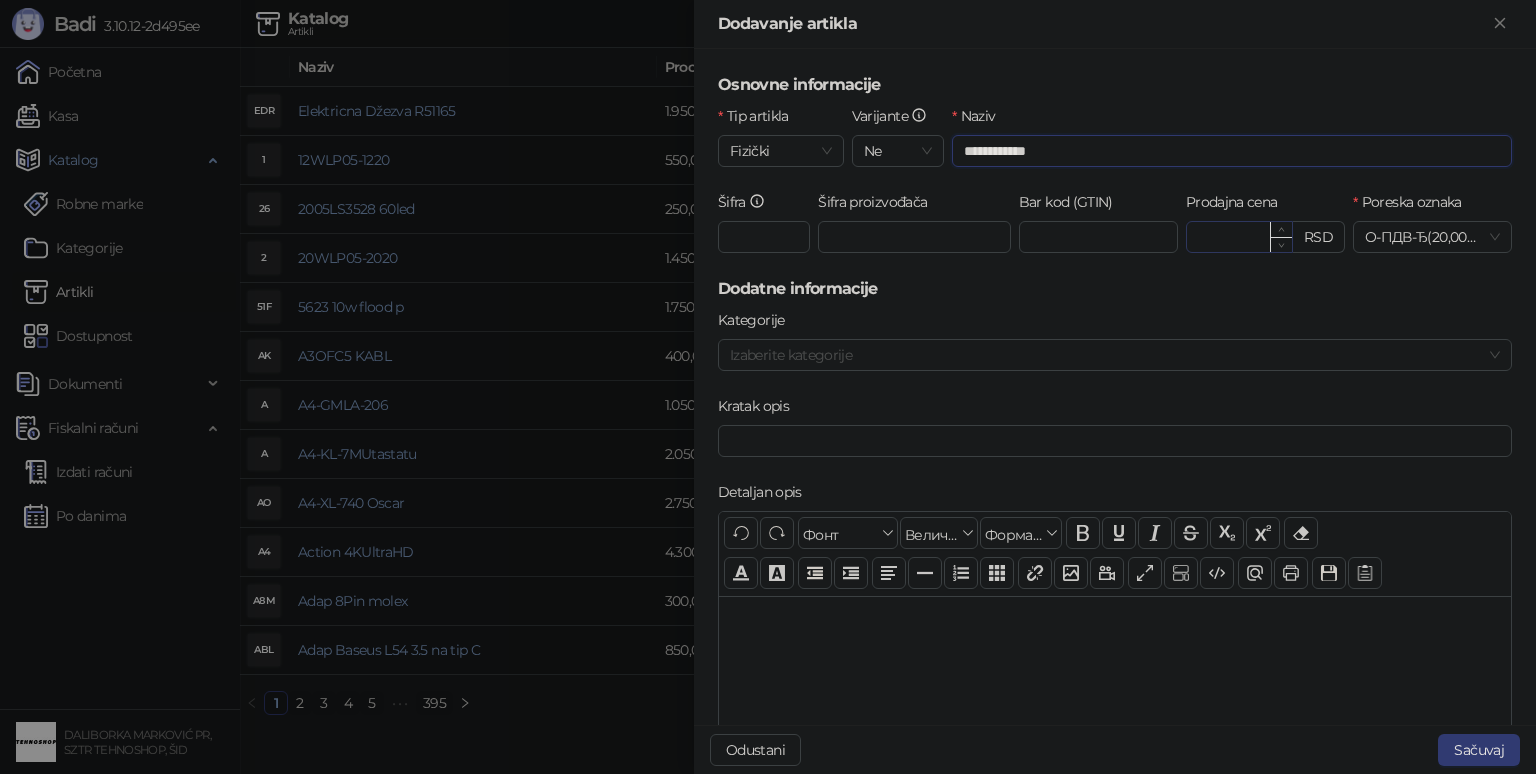 type on "**********" 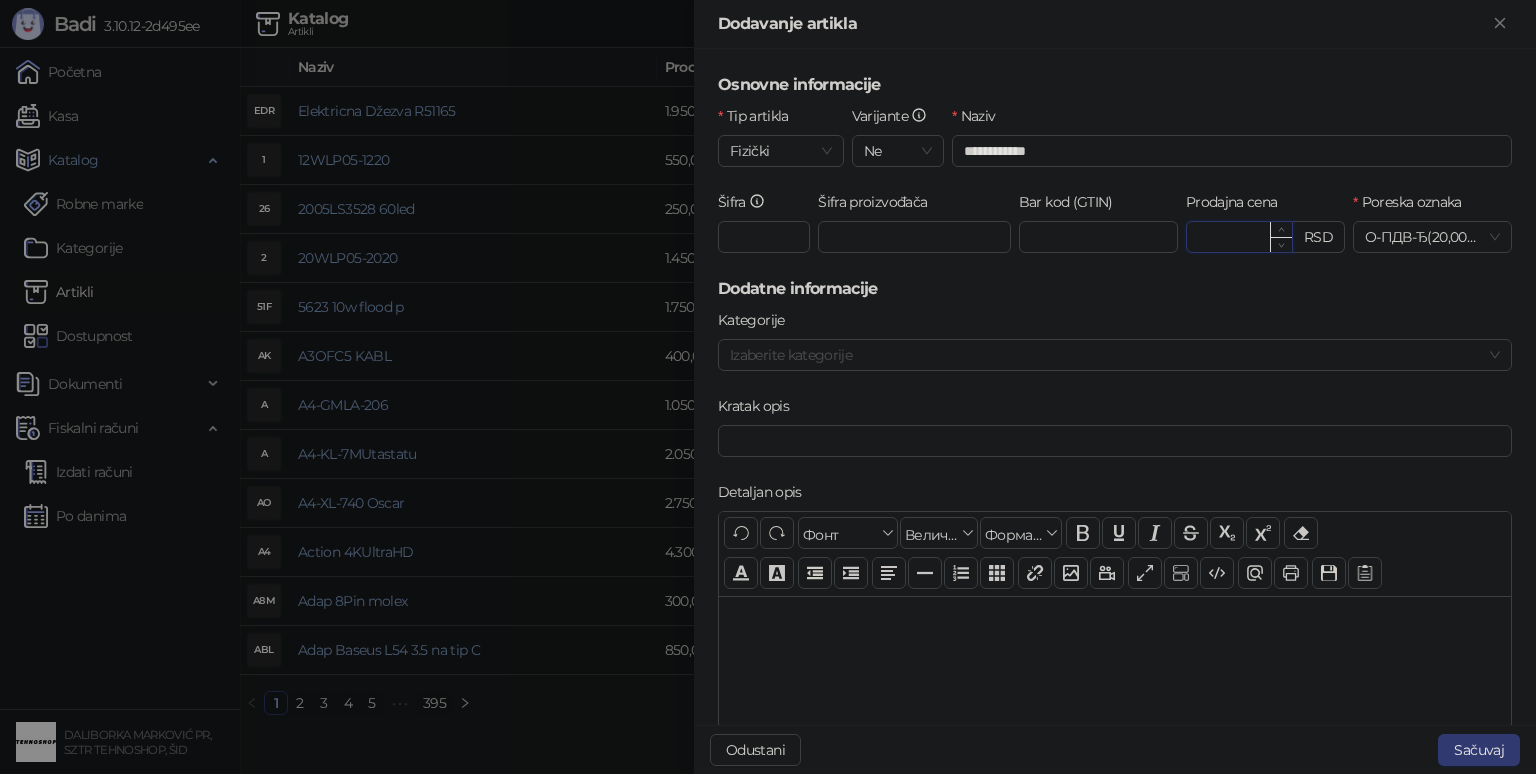 click on "Prodajna cena" at bounding box center [1239, 237] 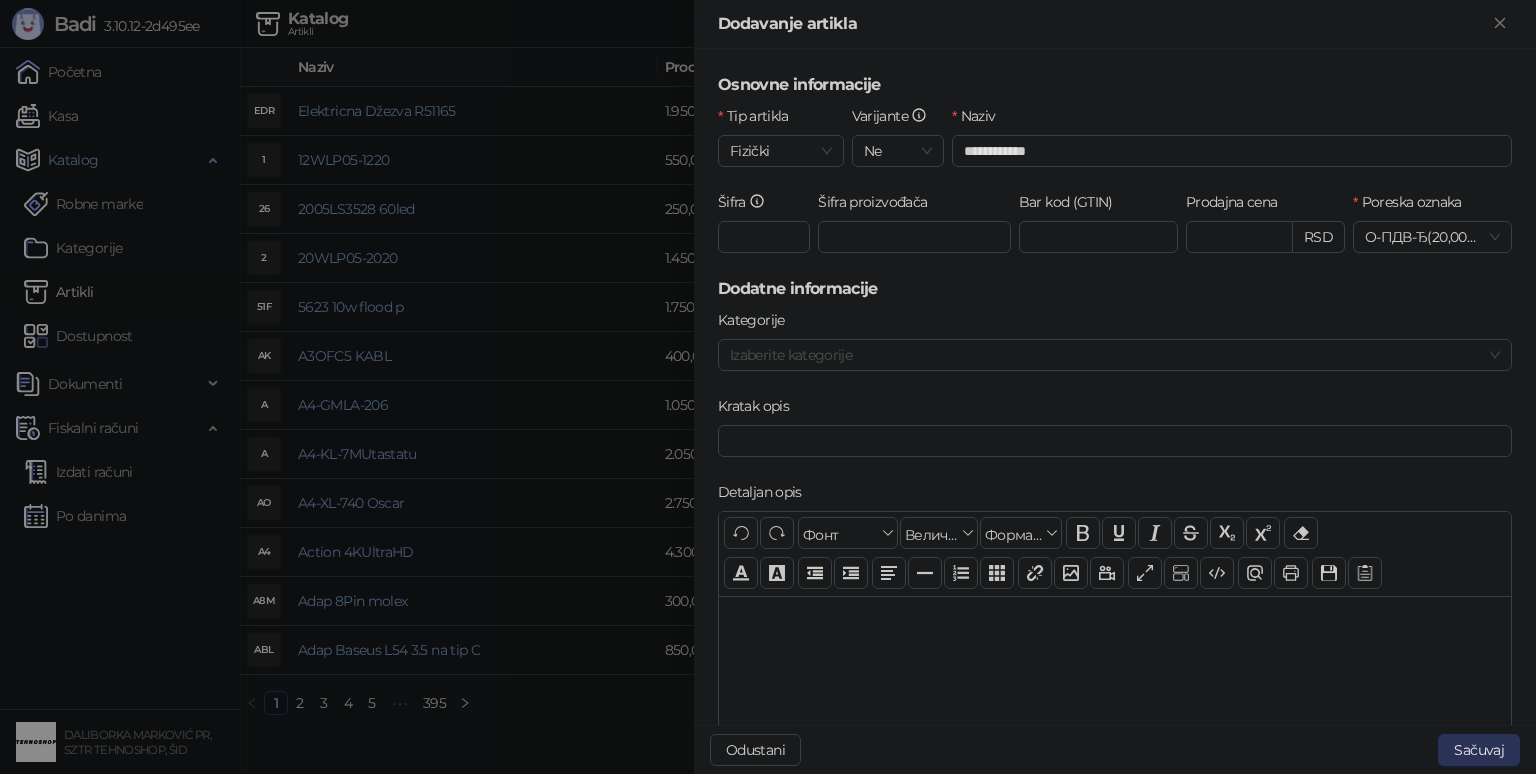 type on "*******" 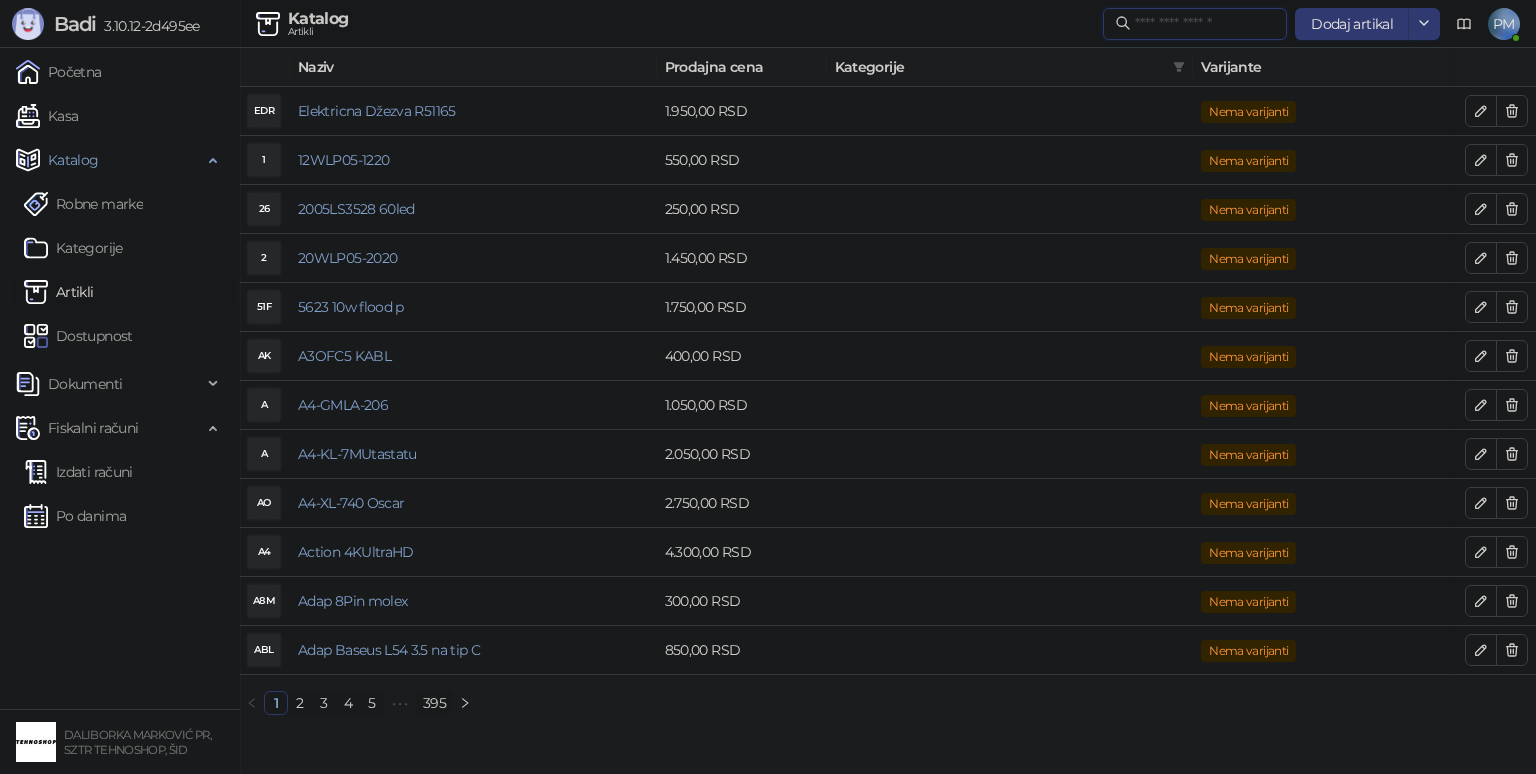 click at bounding box center [1205, 24] 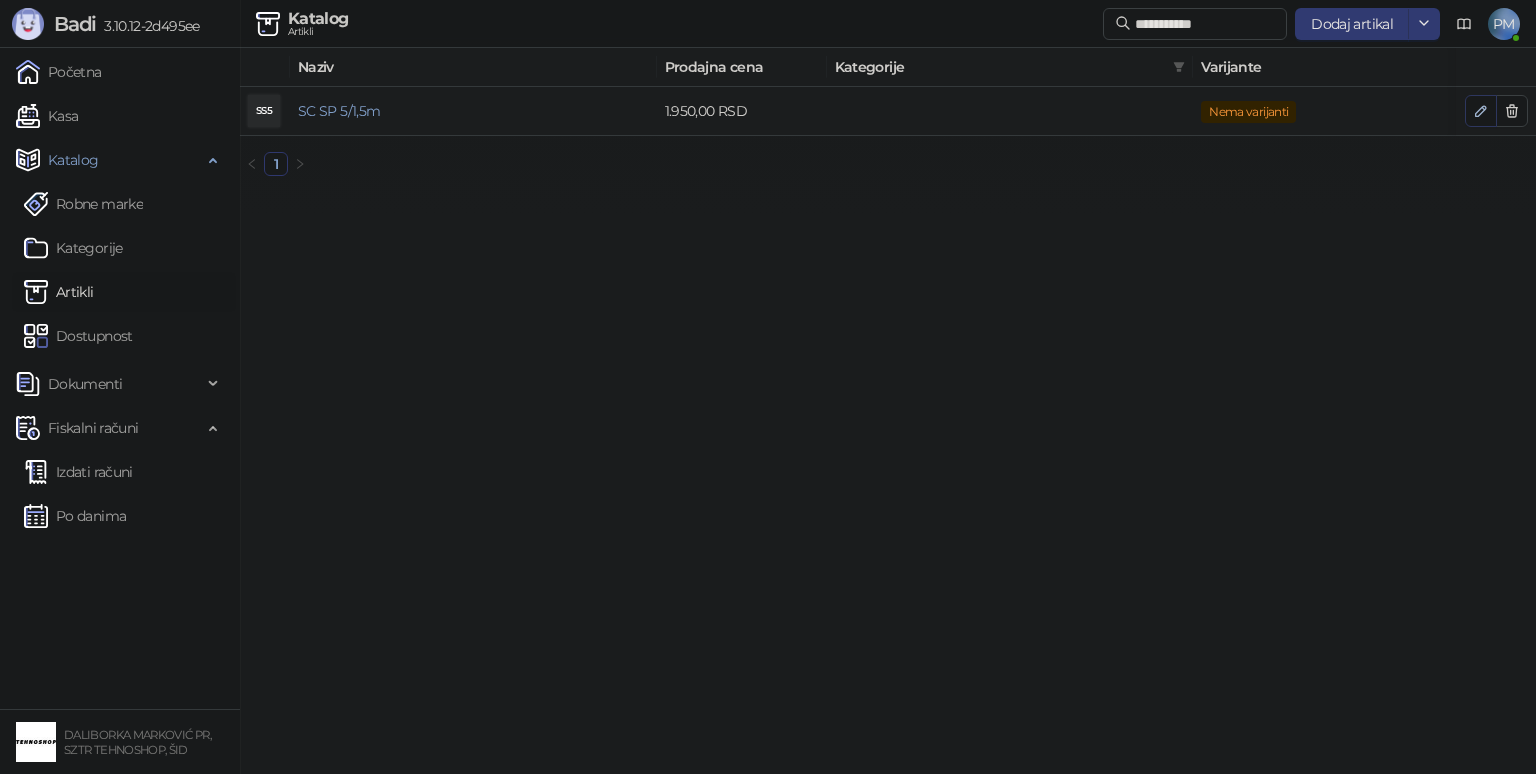 click 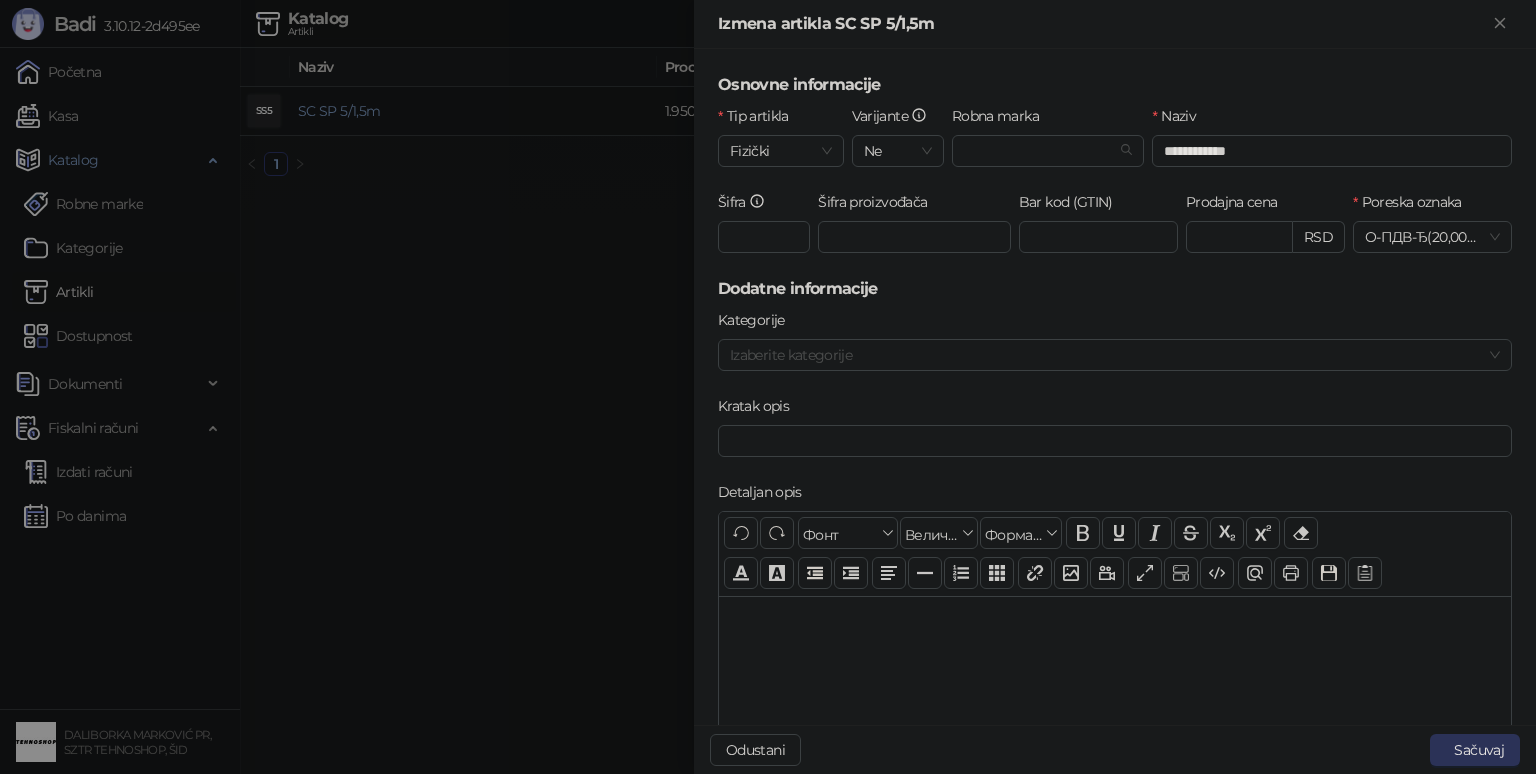 click on "Sačuvaj" at bounding box center [1475, 750] 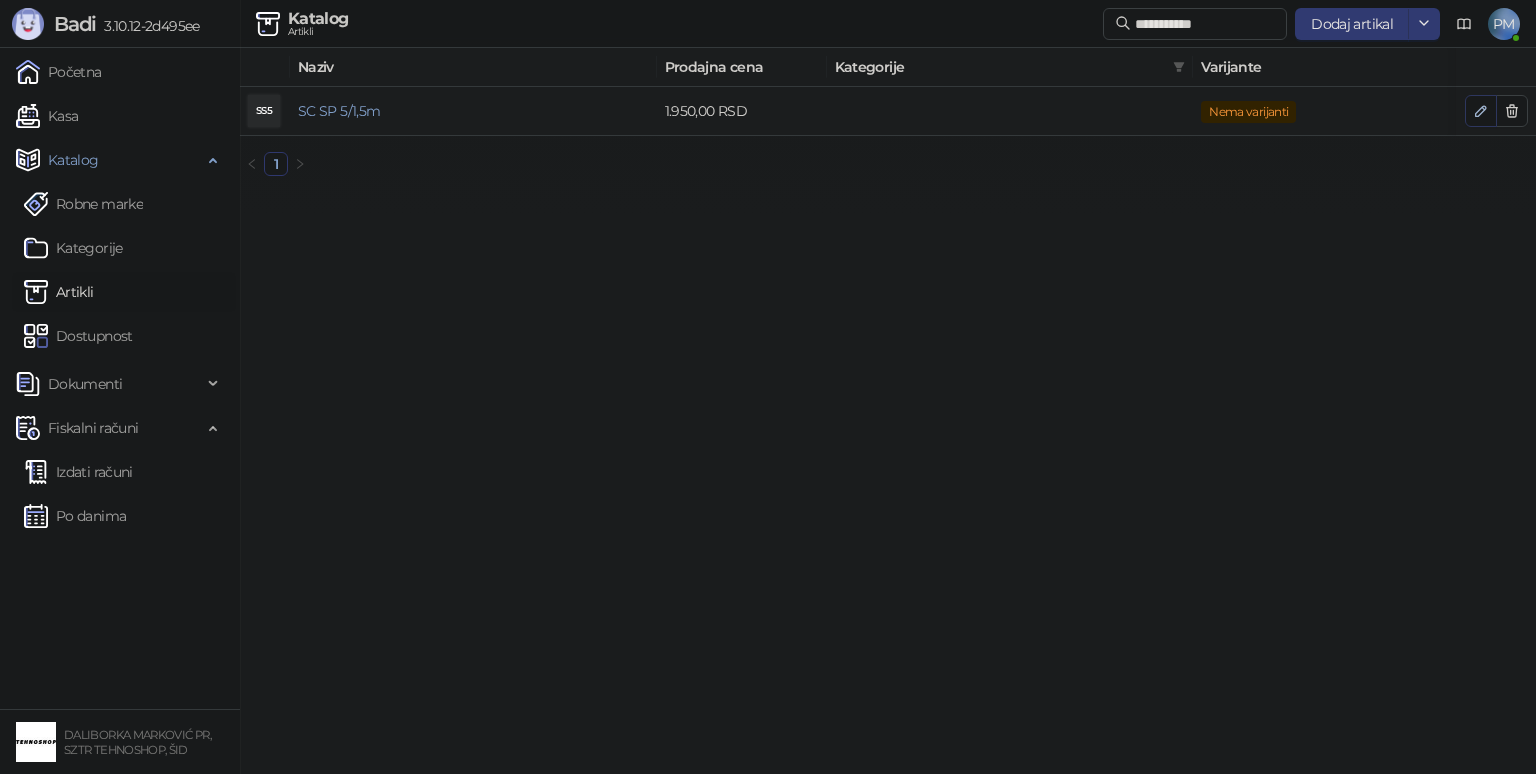 click 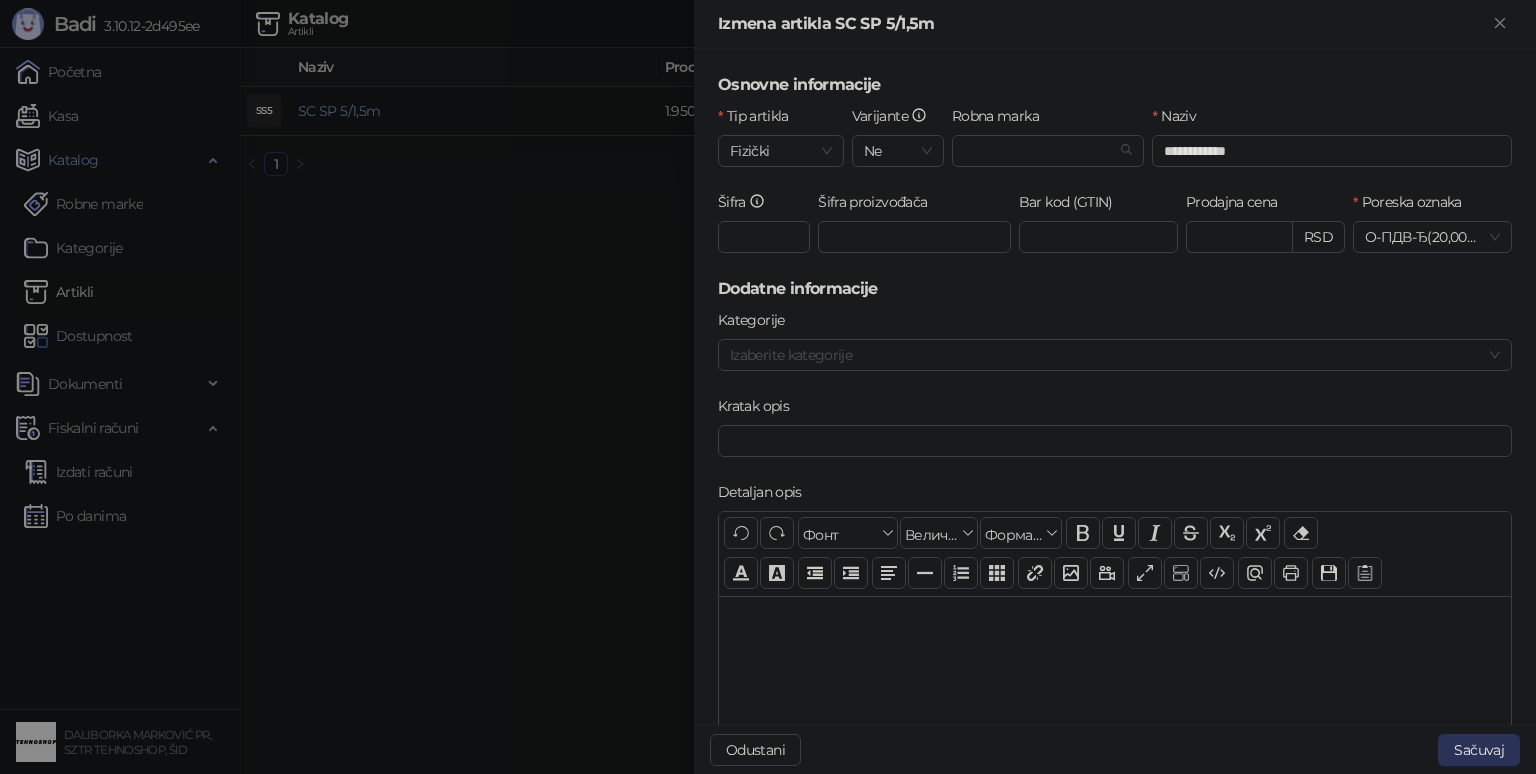click on "Sačuvaj" at bounding box center (1479, 750) 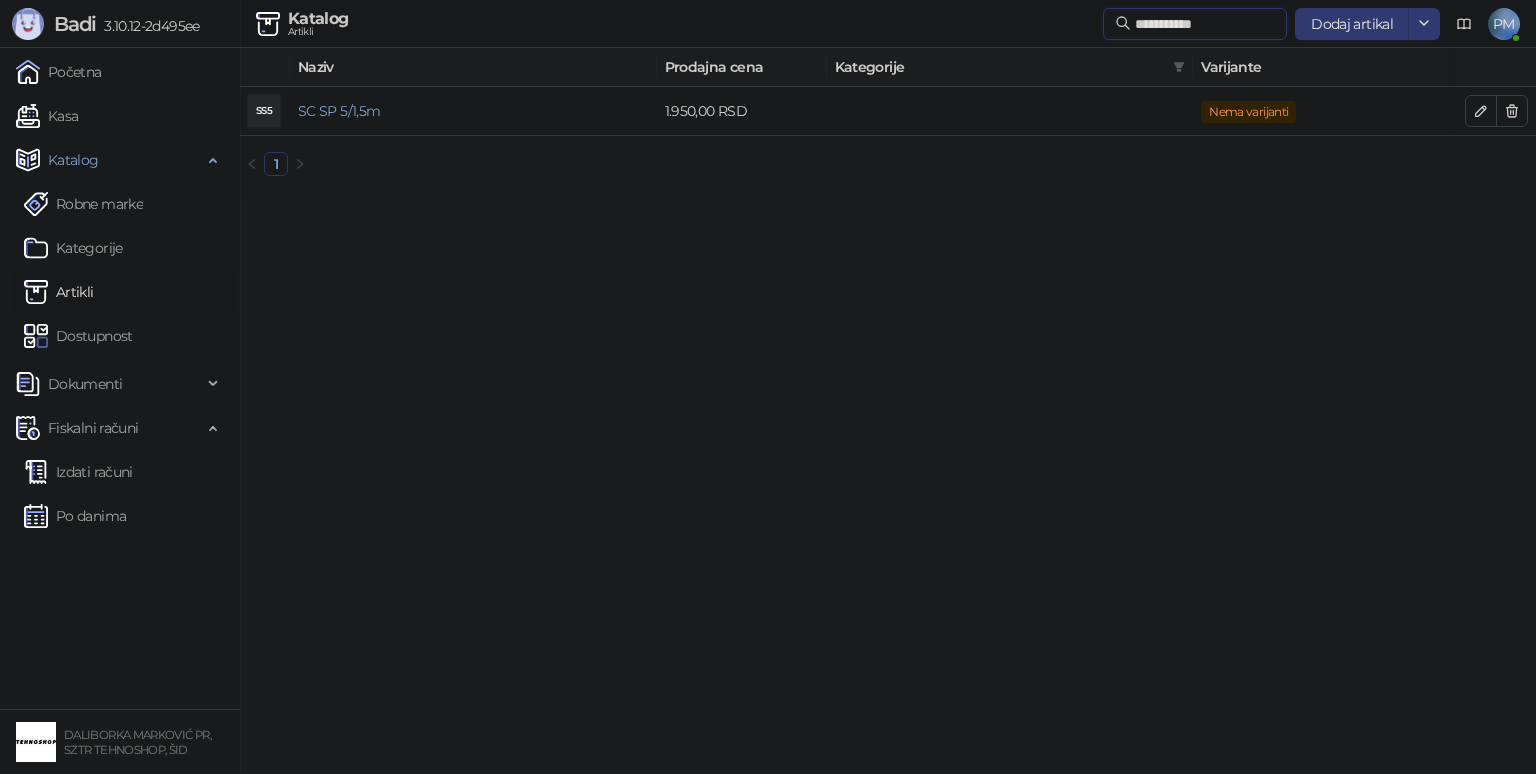 click on "**********" at bounding box center [1205, 24] 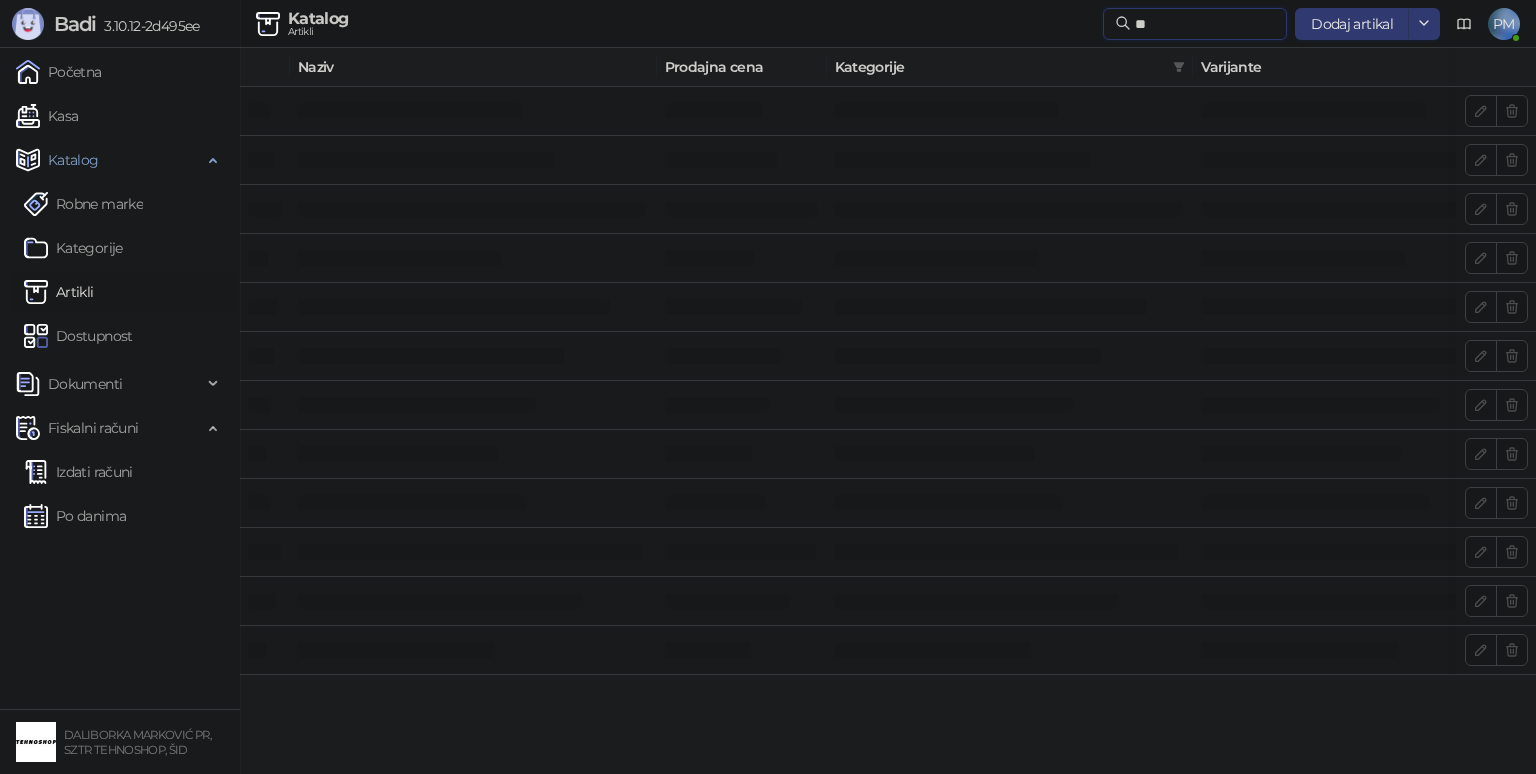 type on "*" 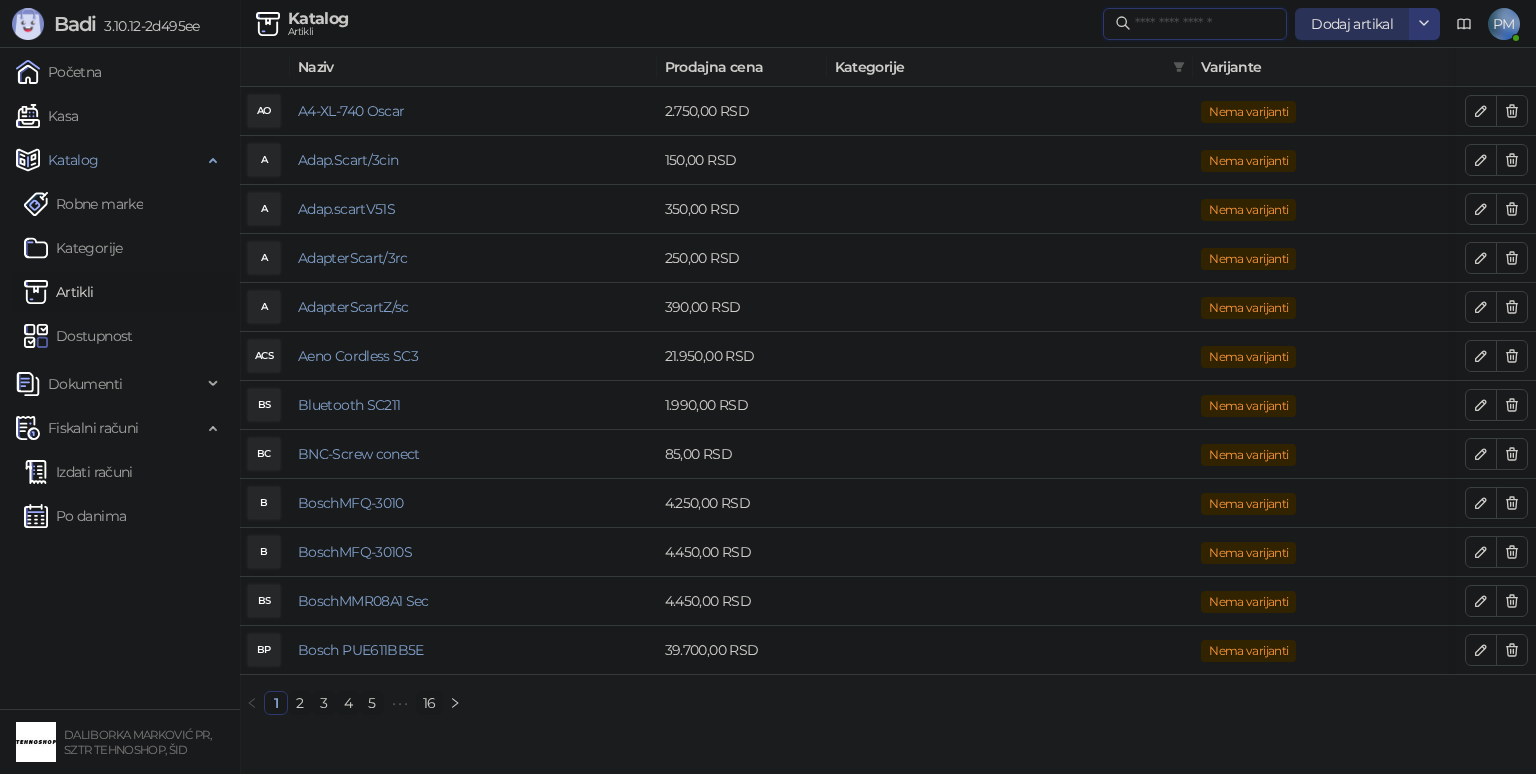 type 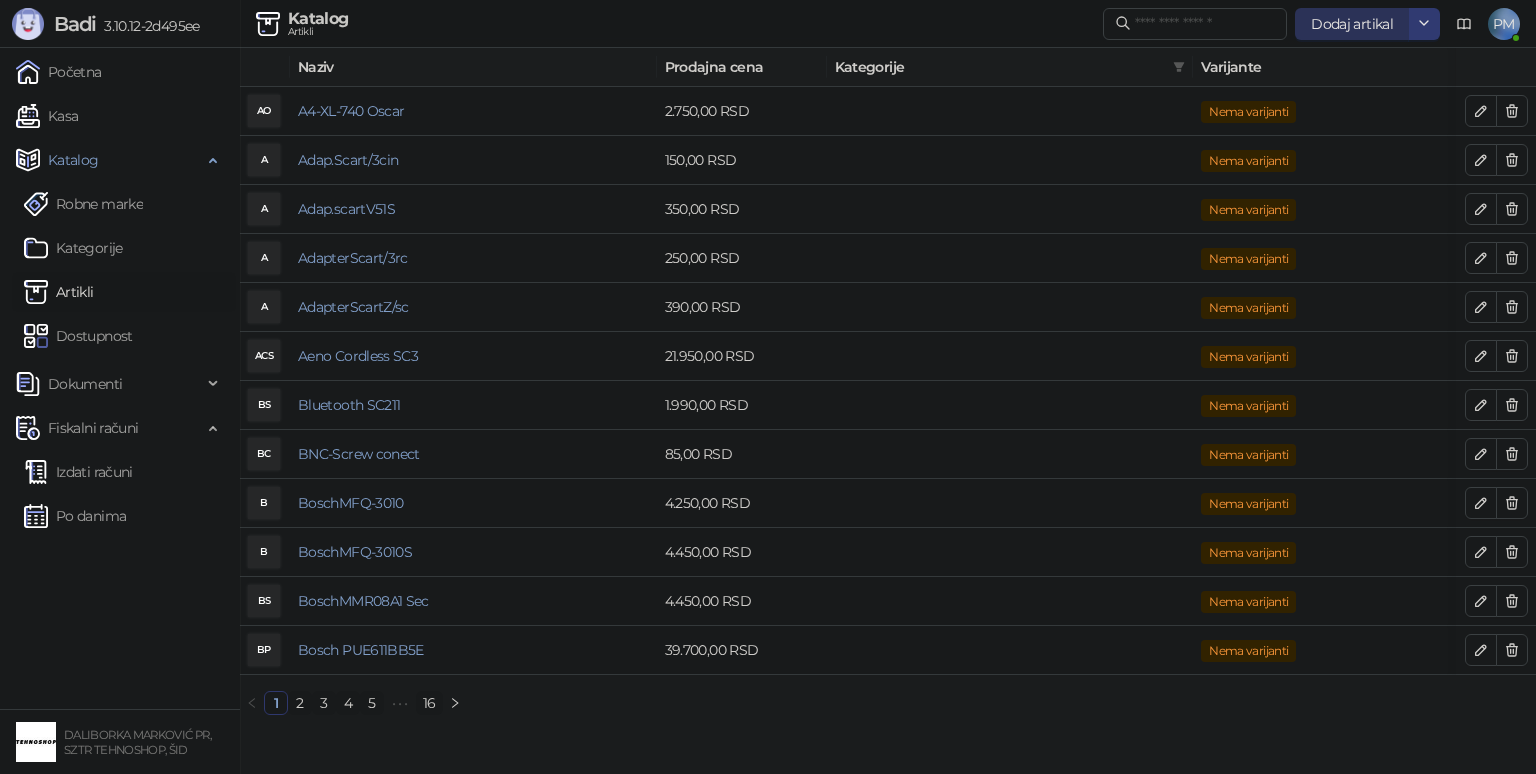 click on "Dodaj artikal" at bounding box center (1352, 24) 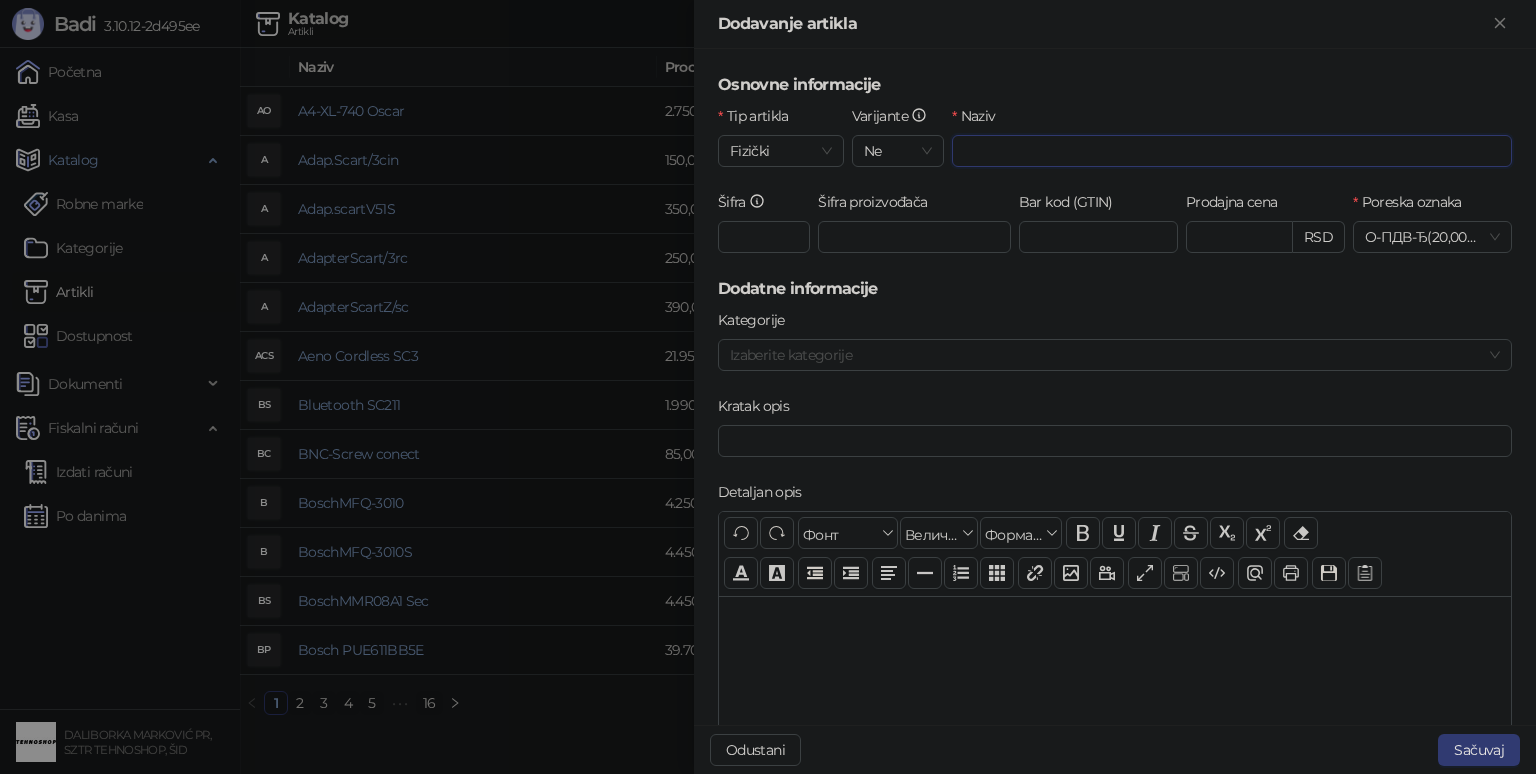 click on "Naziv" at bounding box center (1232, 151) 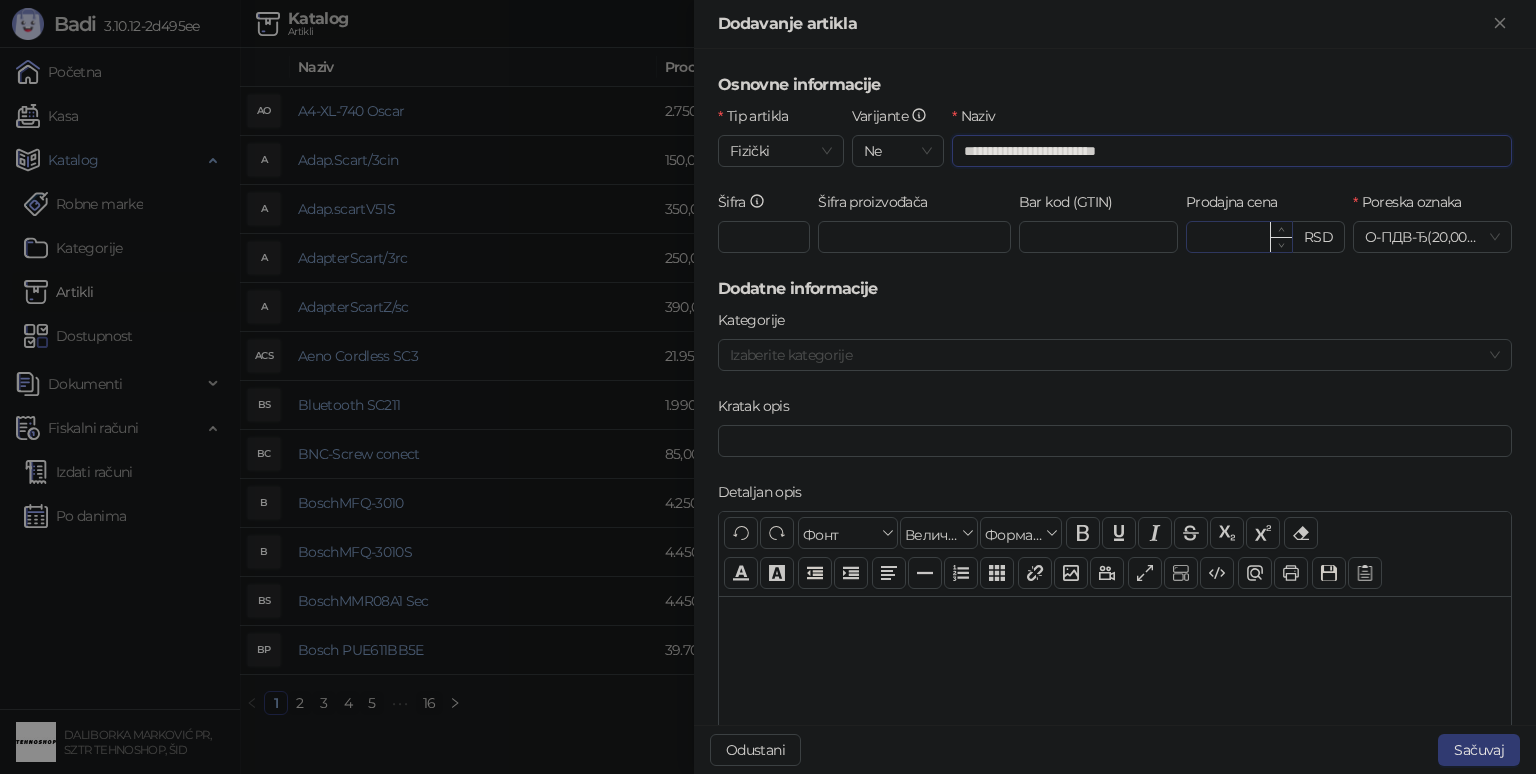 type on "**********" 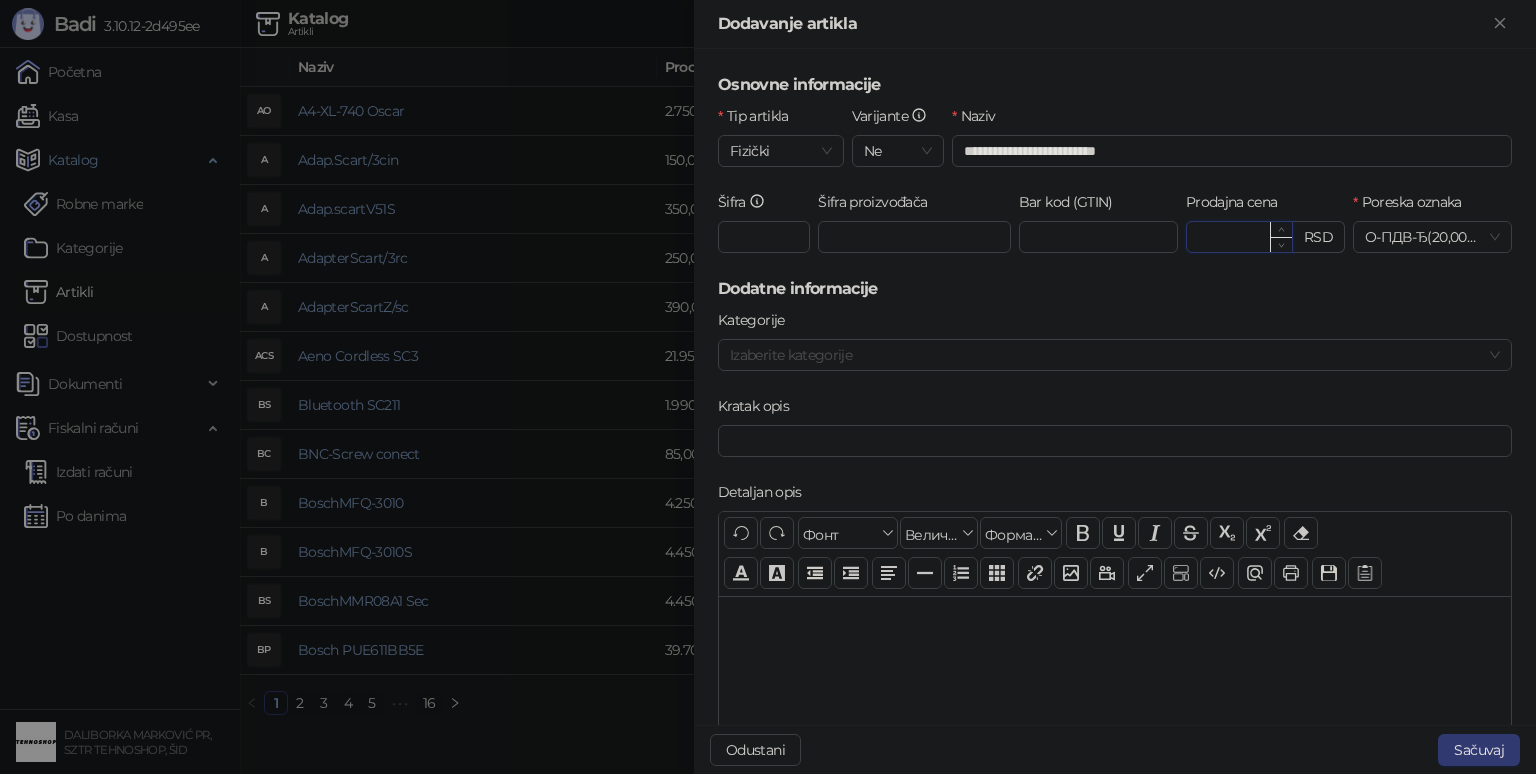 click on "Prodajna cena" at bounding box center [1239, 237] 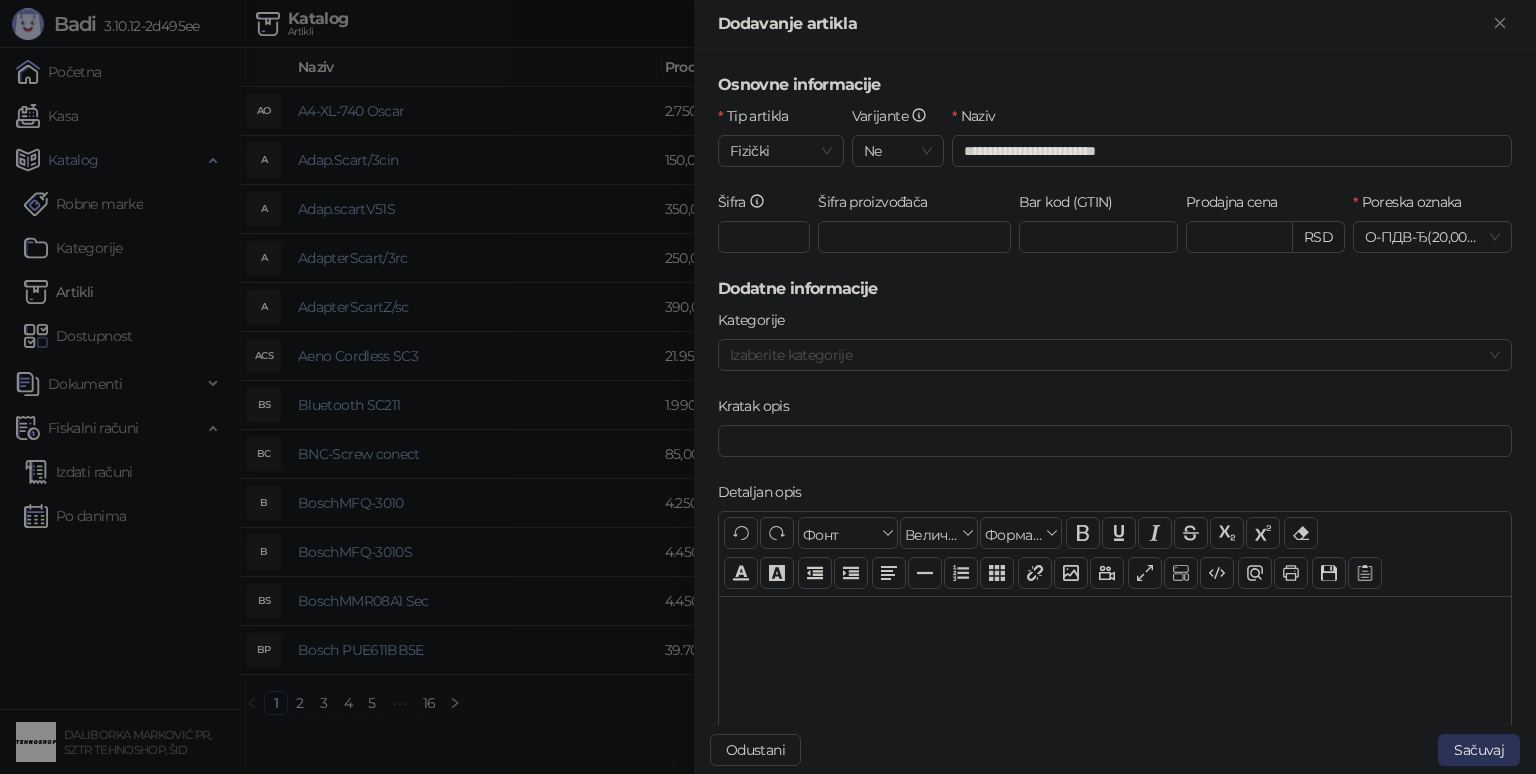 type on "*******" 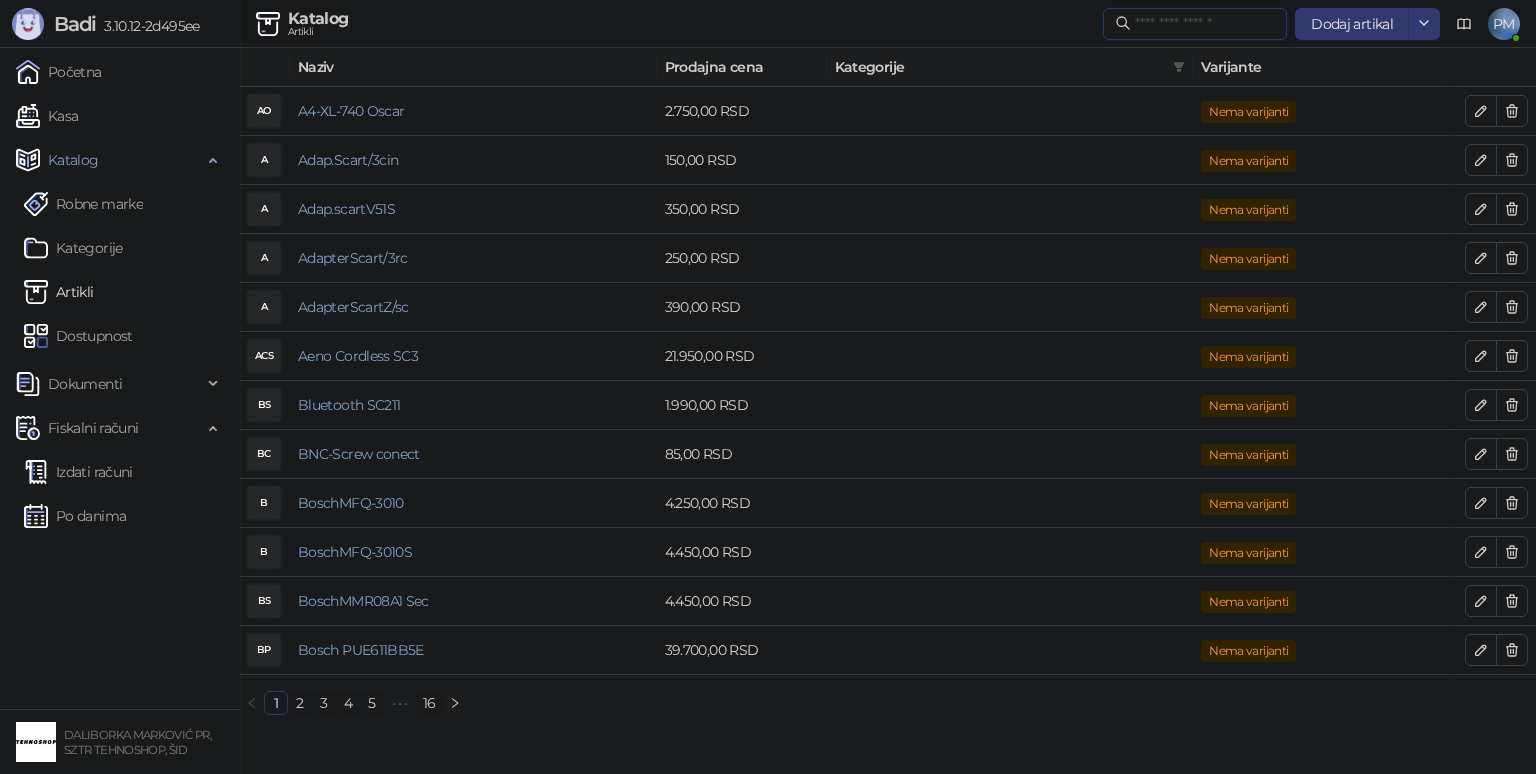 click at bounding box center [1205, 24] 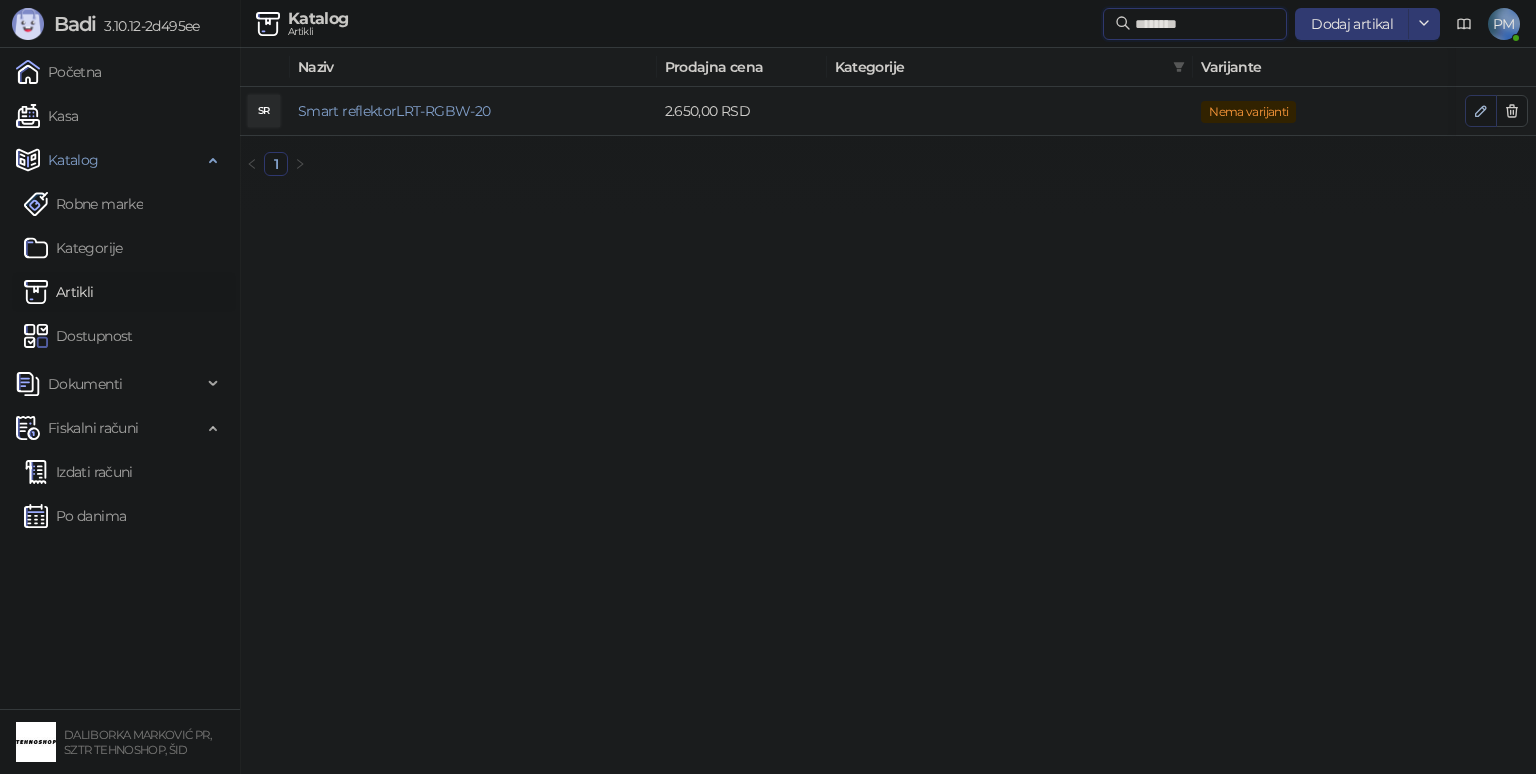 type on "********" 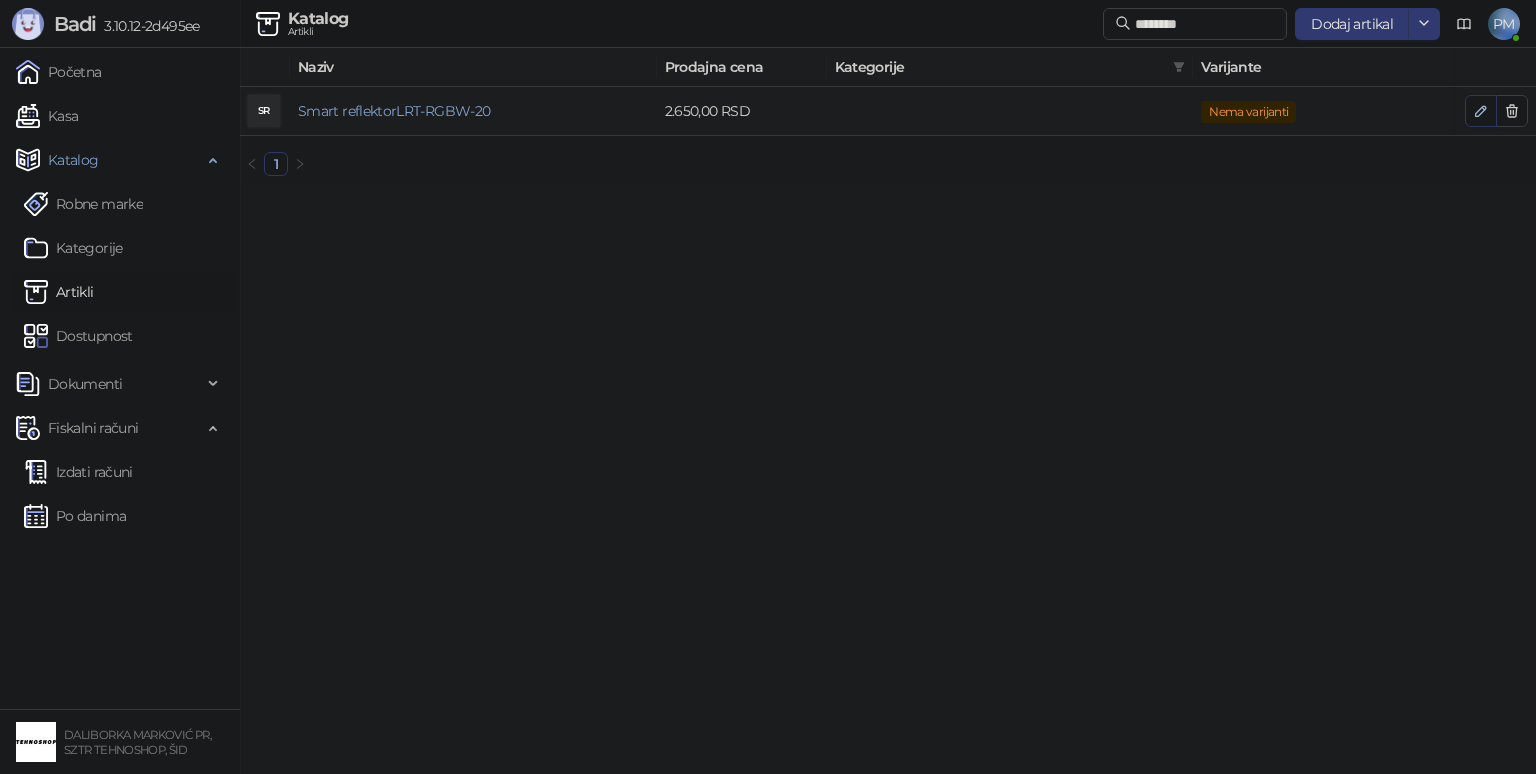 click 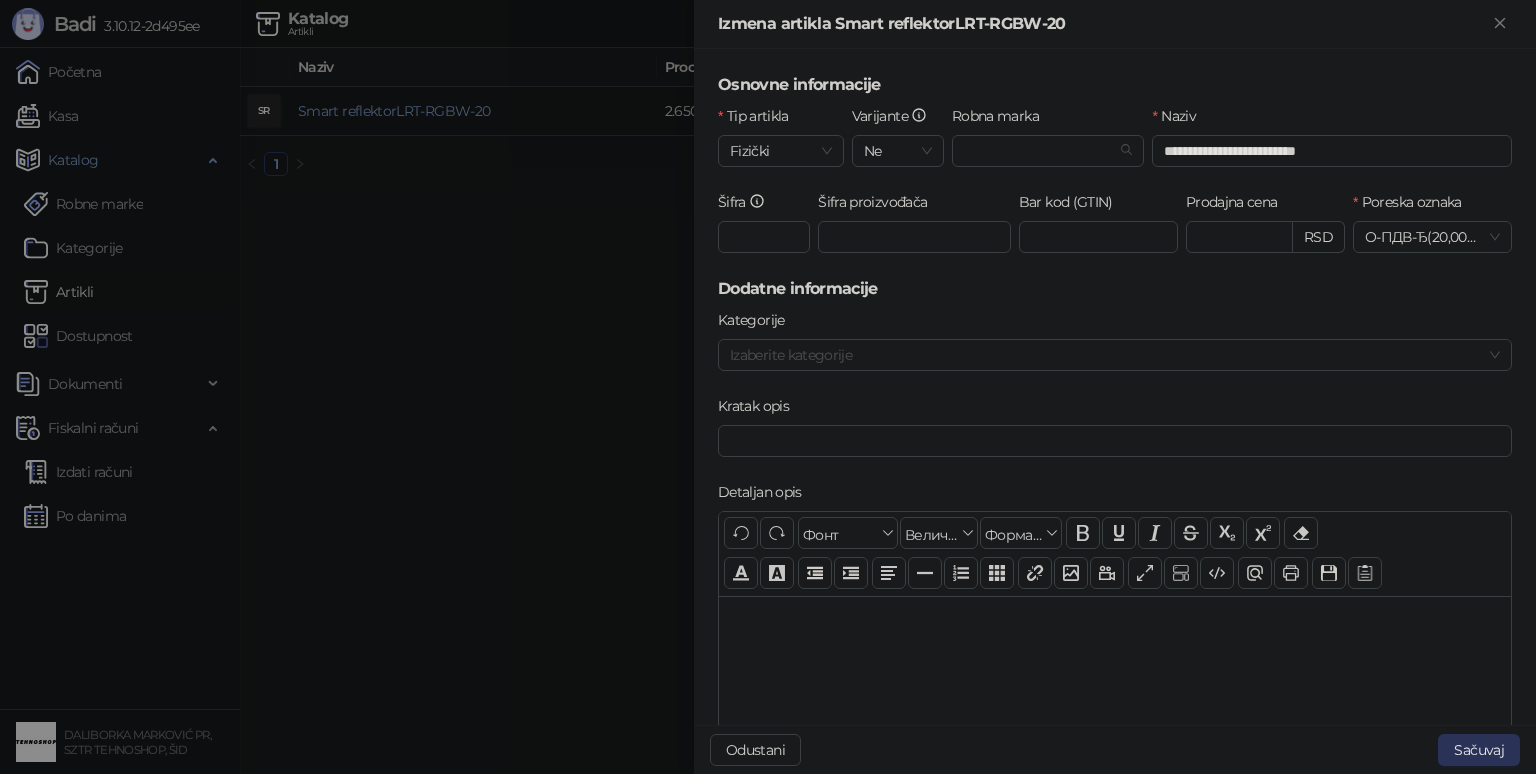 click on "Sačuvaj" at bounding box center (1479, 750) 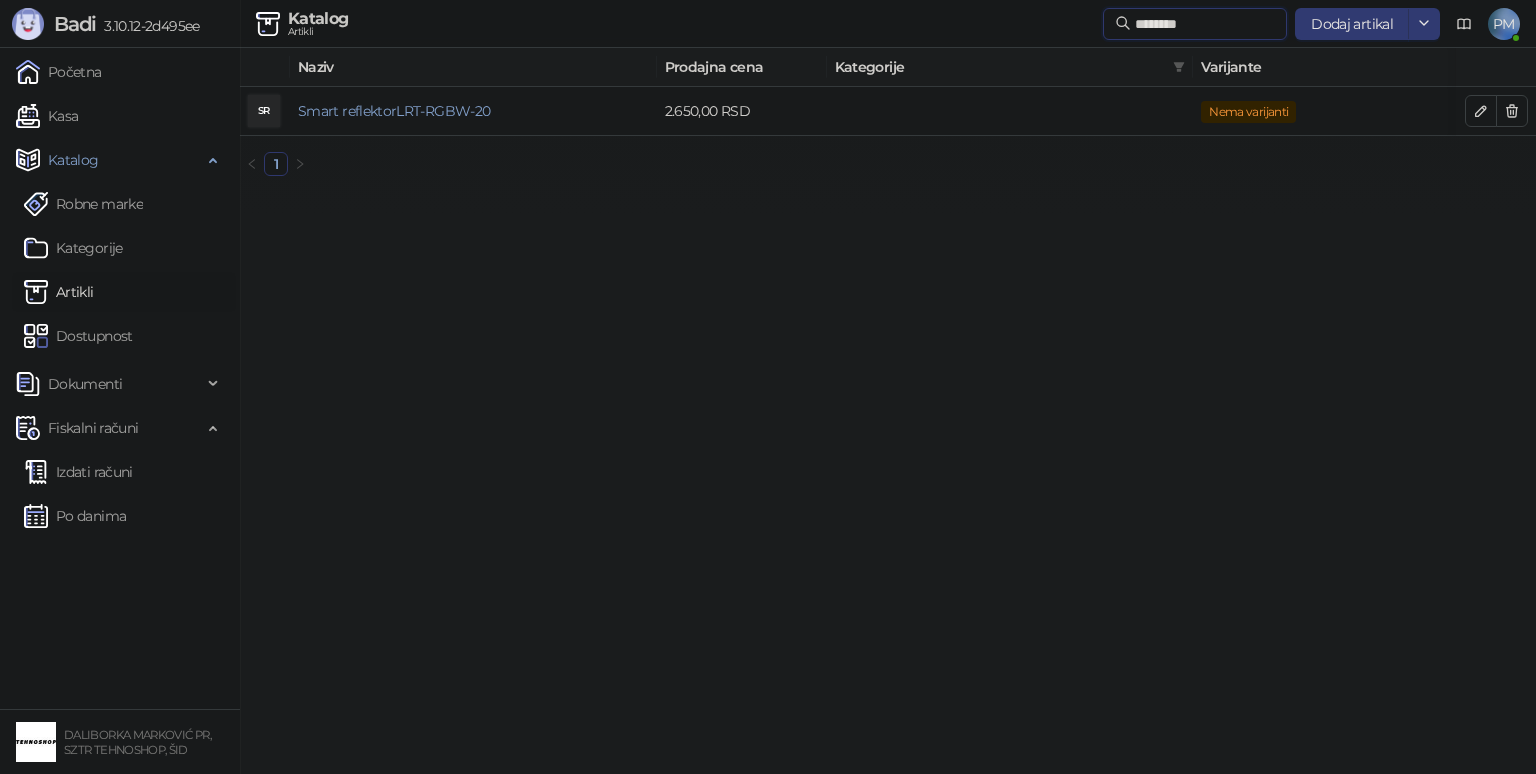 click on "********" at bounding box center (1205, 24) 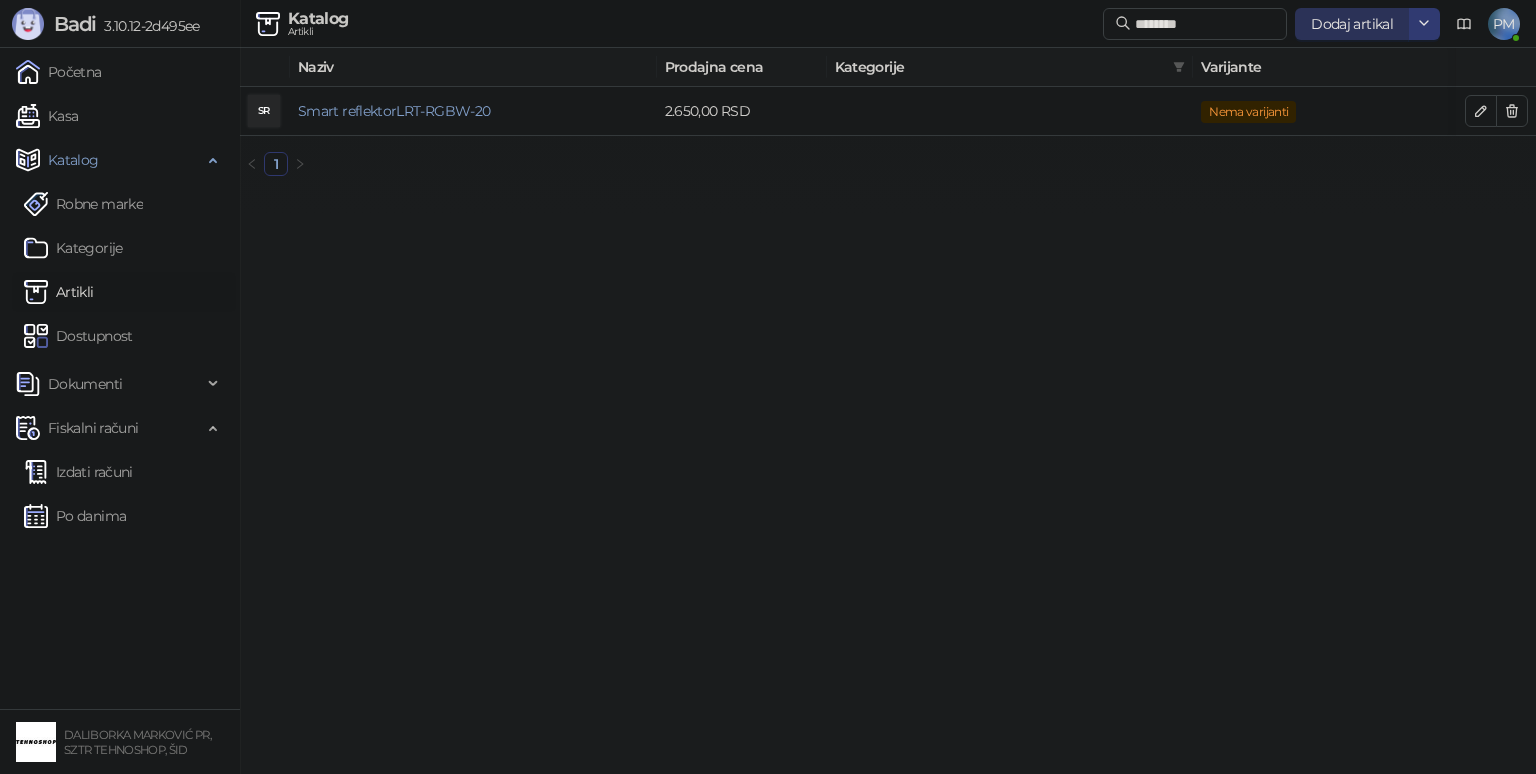 click on "Dodaj artikal" at bounding box center (1352, 24) 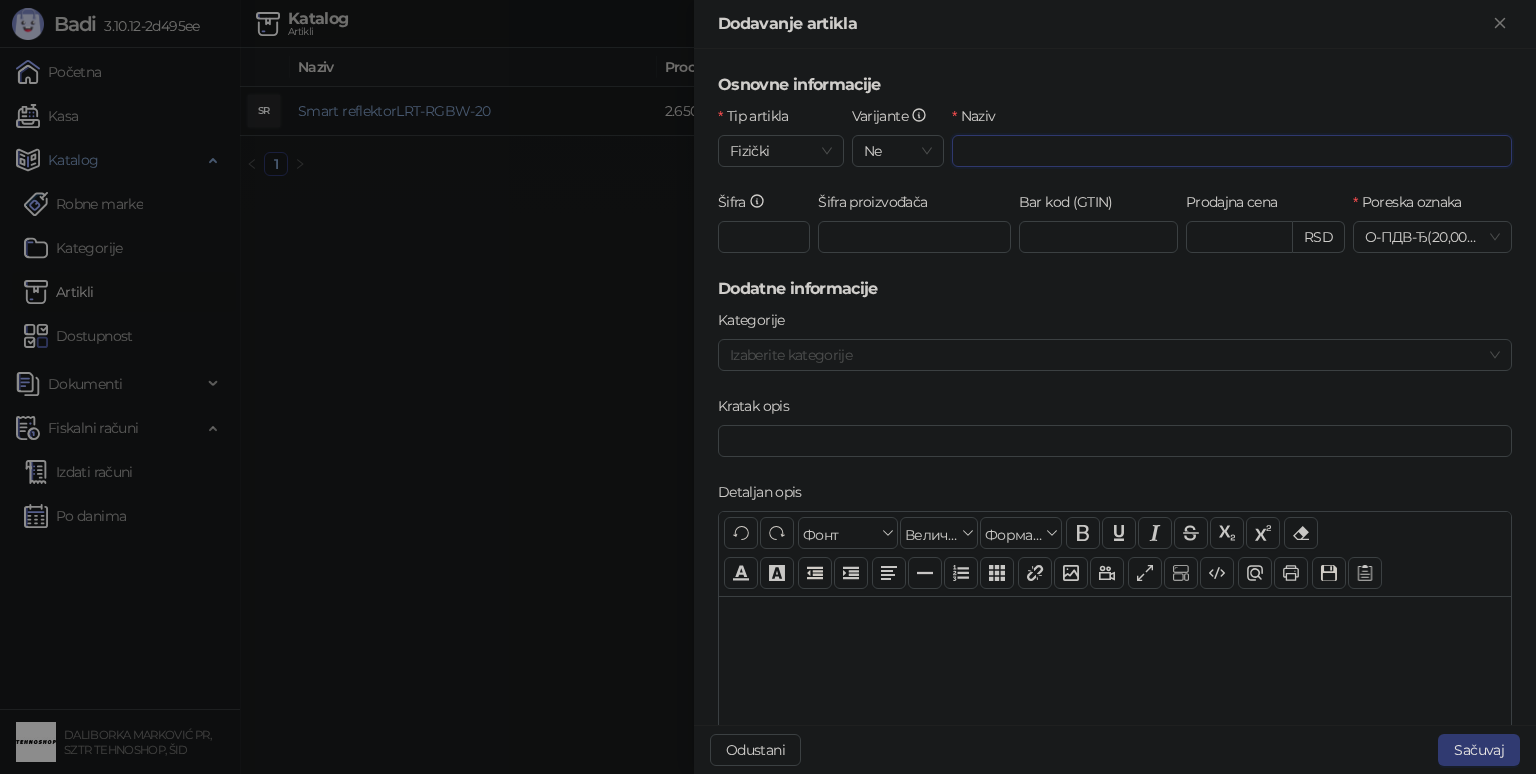 click on "Naziv" at bounding box center [1232, 151] 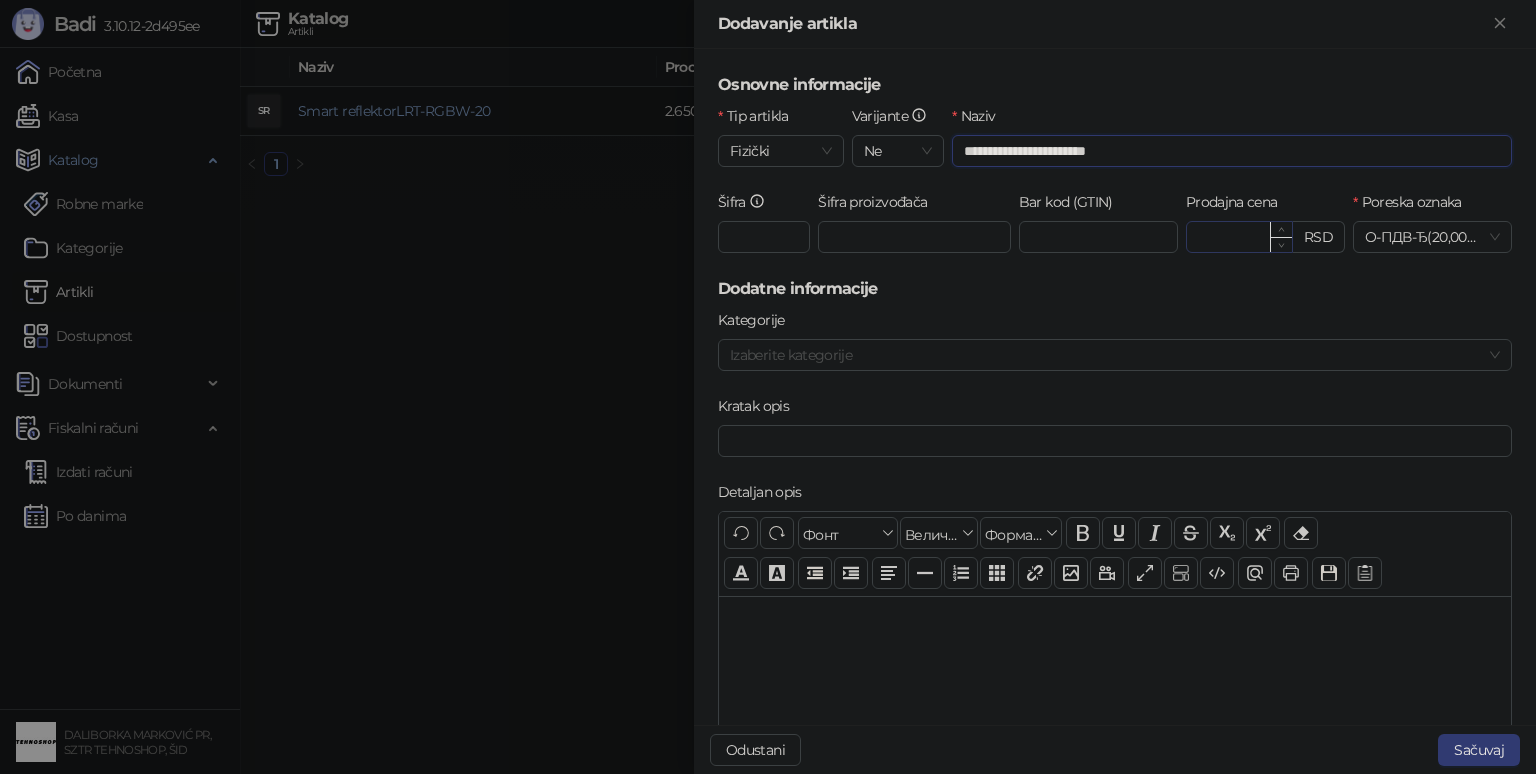 type on "**********" 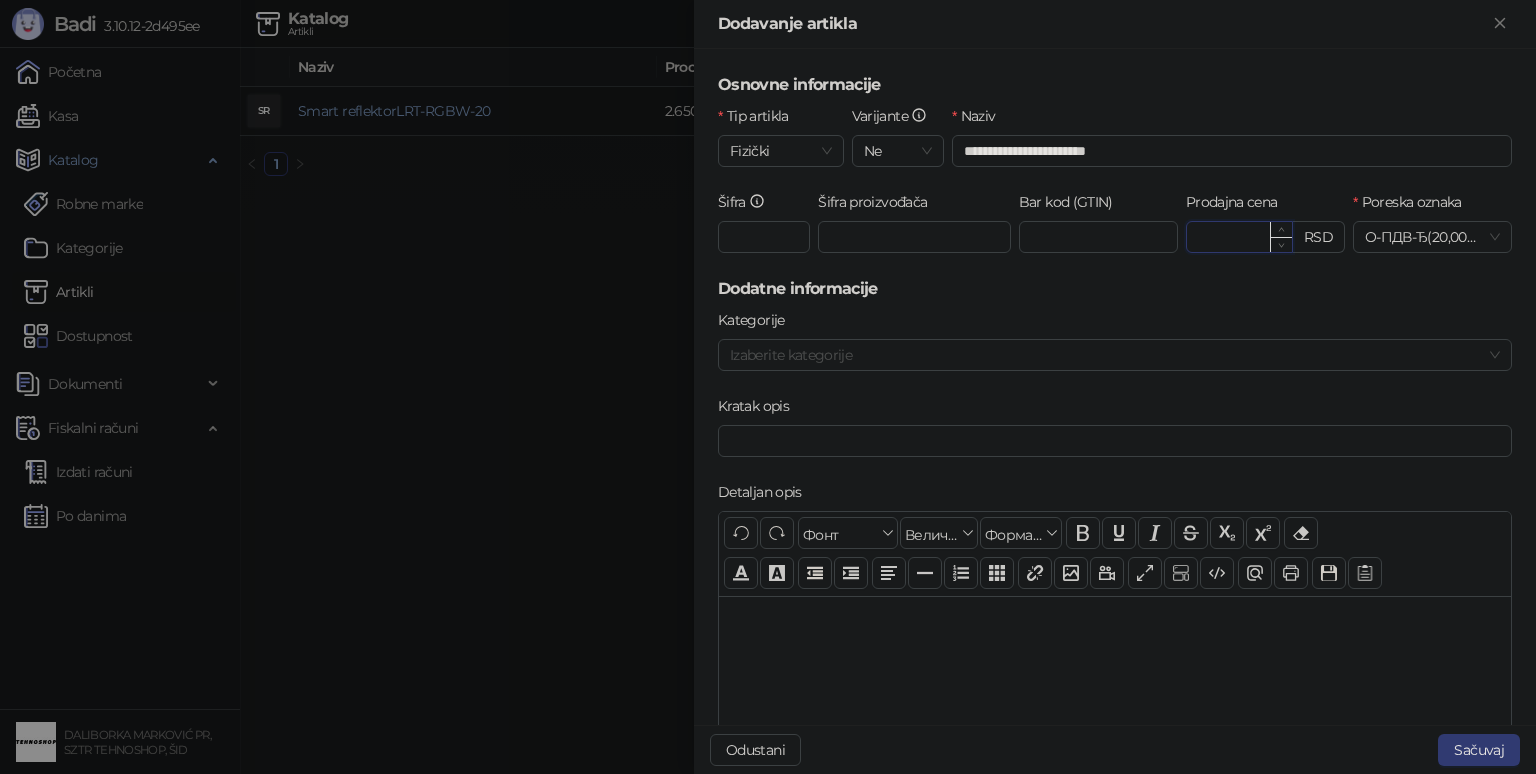 click on "Prodajna cena" at bounding box center (1239, 237) 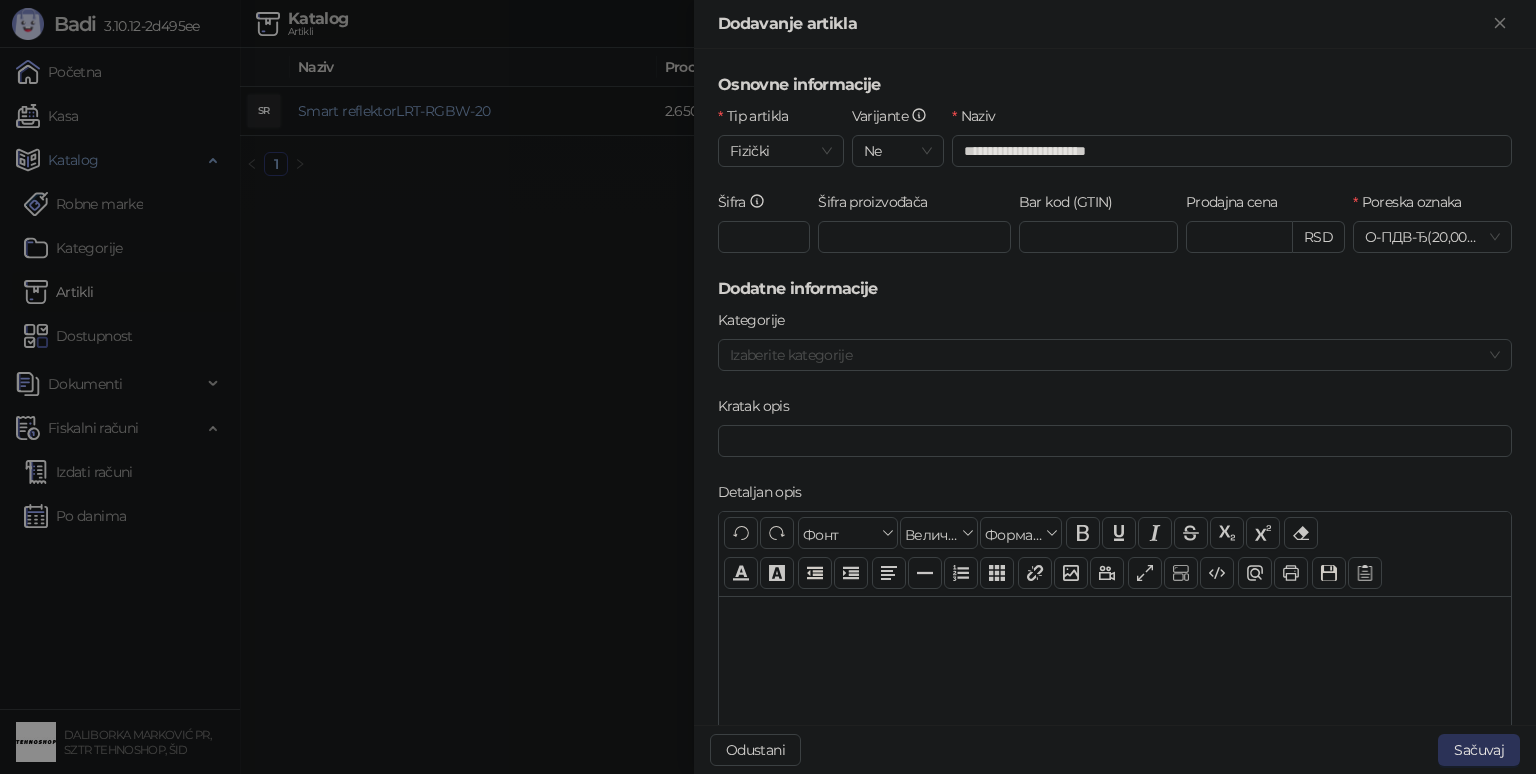 type on "*******" 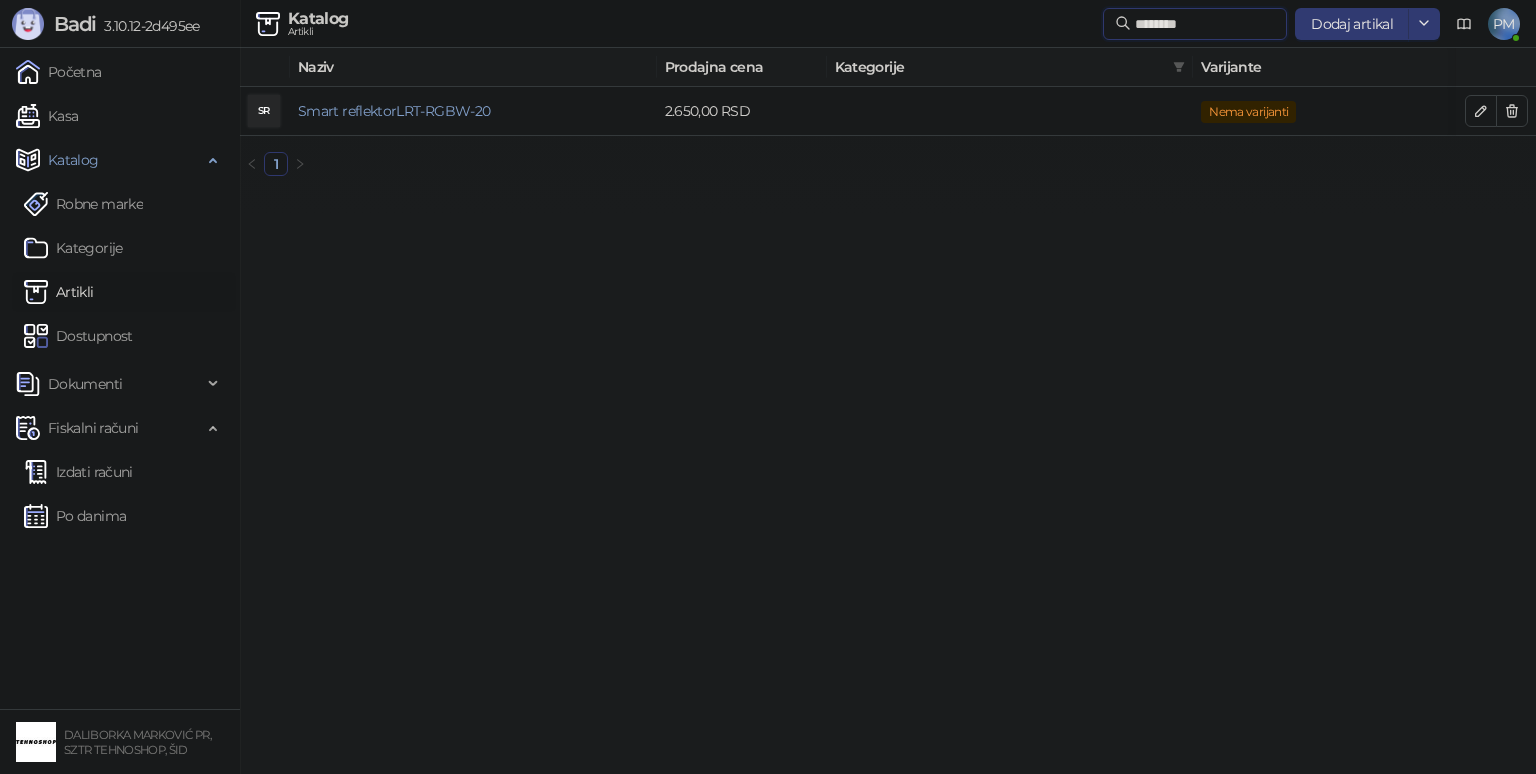 click on "********" at bounding box center (1205, 24) 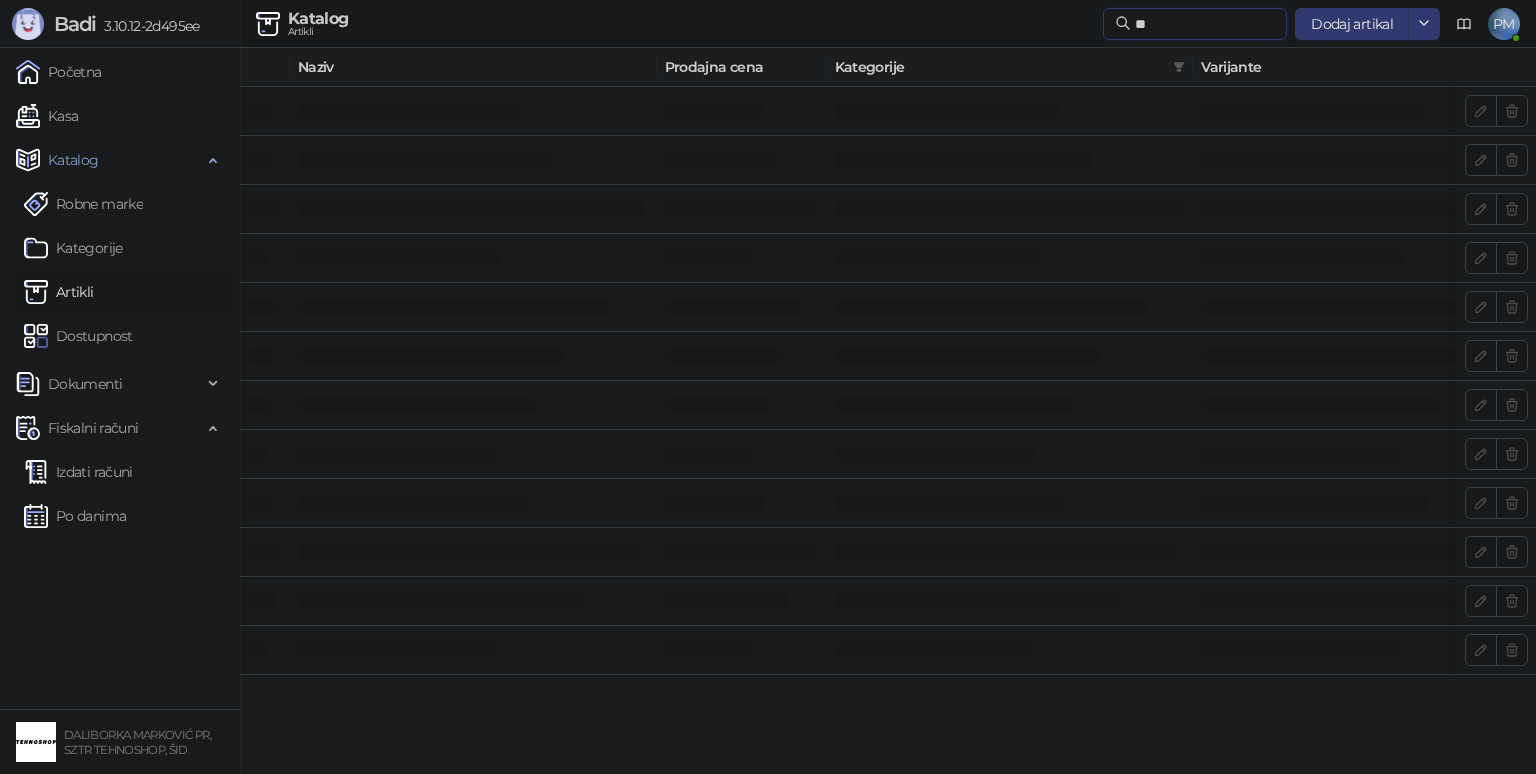 type on "*" 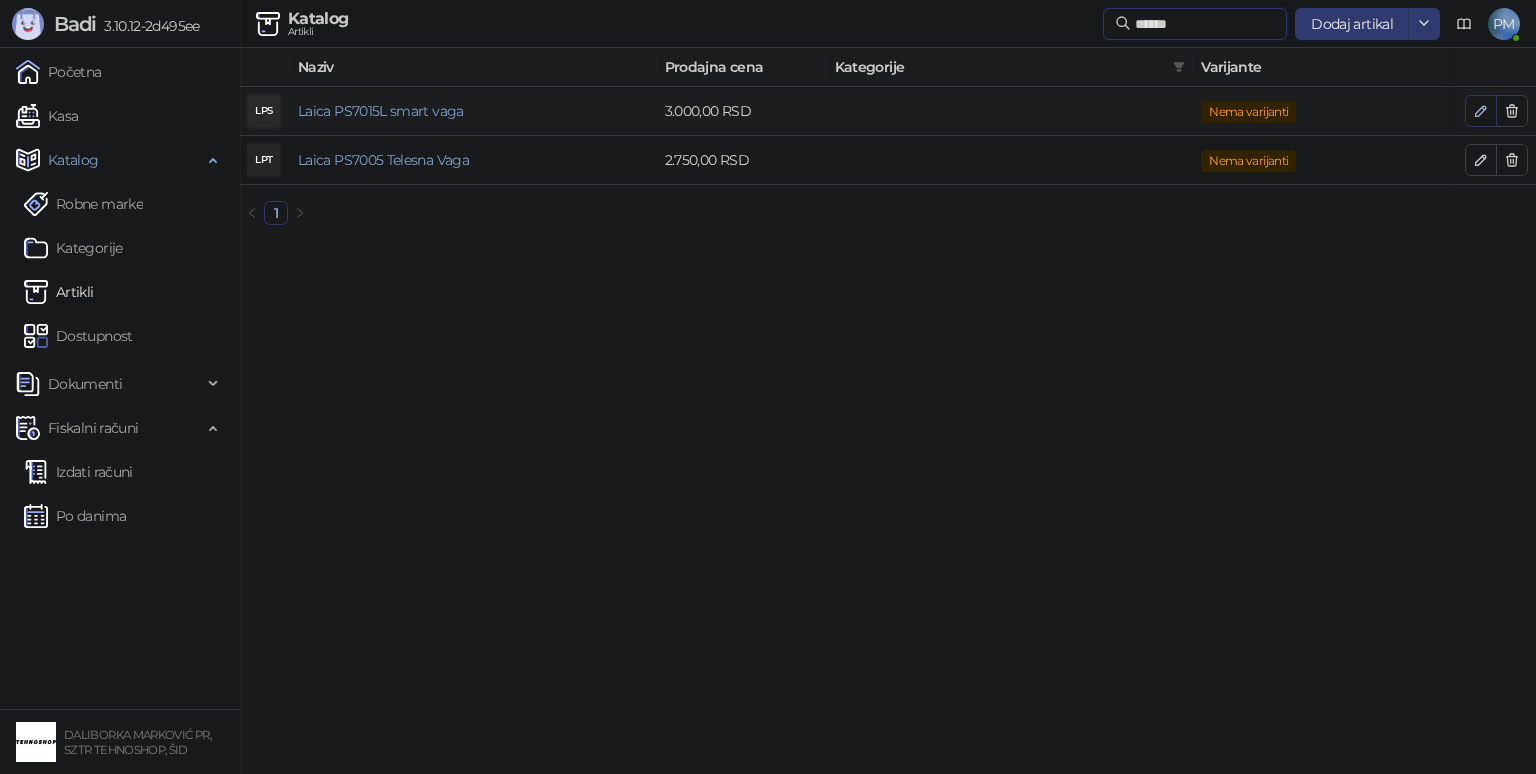 type on "******" 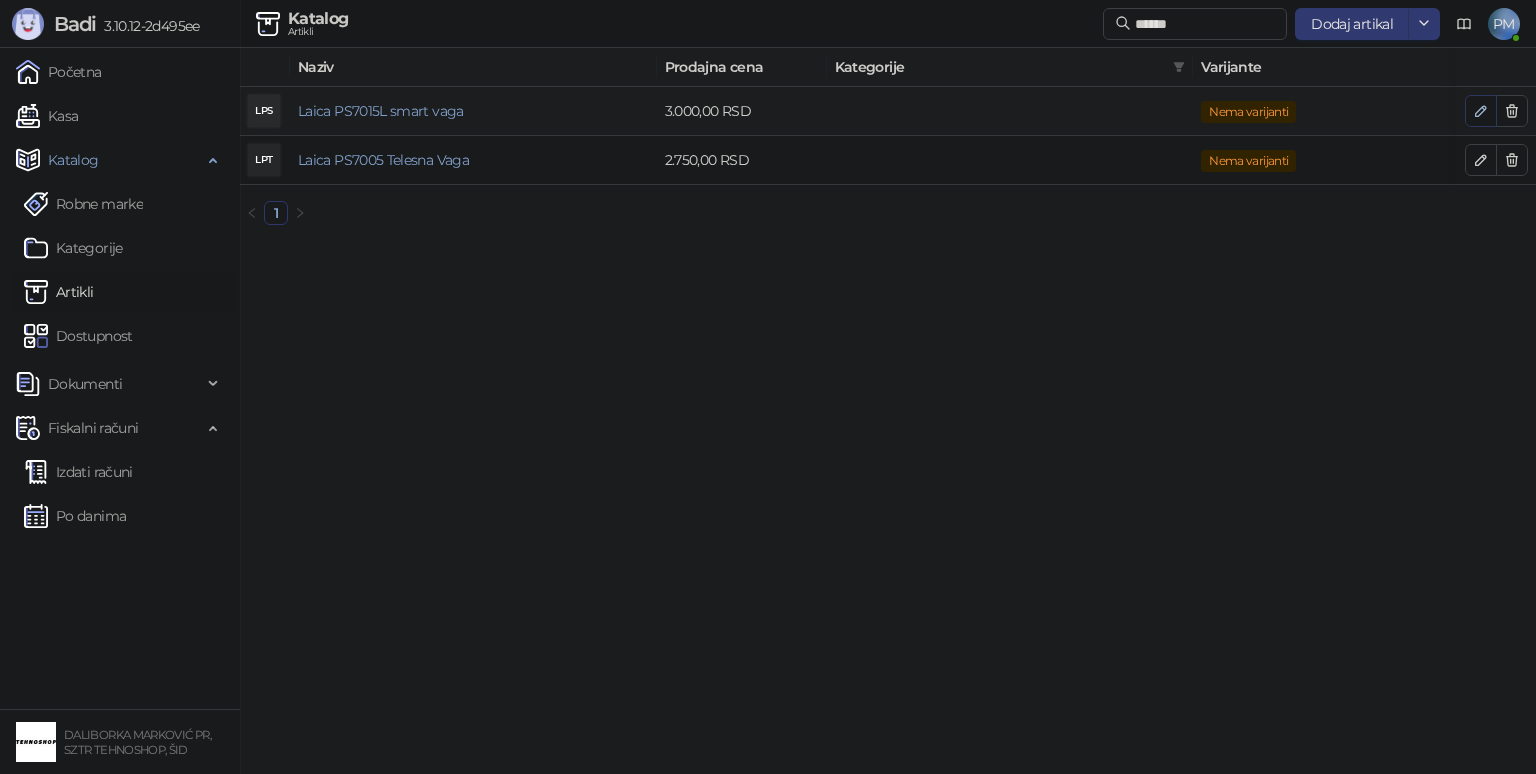 click at bounding box center (1481, 111) 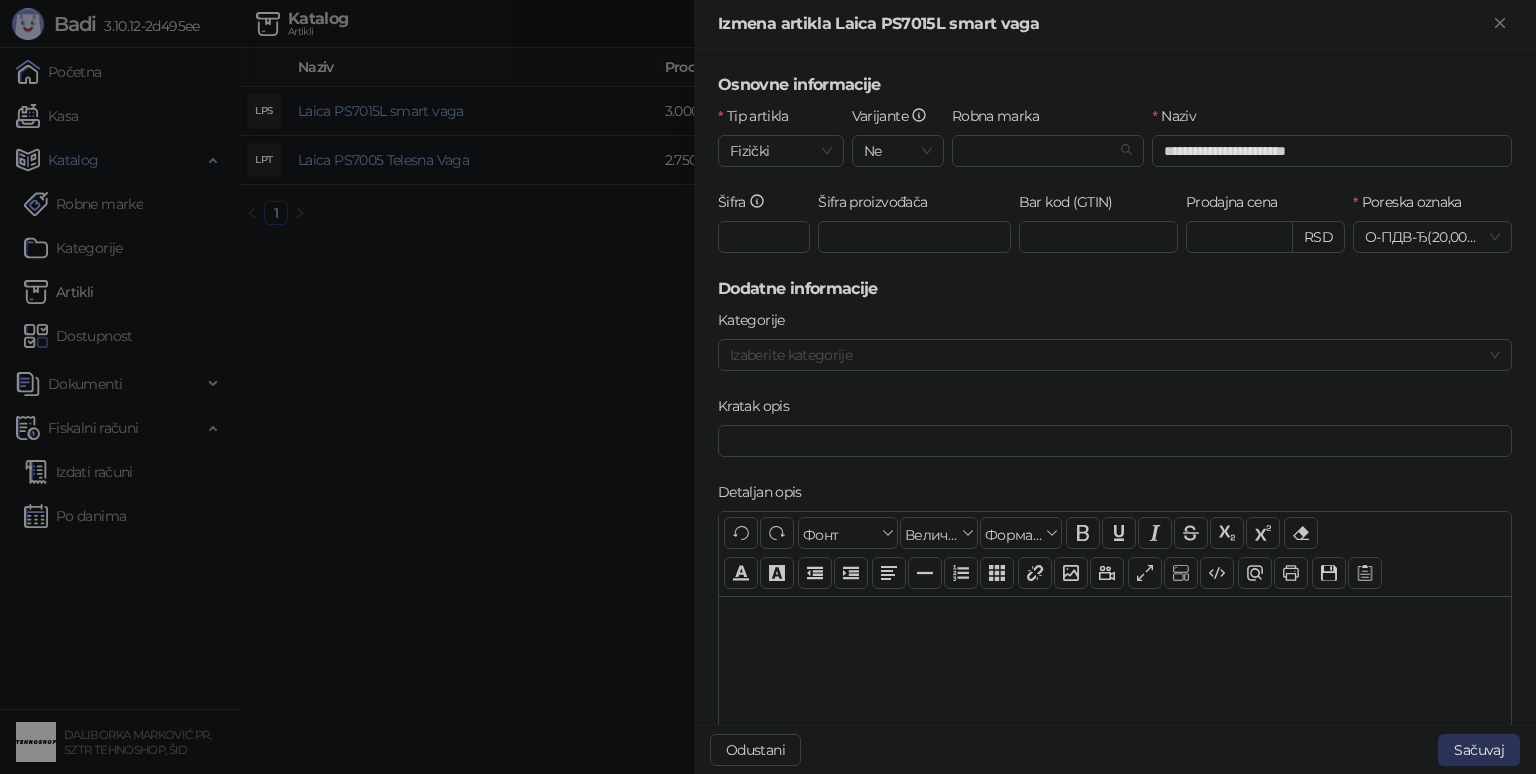 click on "Sačuvaj" at bounding box center (1479, 750) 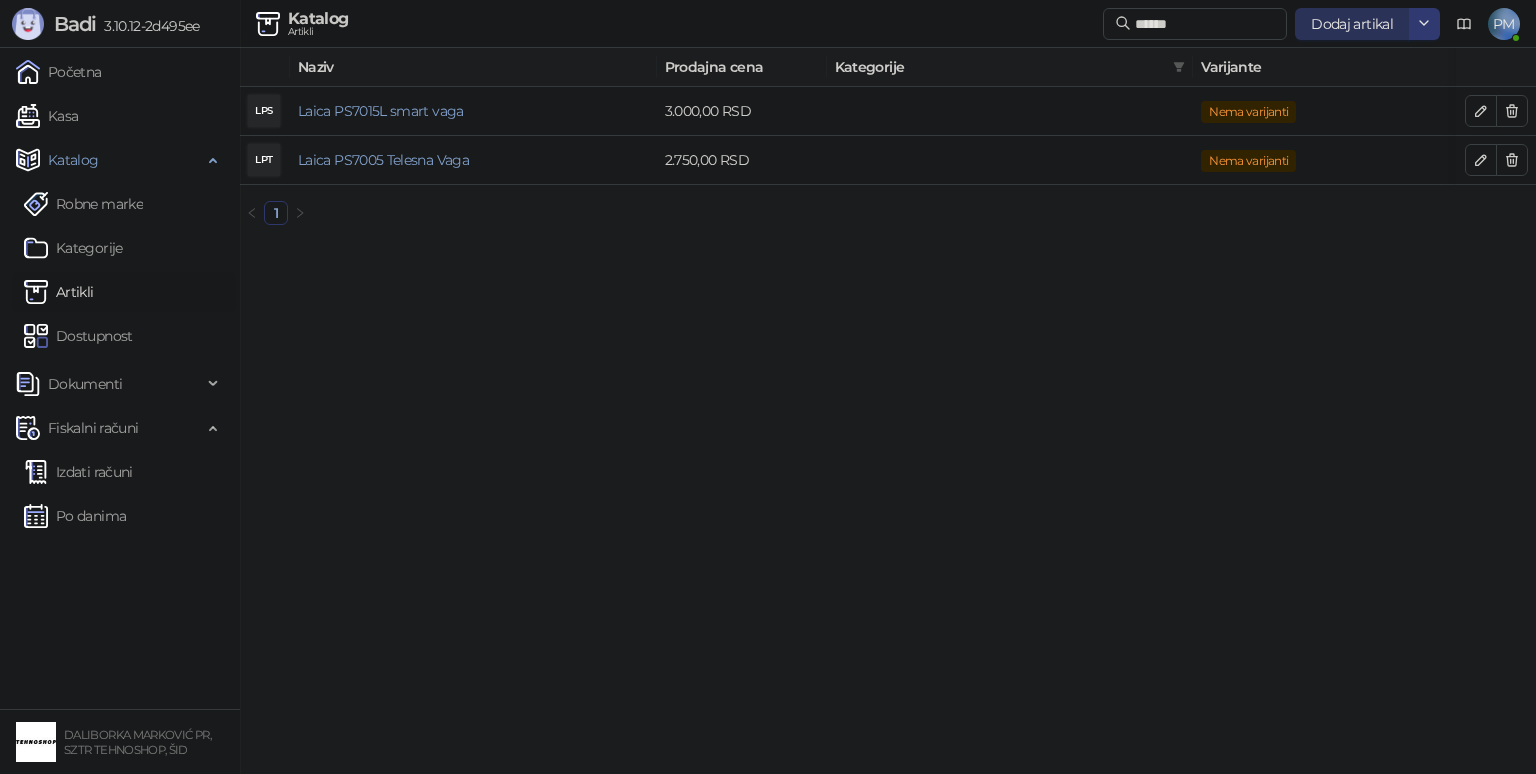 click on "Dodaj artikal" at bounding box center (1352, 24) 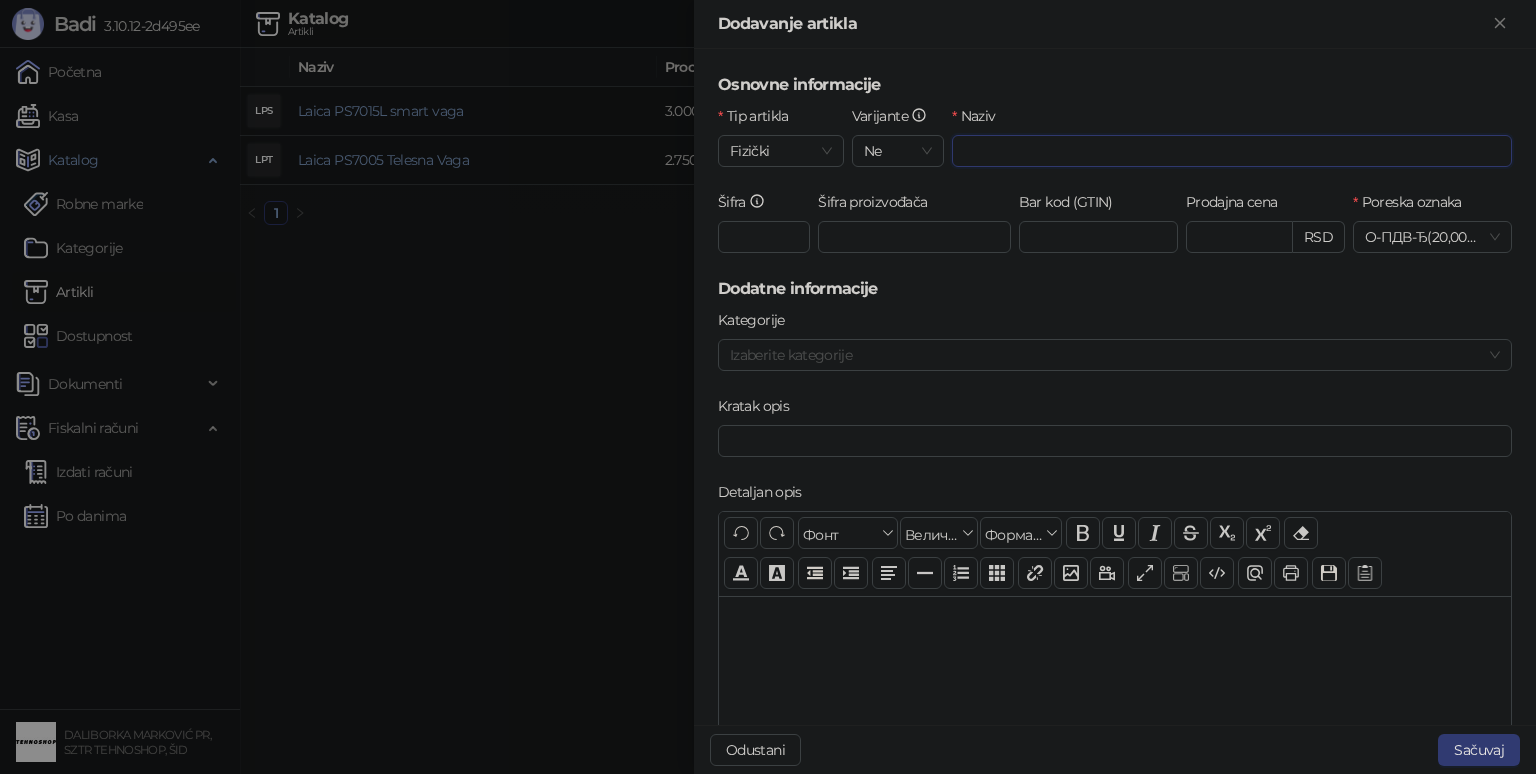 click on "Naziv" at bounding box center [1232, 151] 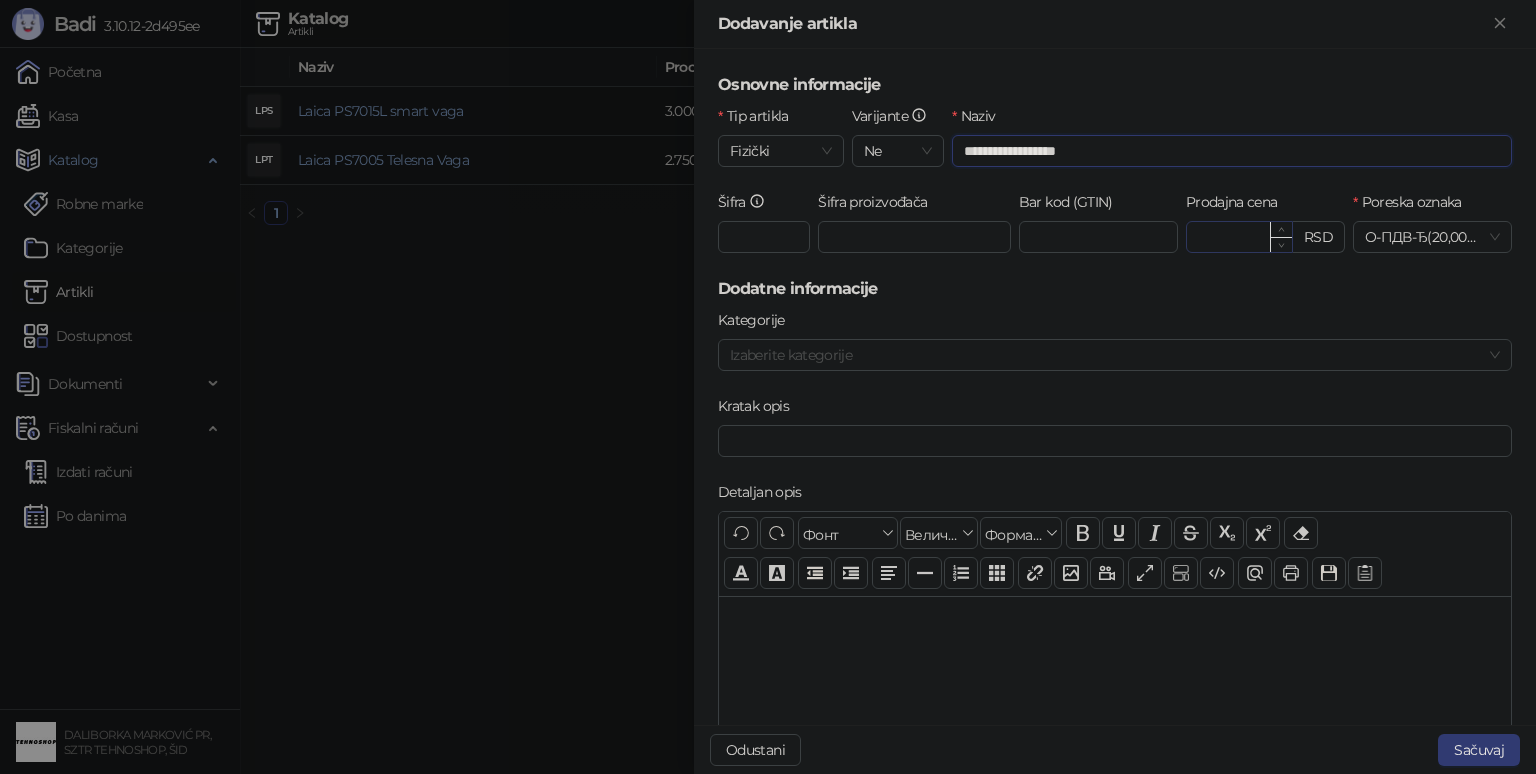 type on "**********" 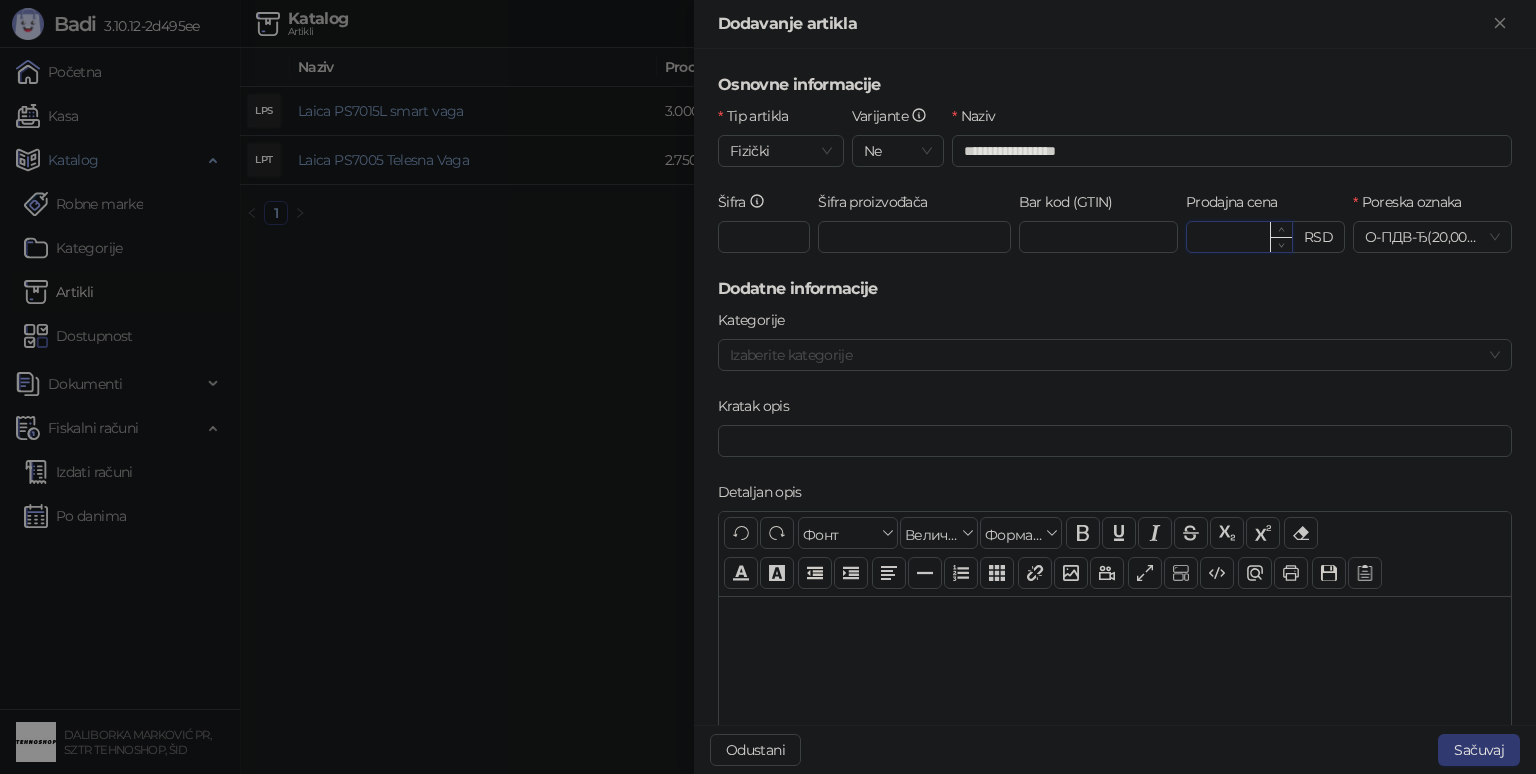 click on "Prodajna cena" at bounding box center [1239, 237] 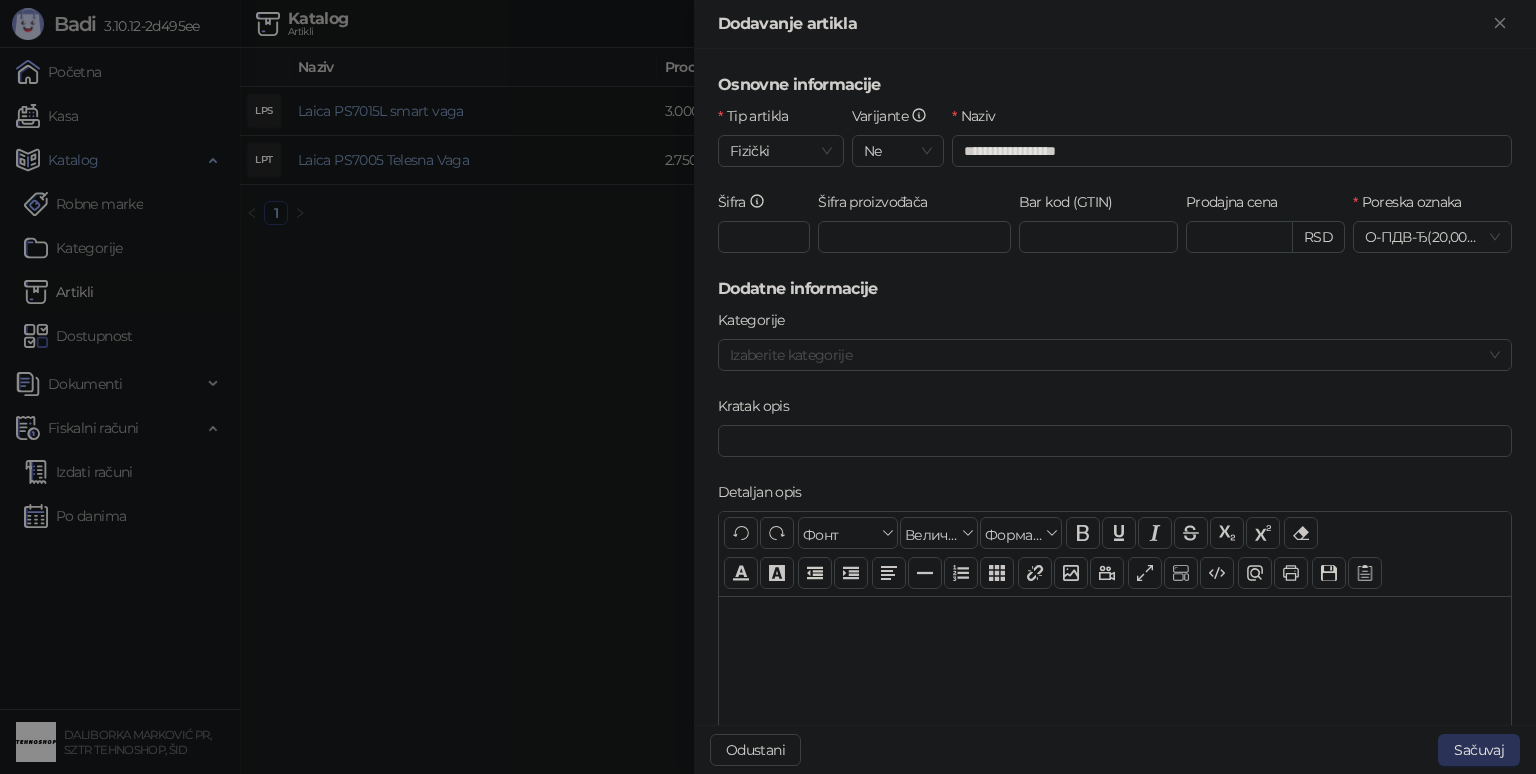 type on "******" 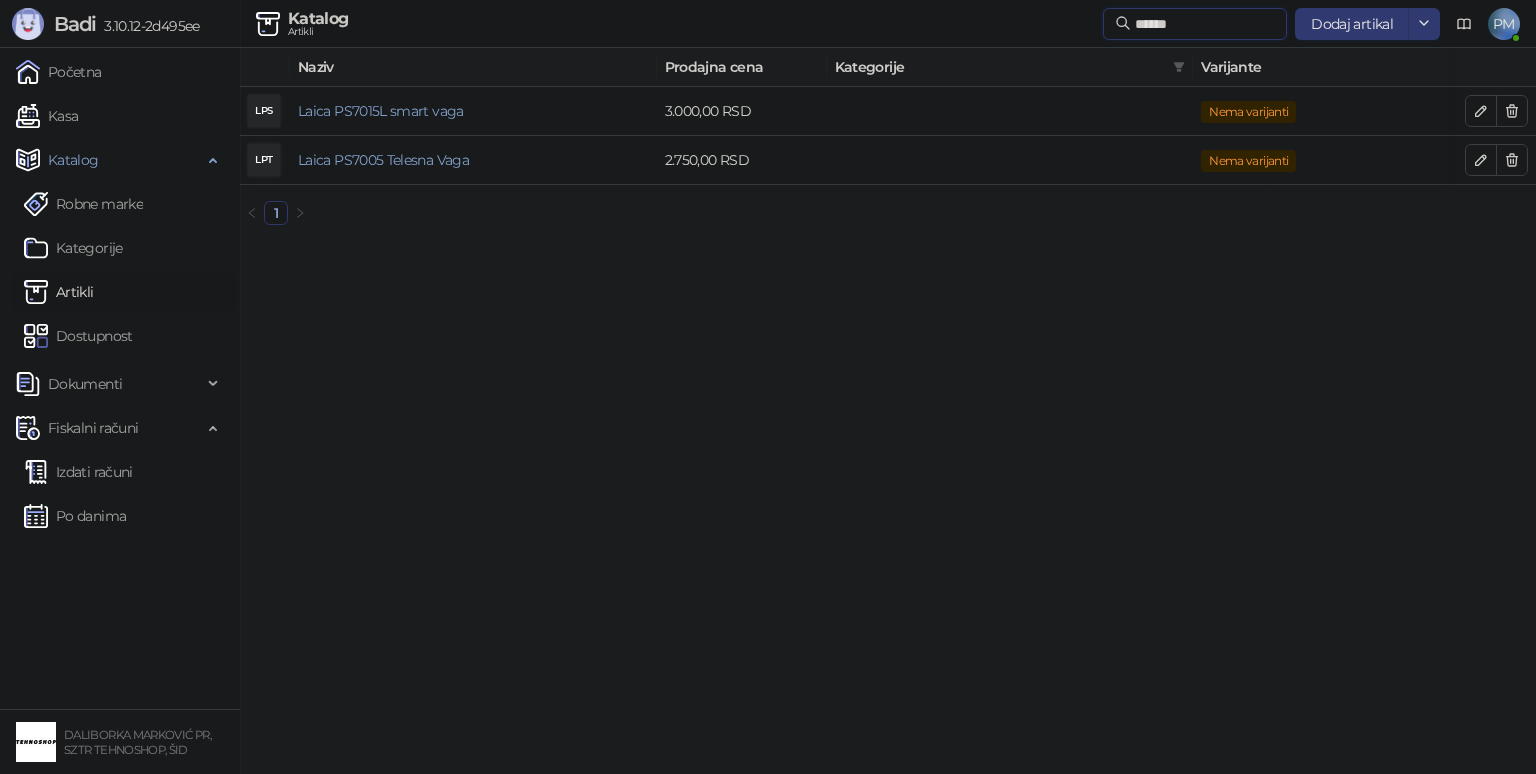 click on "******" at bounding box center [1205, 24] 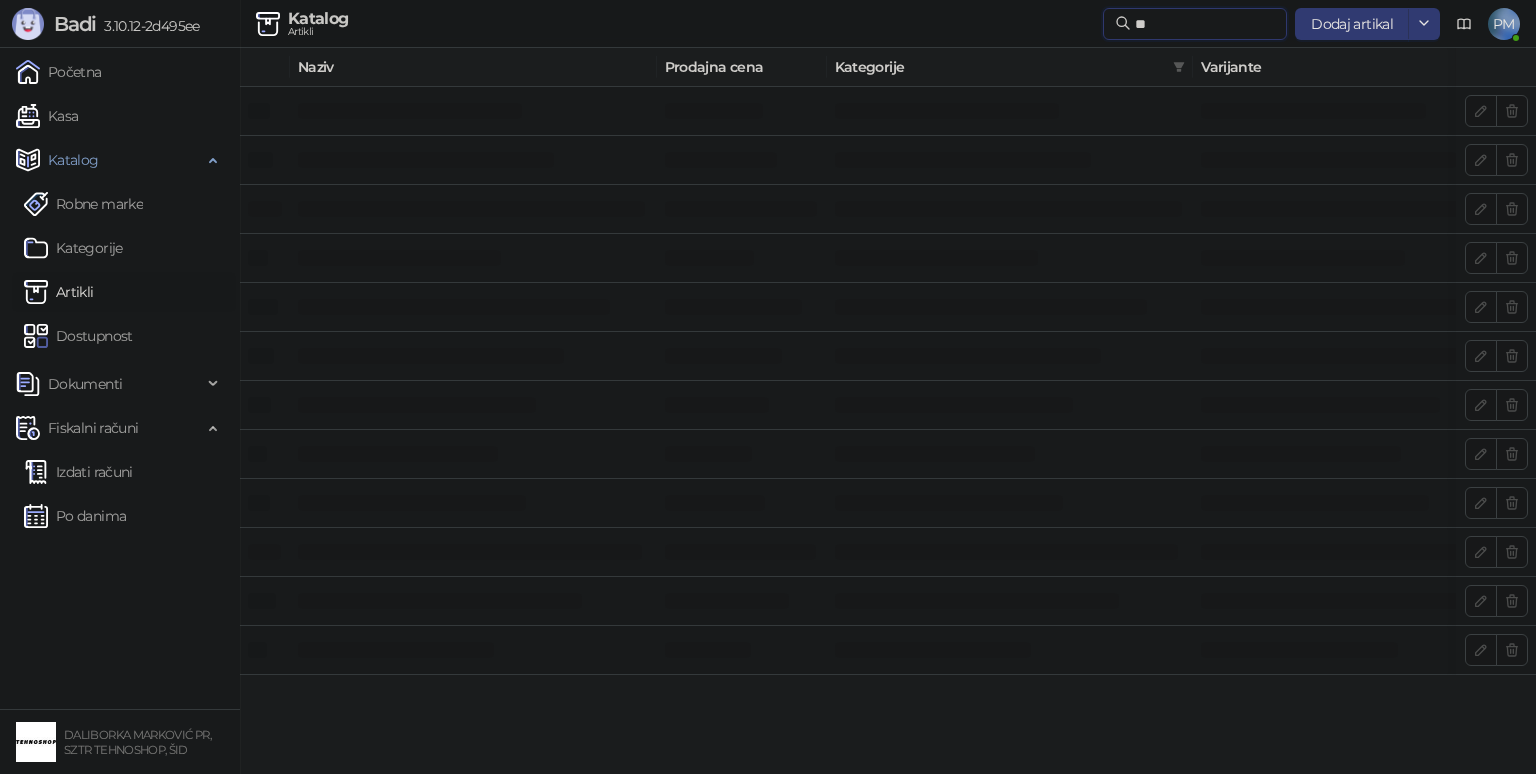 type on "*" 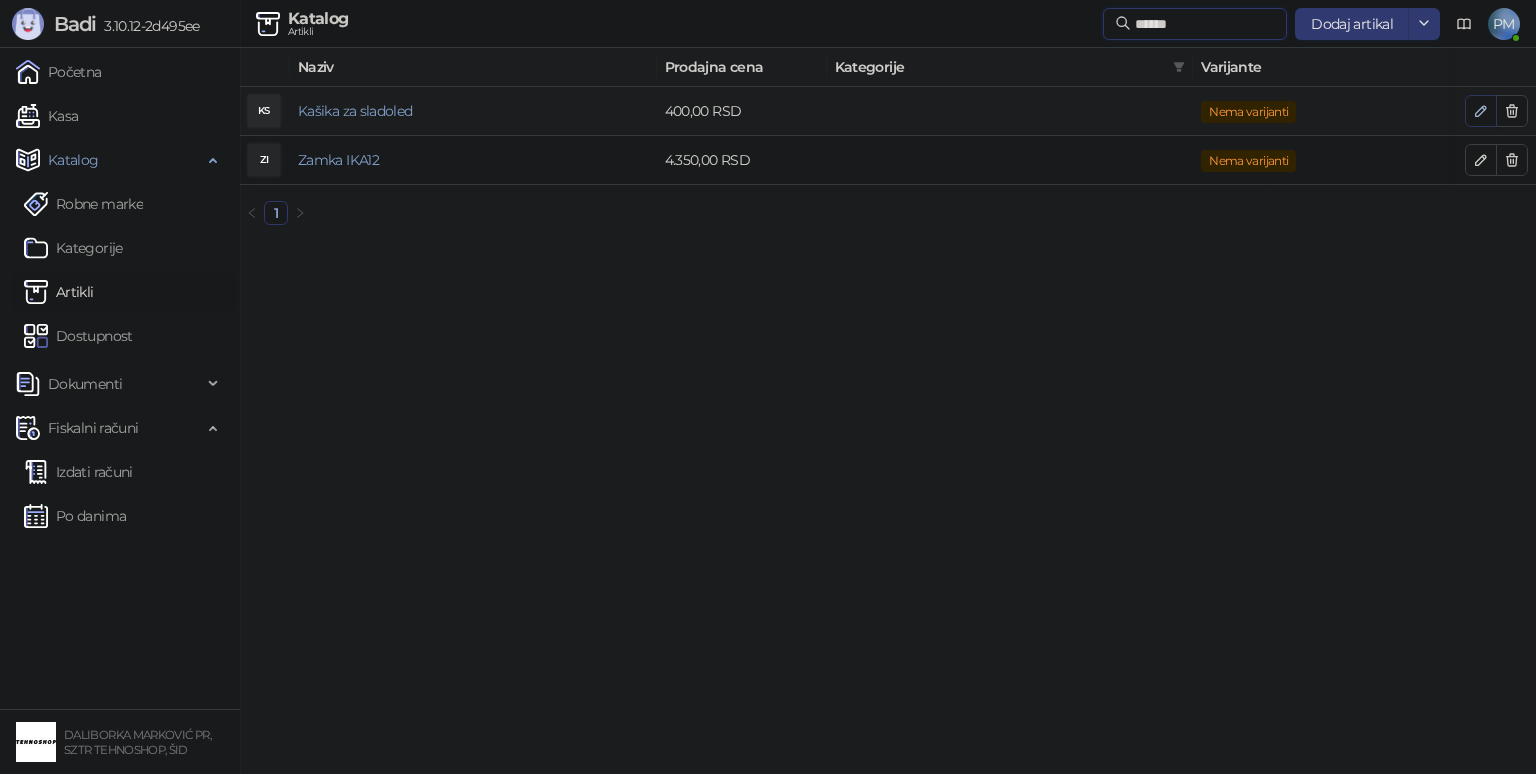 type on "******" 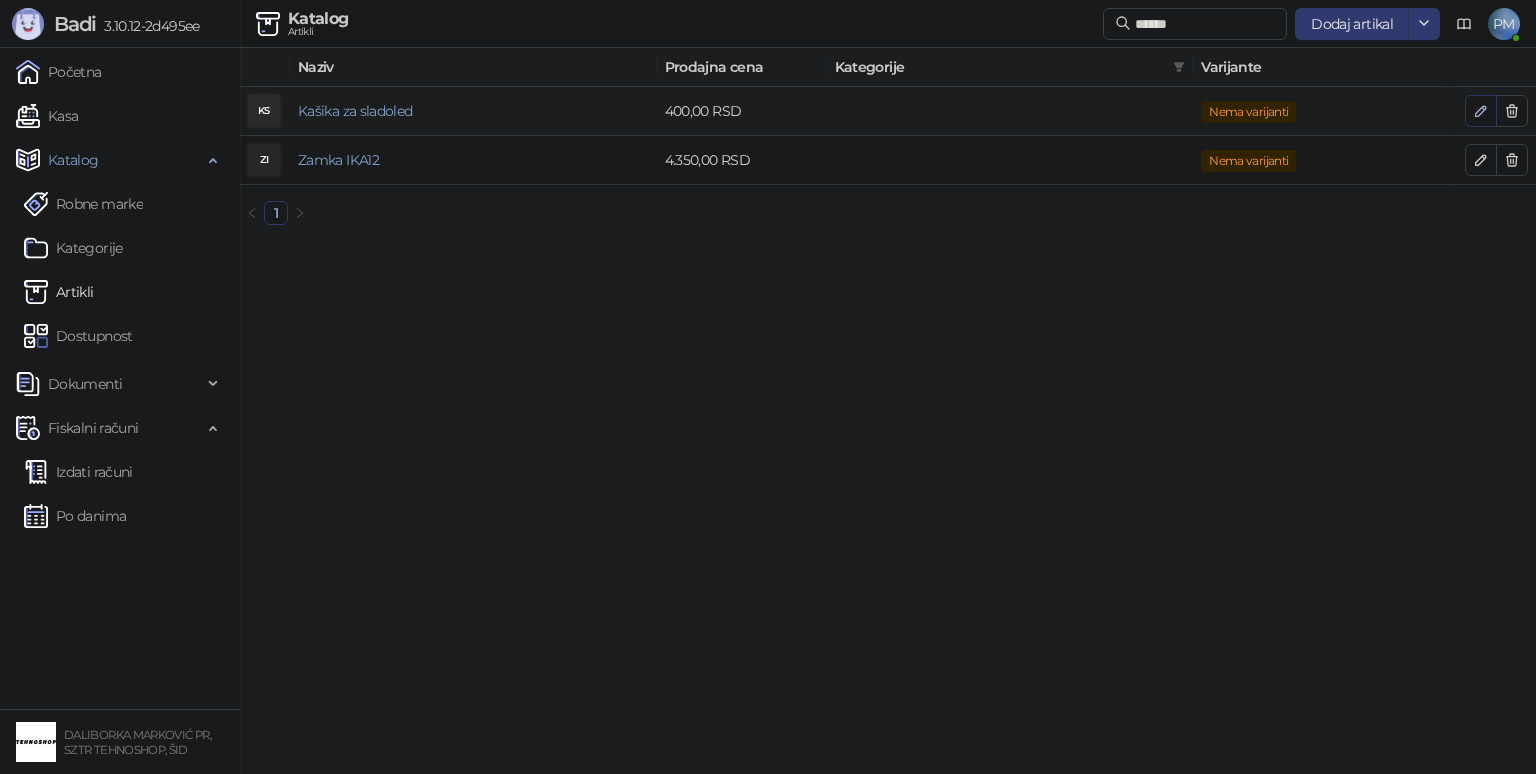 click 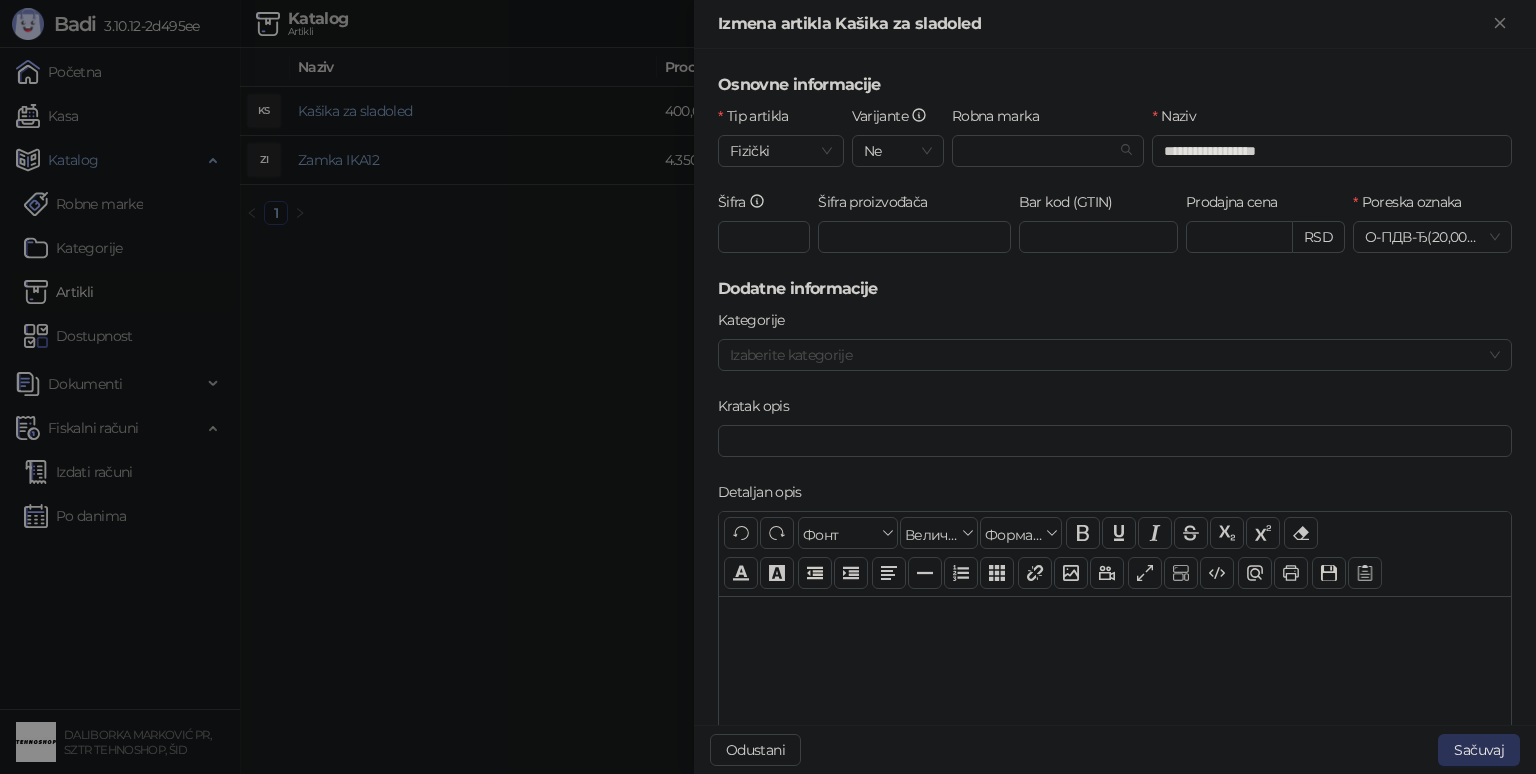 click on "Sačuvaj" at bounding box center [1479, 750] 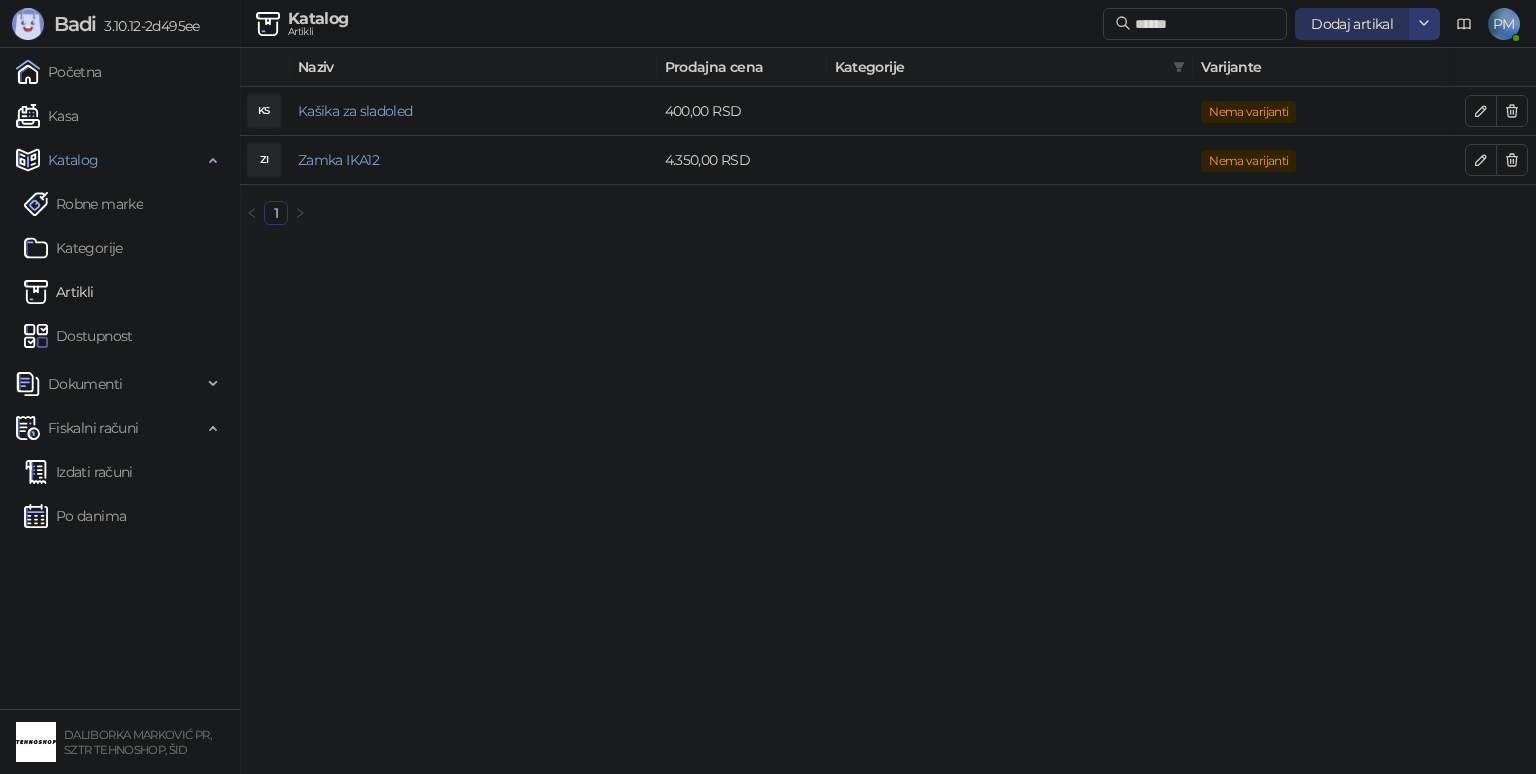 click on "Dodaj artikal" at bounding box center [1352, 24] 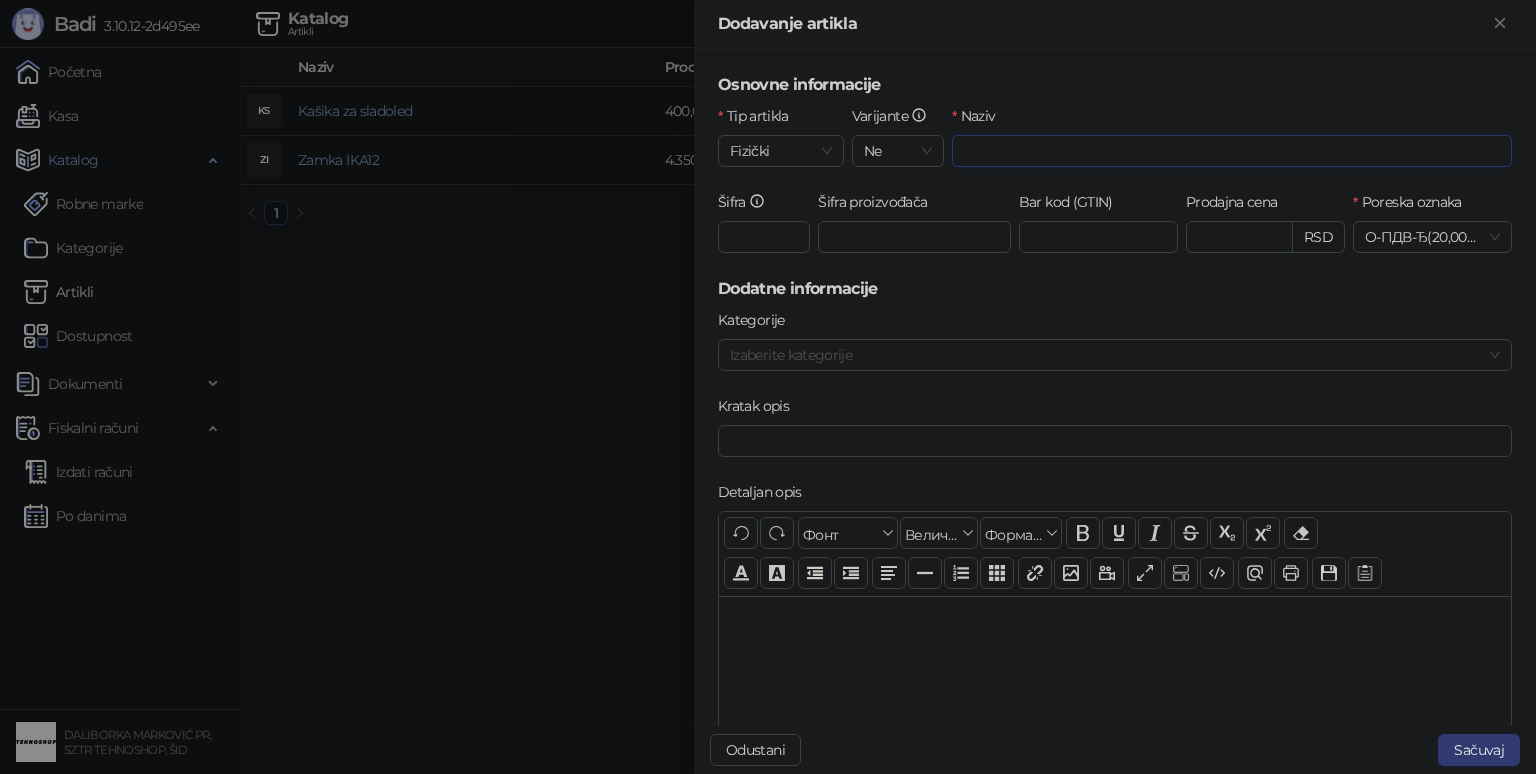 click on "Naziv" at bounding box center [1232, 151] 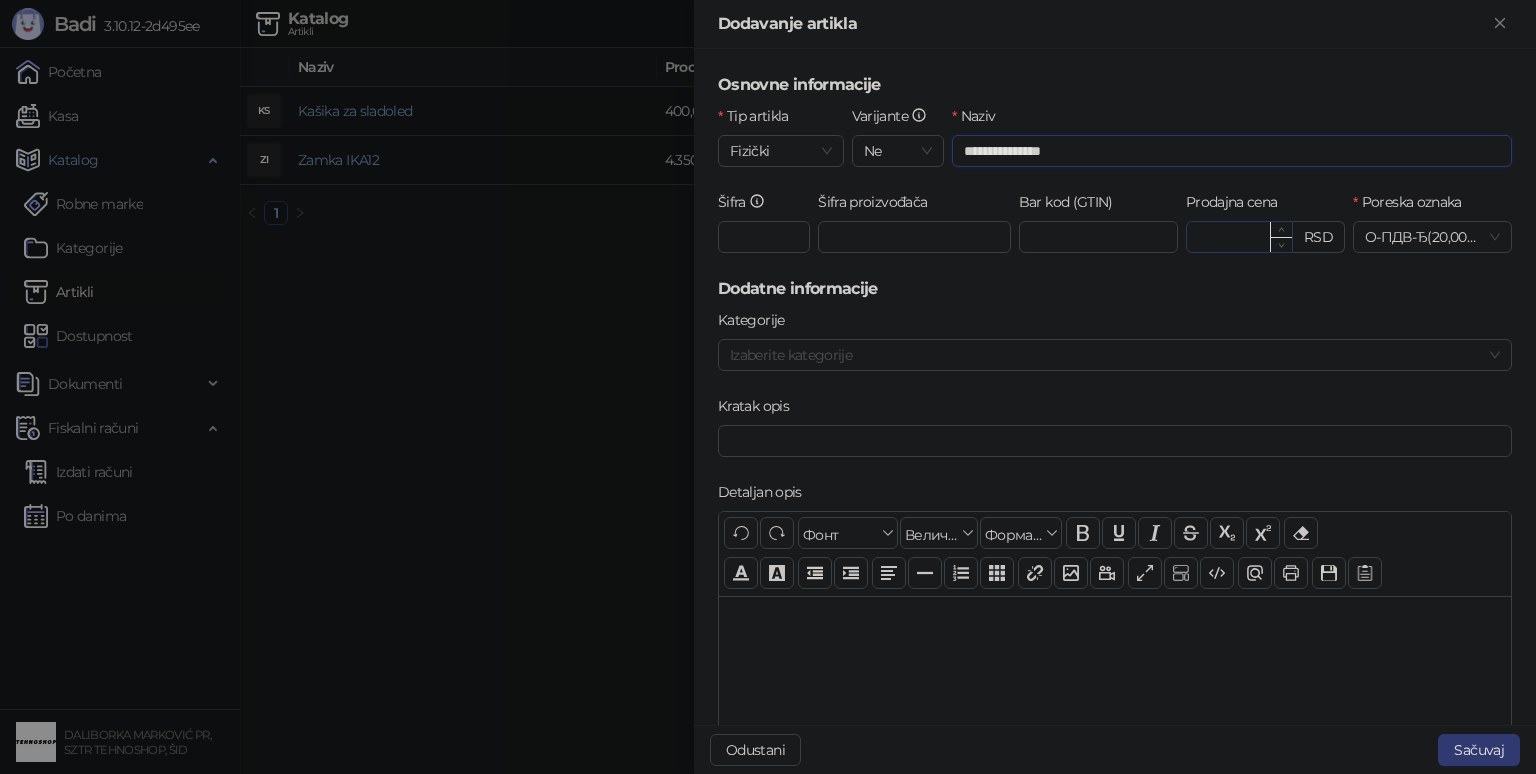 type on "**********" 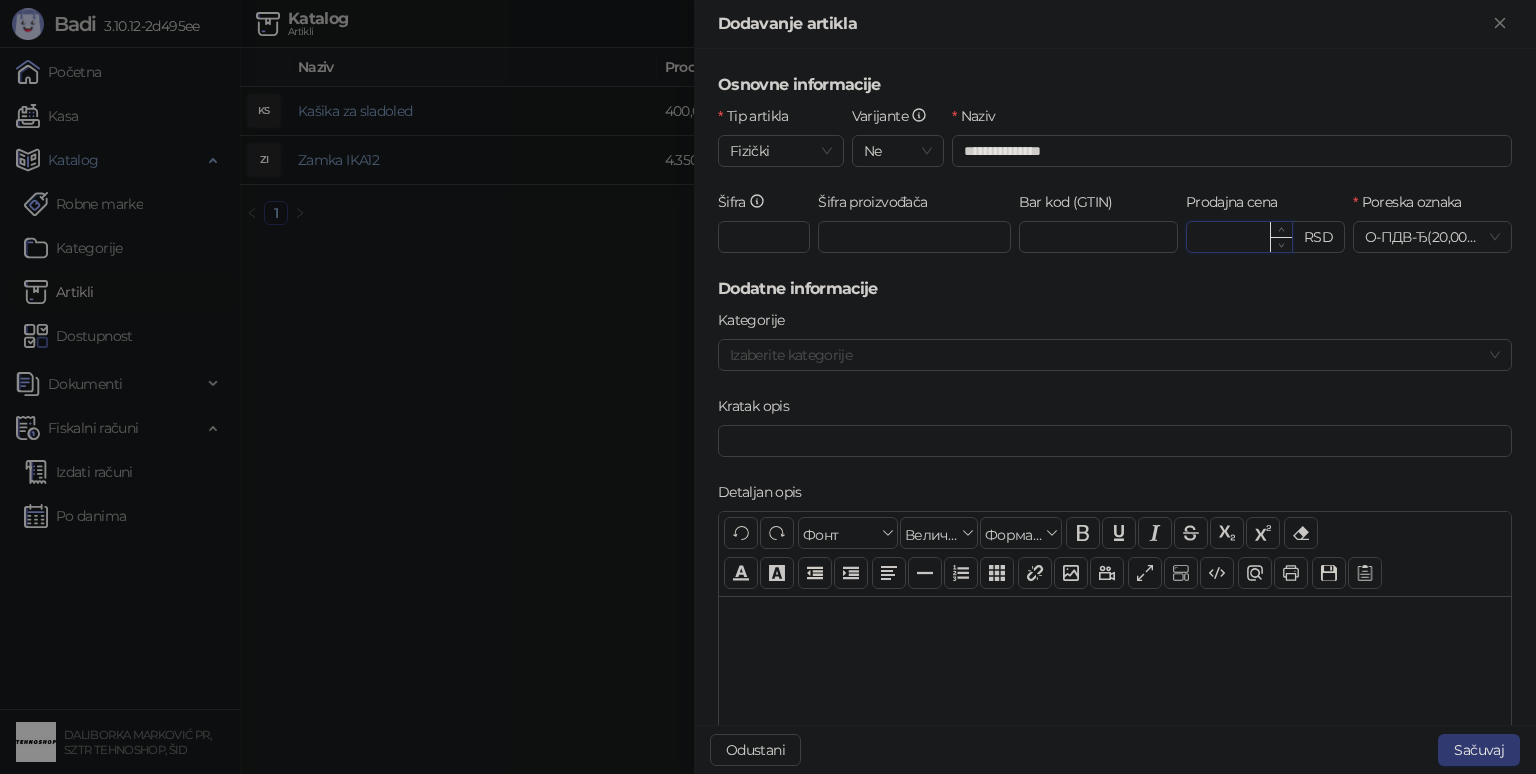 click on "Prodajna cena" at bounding box center (1239, 237) 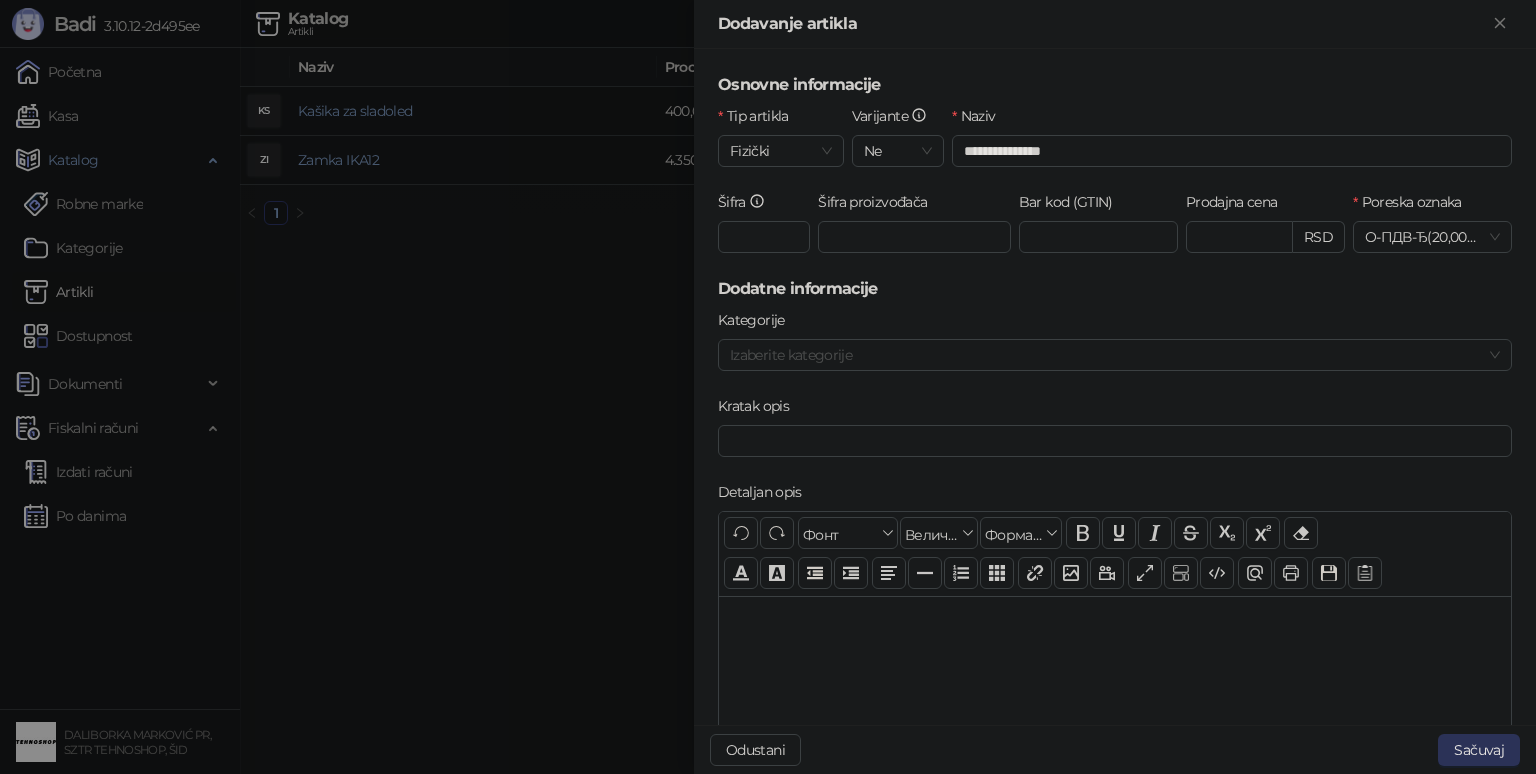 type on "*******" 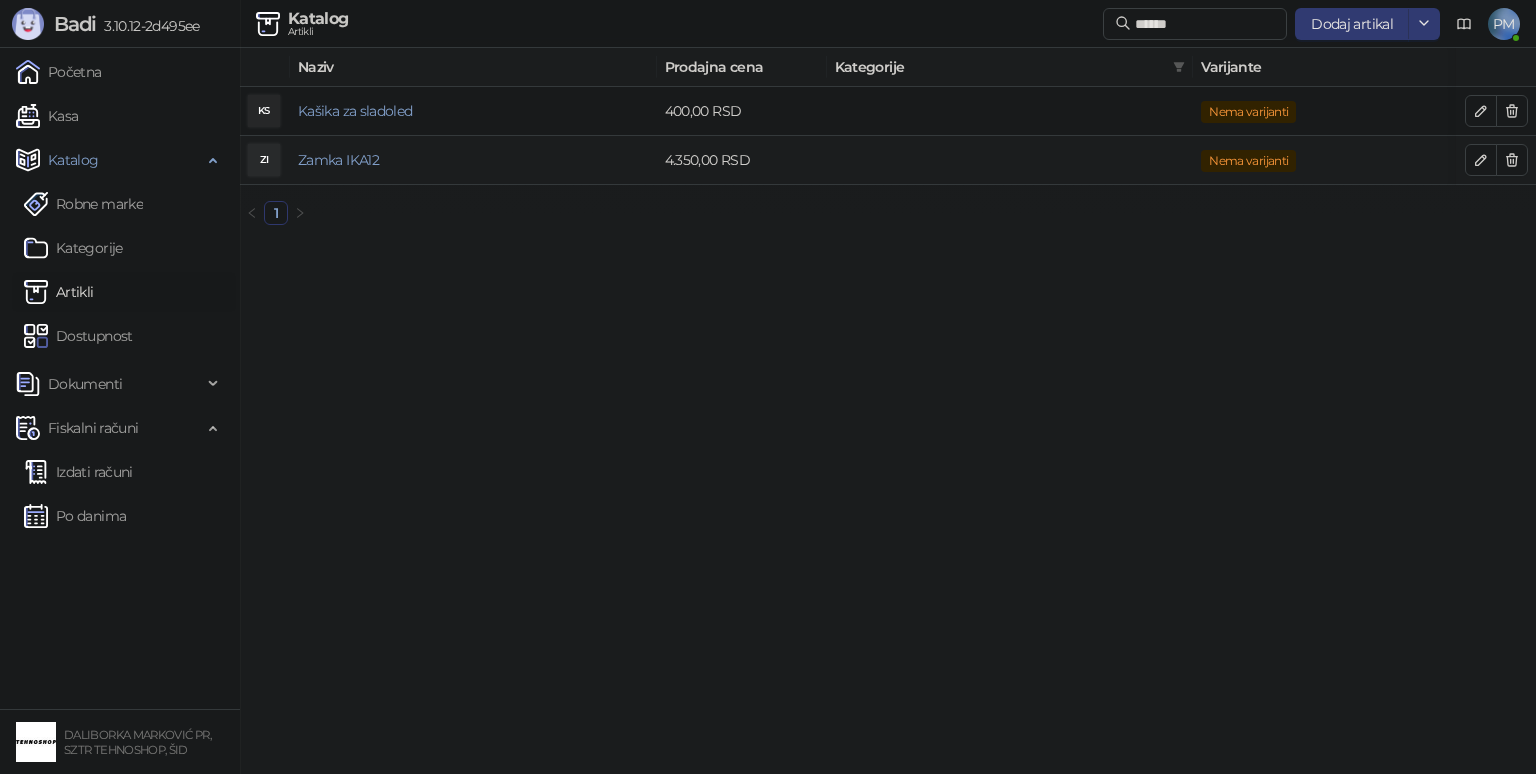 drag, startPoint x: 1199, startPoint y: 157, endPoint x: 1210, endPoint y: 184, distance: 29.15476 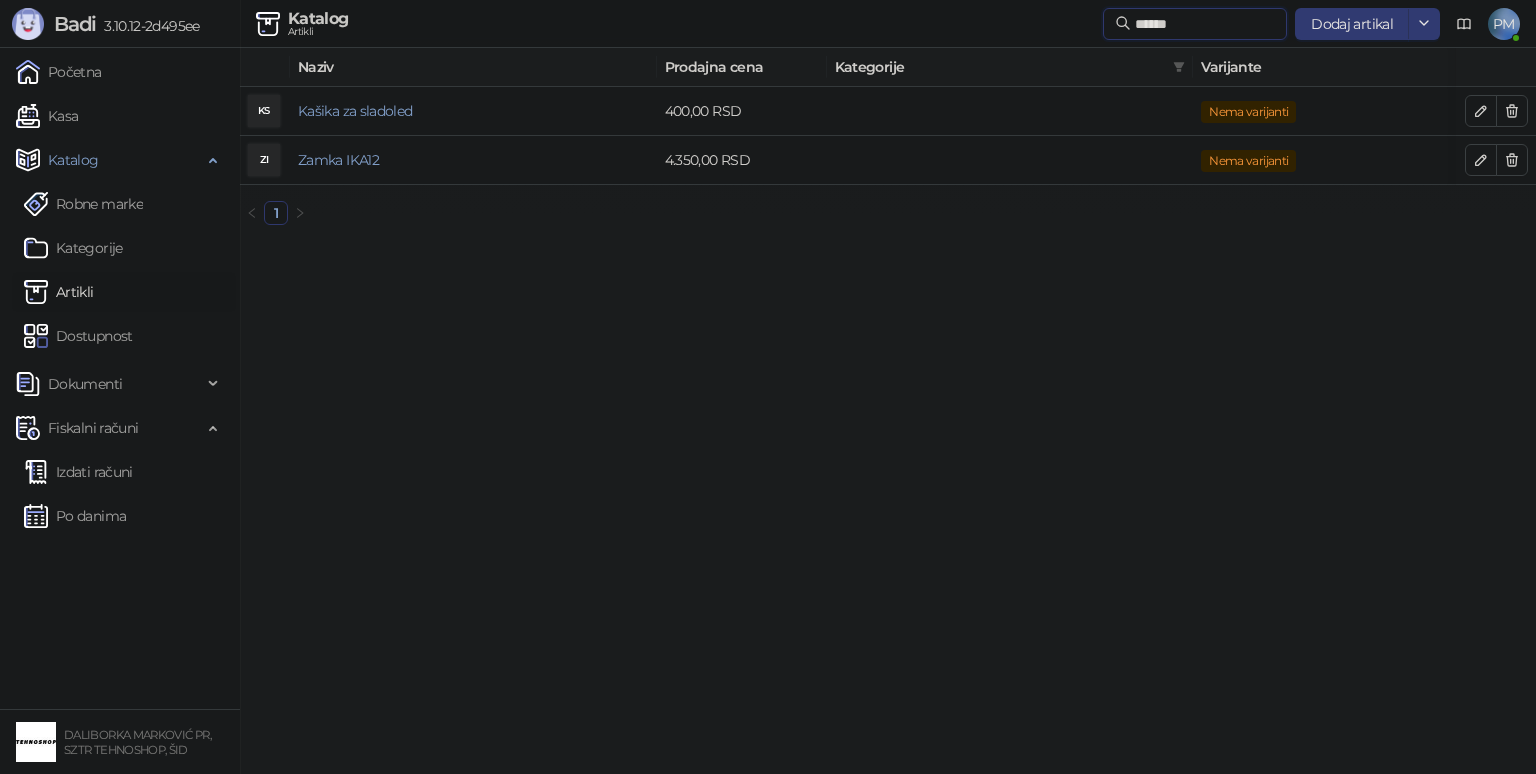 click on "******" at bounding box center (1205, 24) 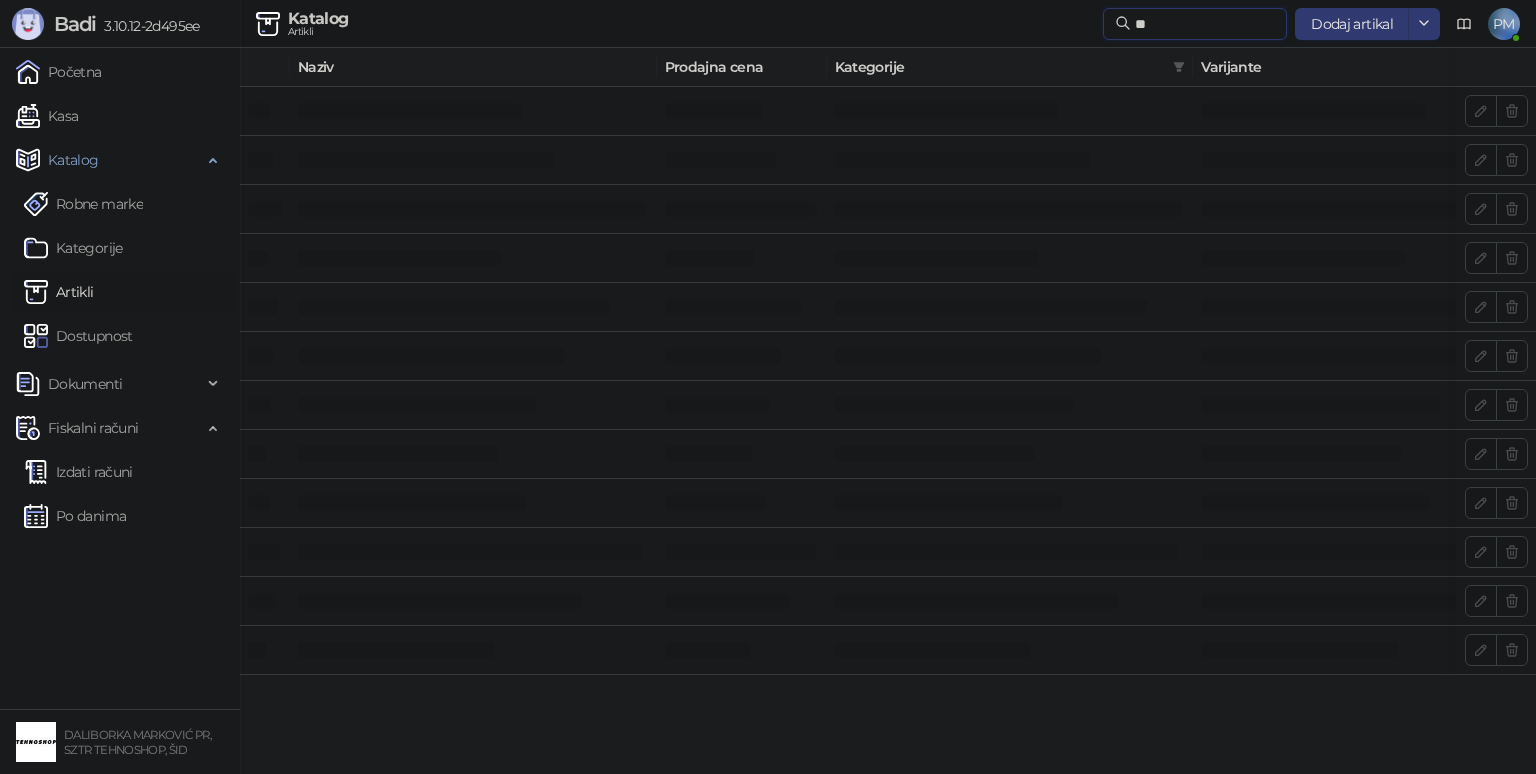 type on "*" 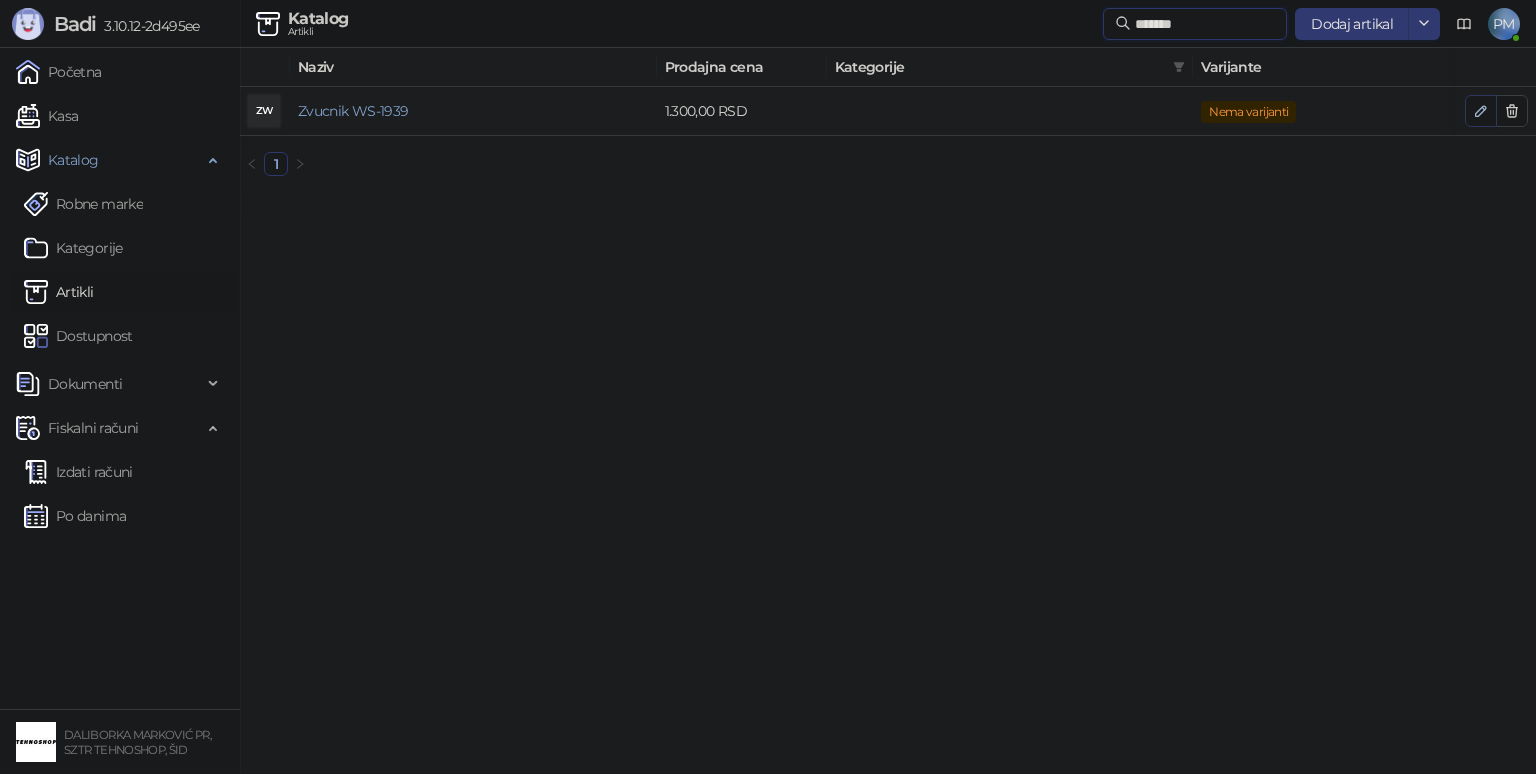 type on "*******" 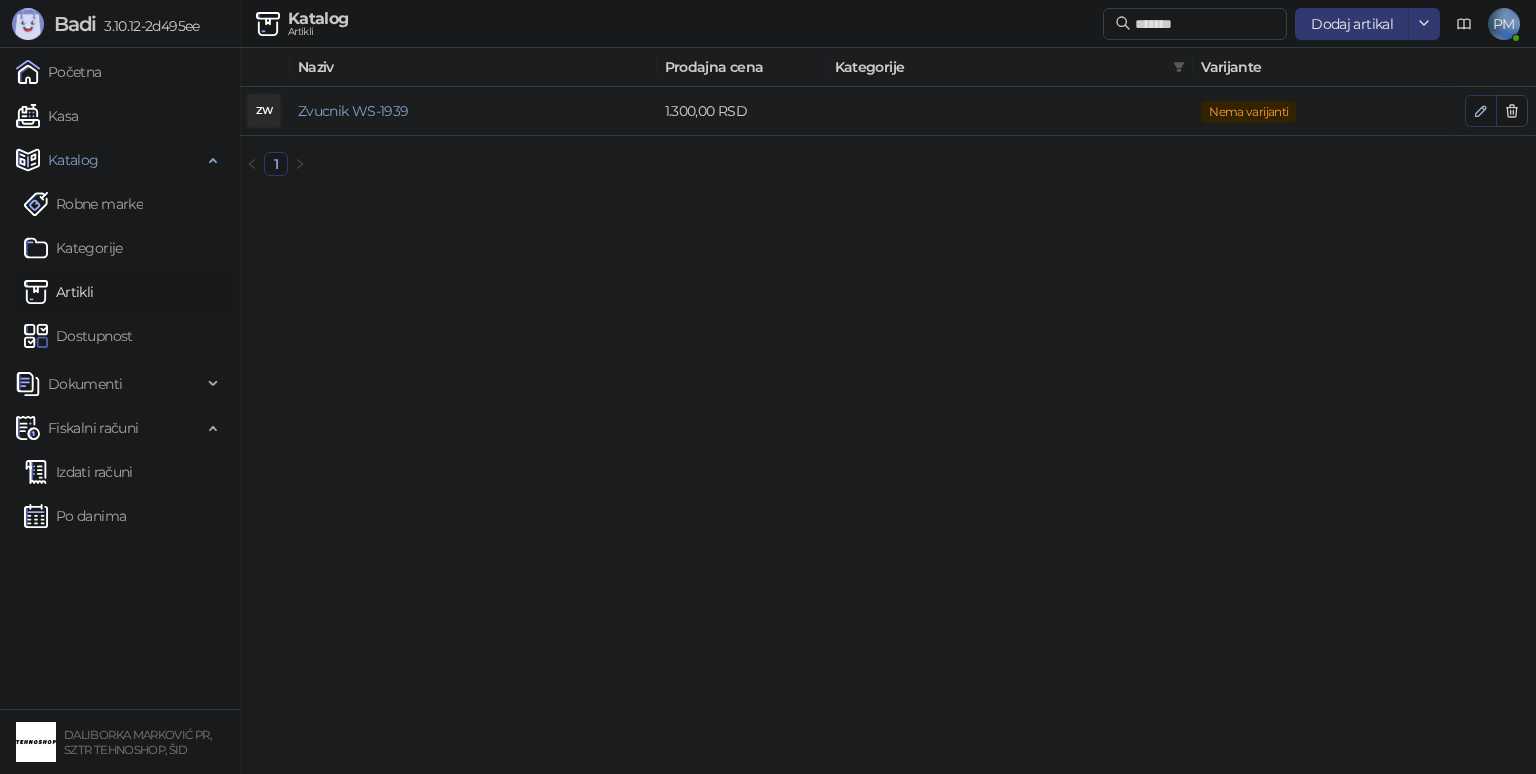 click 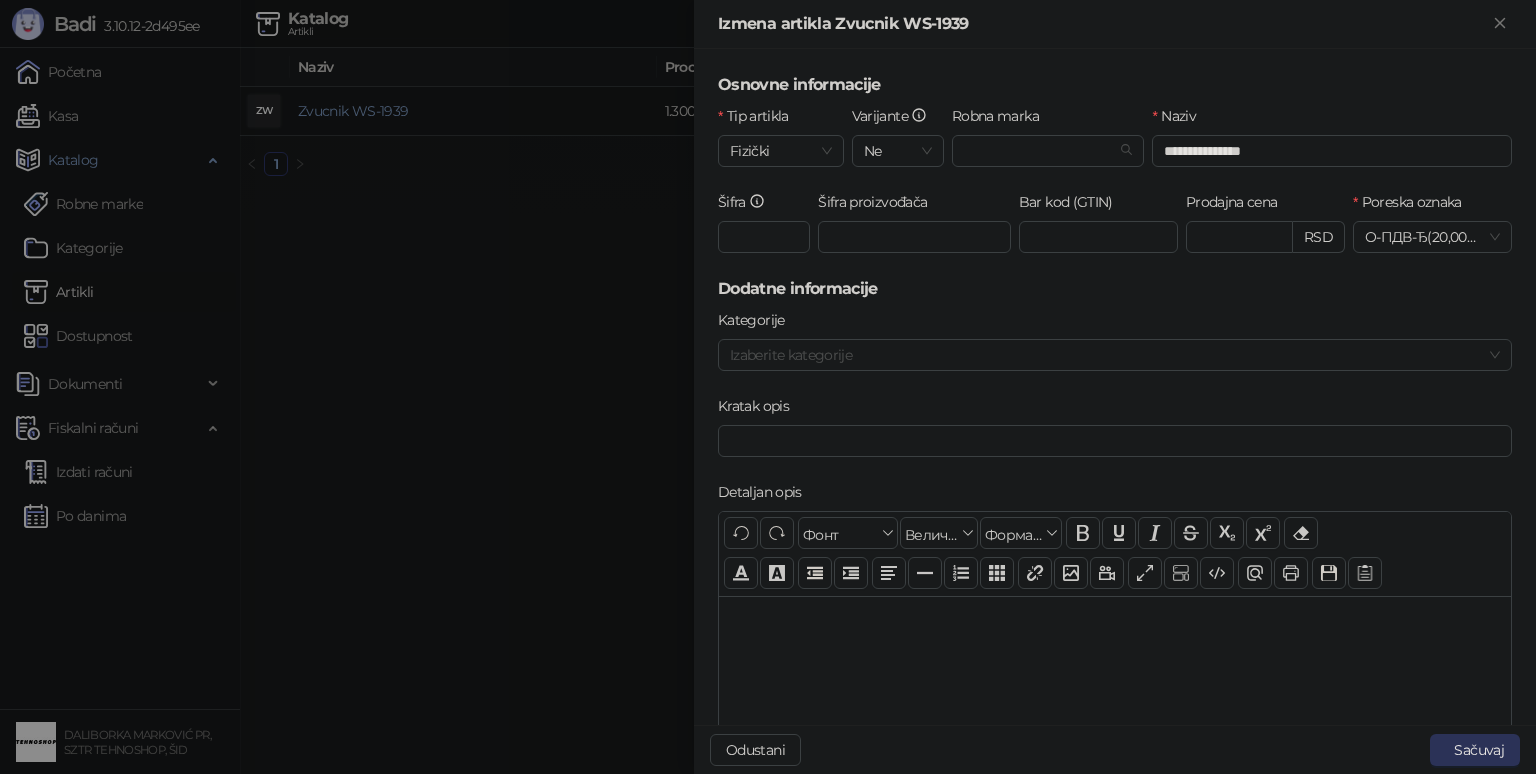 click on "Sačuvaj" at bounding box center (1475, 750) 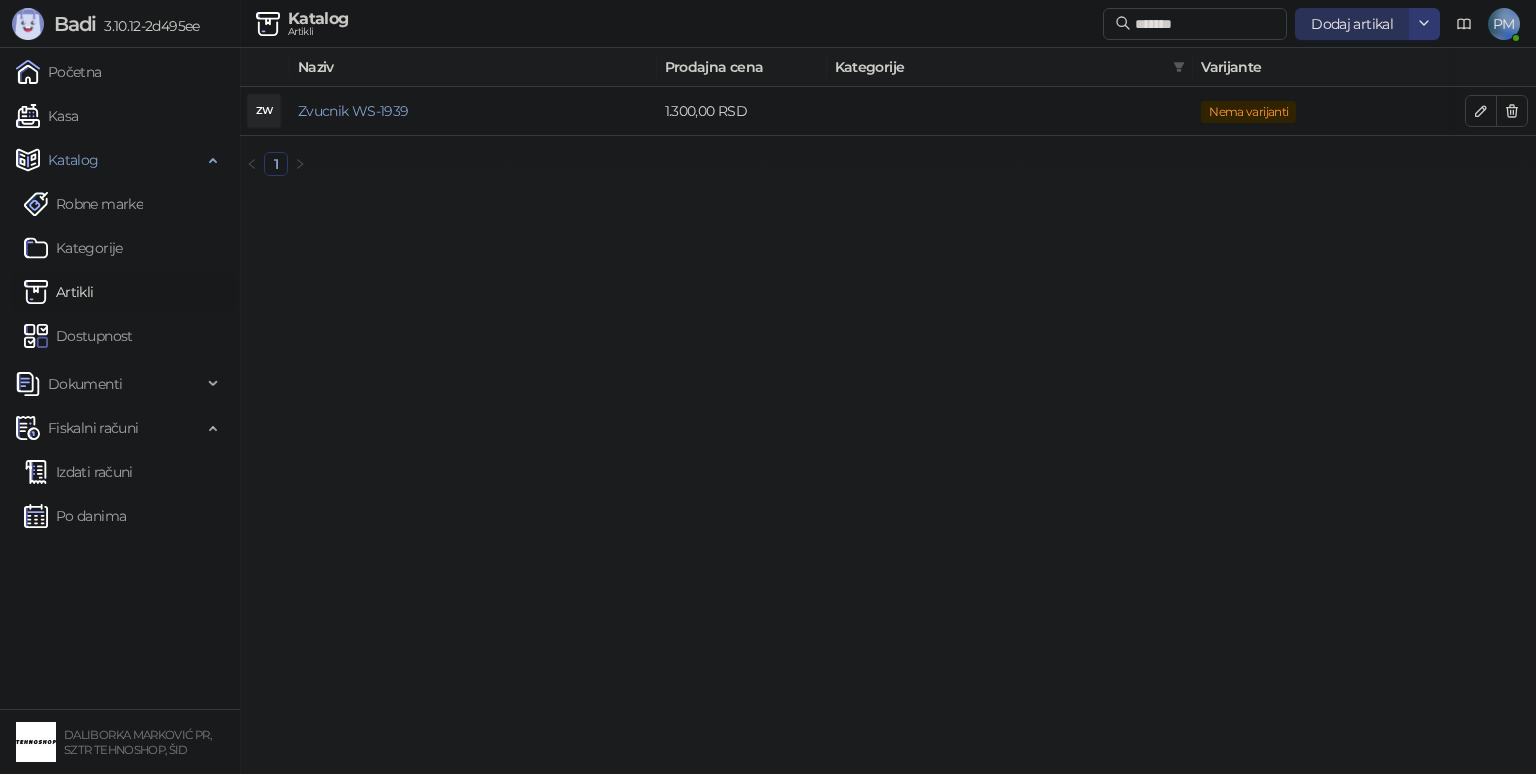 click on "Dodaj artikal" at bounding box center [1352, 24] 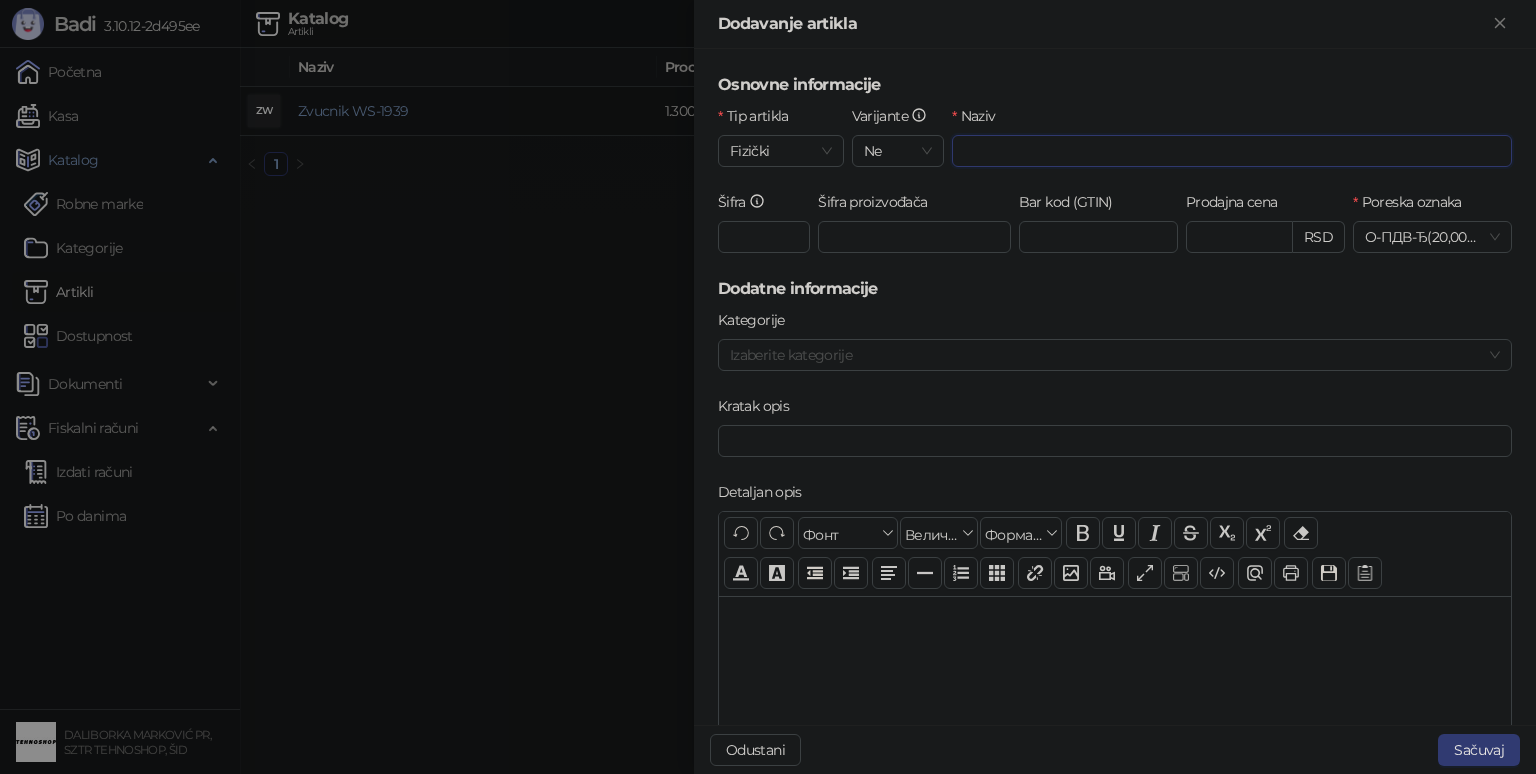 click on "Naziv" at bounding box center [1232, 151] 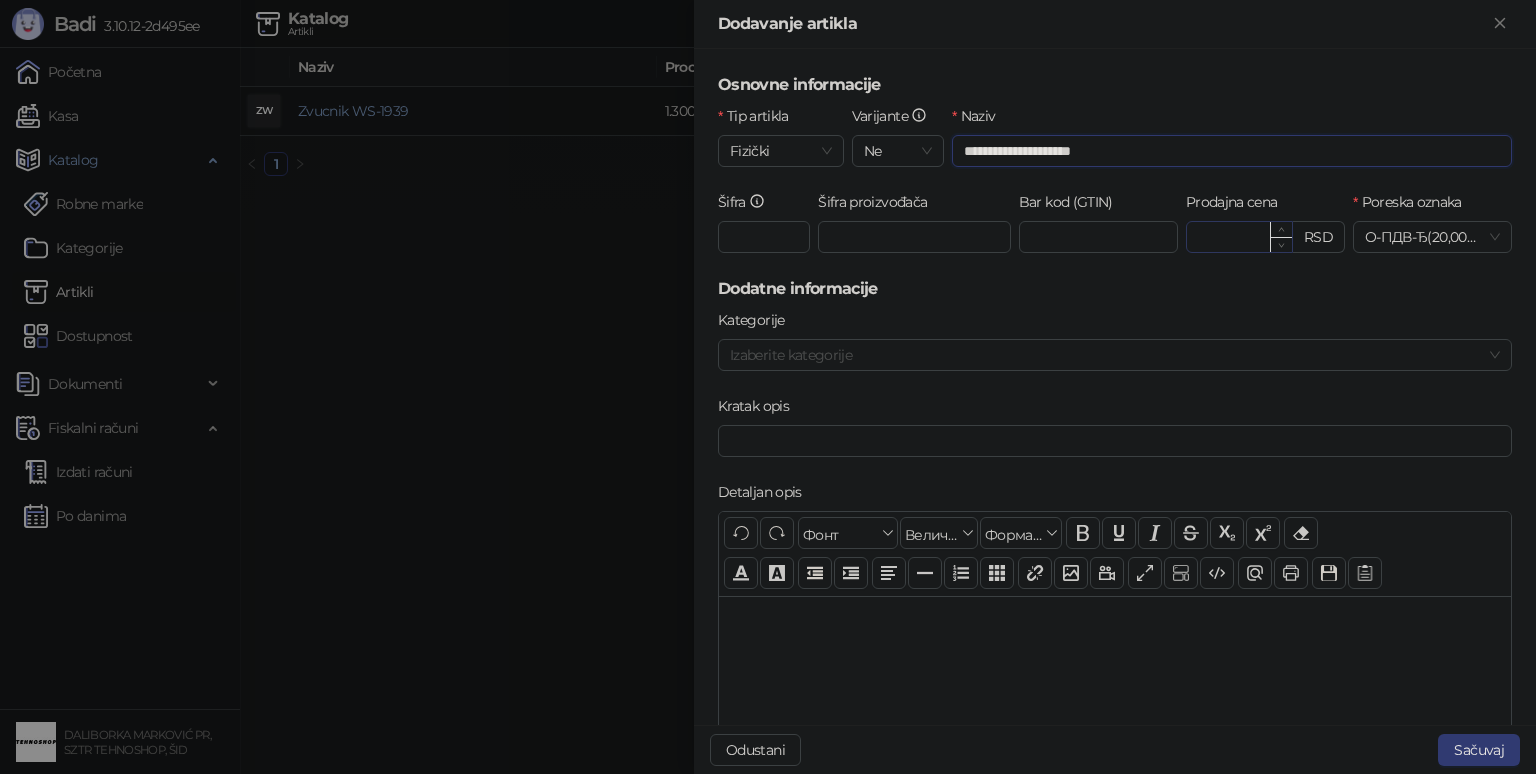 type on "**********" 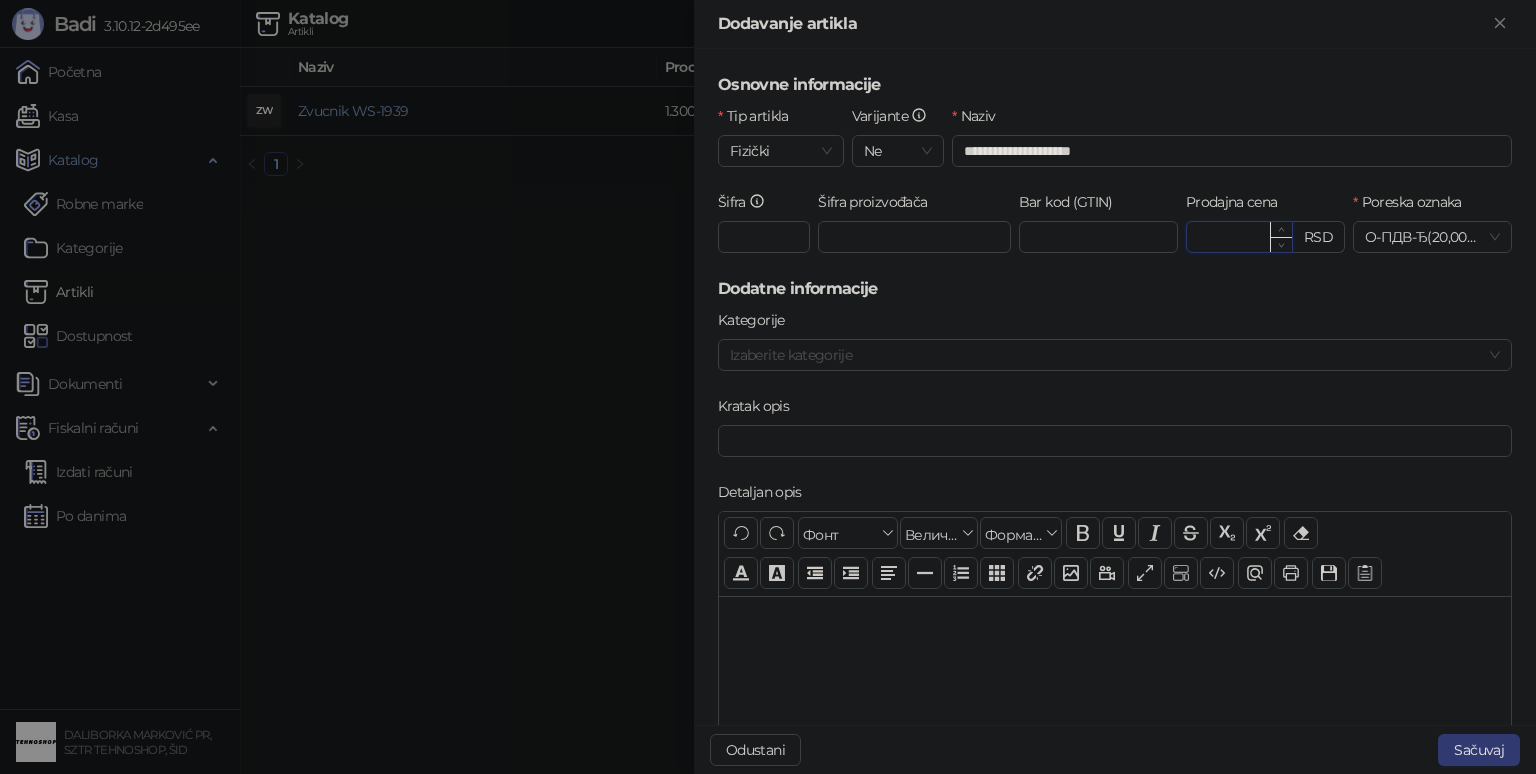 click on "Prodajna cena" at bounding box center (1239, 237) 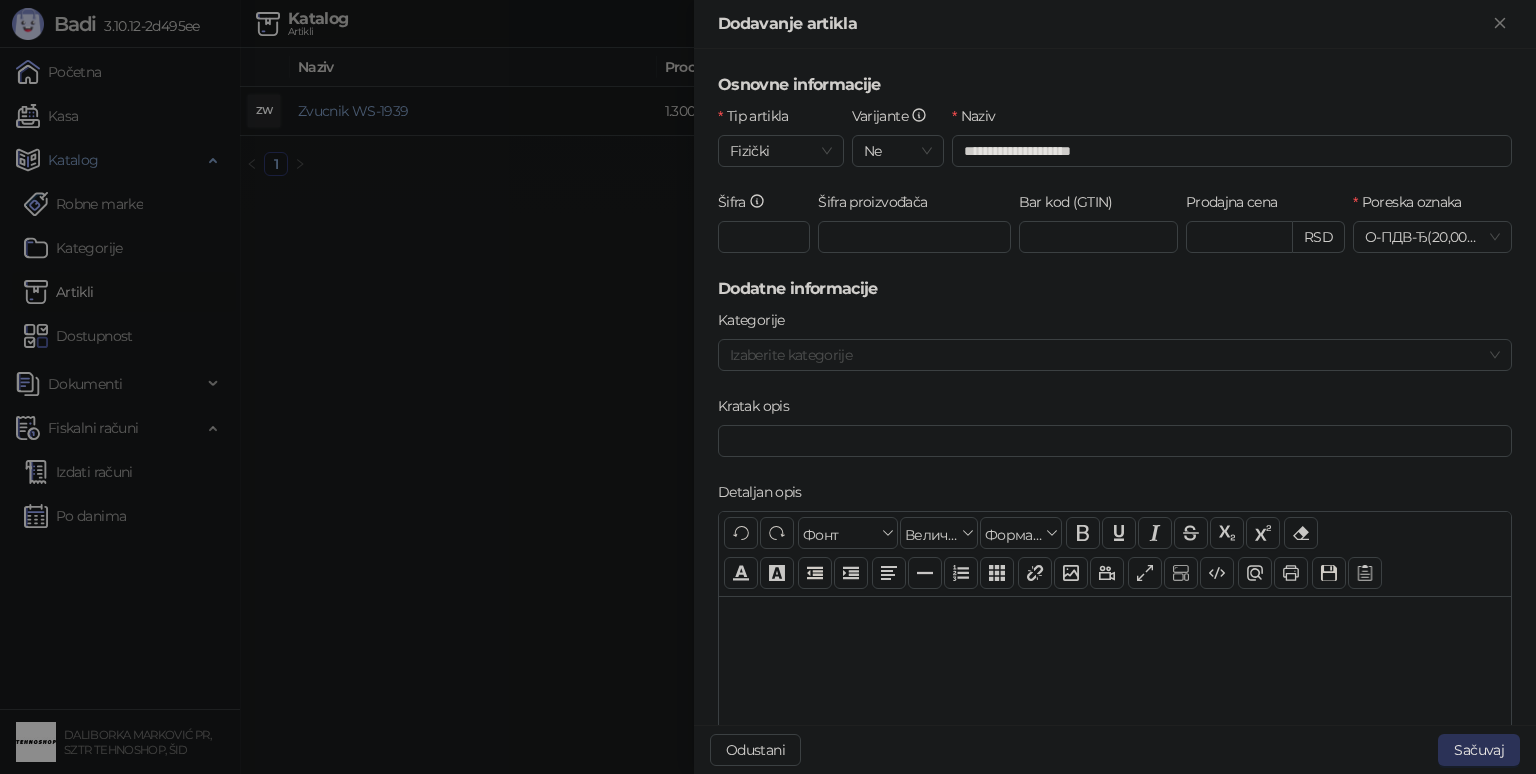 type on "*******" 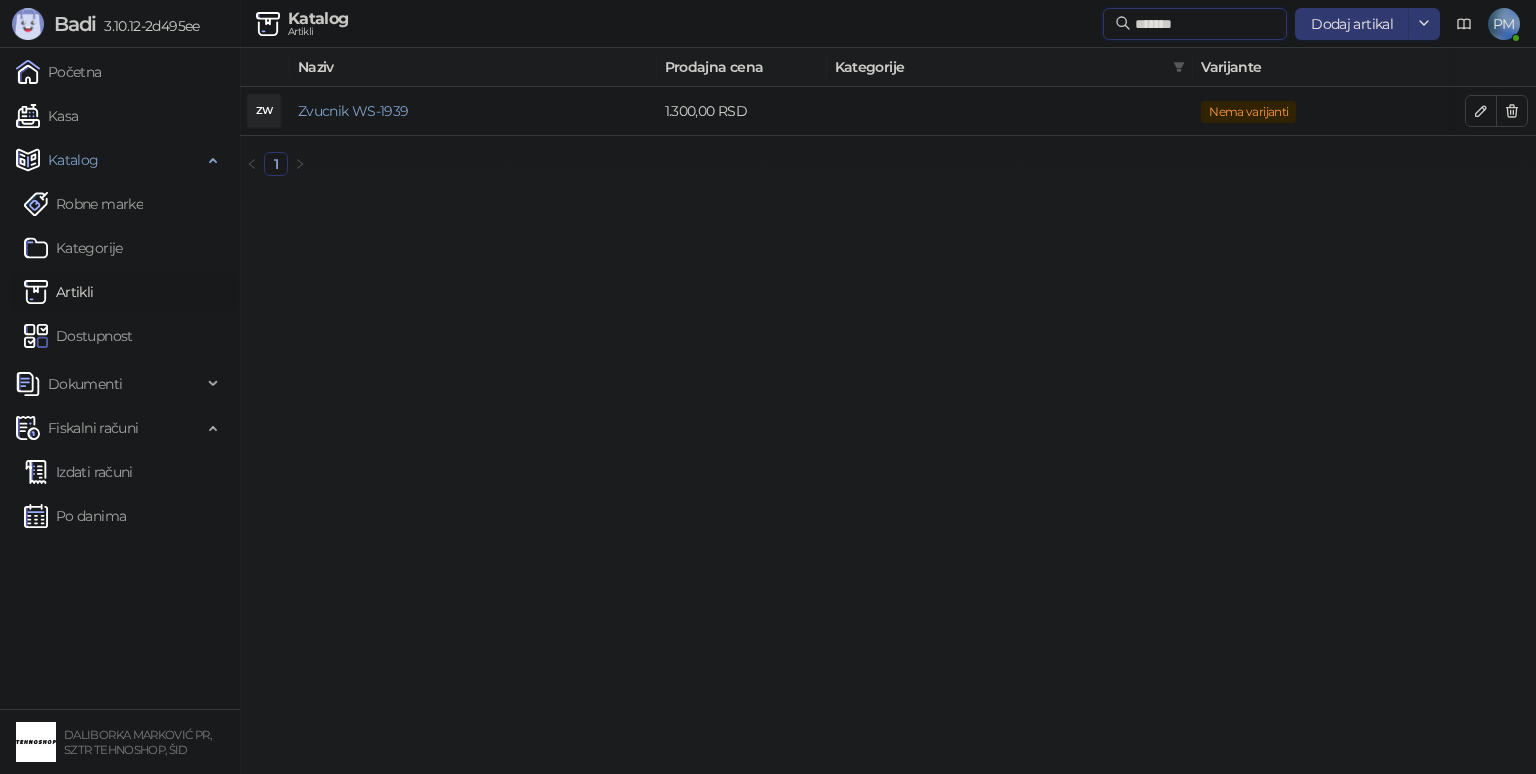 click on "*******" at bounding box center [1205, 24] 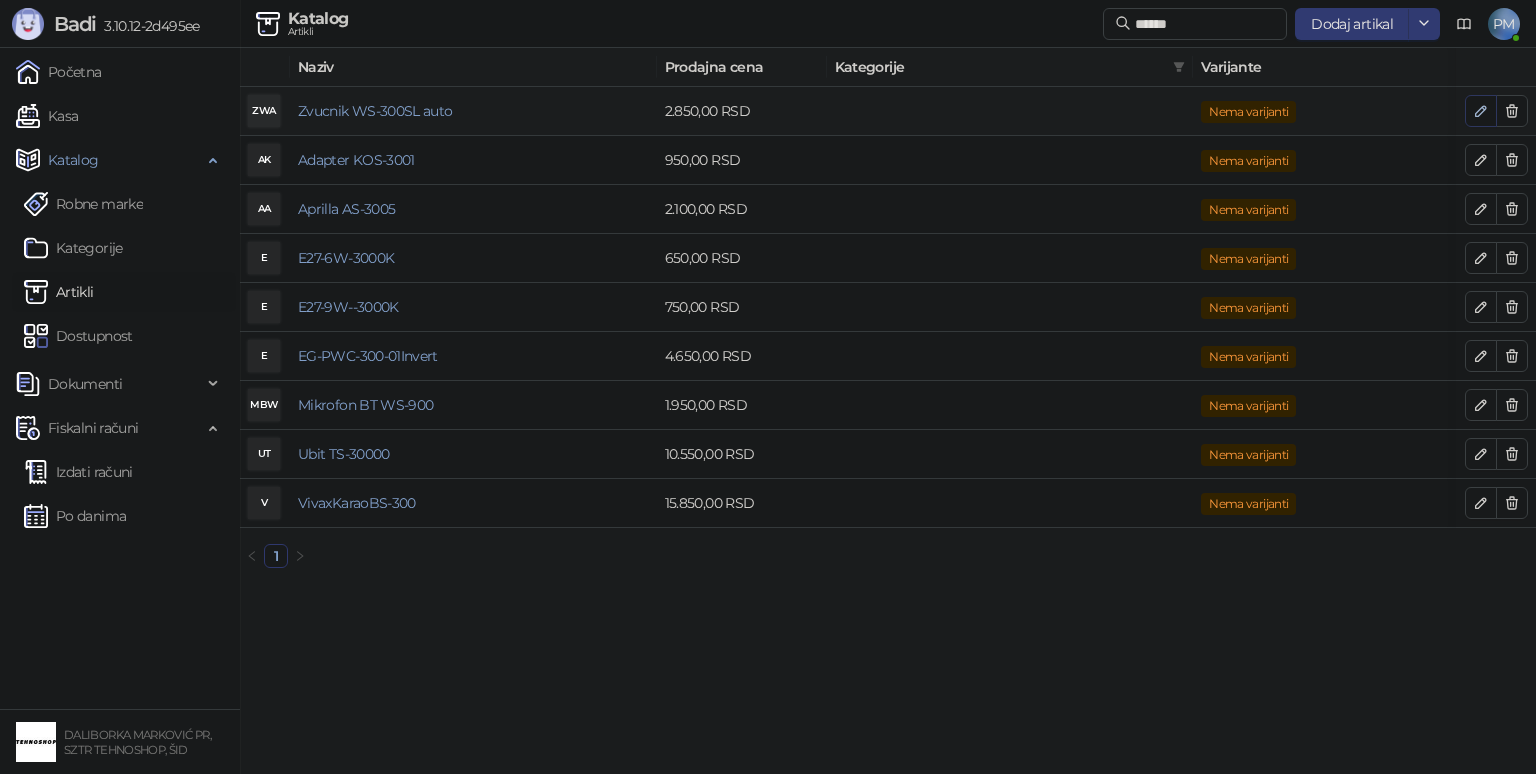 drag, startPoint x: 1494, startPoint y: 100, endPoint x: 1479, endPoint y: 117, distance: 22.671568 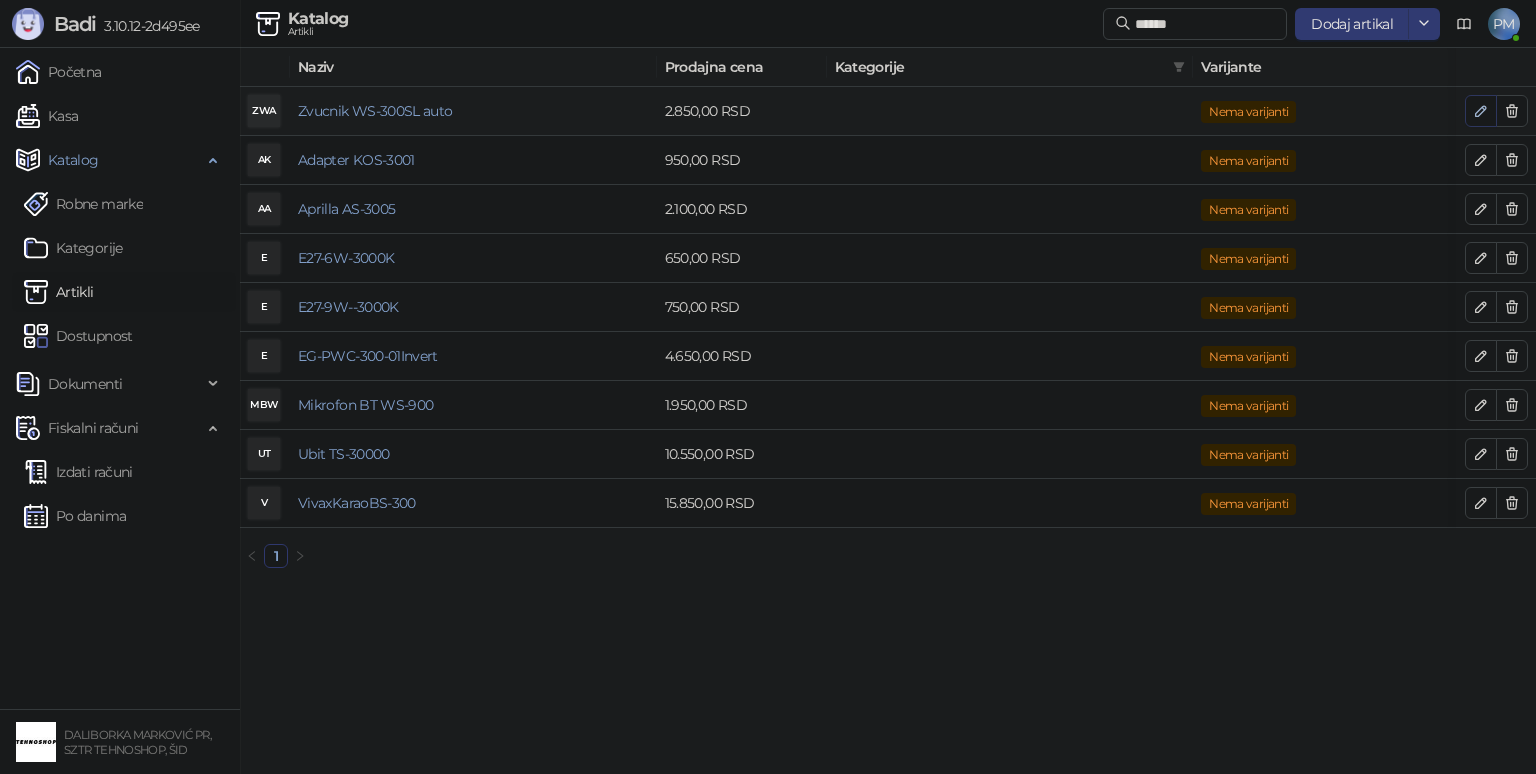 click 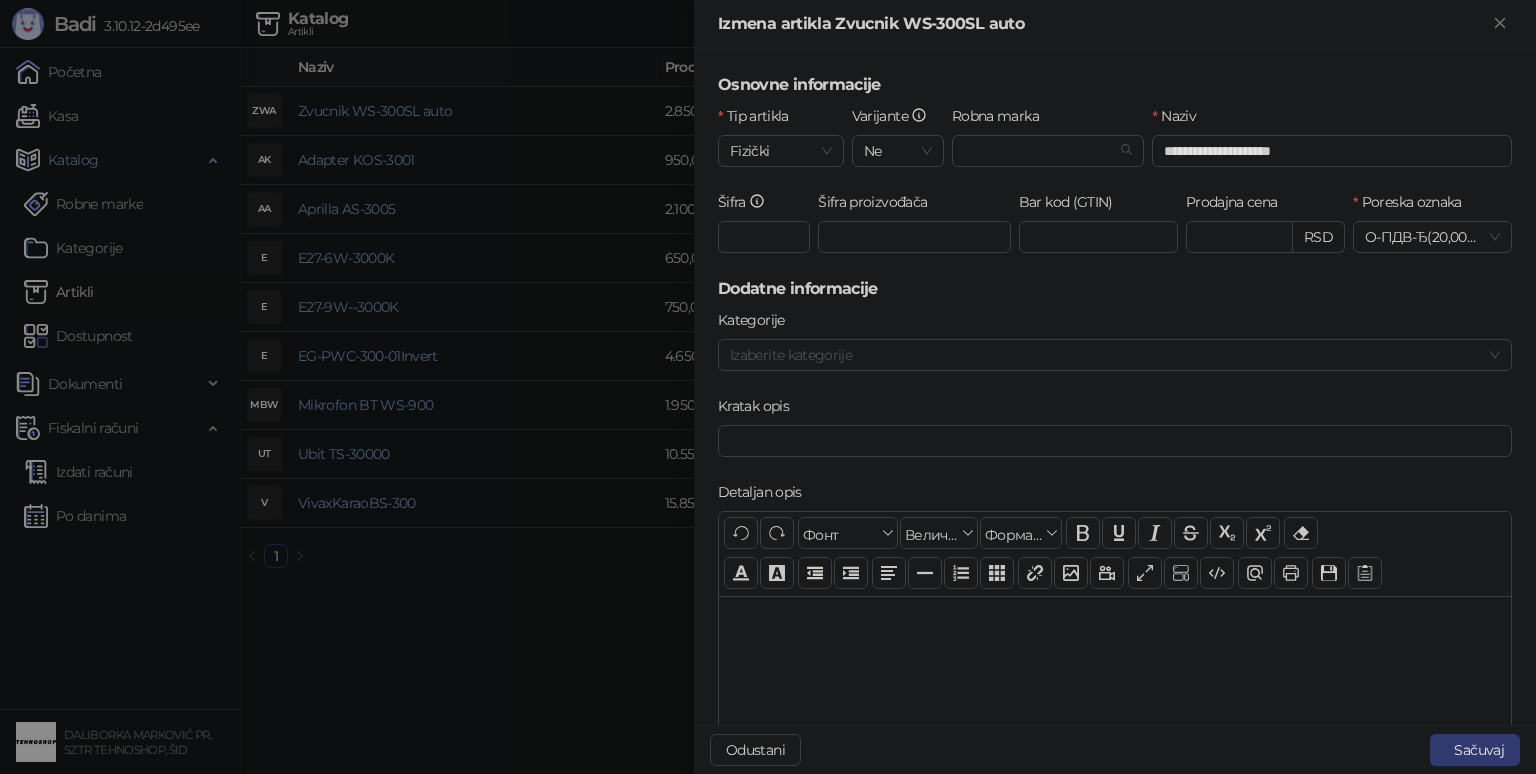 click on "Naziv" at bounding box center (1332, 120) 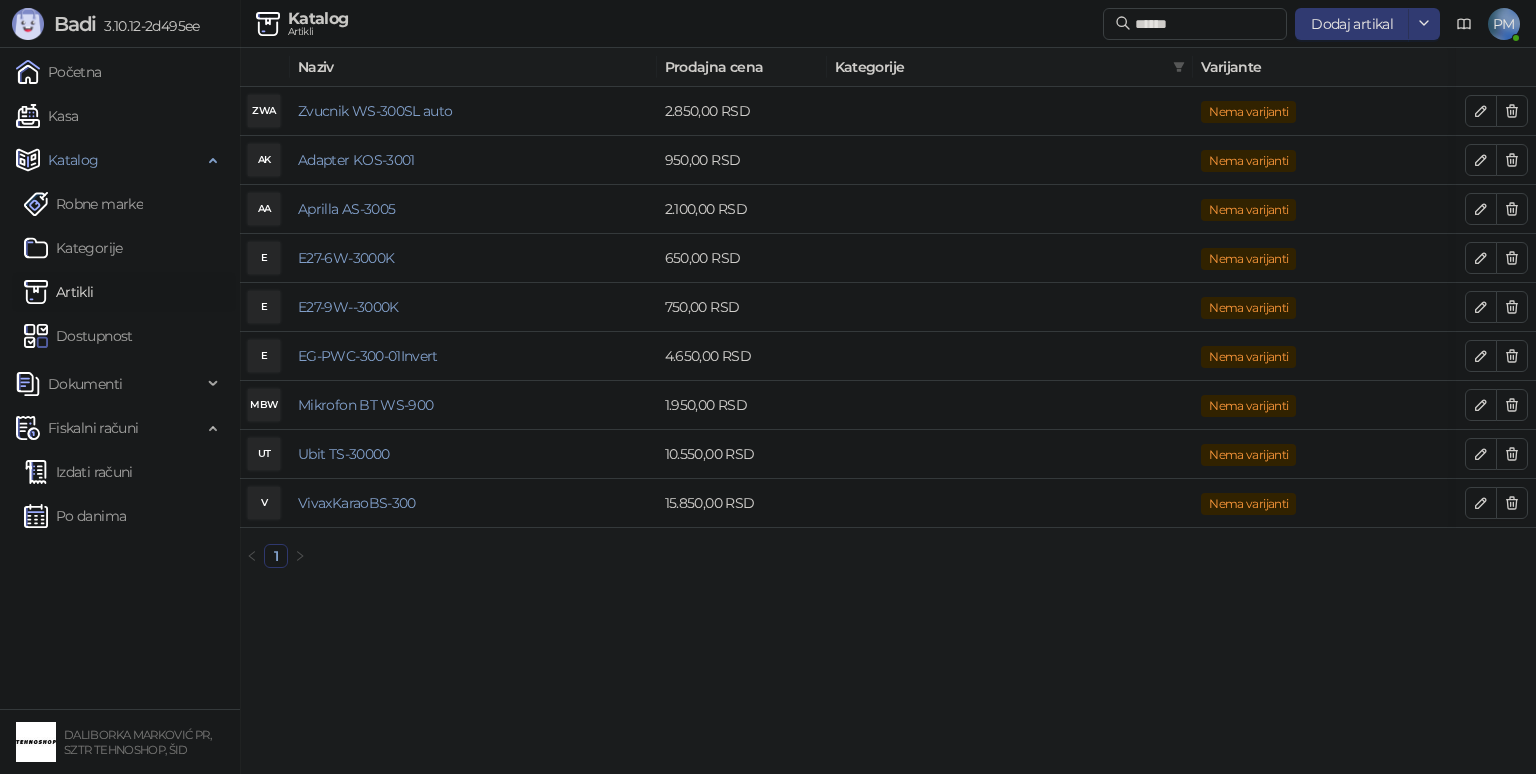 drag, startPoint x: 1152, startPoint y: 44, endPoint x: 1142, endPoint y: 58, distance: 17.20465 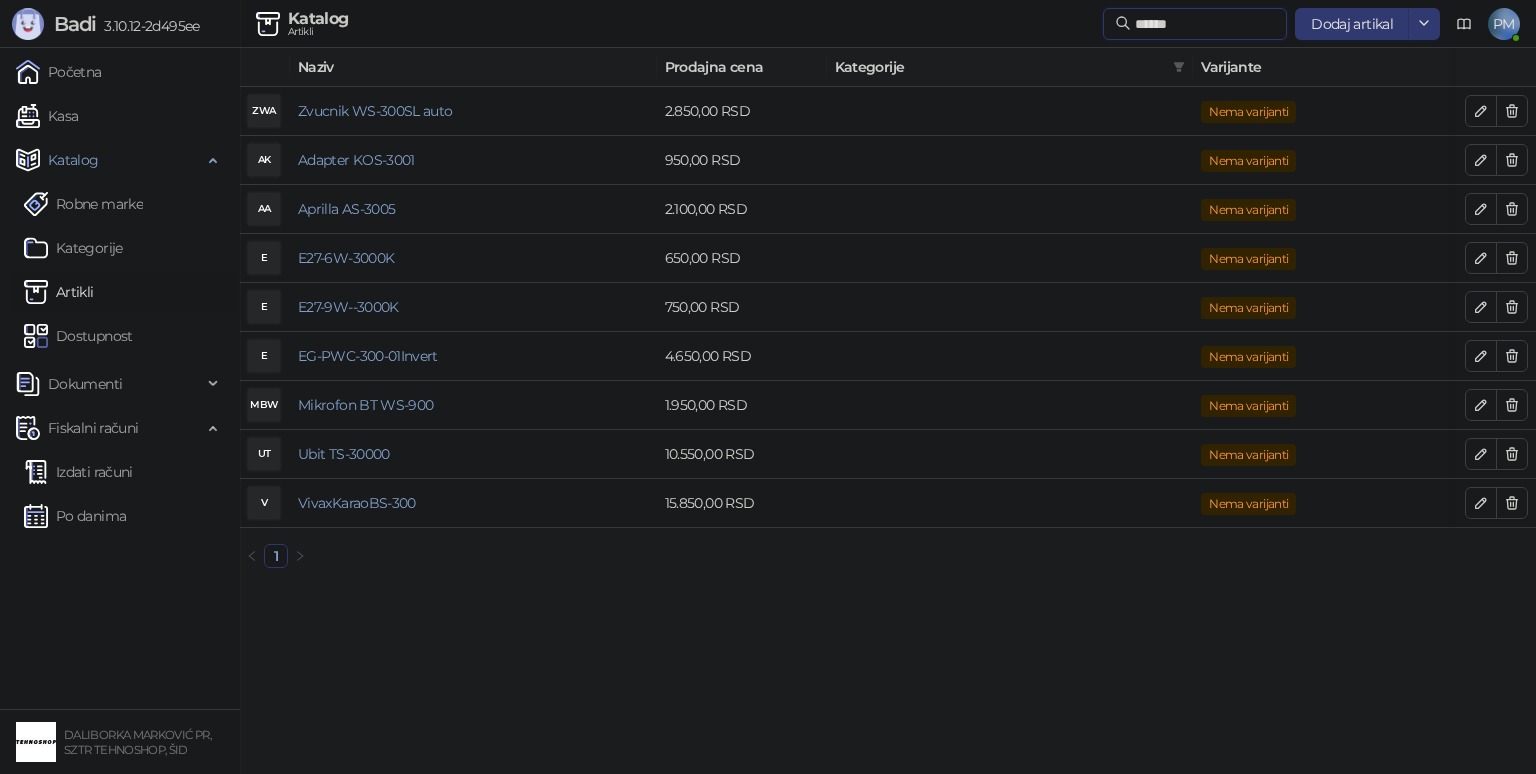 drag, startPoint x: 1186, startPoint y: 26, endPoint x: 1022, endPoint y: 32, distance: 164.10973 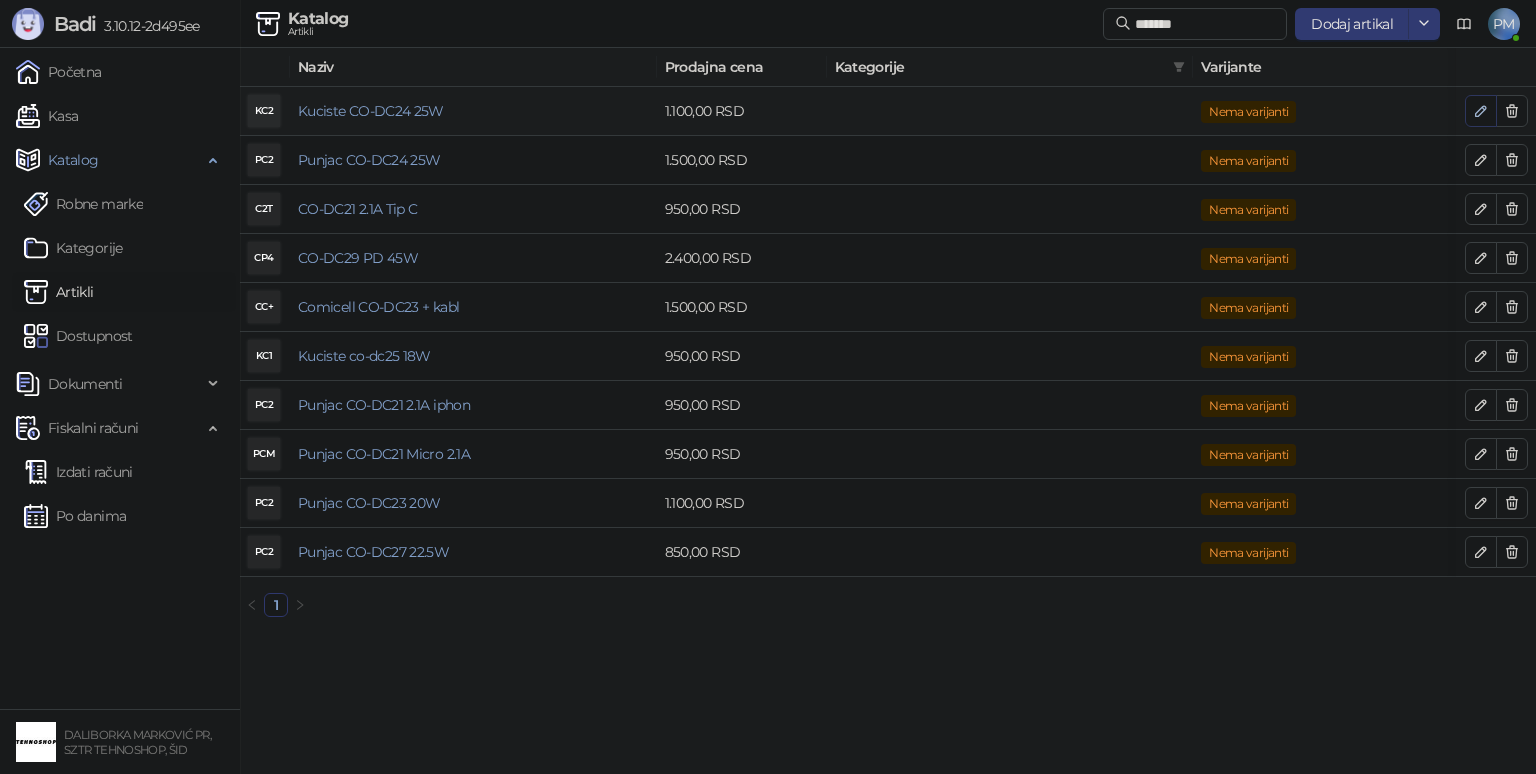 click 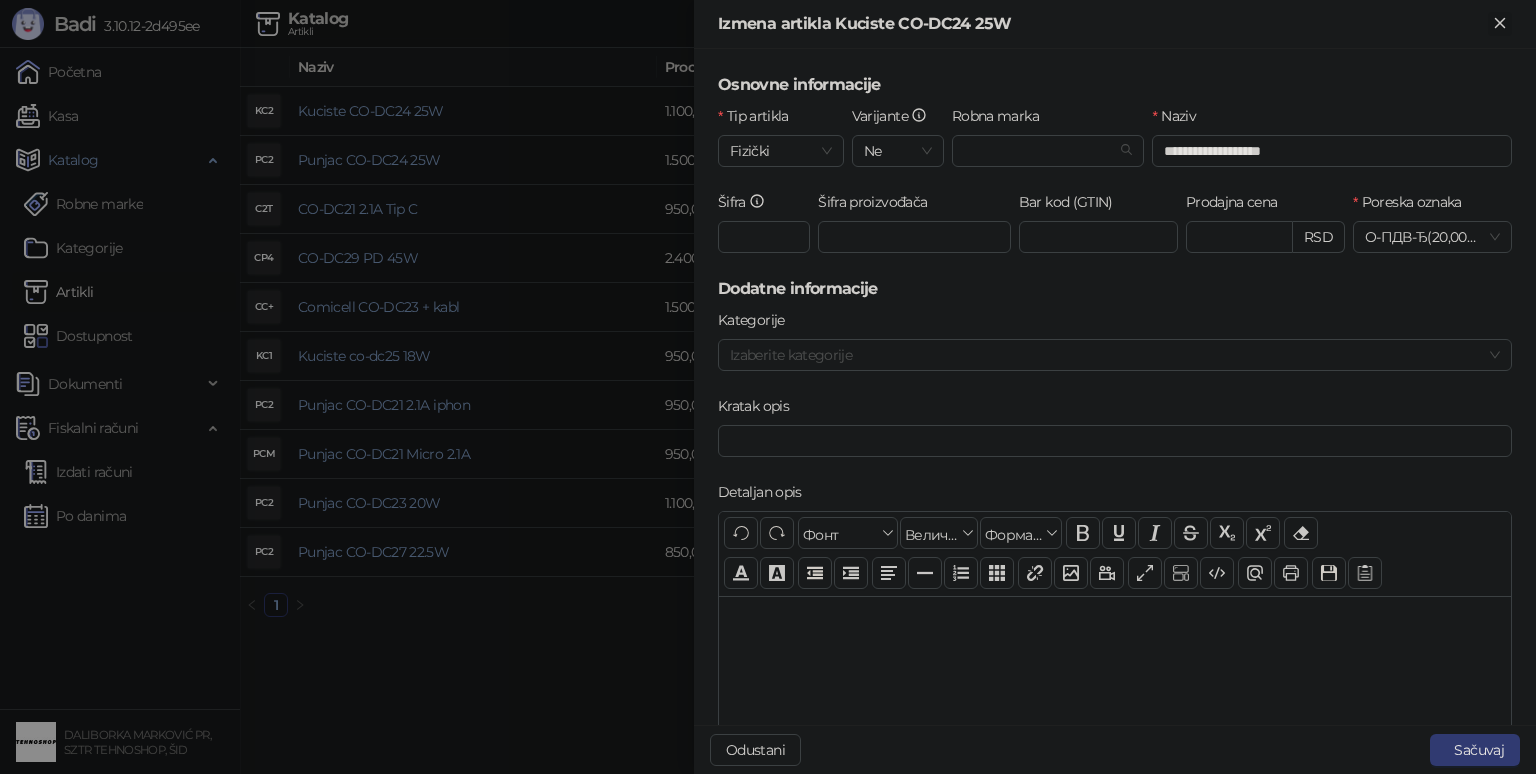 click 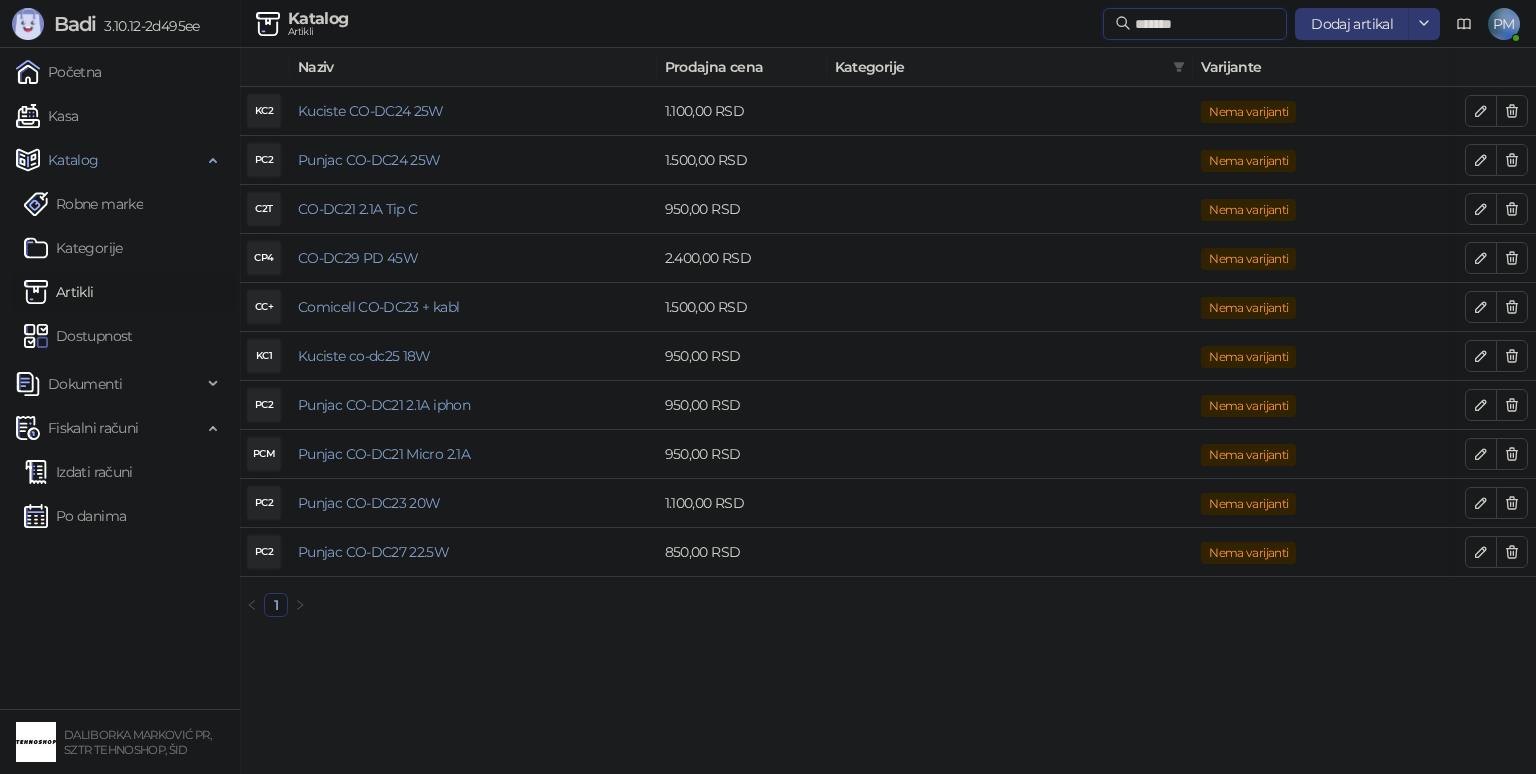 click on "*******" at bounding box center (1205, 24) 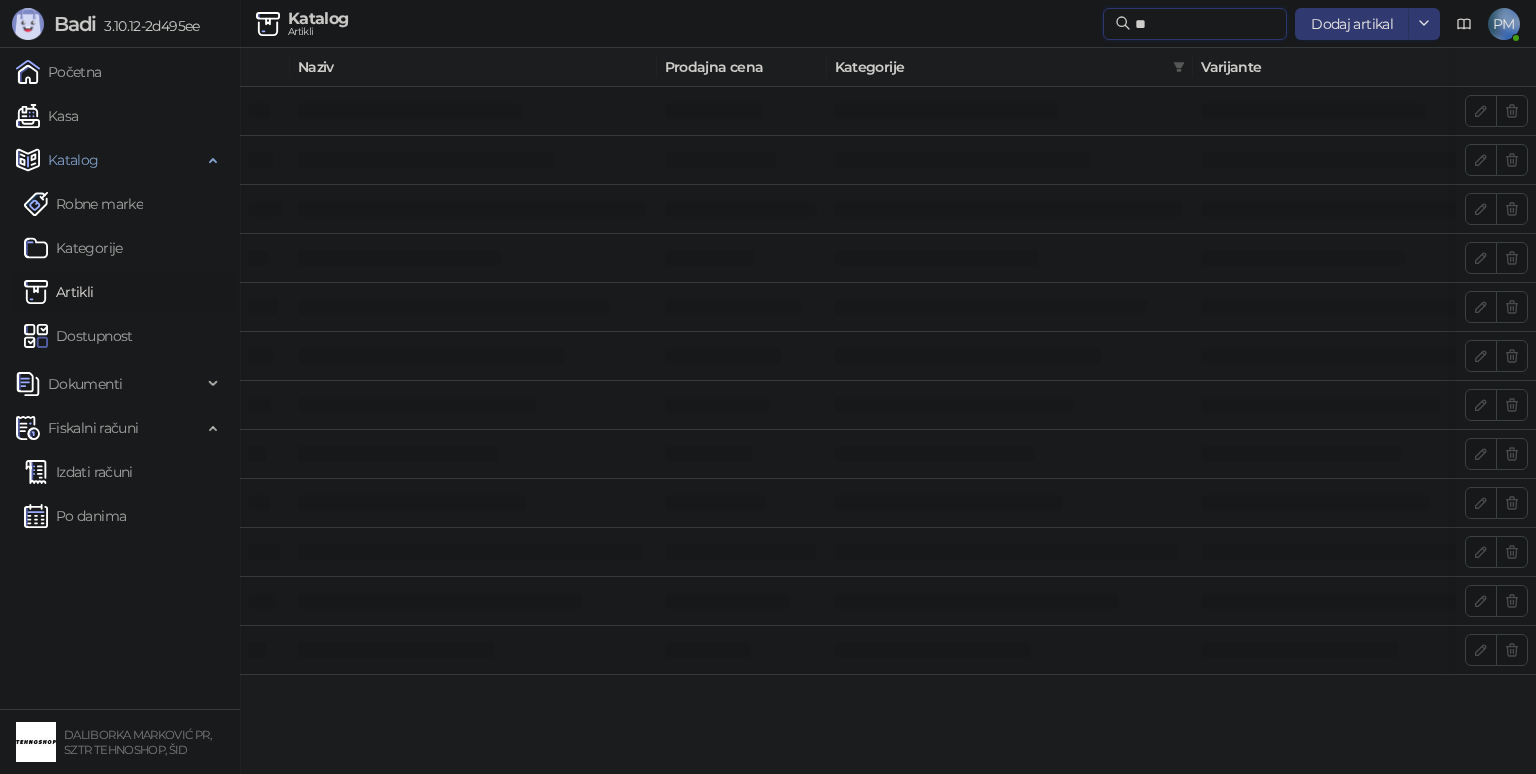 type on "*" 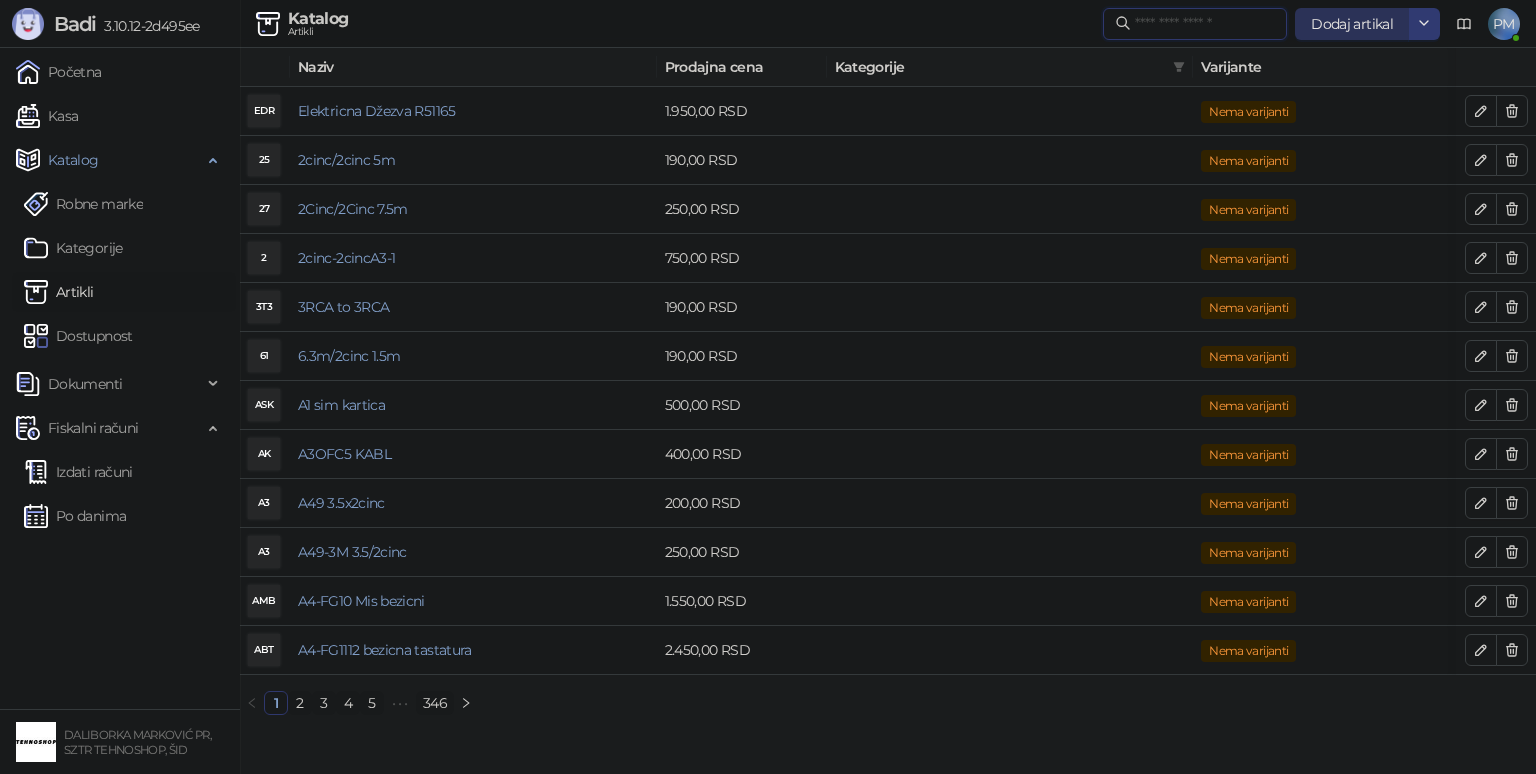 type 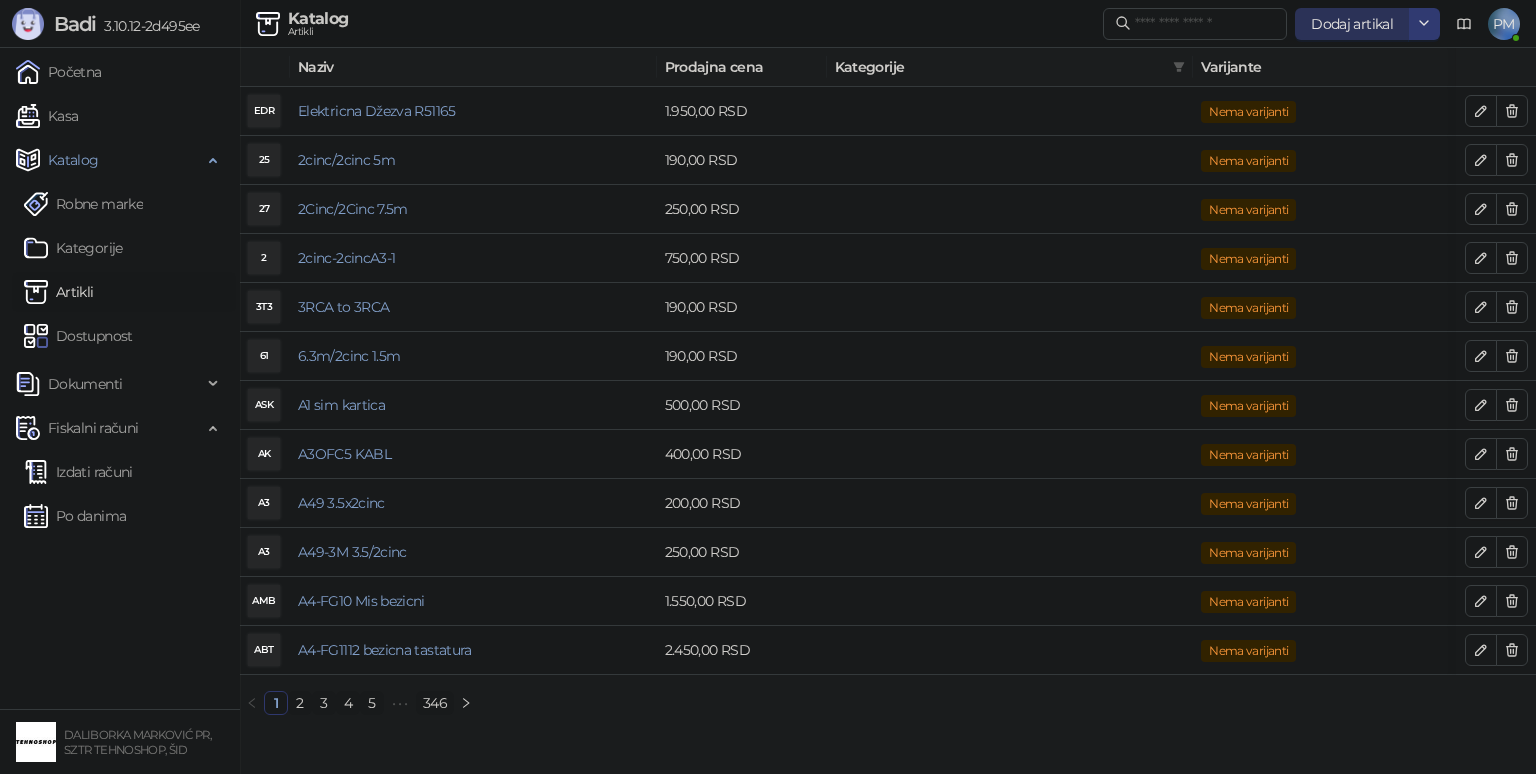 click on "Dodaj artikal" at bounding box center [1352, 24] 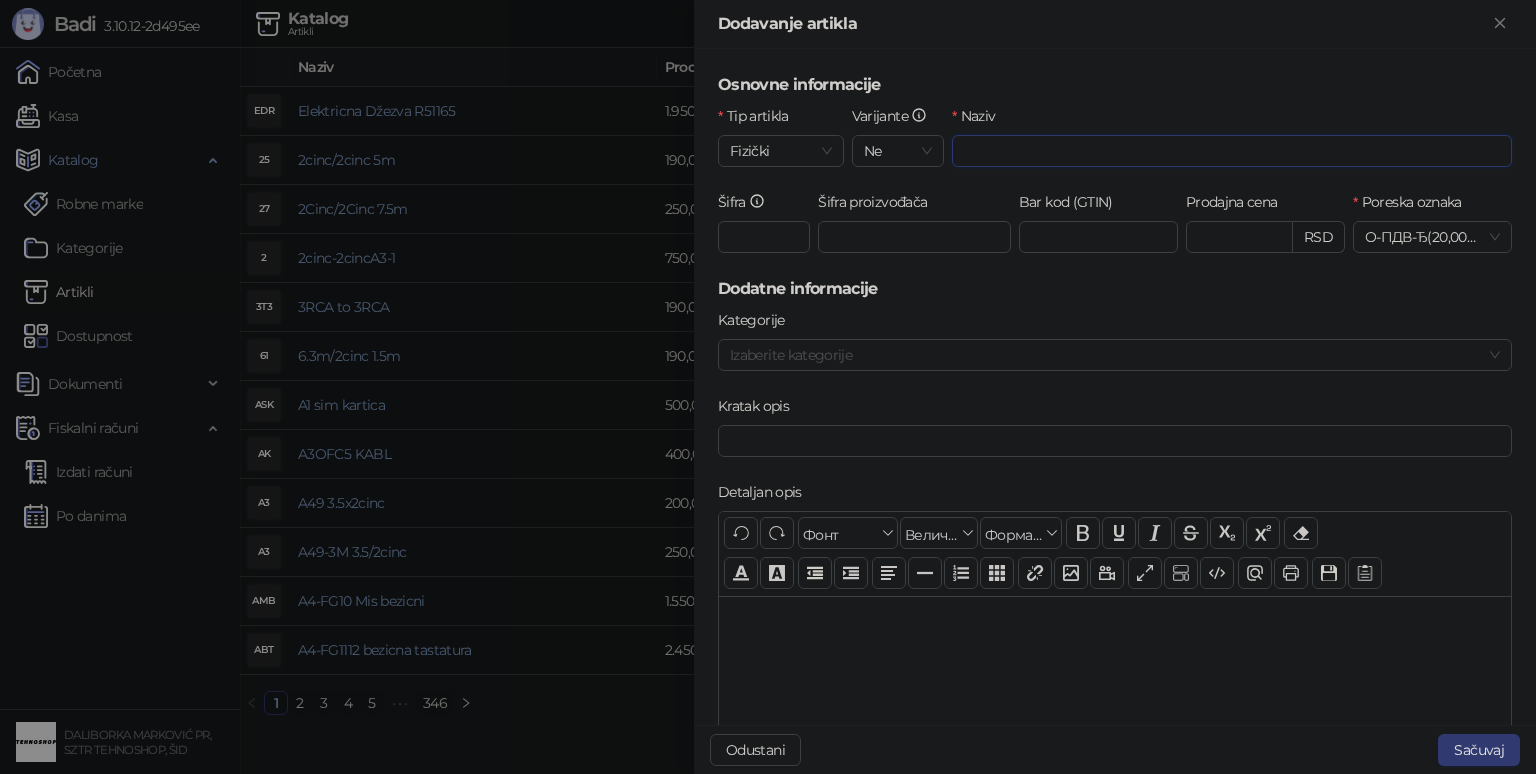 click on "Naziv" at bounding box center [1232, 151] 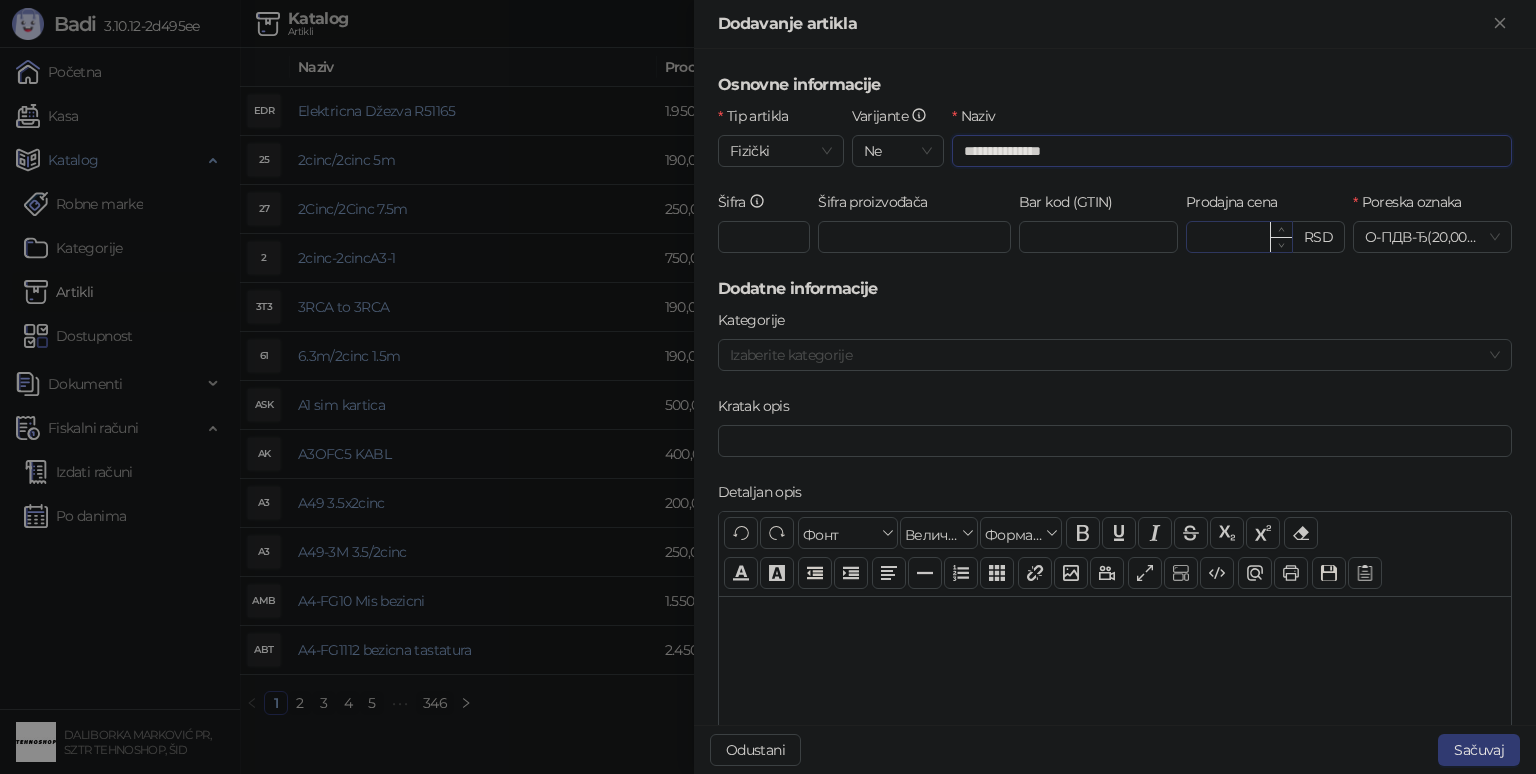 type on "**********" 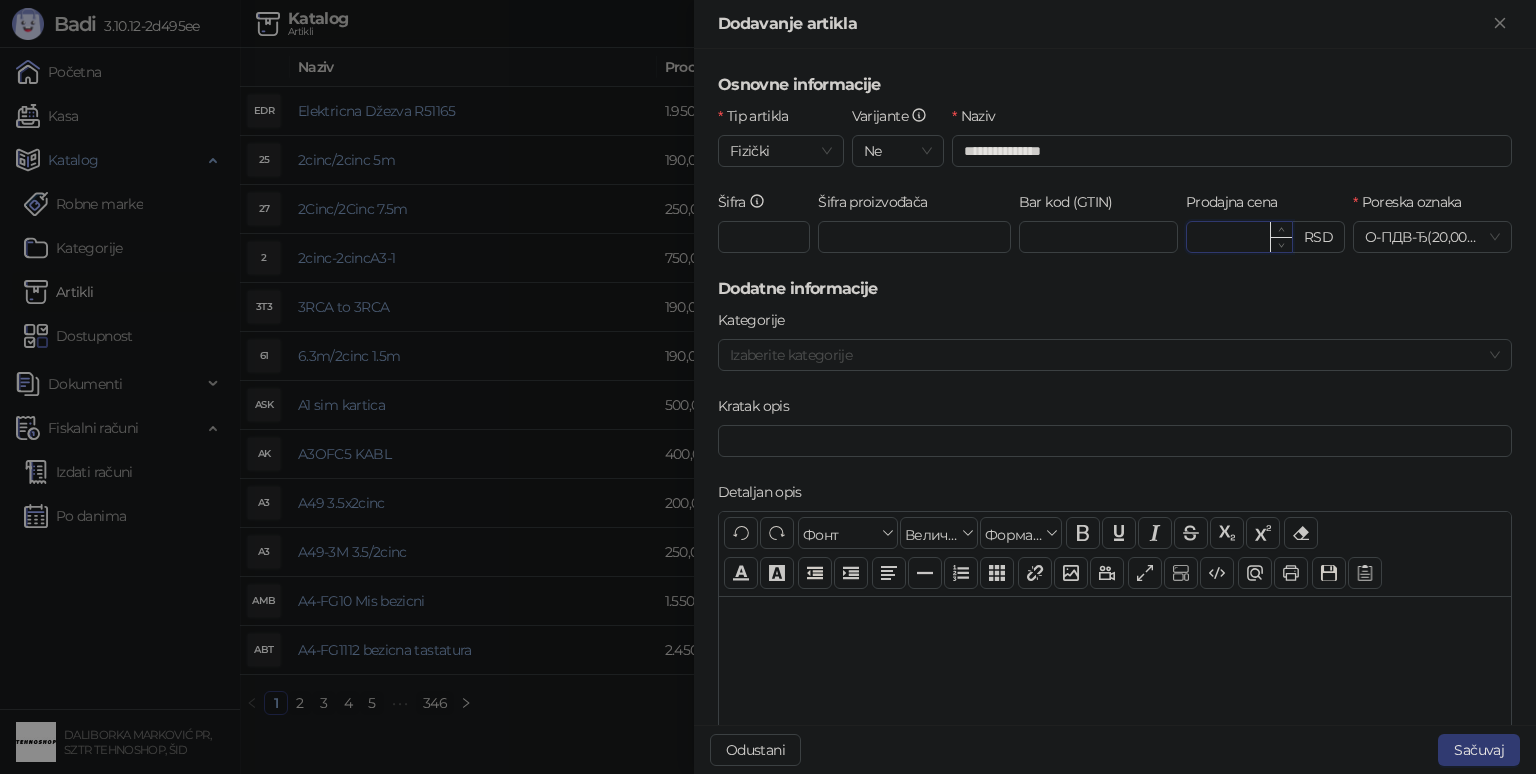 click on "Prodajna cena" at bounding box center (1239, 237) 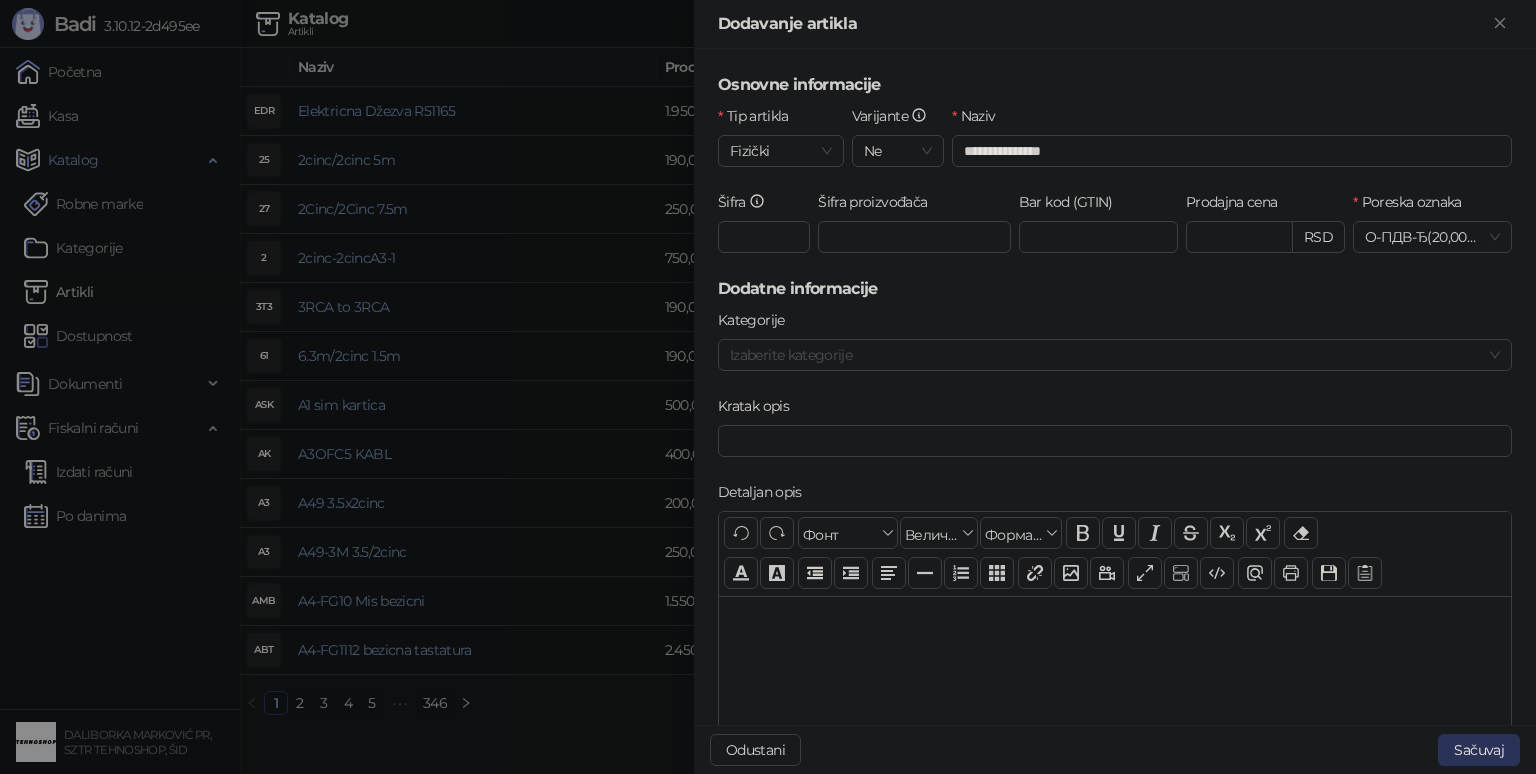 type on "*******" 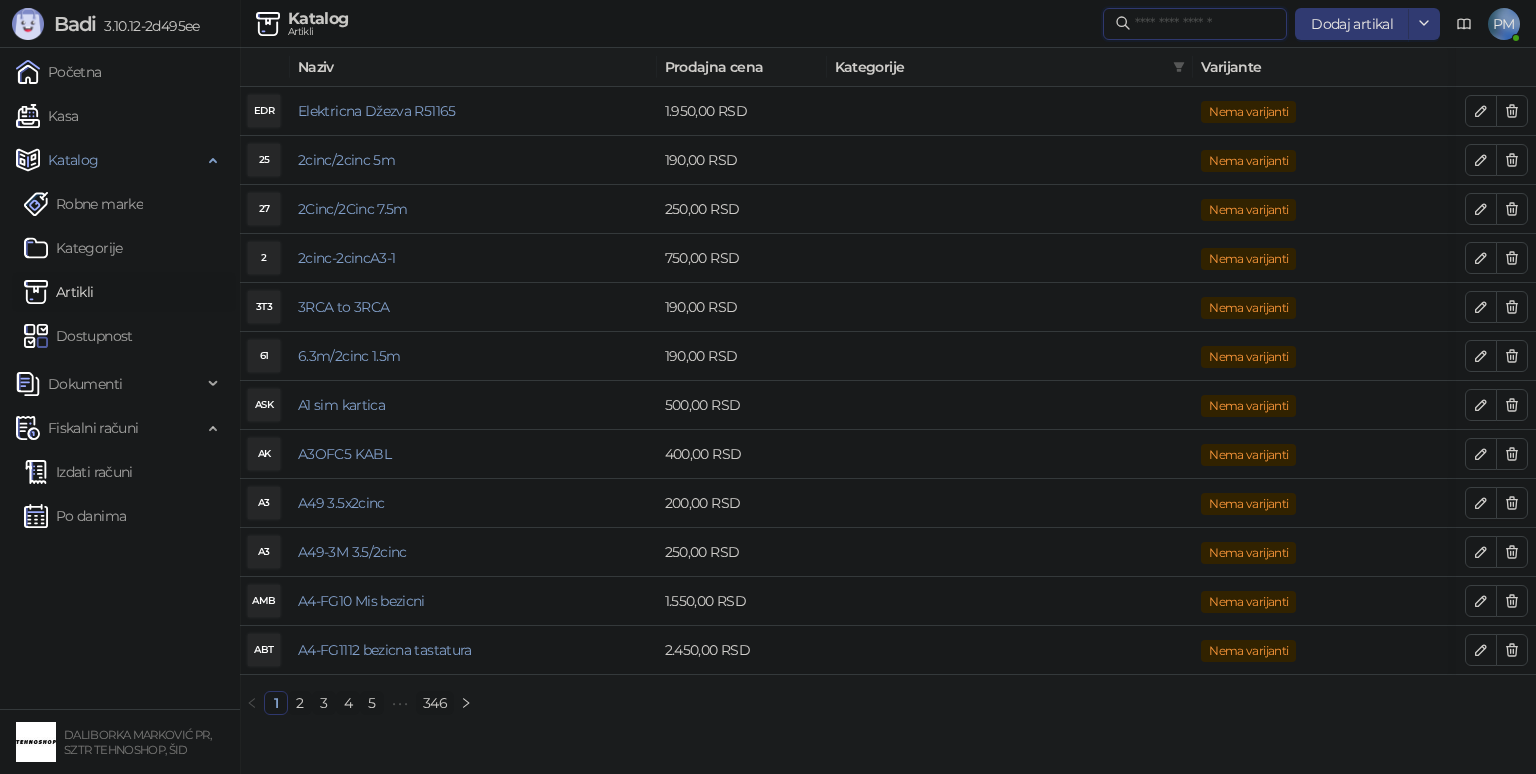 click at bounding box center [1205, 24] 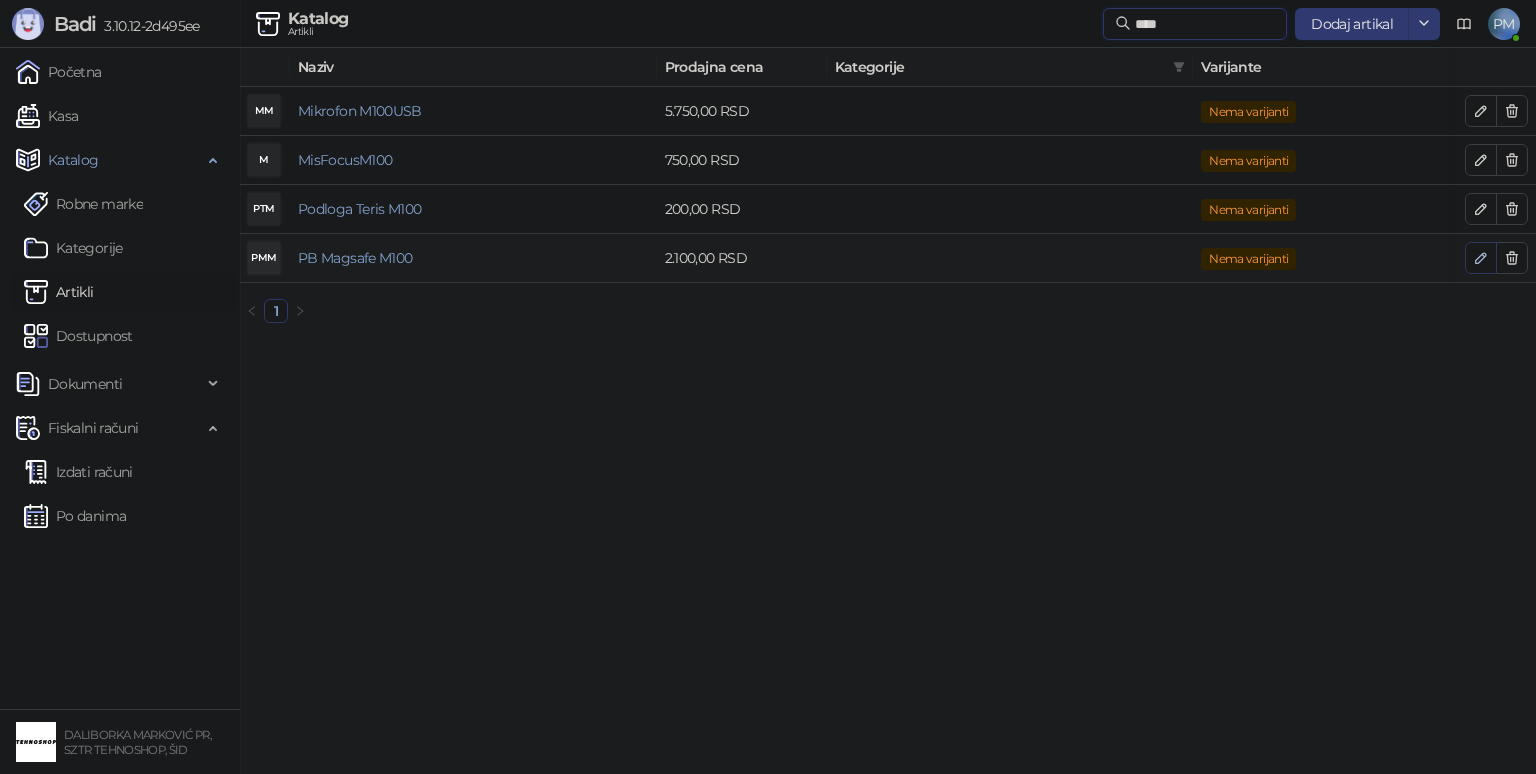 type on "****" 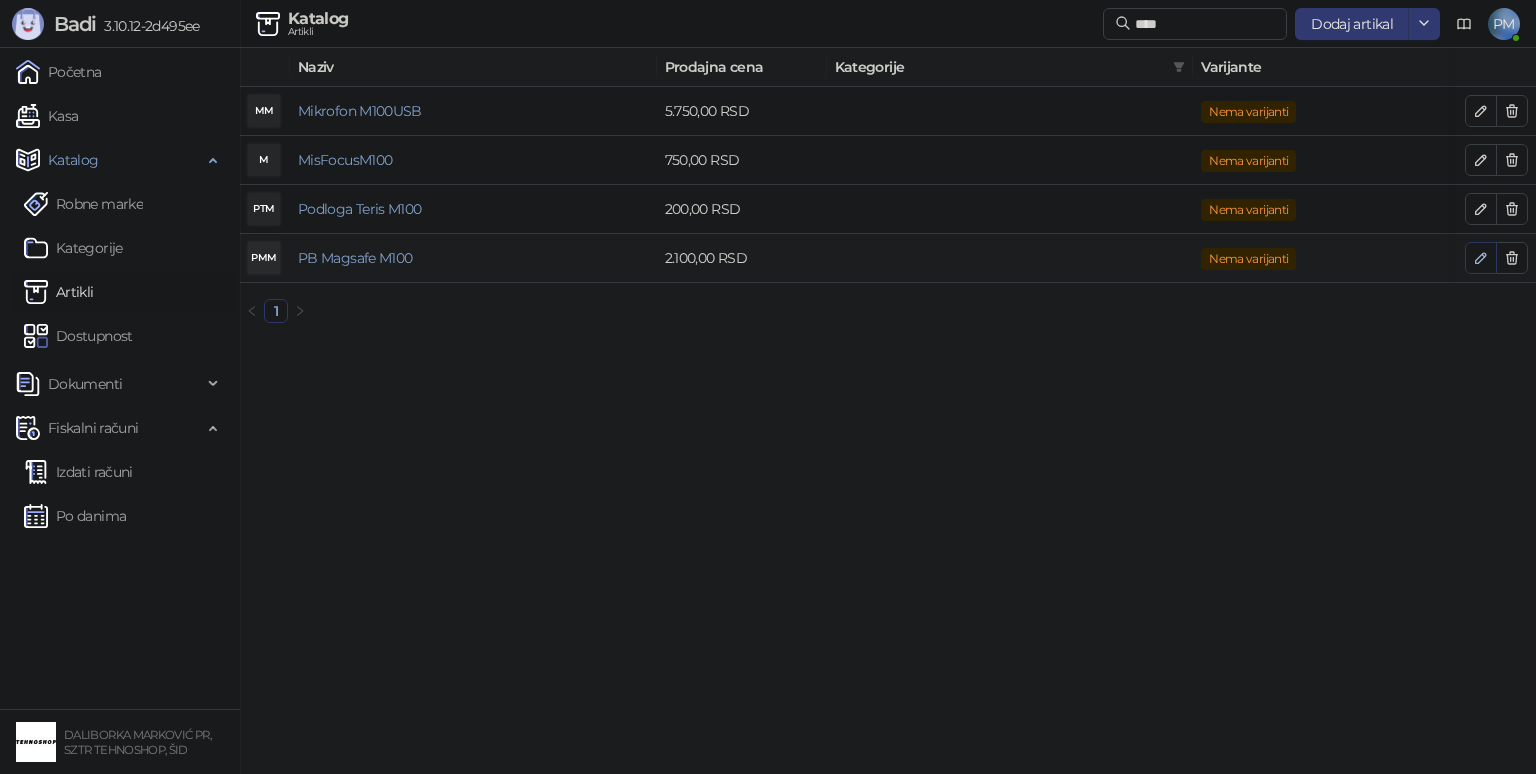 click 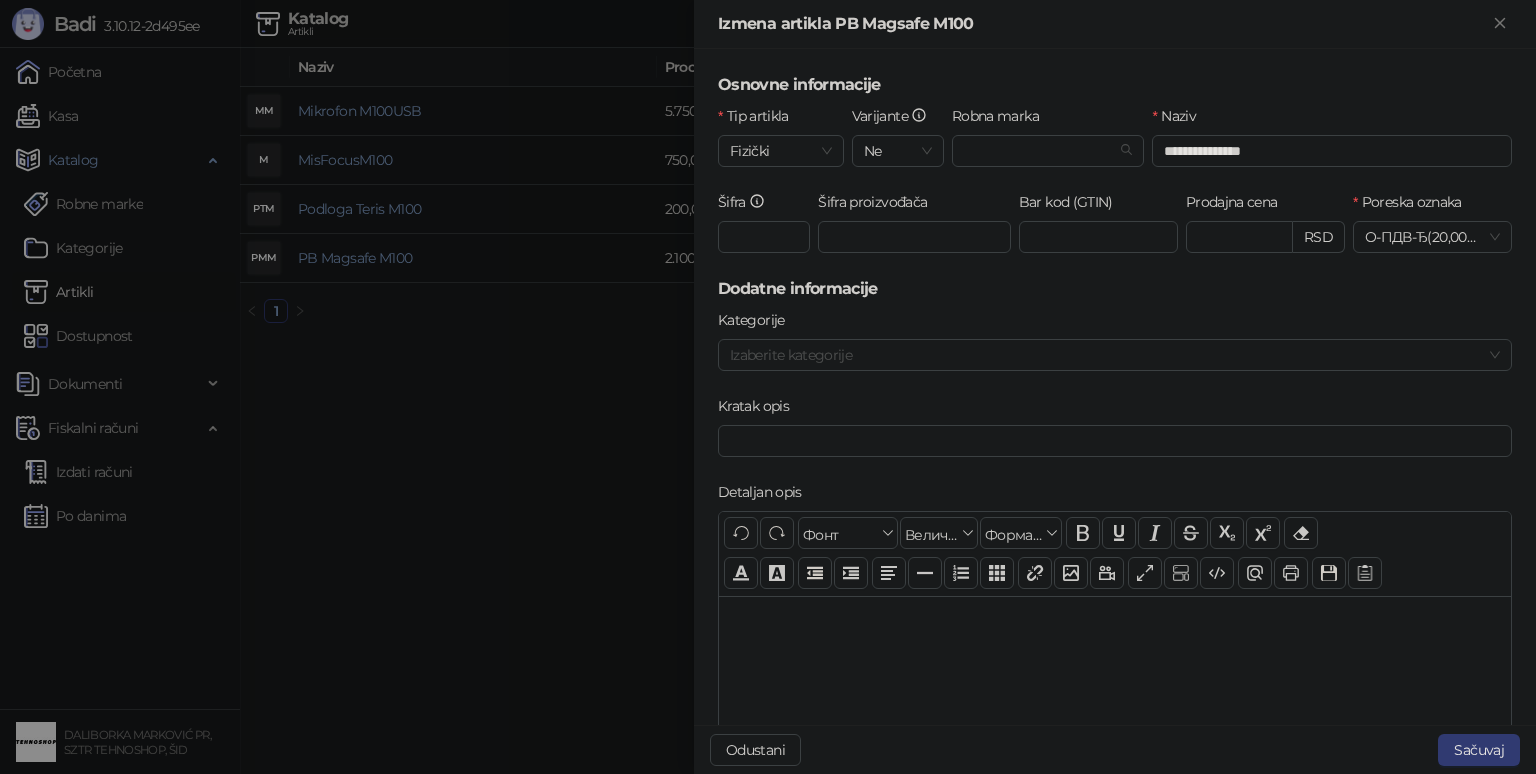 click on "**********" at bounding box center (1332, 148) 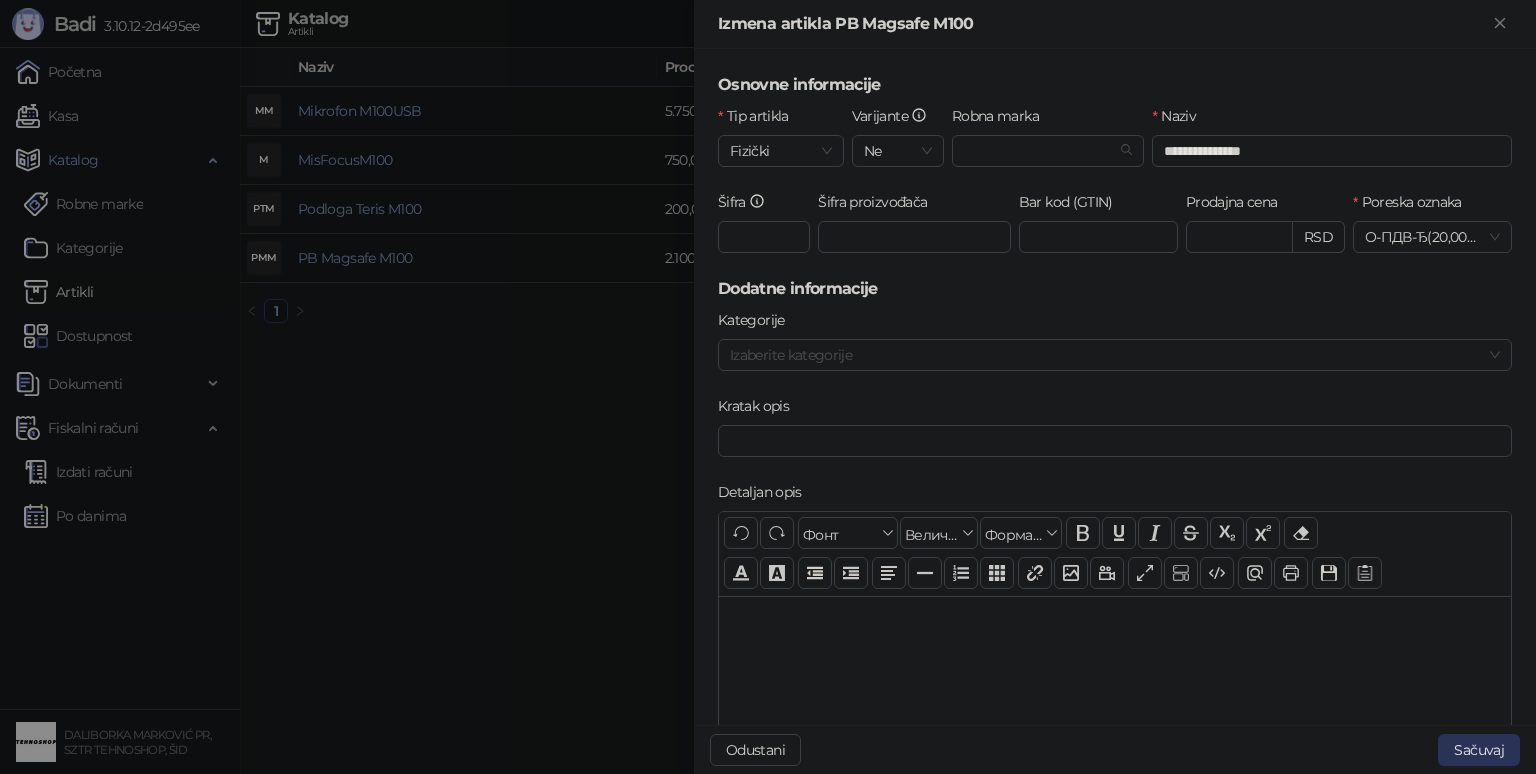 click on "Sačuvaj" at bounding box center (1479, 750) 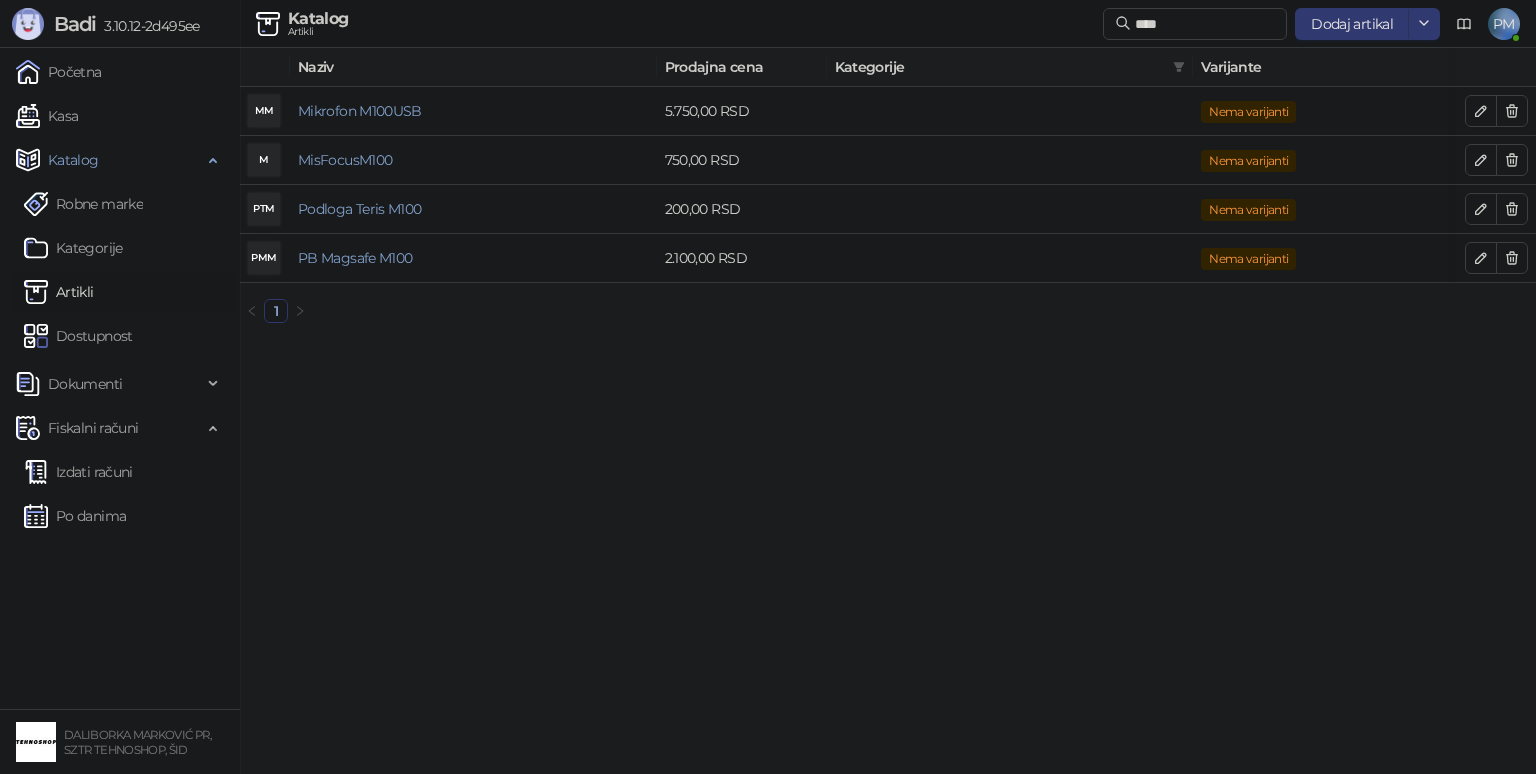 drag, startPoint x: 433, startPoint y: 418, endPoint x: 469, endPoint y: 404, distance: 38.626415 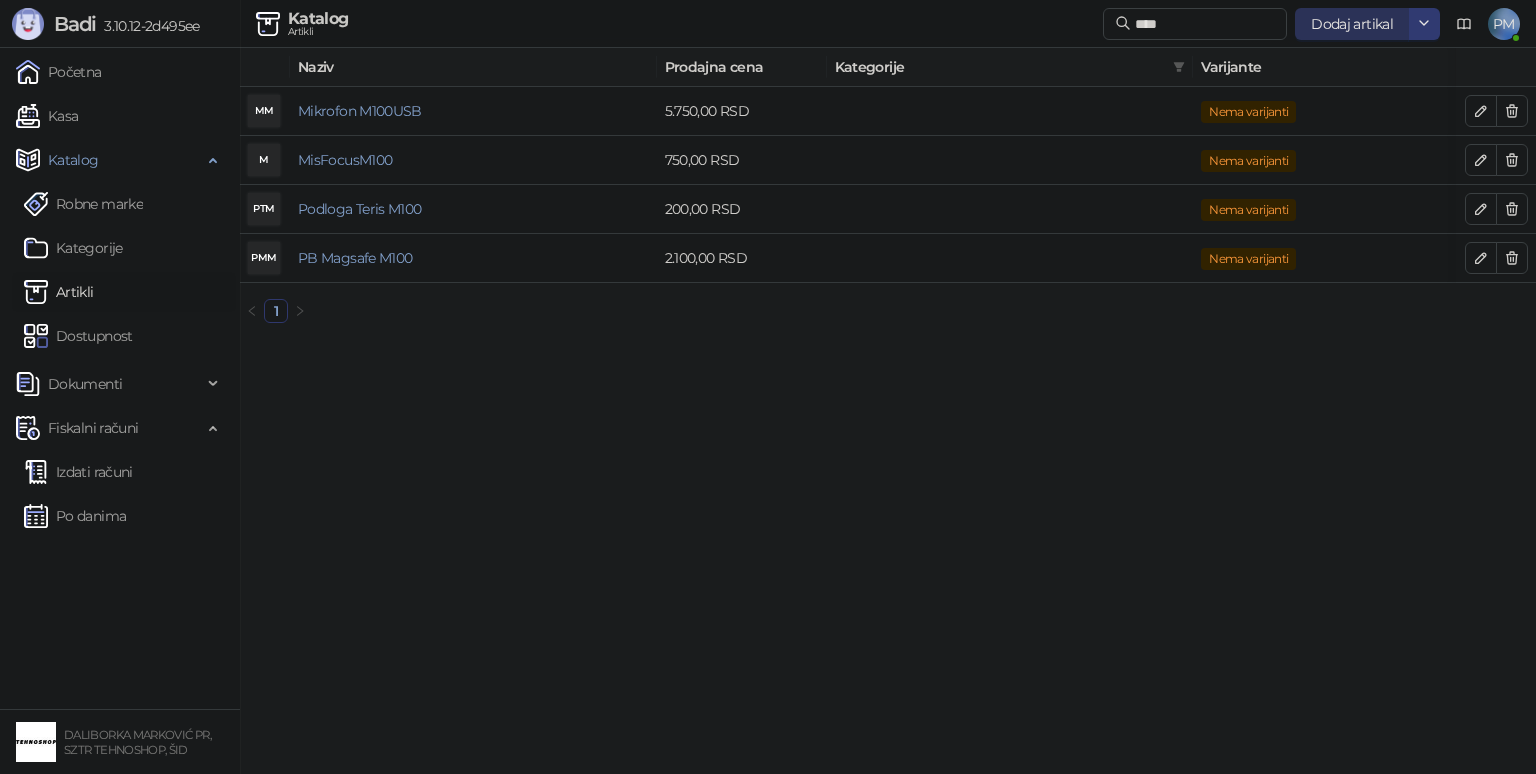 click on "Dodaj artikal" at bounding box center [1352, 24] 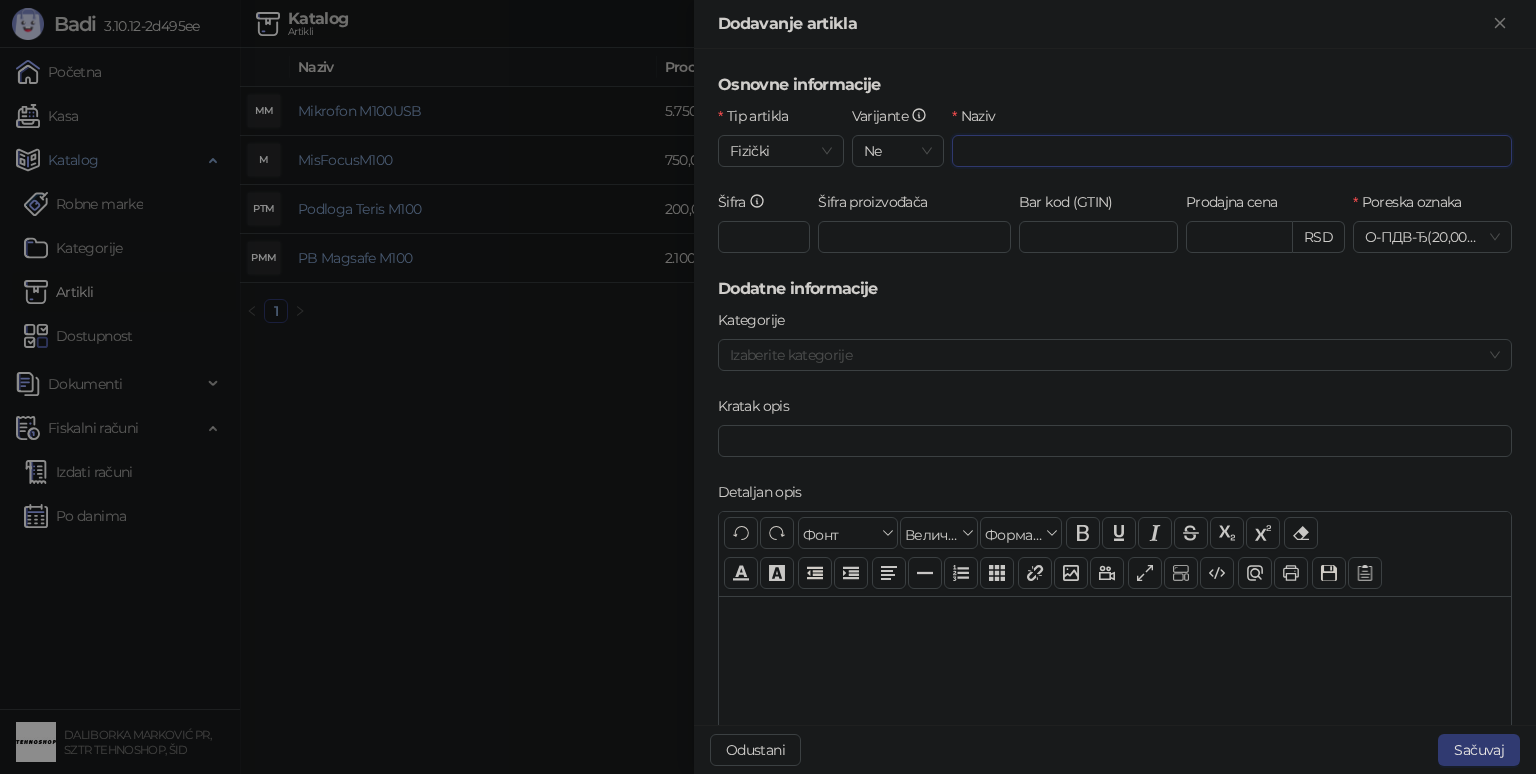 click on "Naziv" at bounding box center (1232, 151) 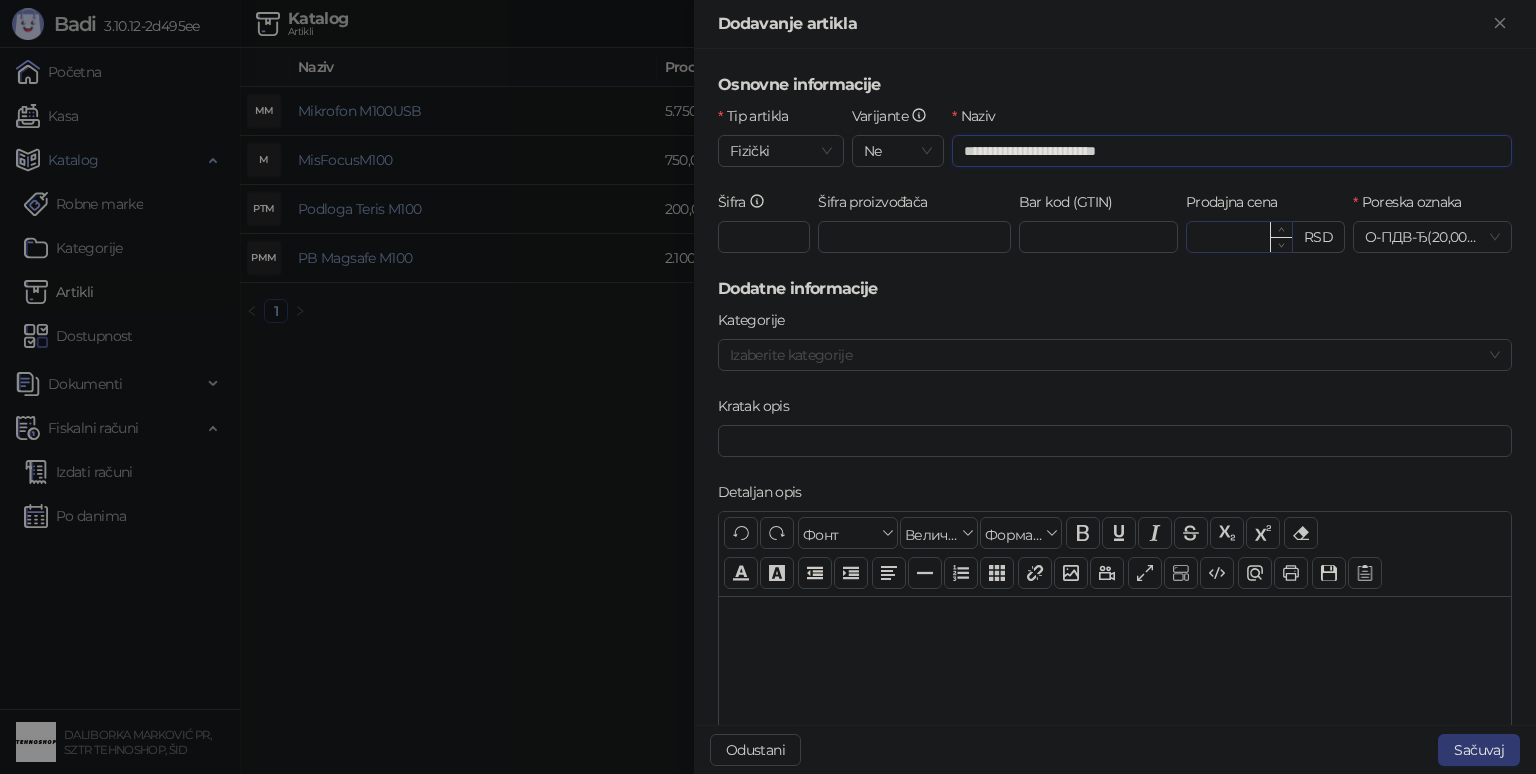 type on "**********" 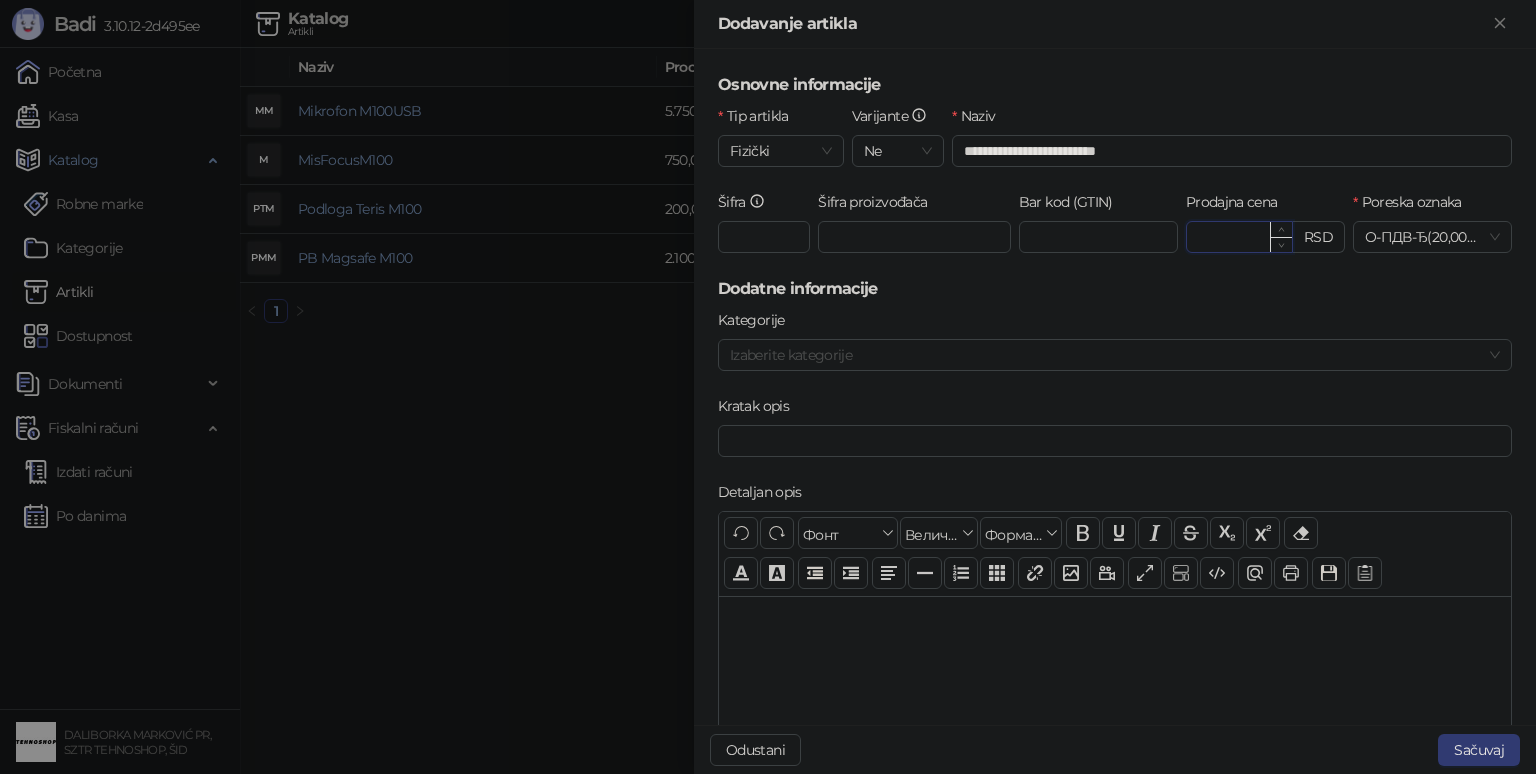 click on "Prodajna cena" at bounding box center (1239, 237) 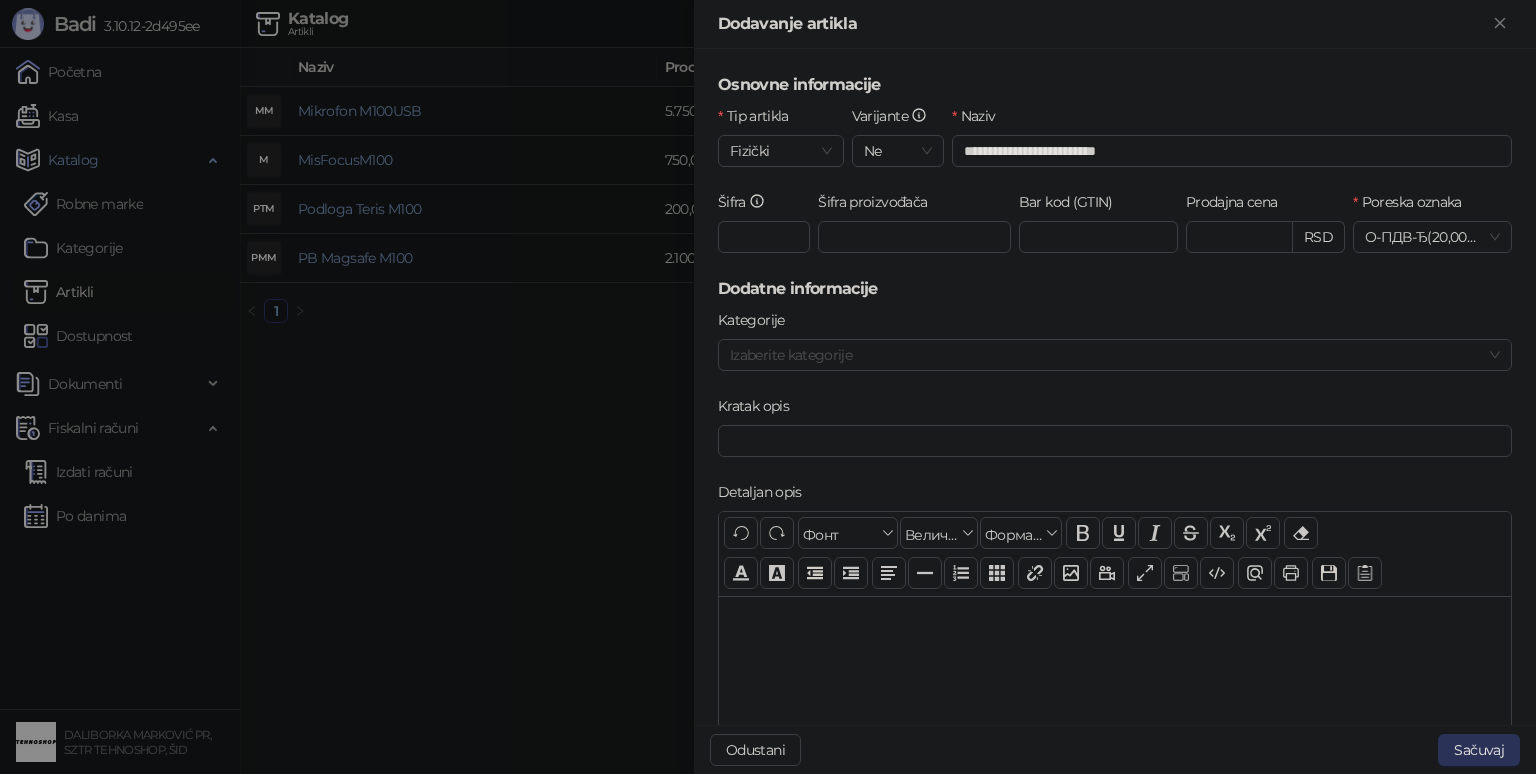 type on "*******" 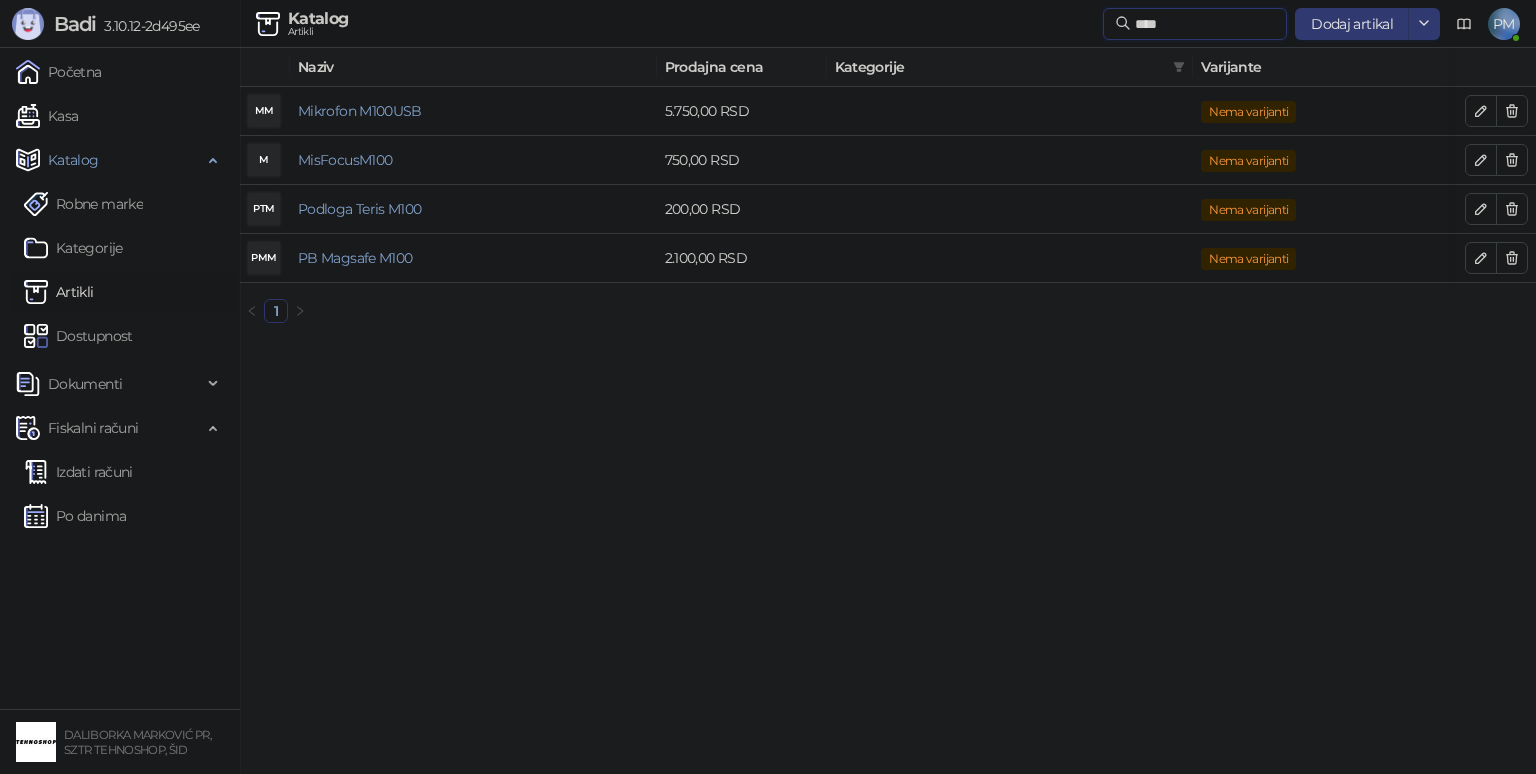 click on "****" at bounding box center (1205, 24) 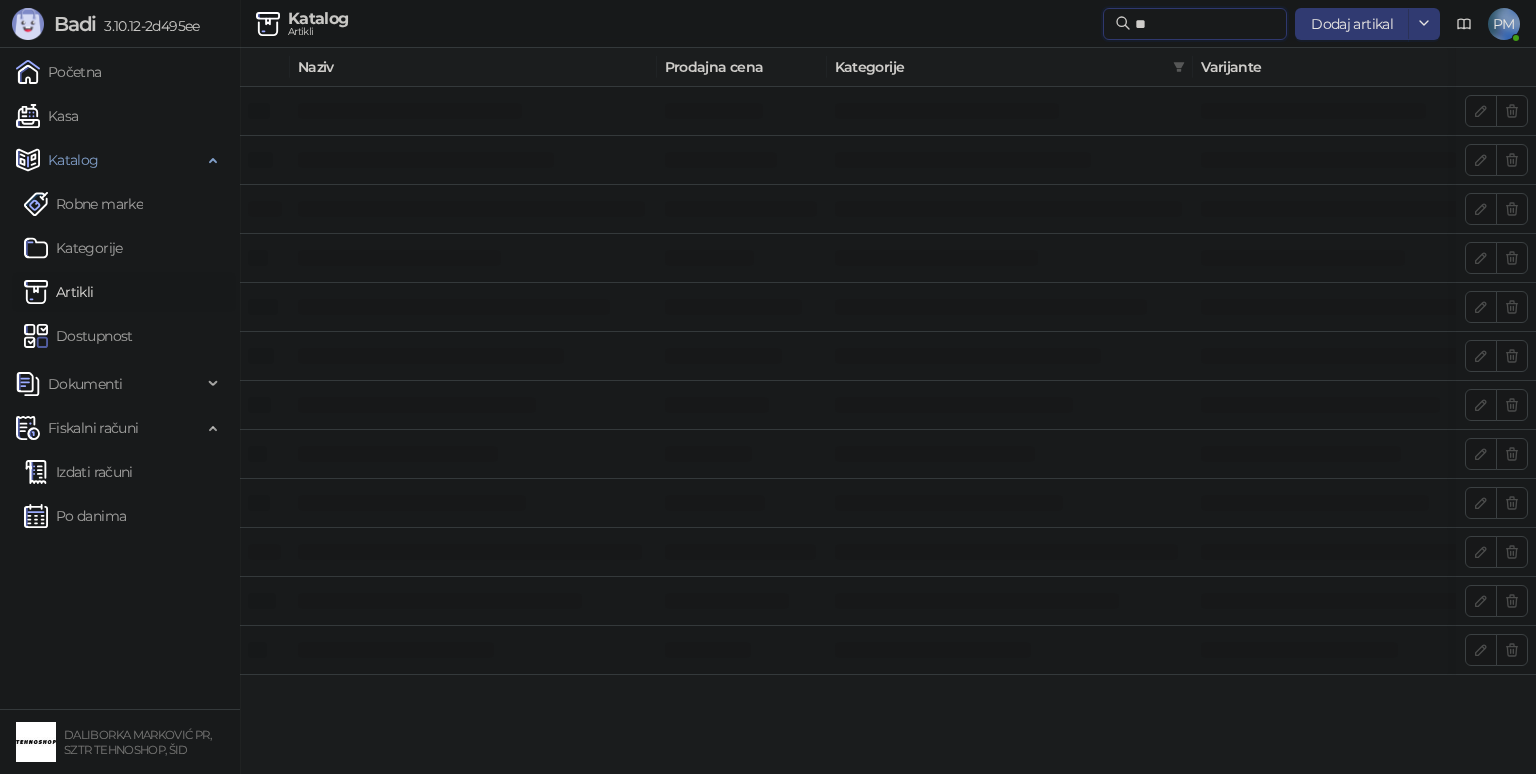 type on "*" 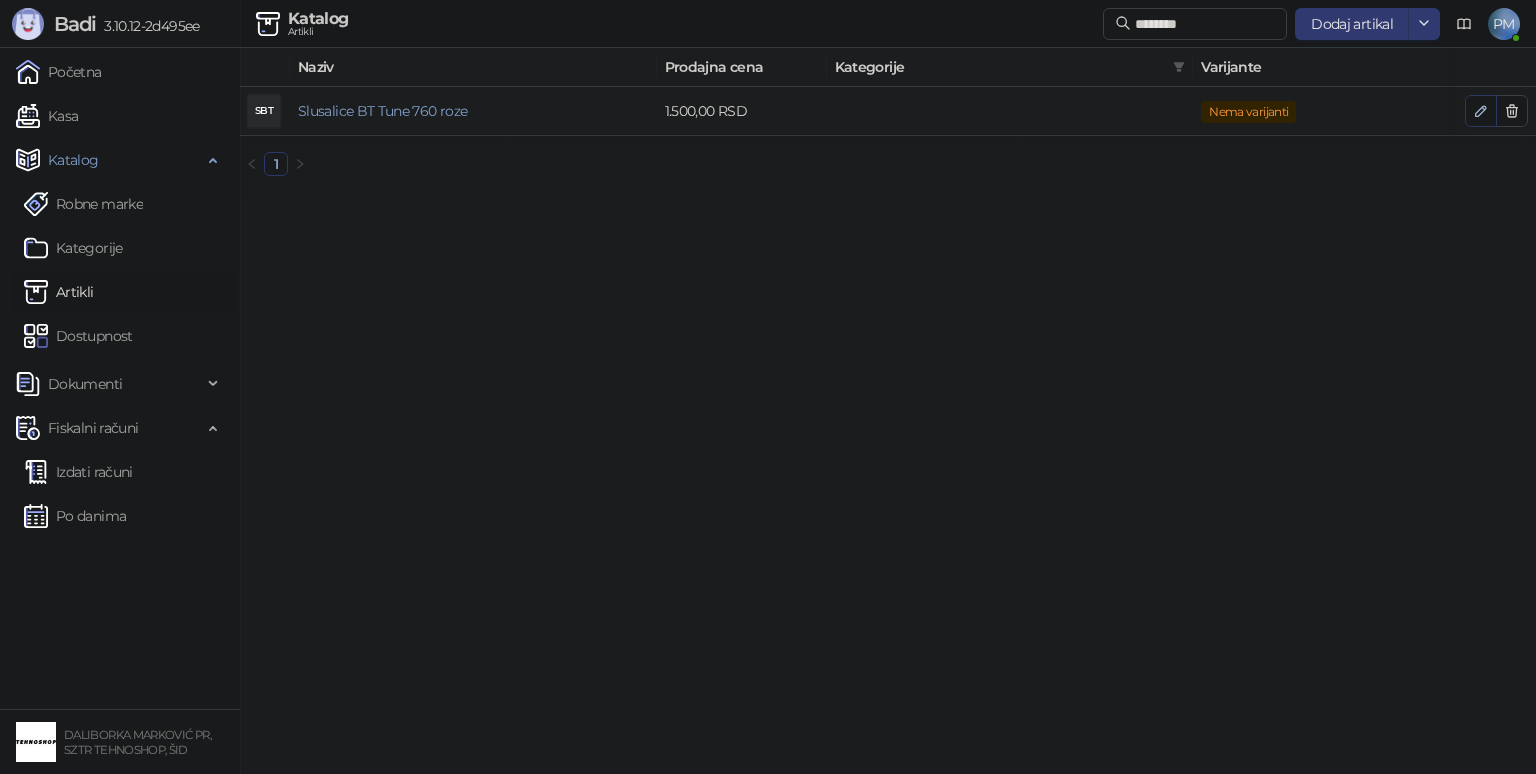 click 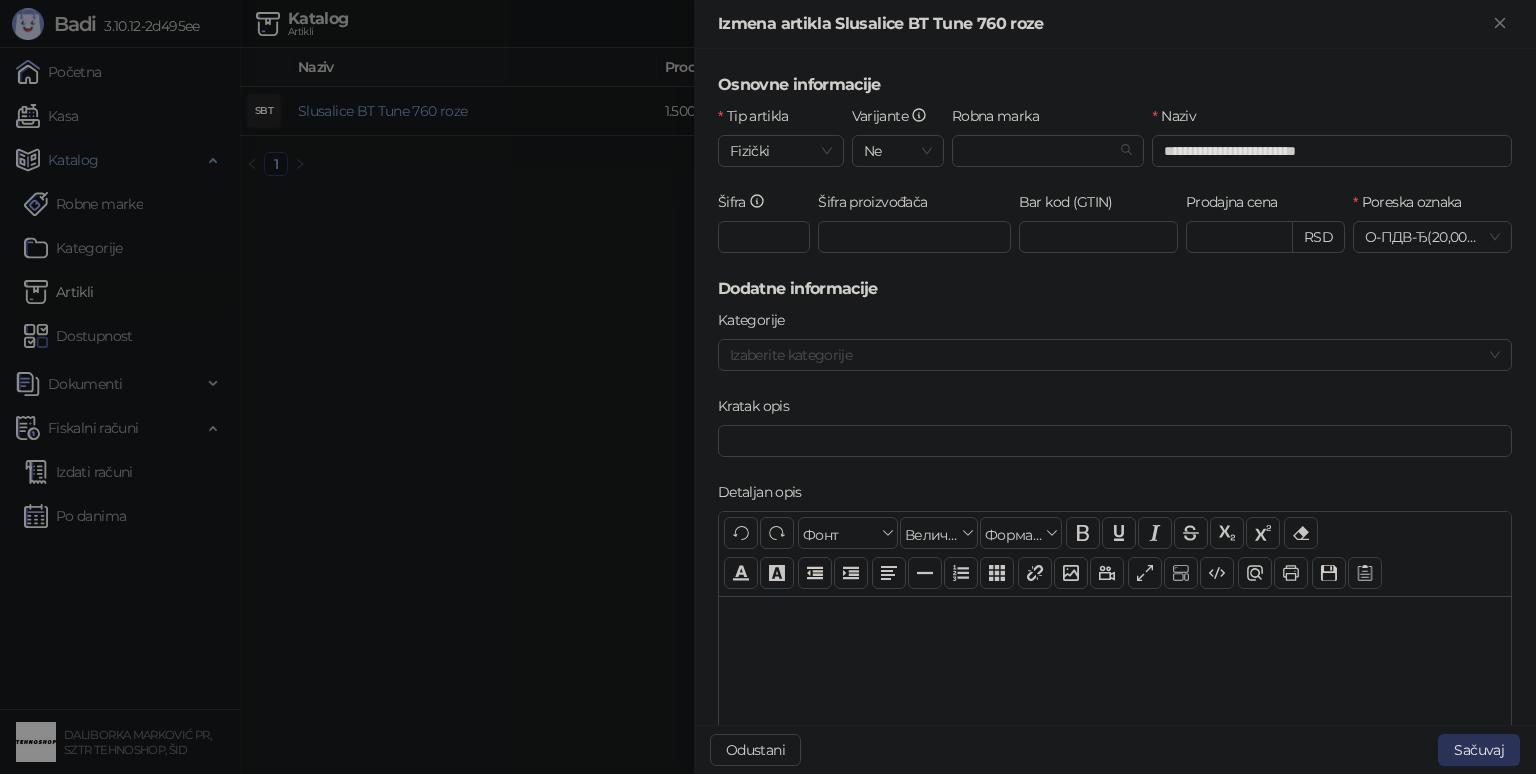 click on "Sačuvaj" at bounding box center [1479, 750] 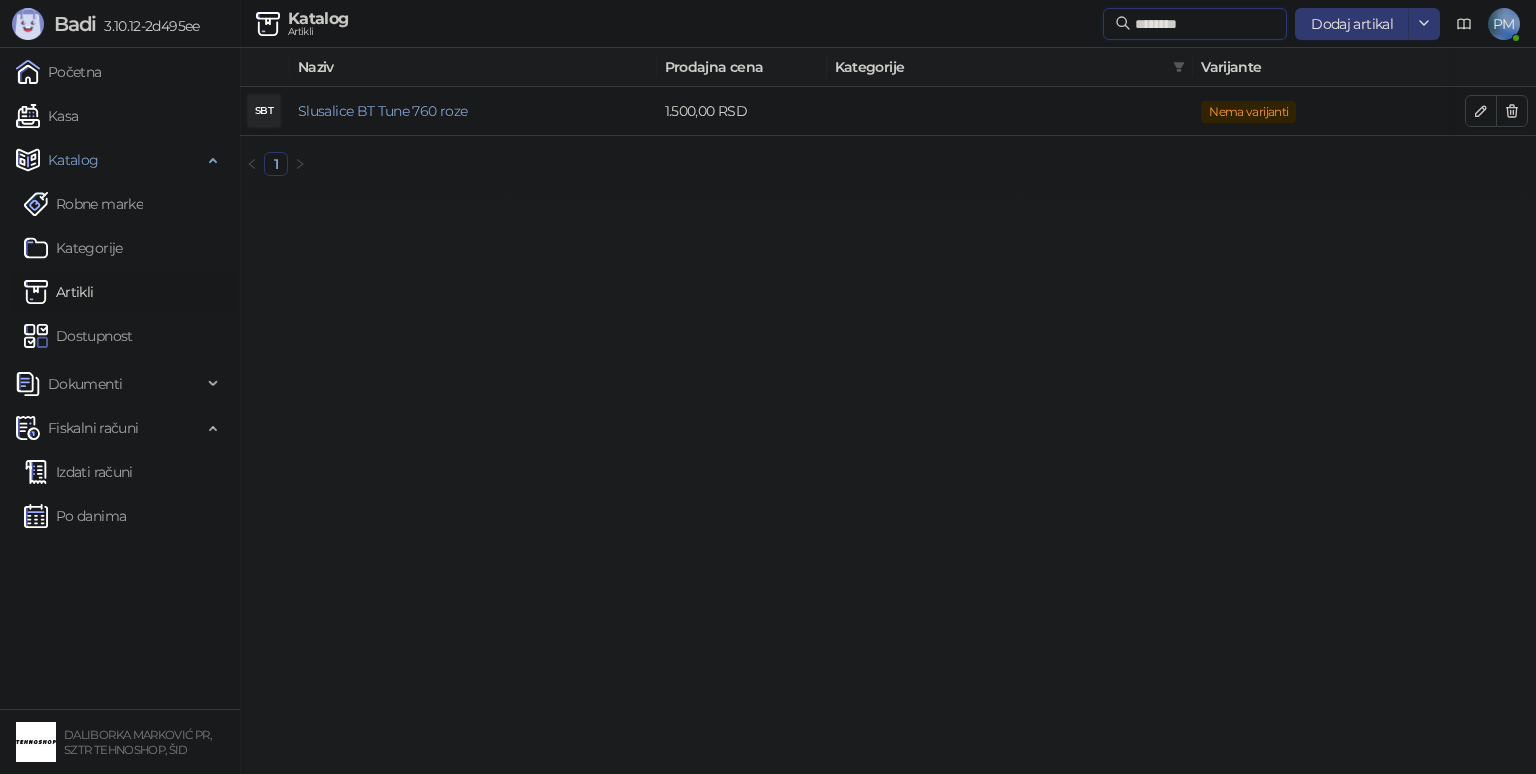 click on "********" at bounding box center [1205, 24] 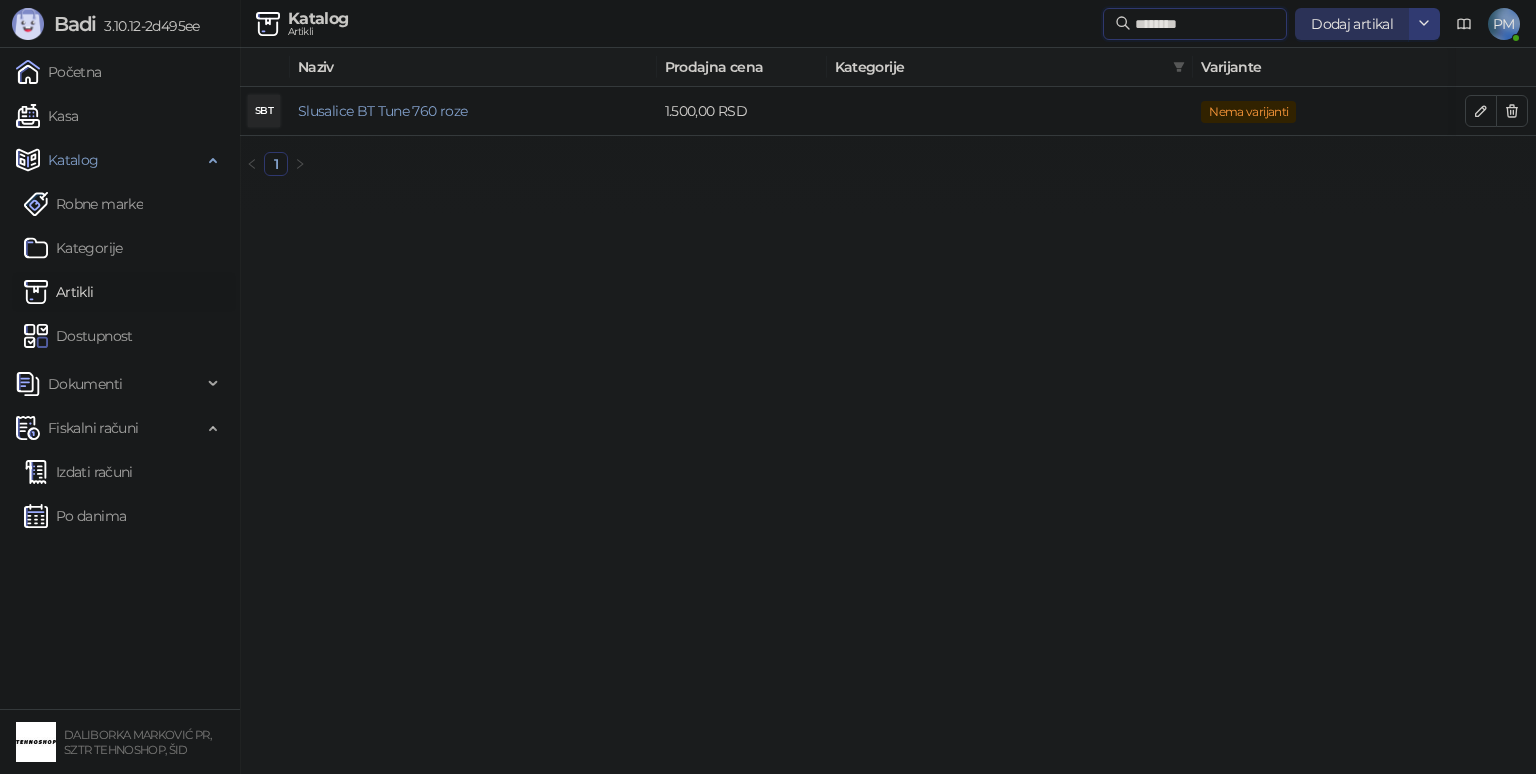 drag, startPoint x: 1168, startPoint y: 18, endPoint x: 1330, endPoint y: 36, distance: 162.99693 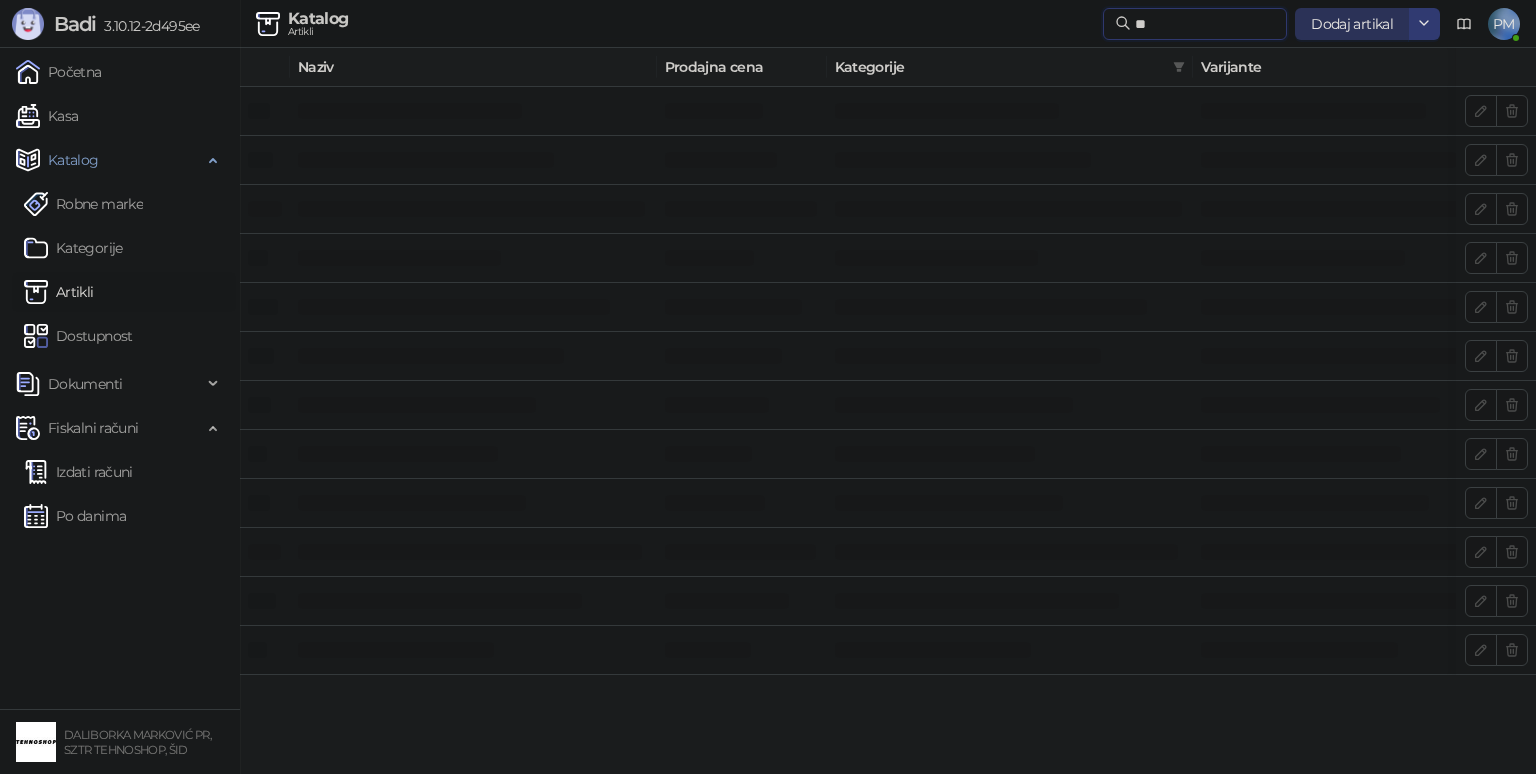 type on "*" 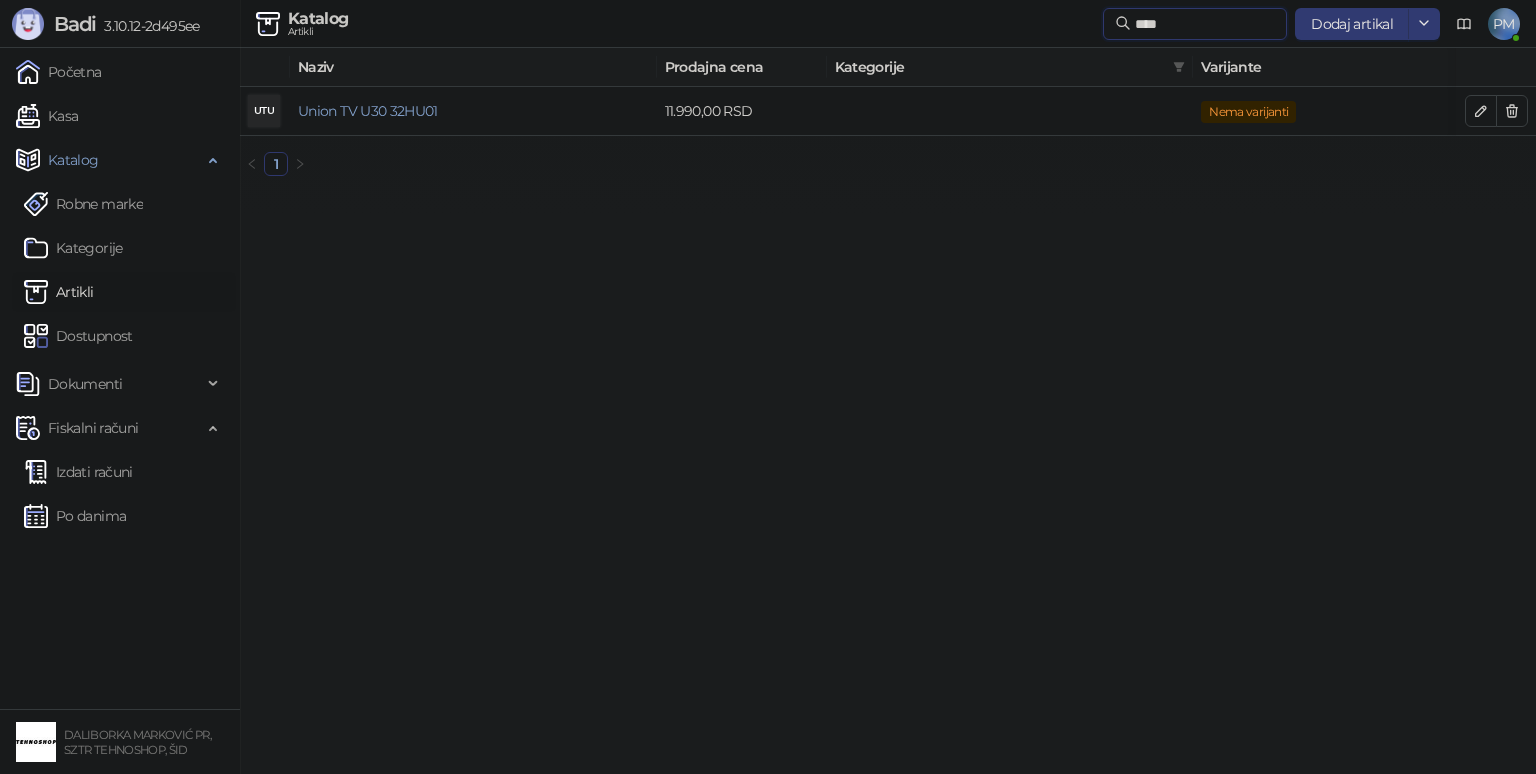 type on "****" 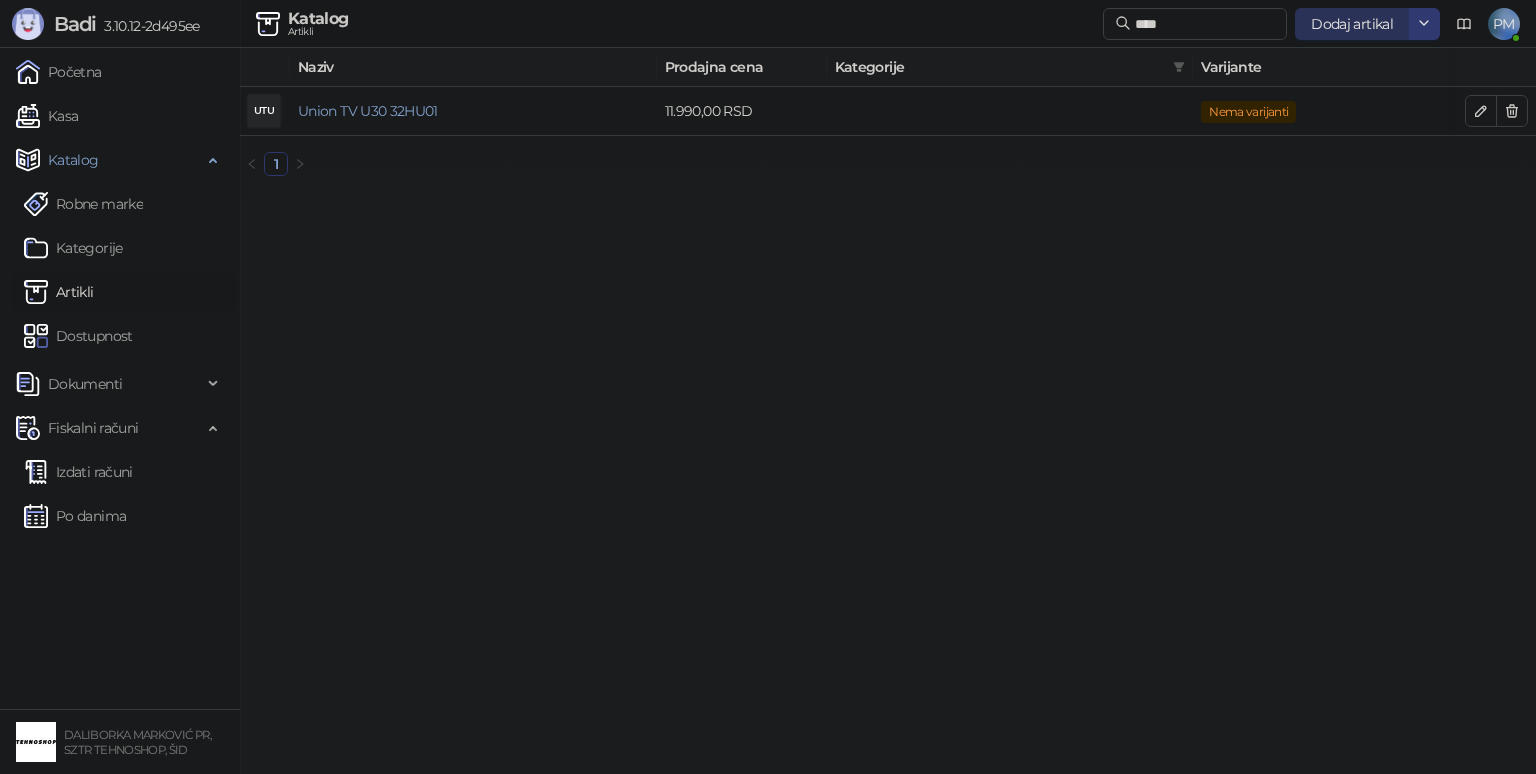 click on "Dodaj artikal" at bounding box center (1352, 24) 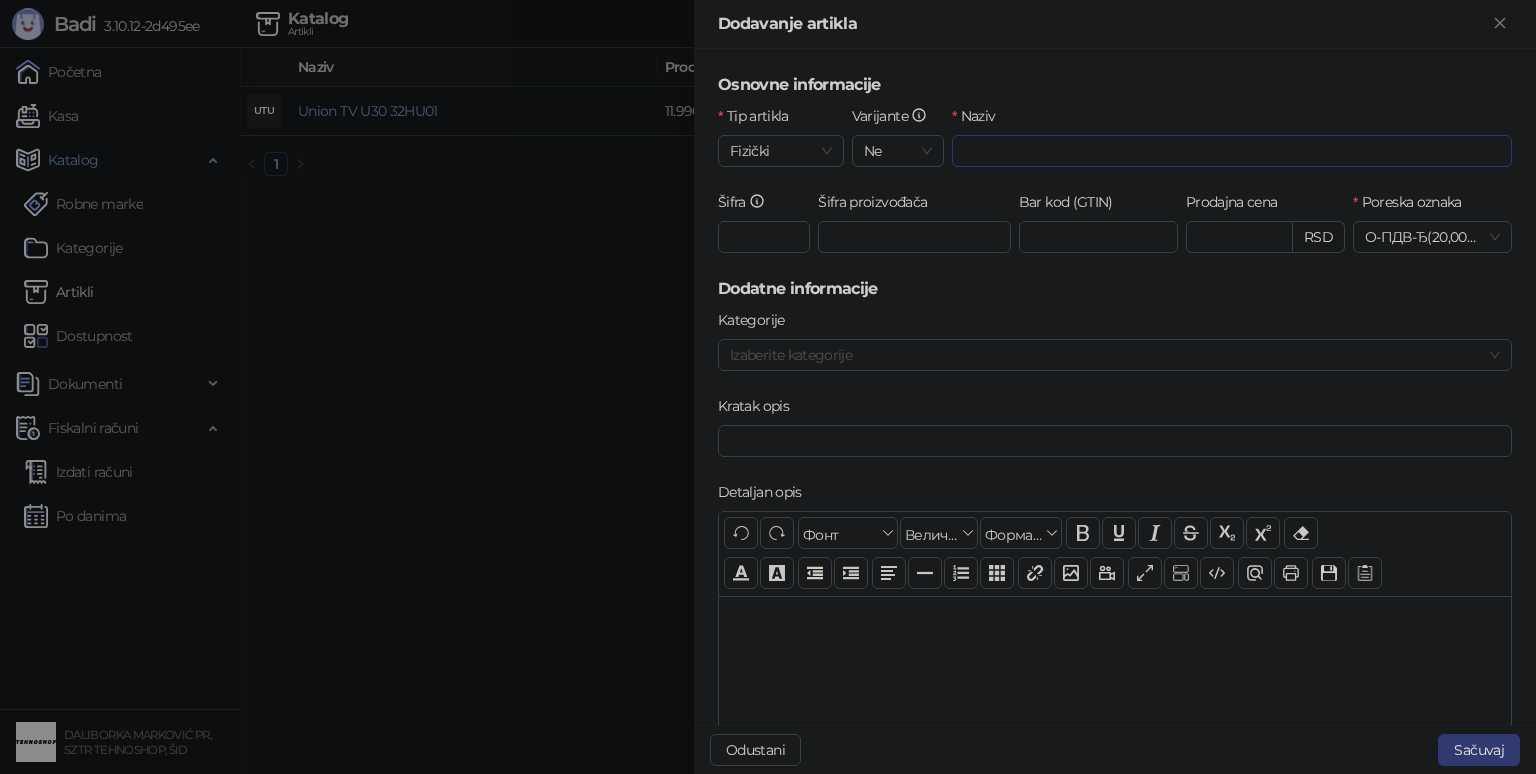 click on "Naziv" at bounding box center [1232, 151] 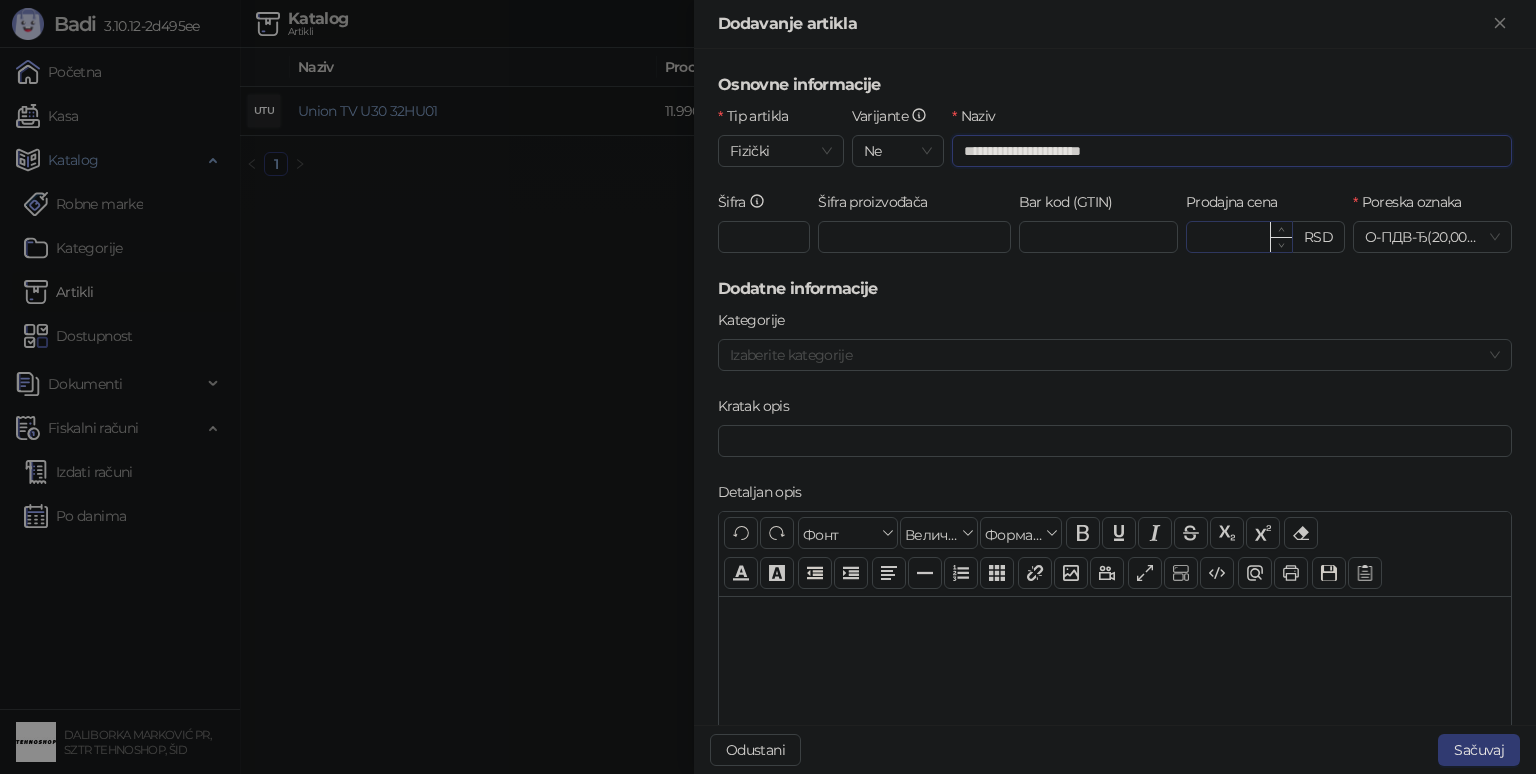 type on "**********" 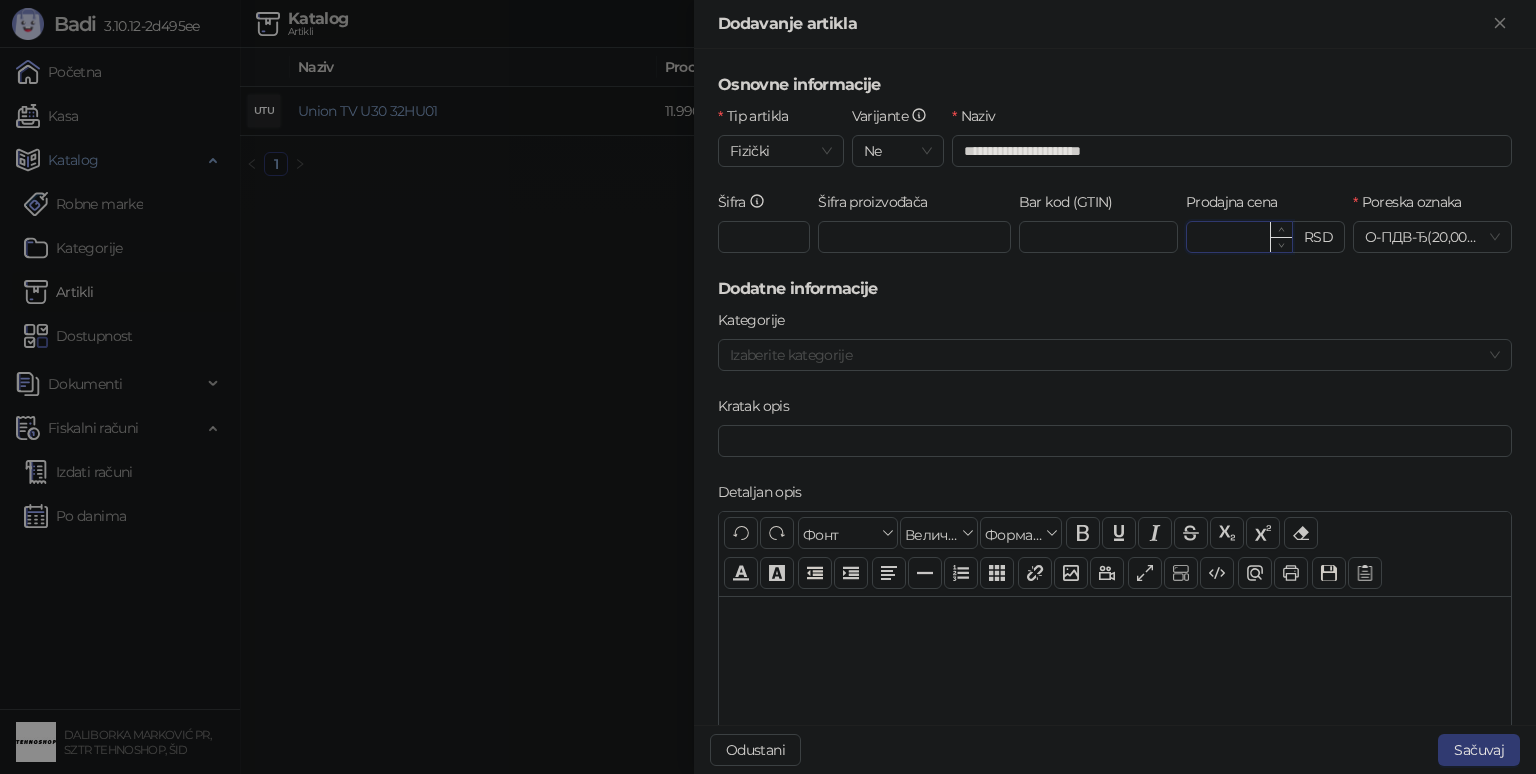 click on "Prodajna cena" at bounding box center [1239, 237] 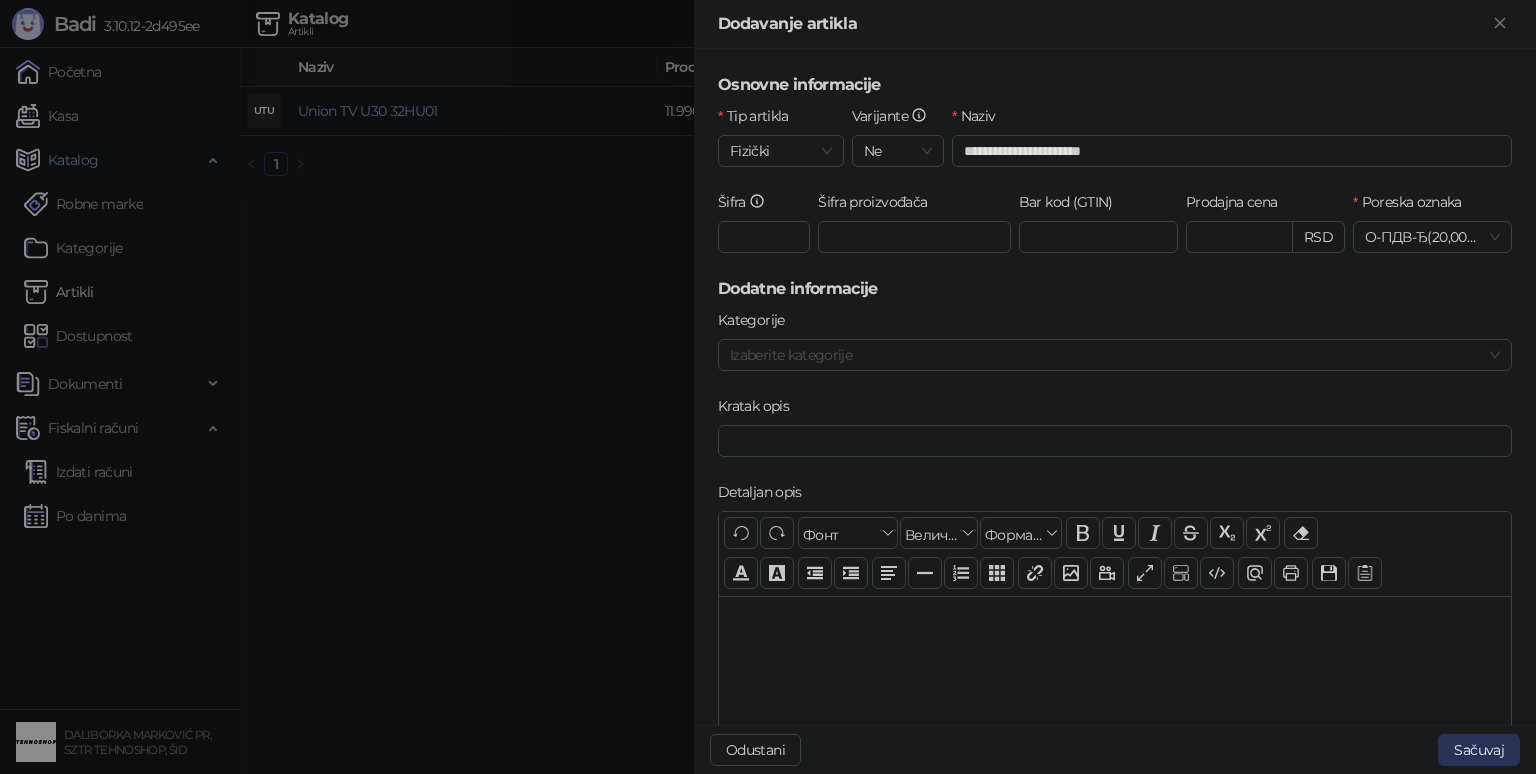 type on "*******" 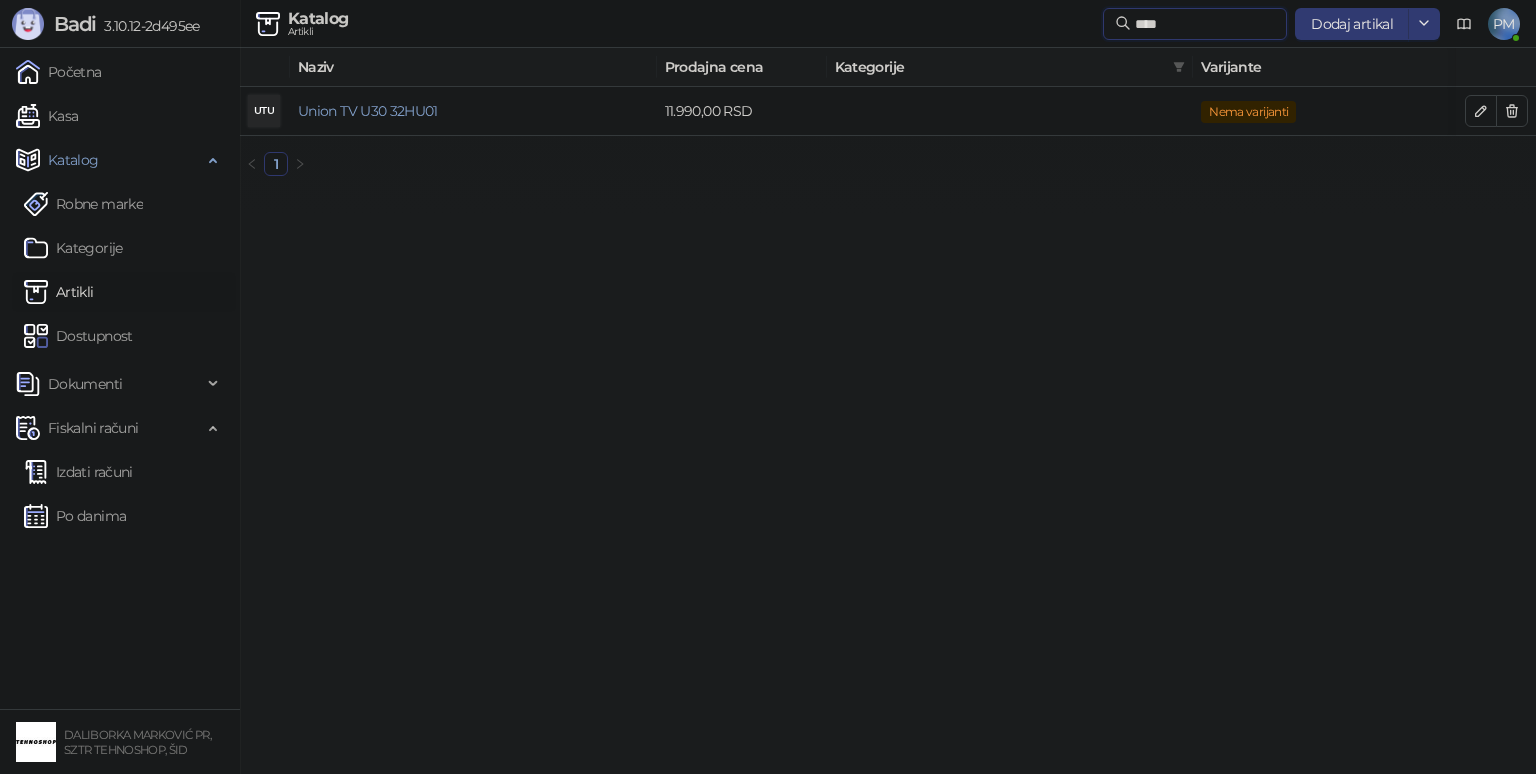 click on "****" at bounding box center [1205, 24] 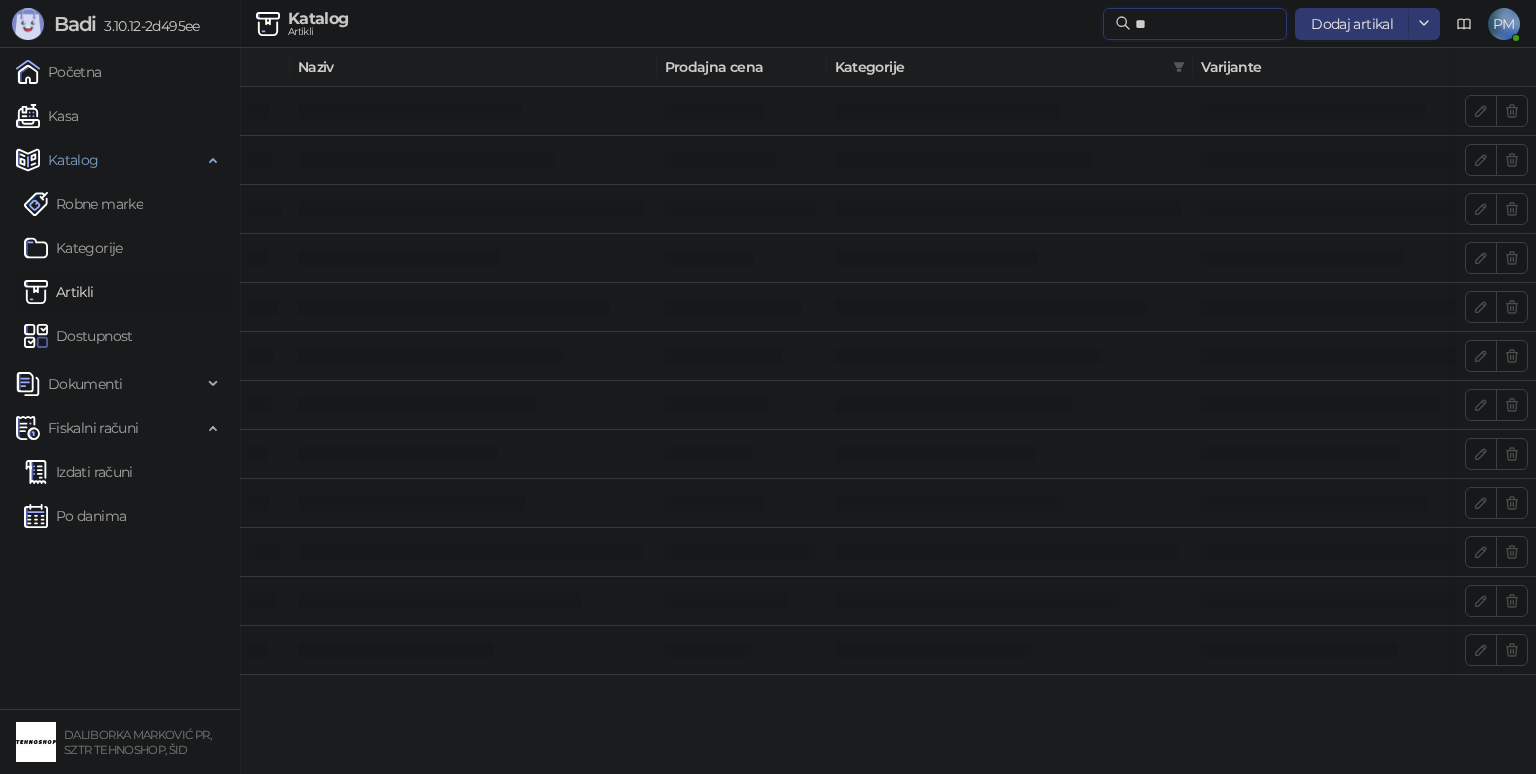 type on "*" 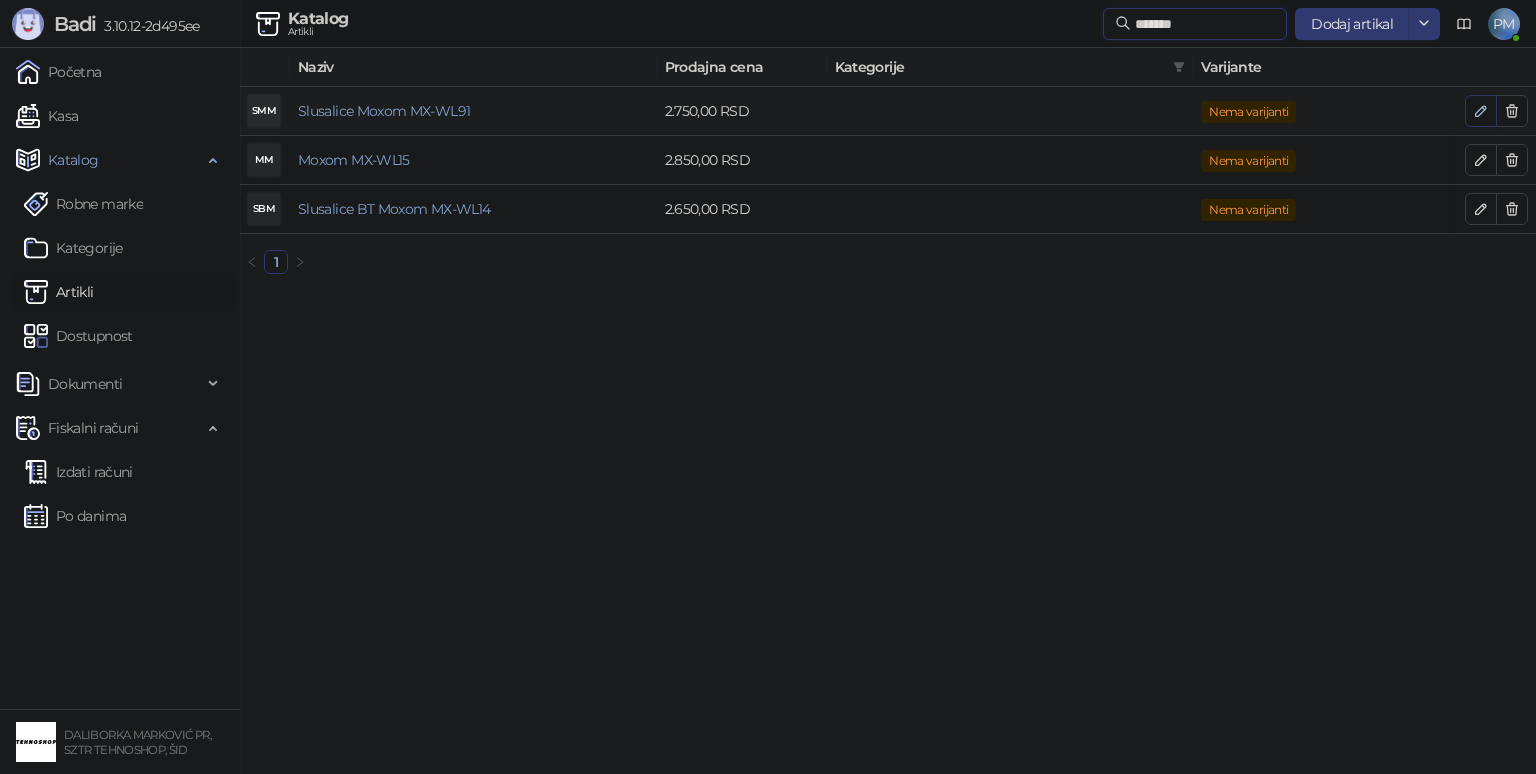 type on "*******" 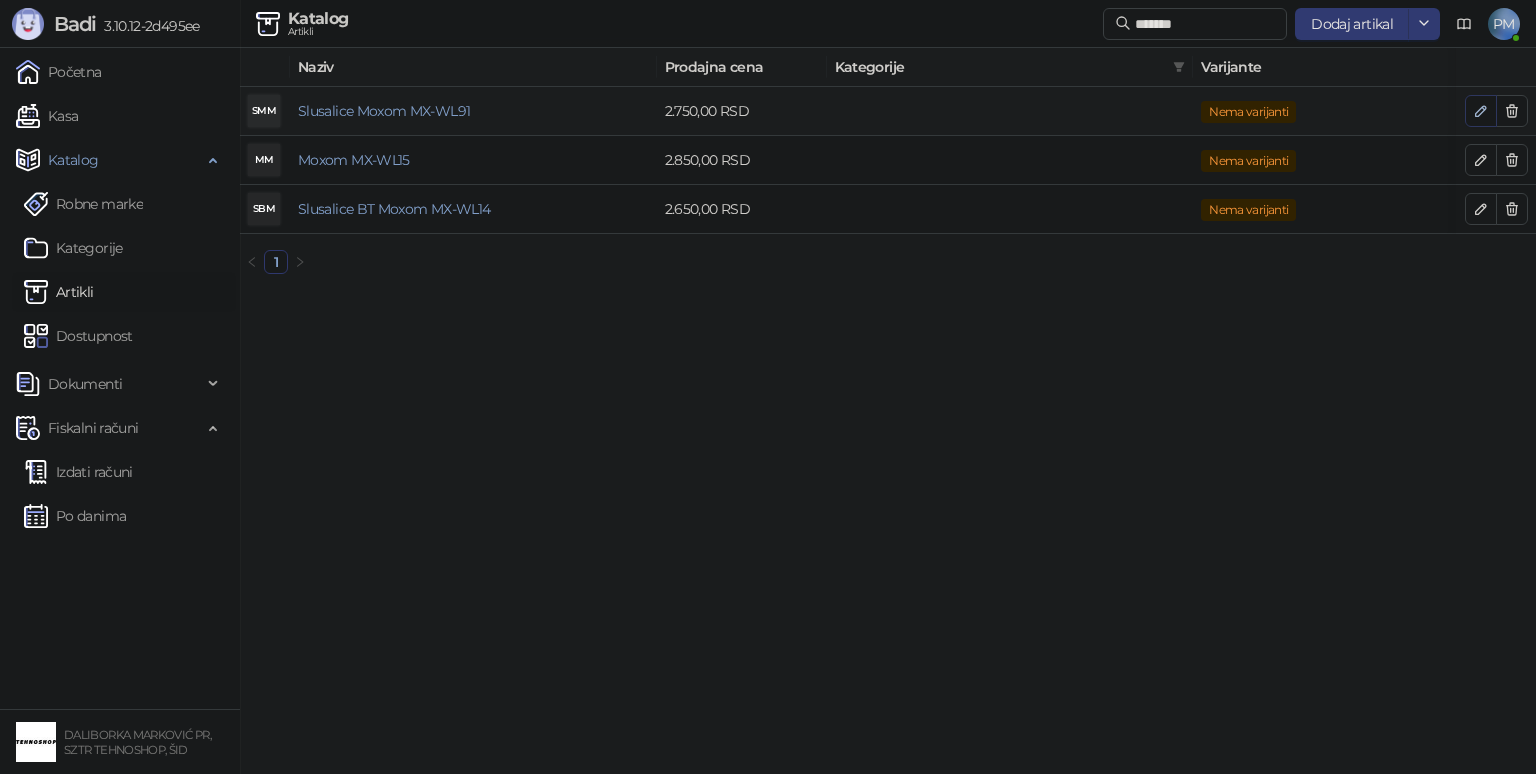 click 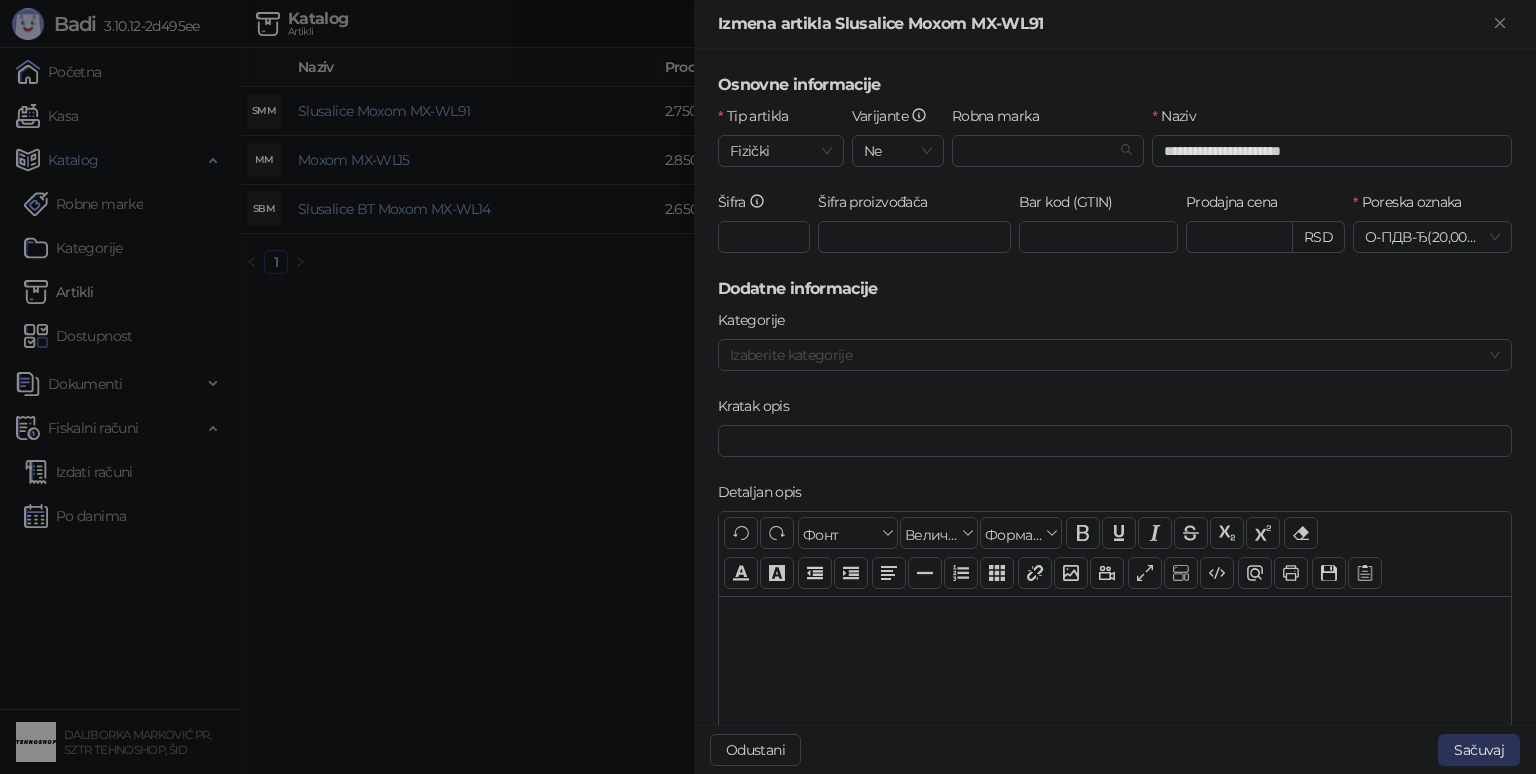 click on "Sačuvaj" at bounding box center [1479, 750] 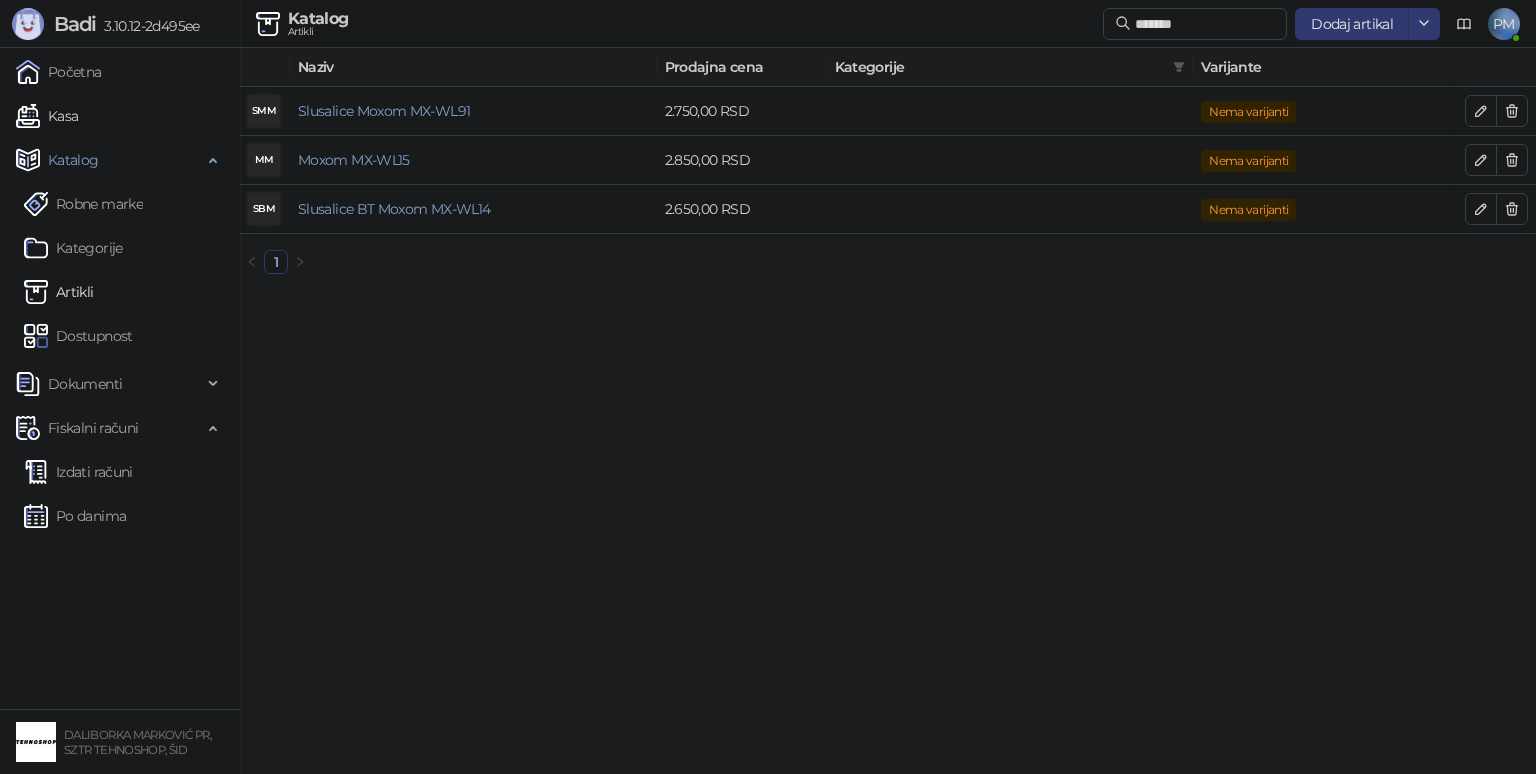 click on "Kasa" at bounding box center (47, 116) 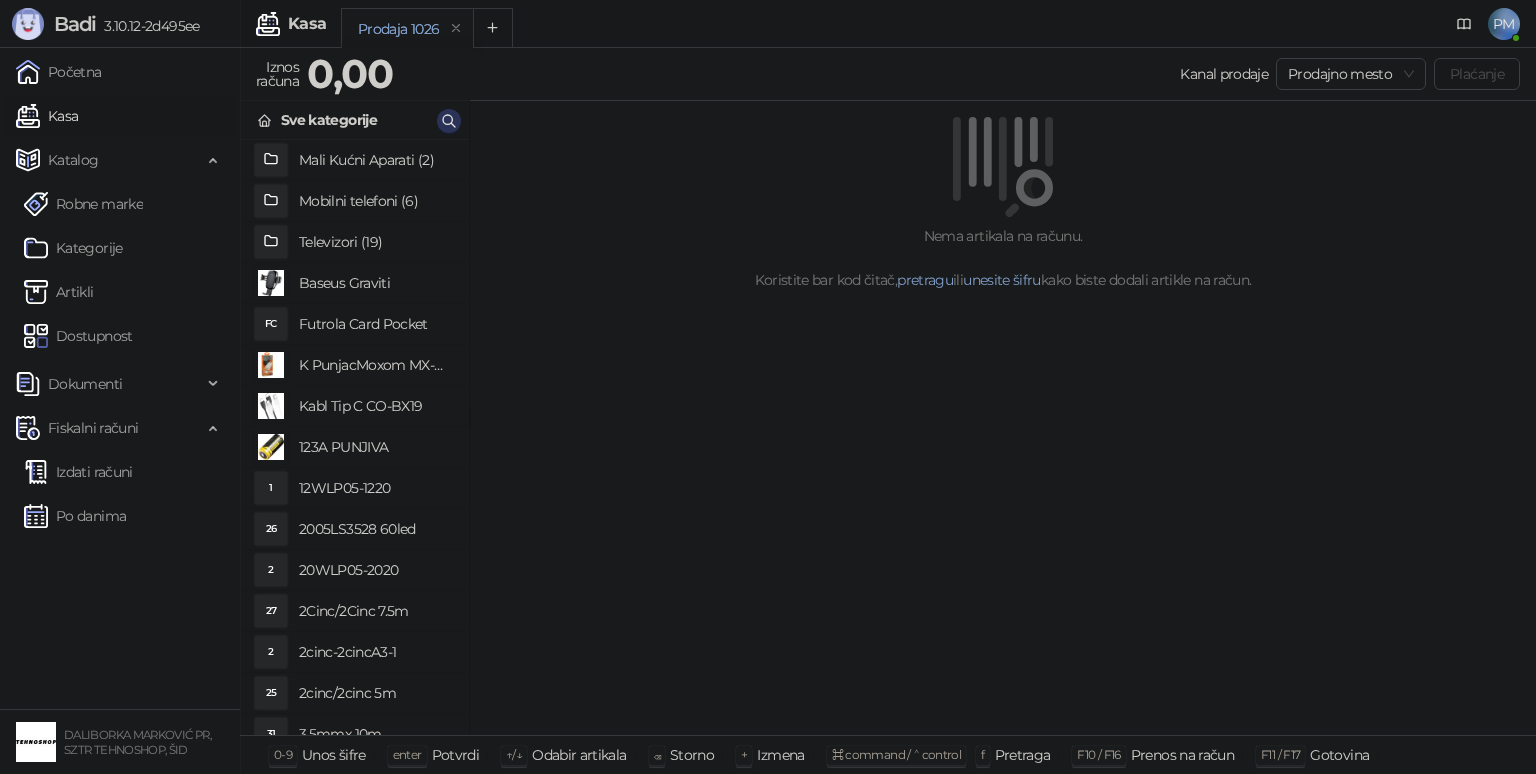 click 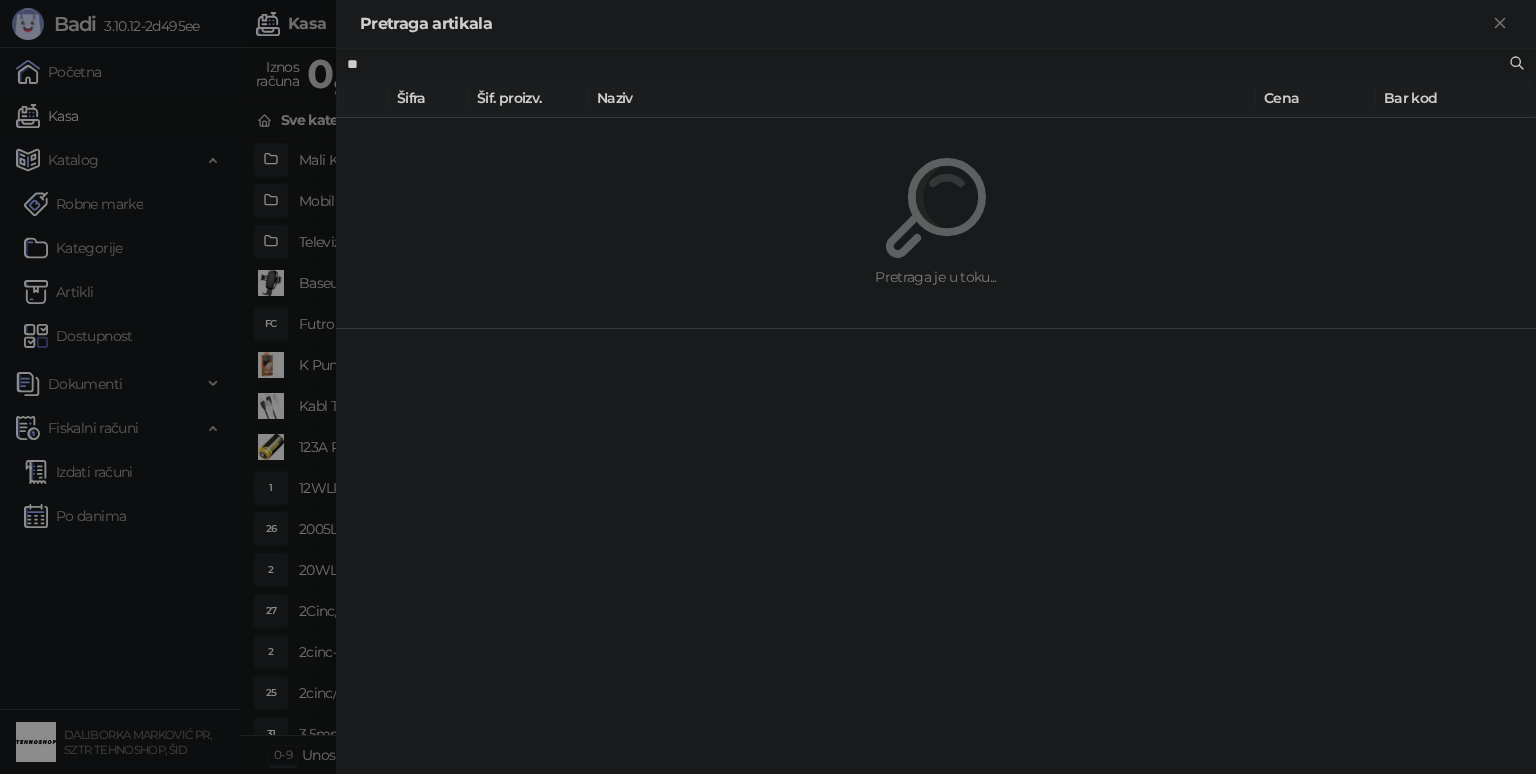 type on "*" 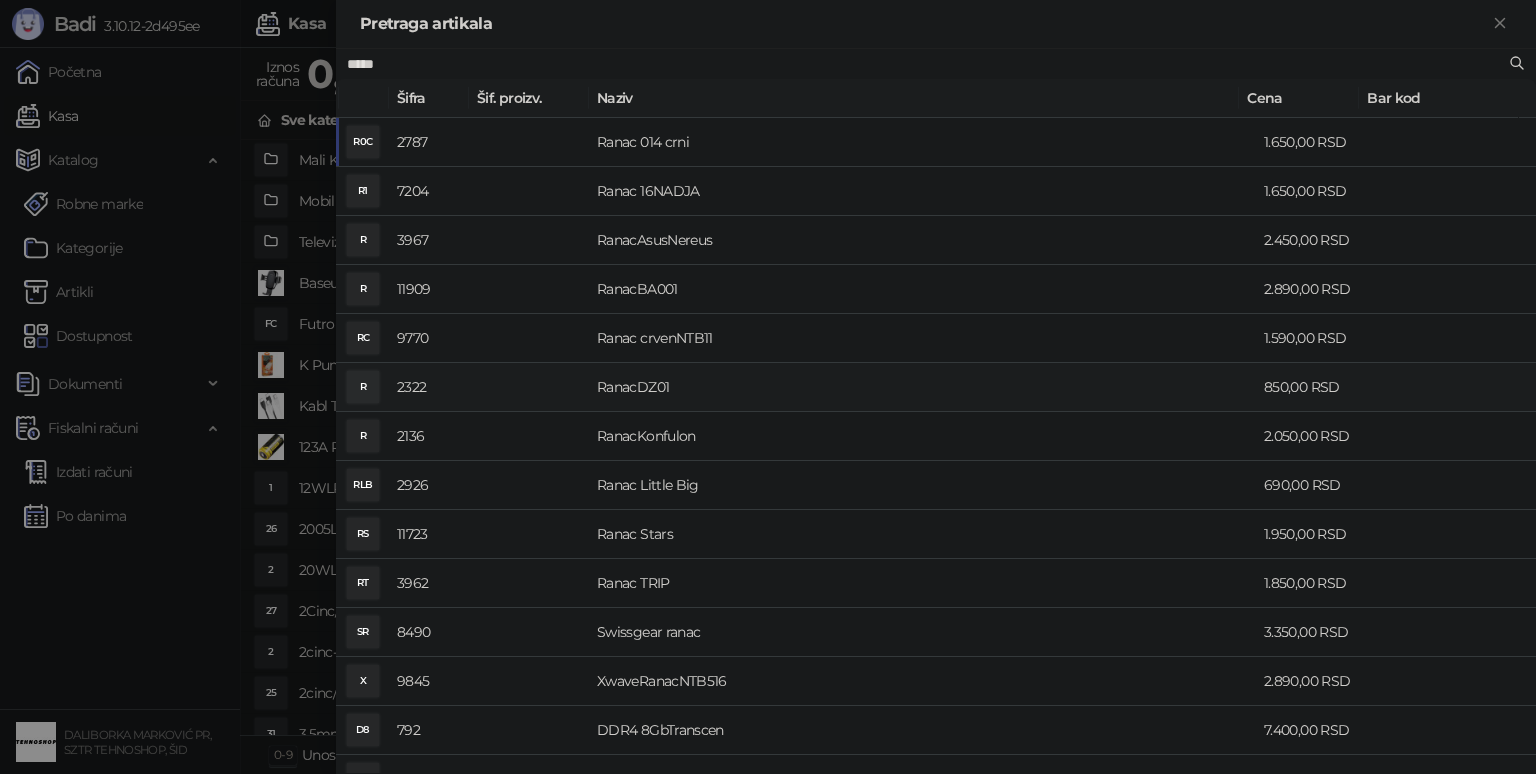 type on "*****" 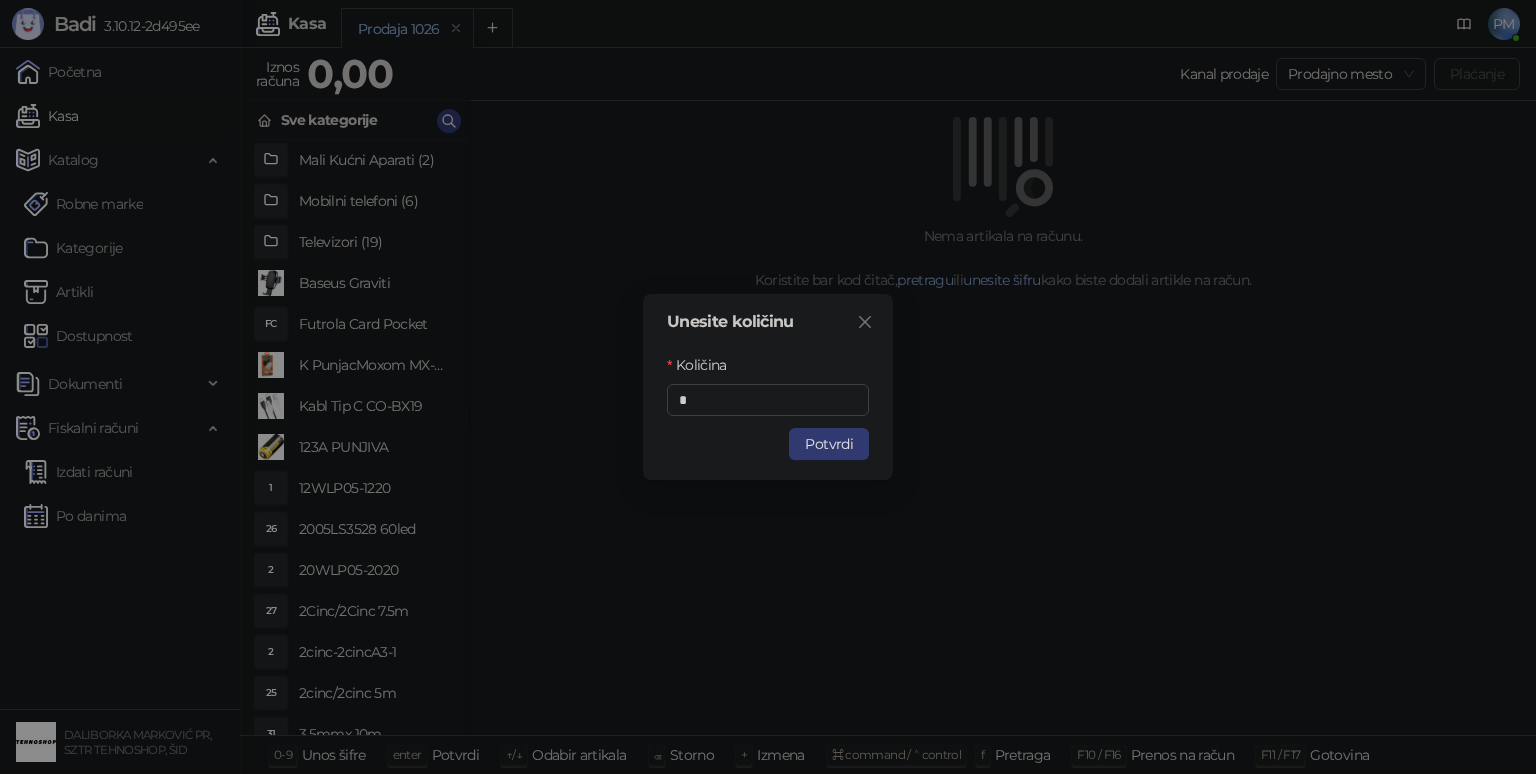 click 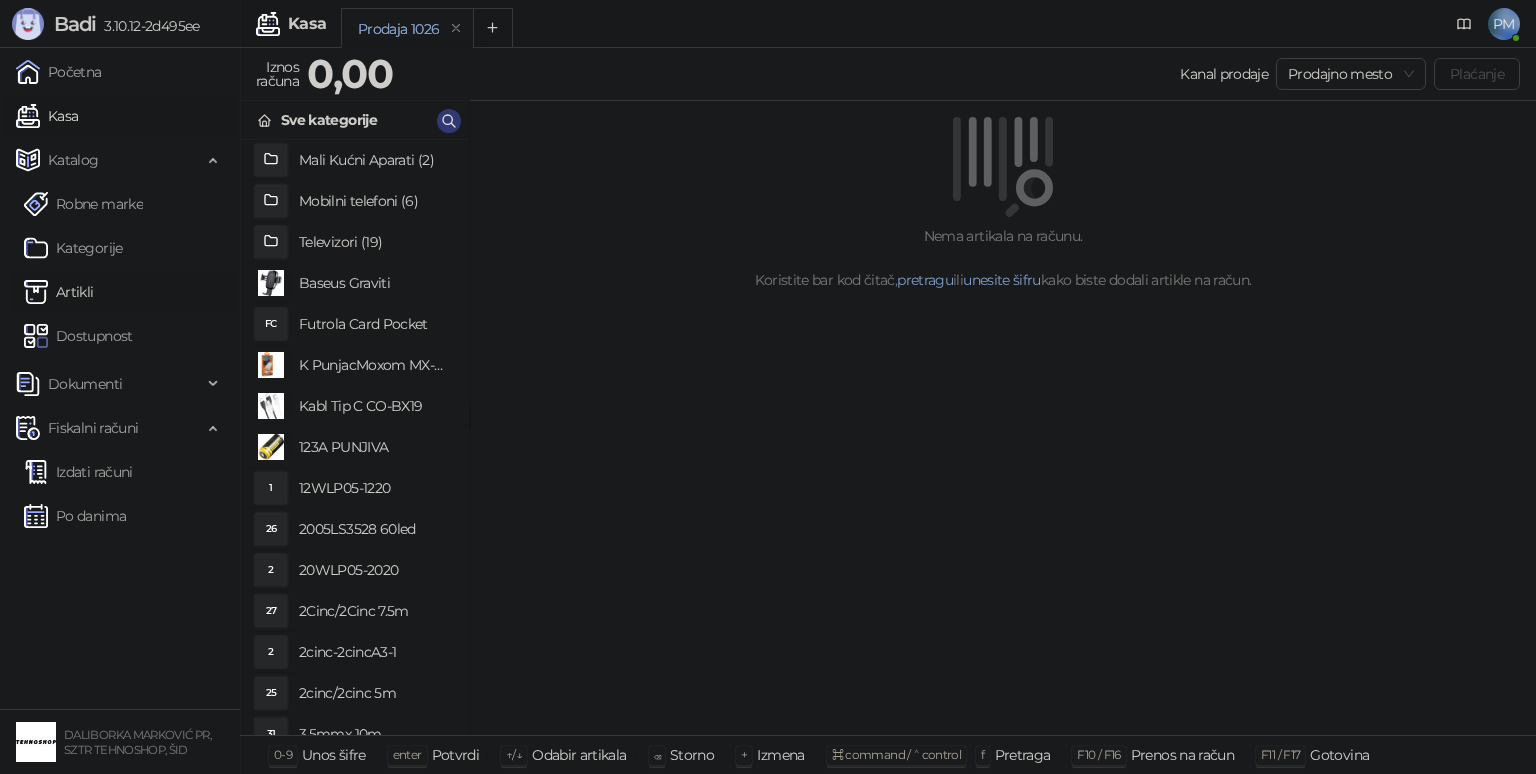 click on "Artikli" at bounding box center (59, 292) 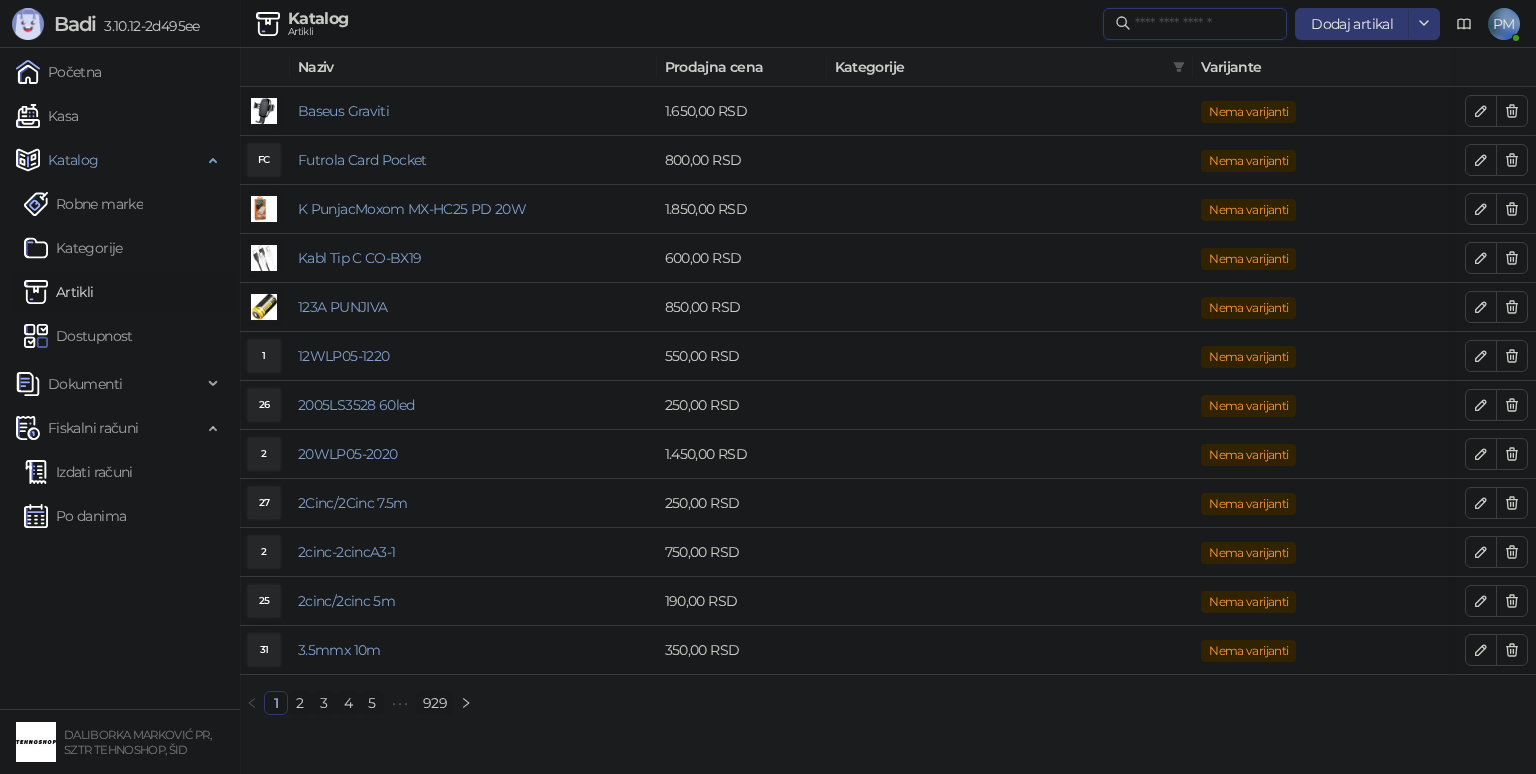 click at bounding box center [1205, 24] 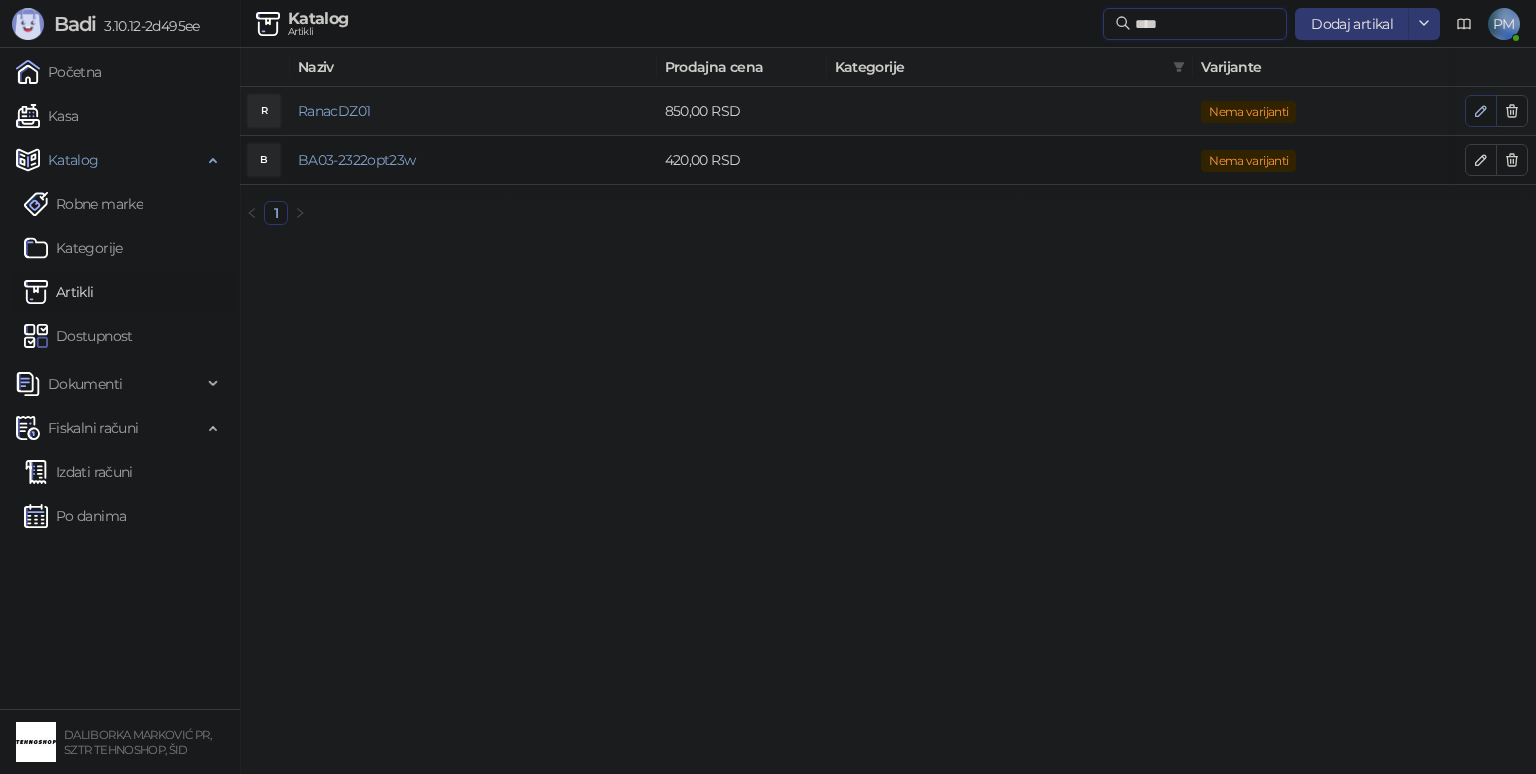 type on "****" 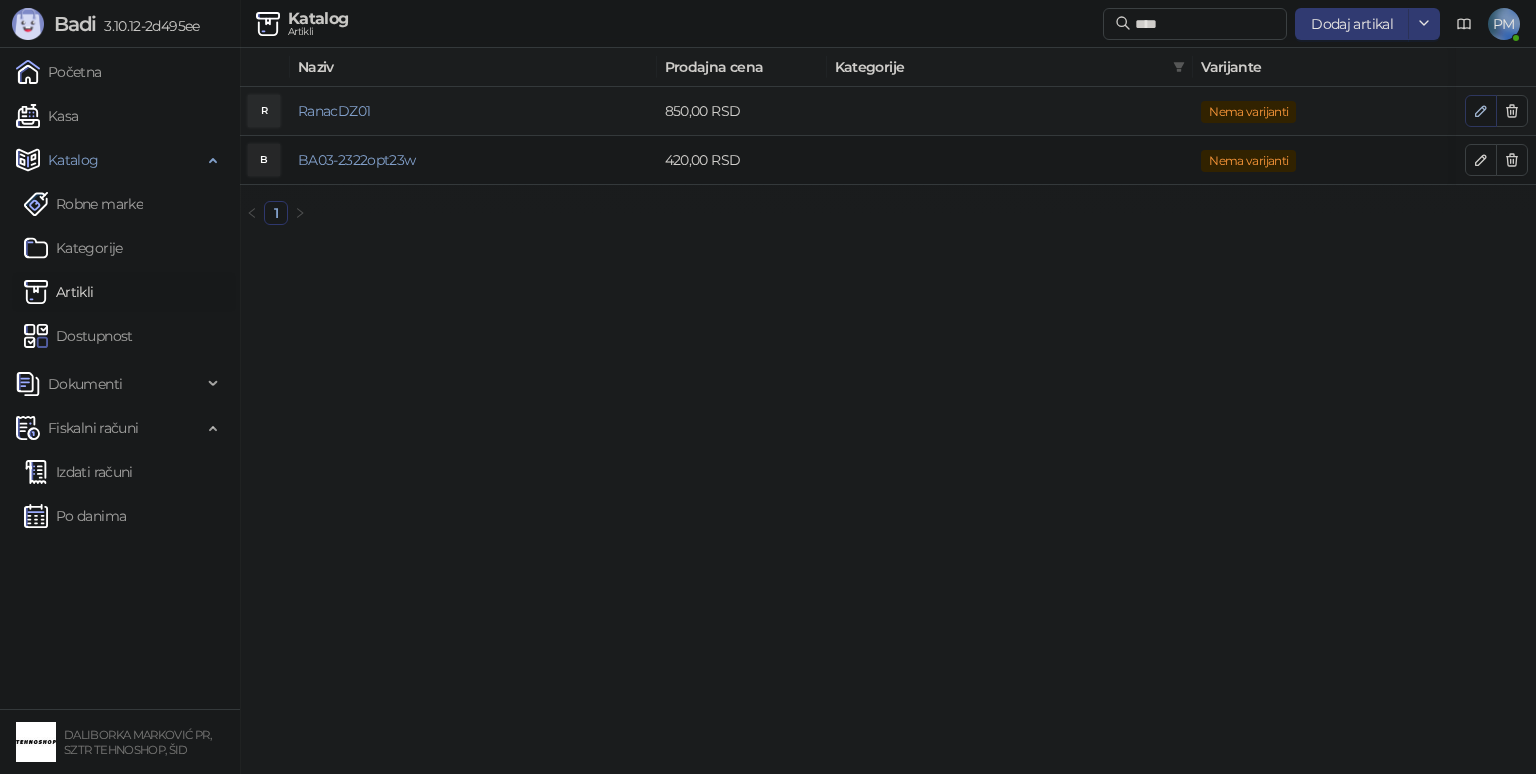 click 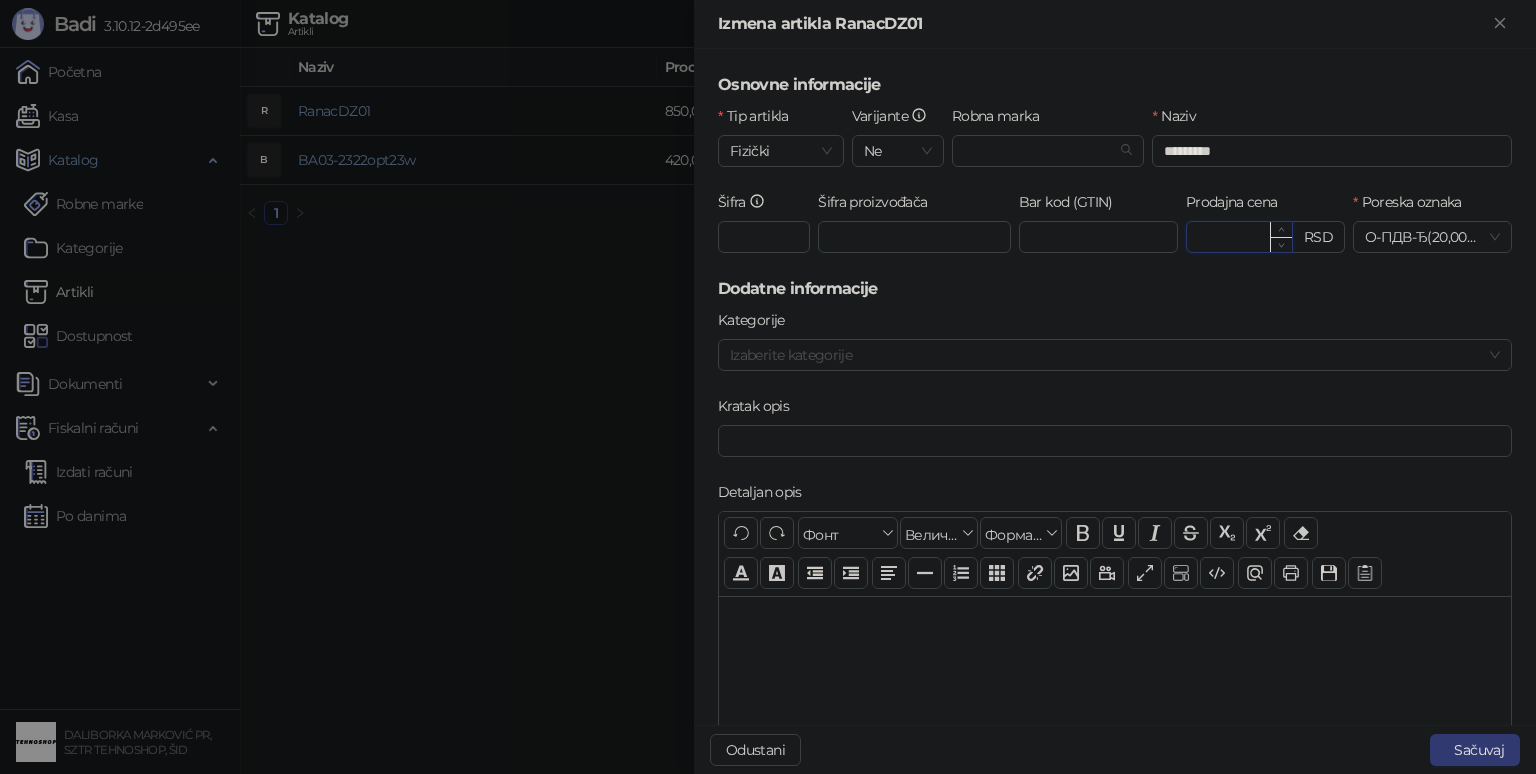 click on "******" at bounding box center (1239, 237) 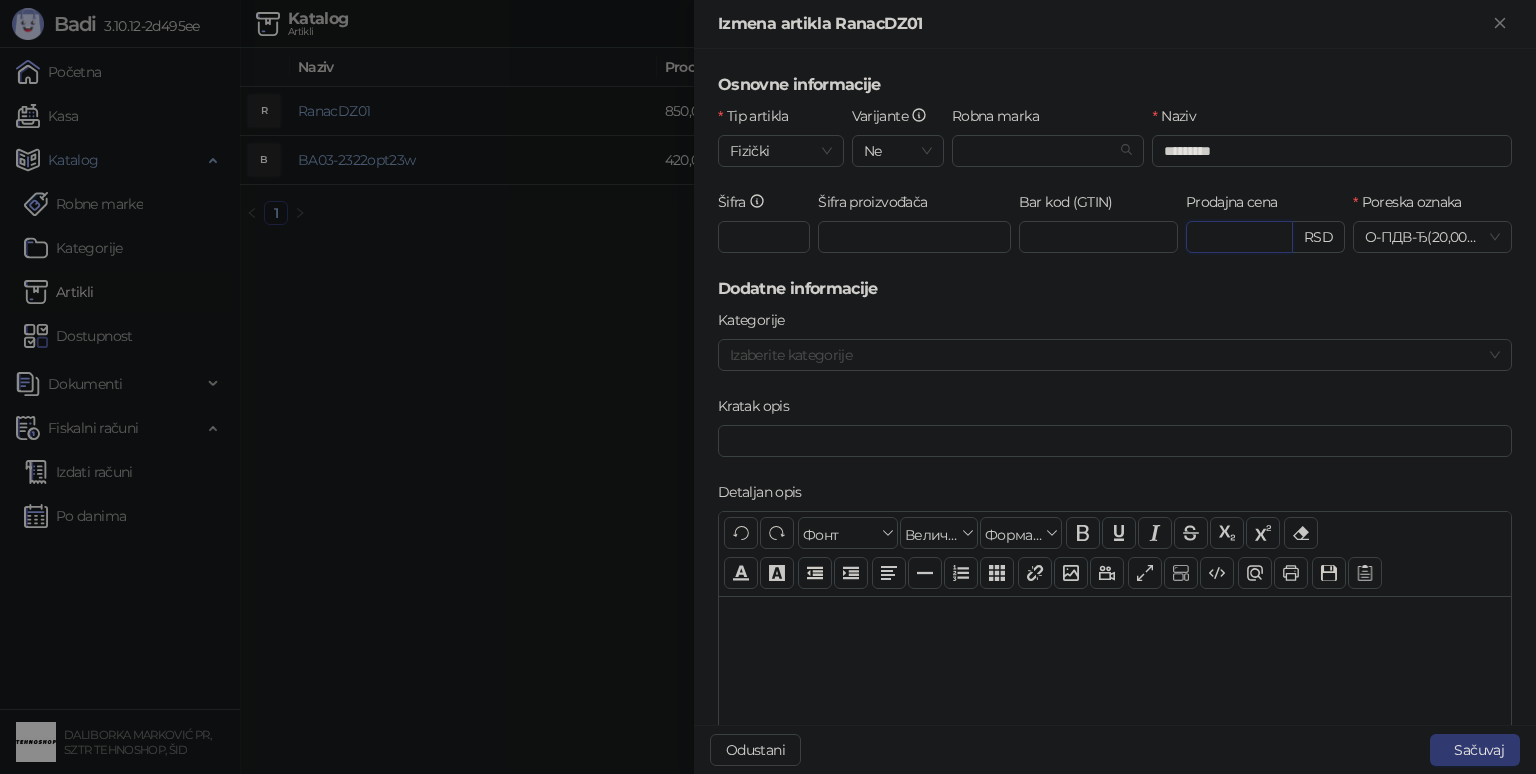 type on "*" 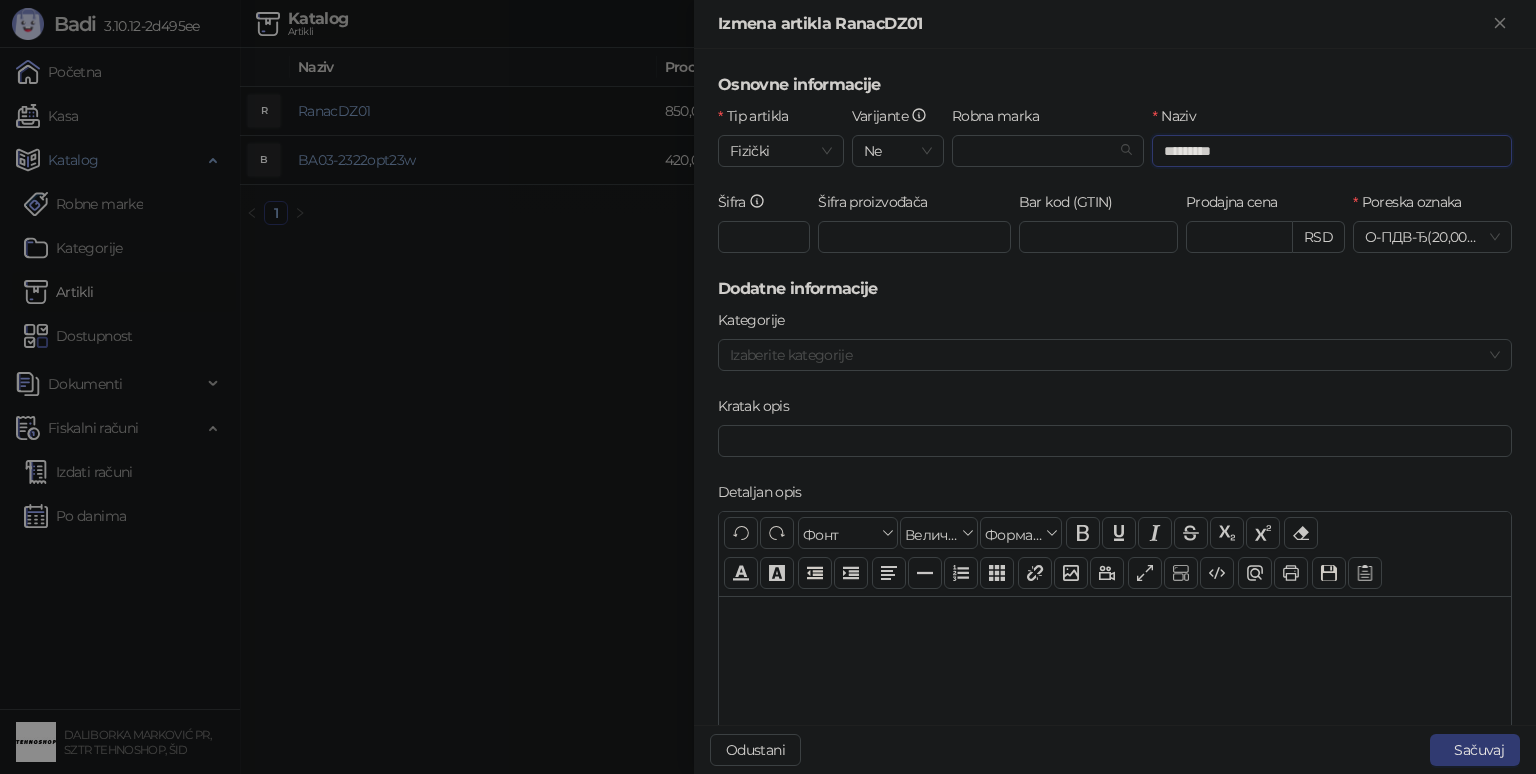 type on "*******" 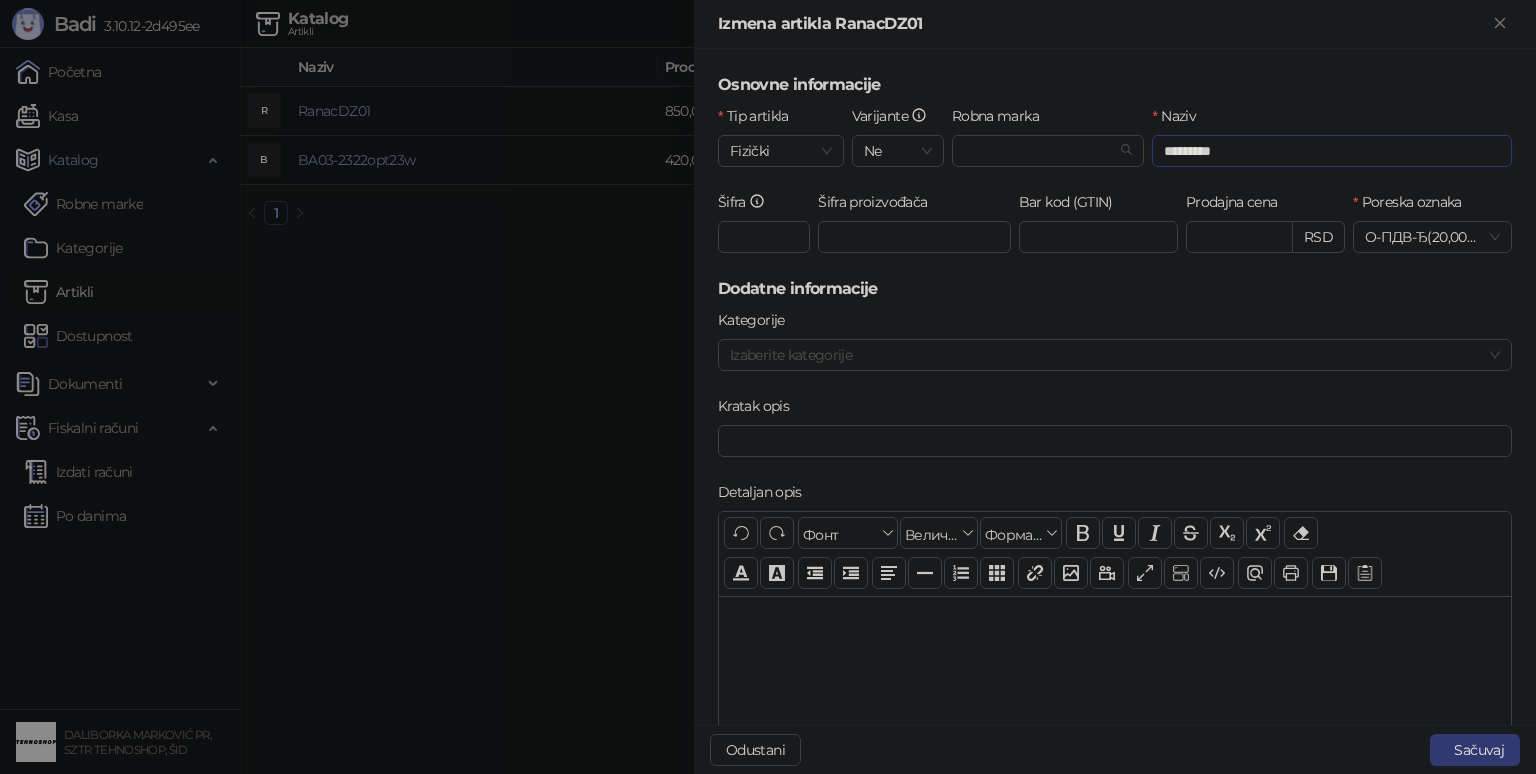 click on "*********" at bounding box center [1332, 151] 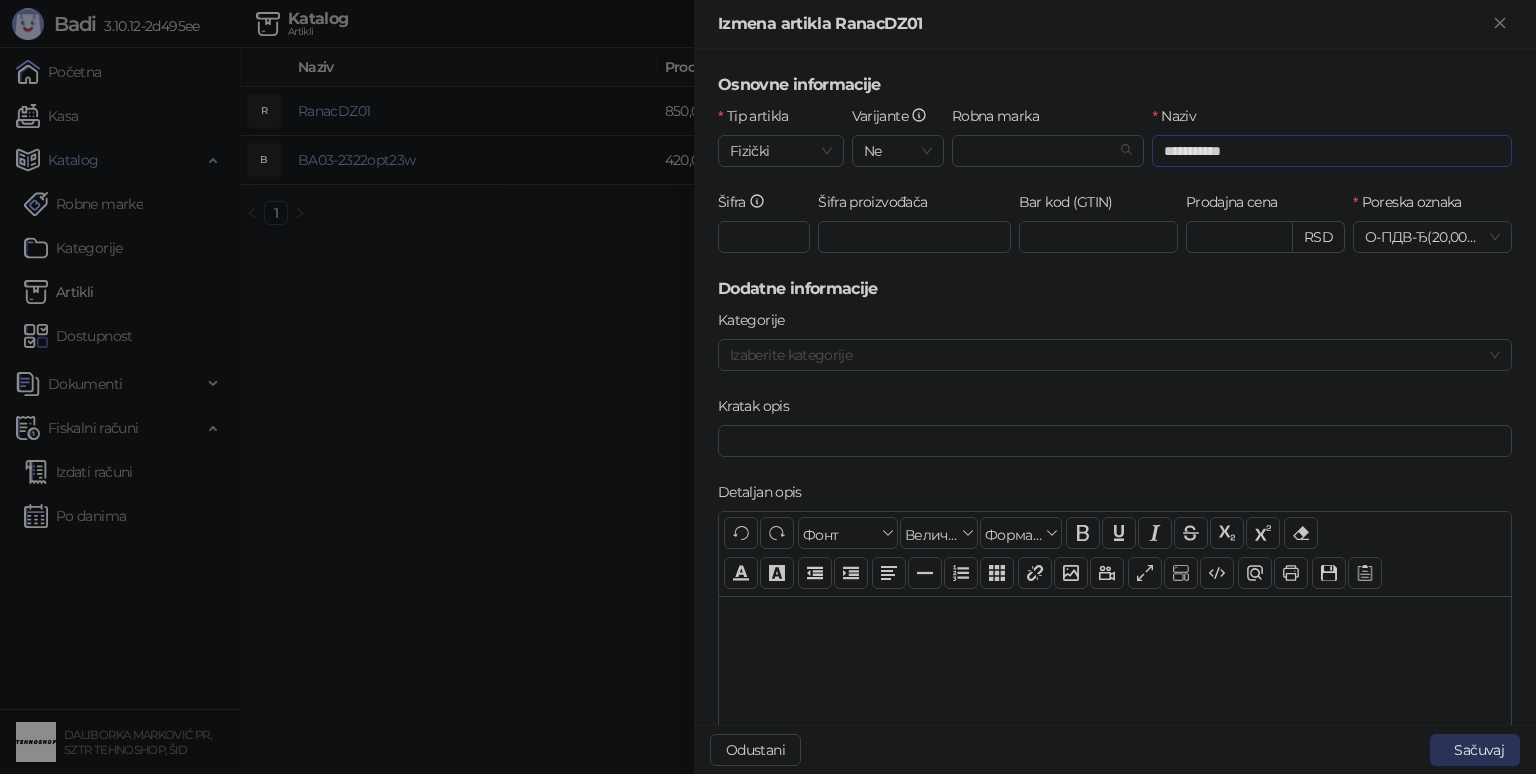 type on "**********" 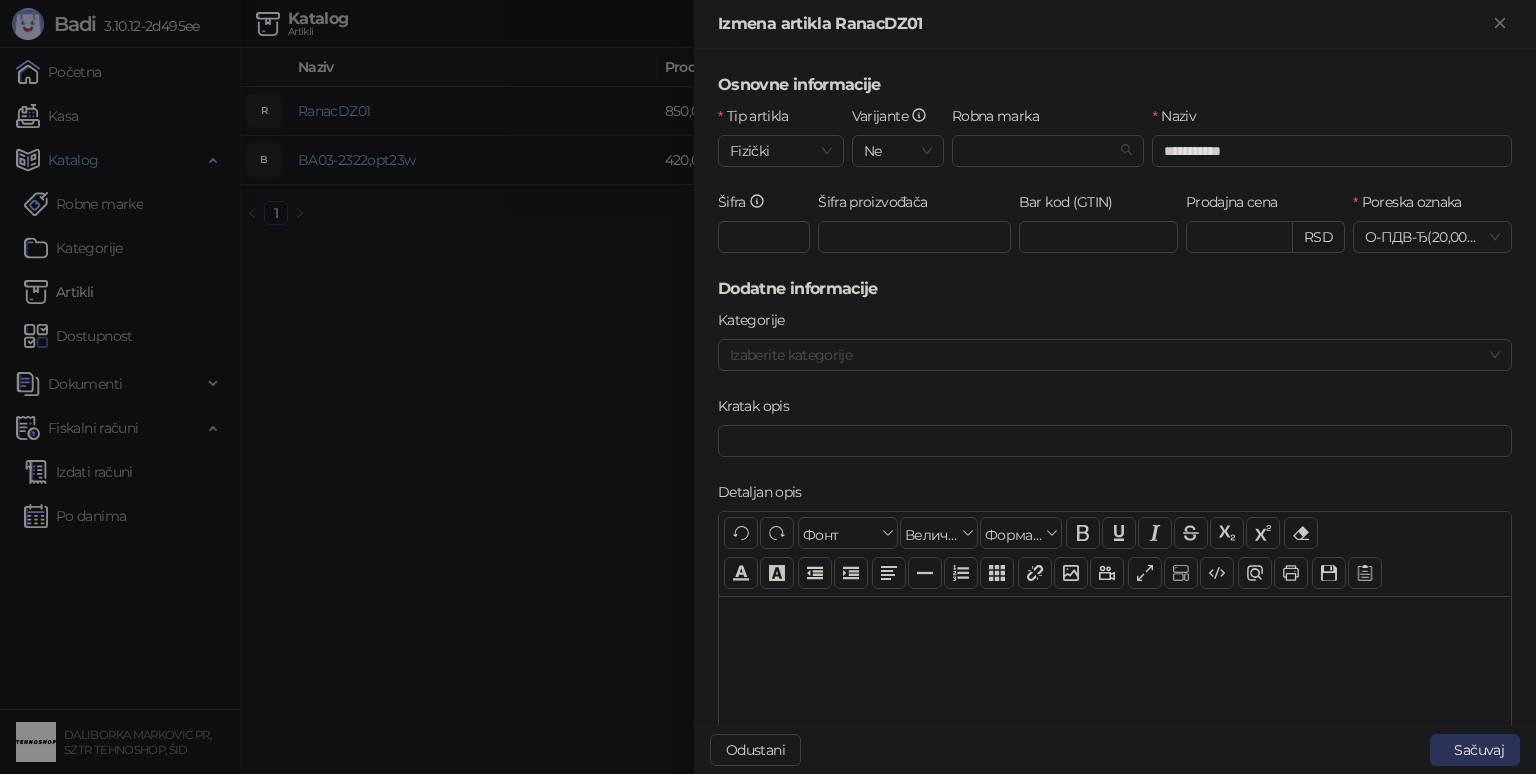 click on "Sačuvaj" at bounding box center [1475, 750] 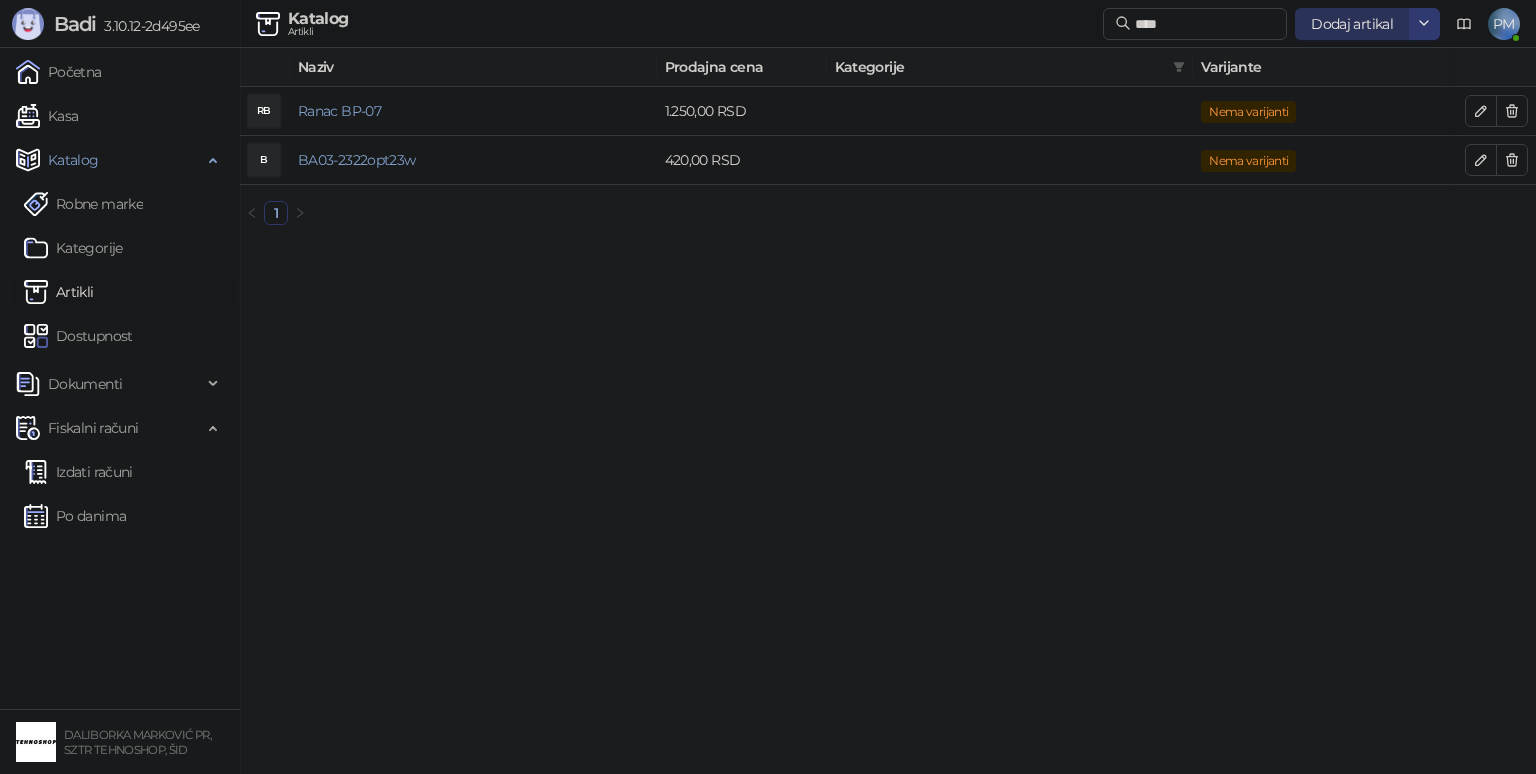 click on "Dodaj artikal" at bounding box center [1352, 24] 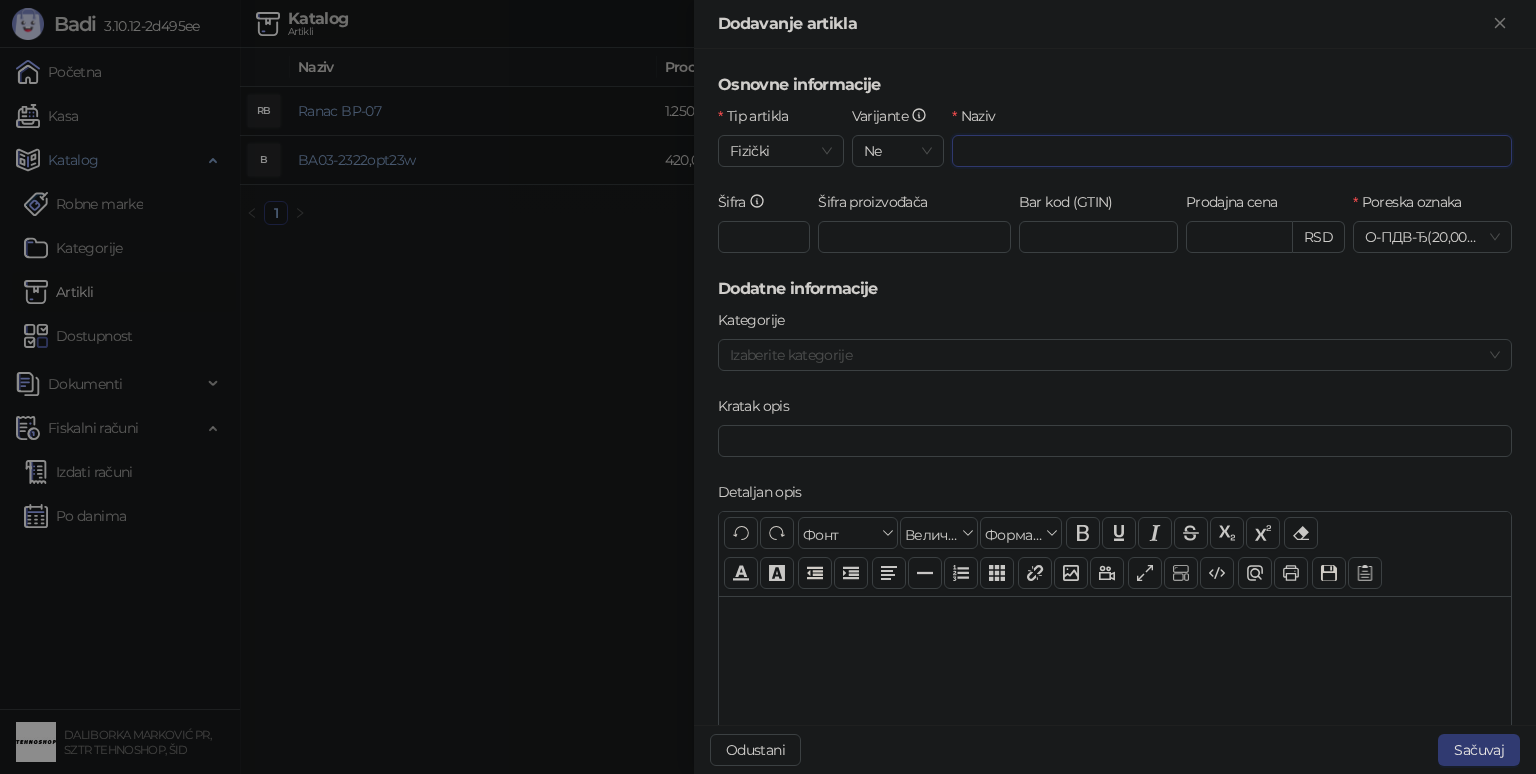 click on "Naziv" at bounding box center [1232, 151] 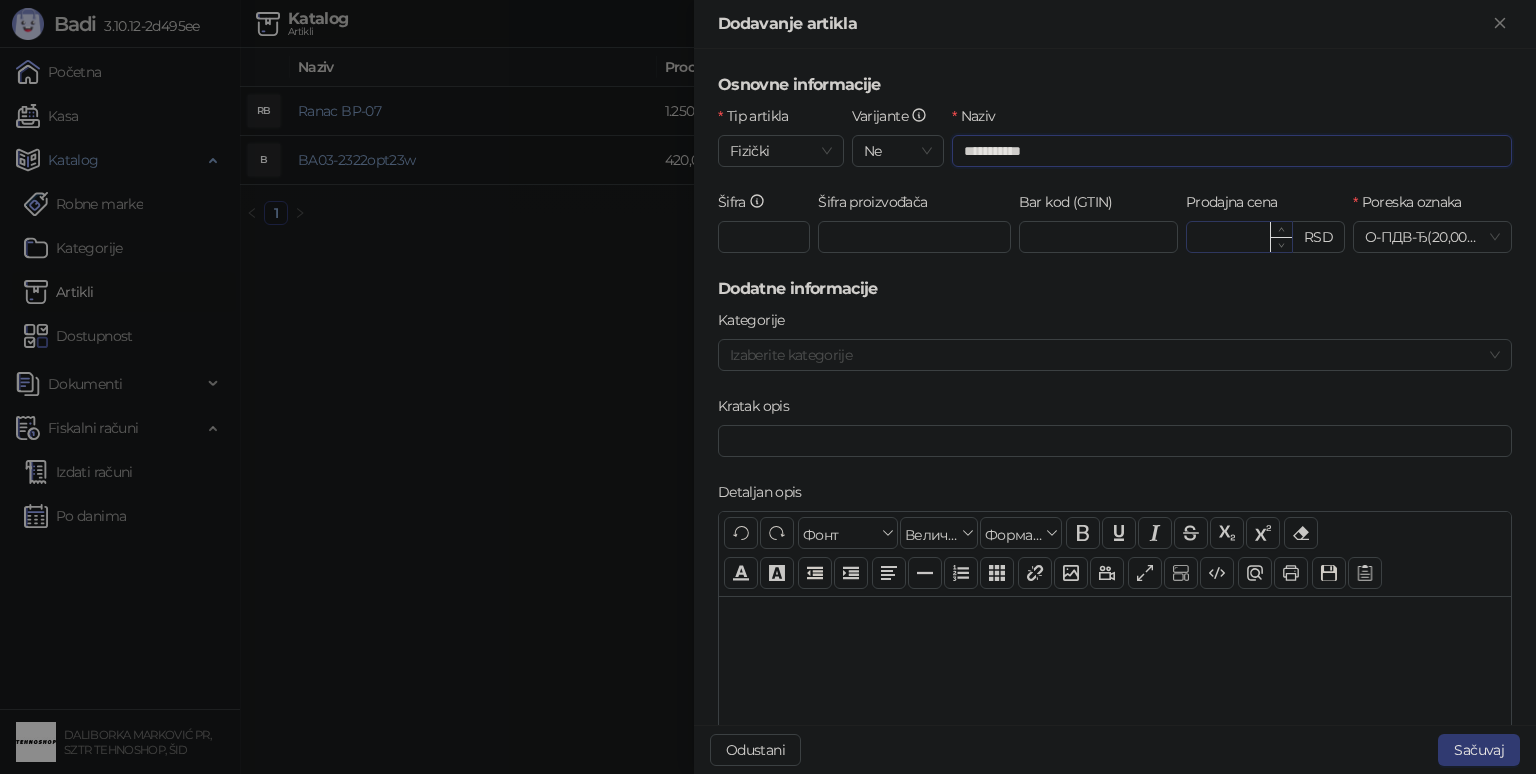 type on "**********" 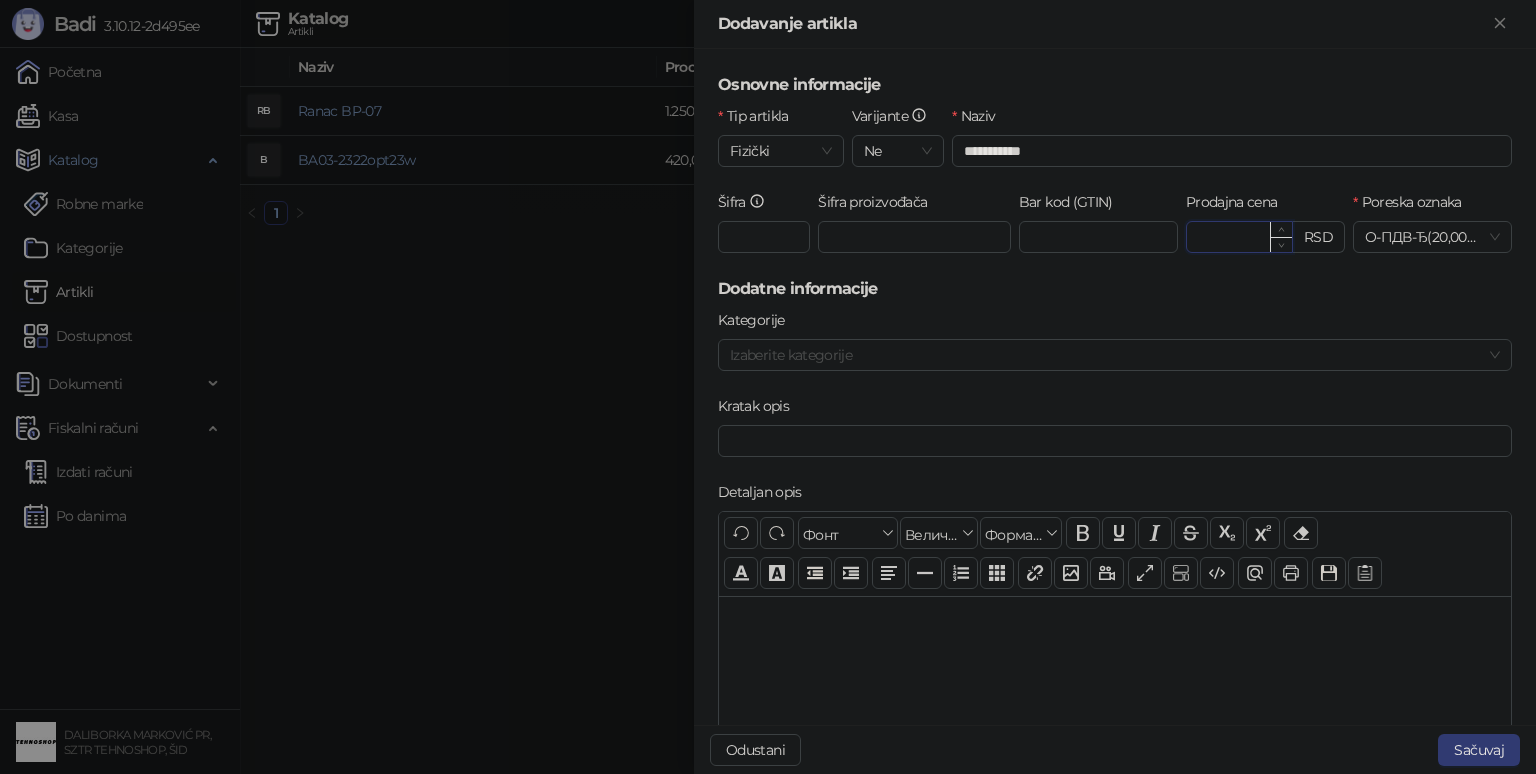 click on "Prodajna cena" at bounding box center (1239, 237) 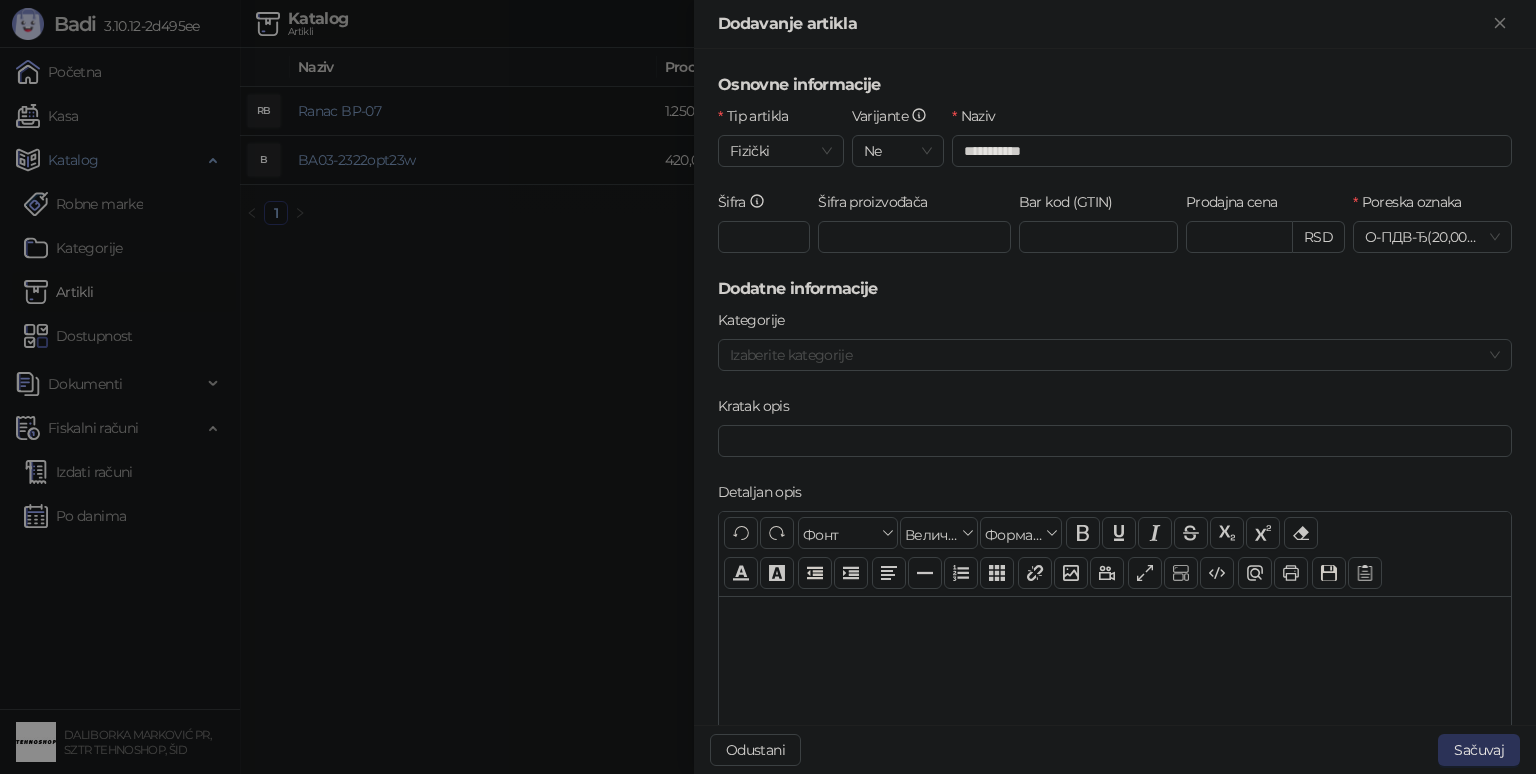 type on "*******" 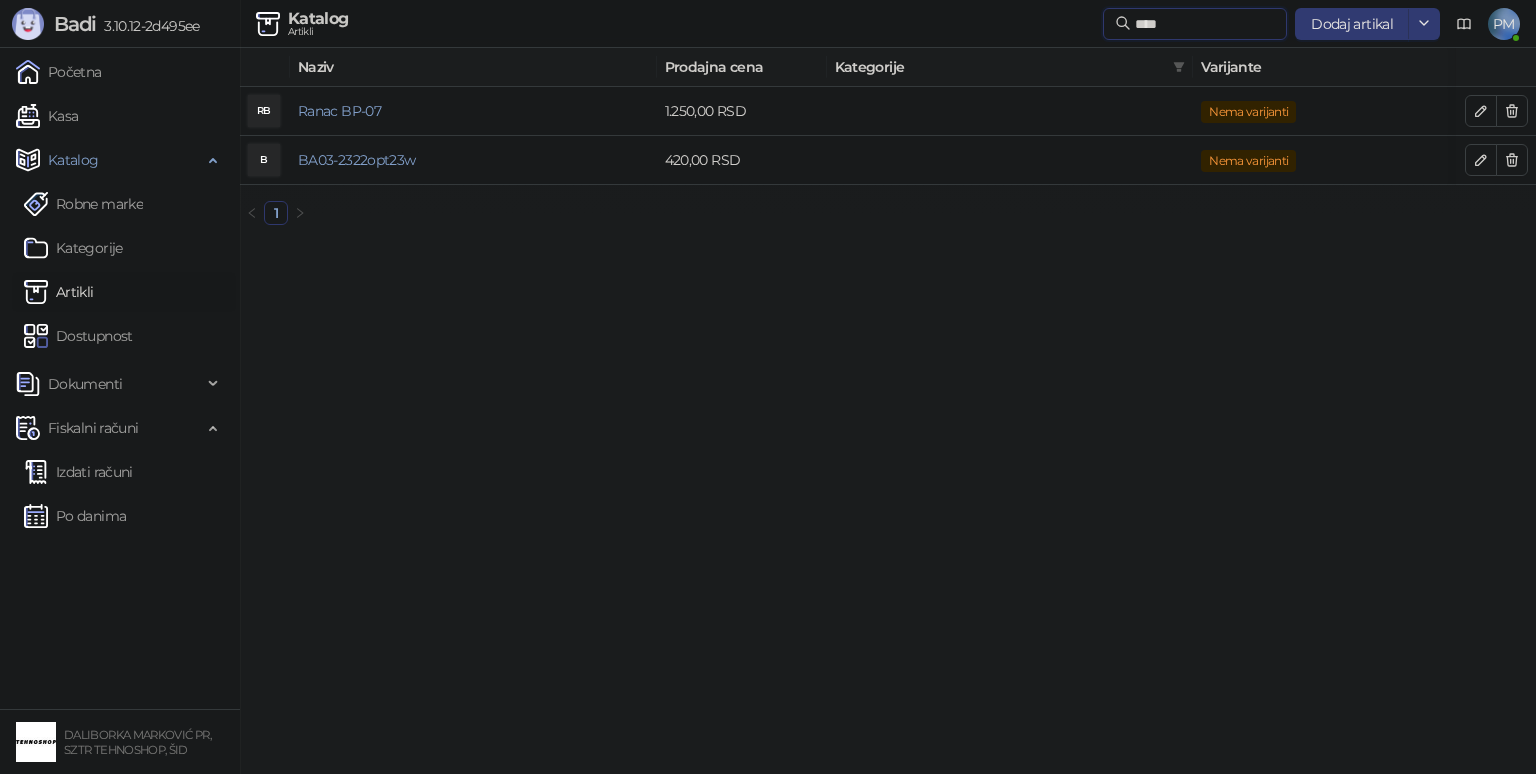 click on "****" at bounding box center [1205, 24] 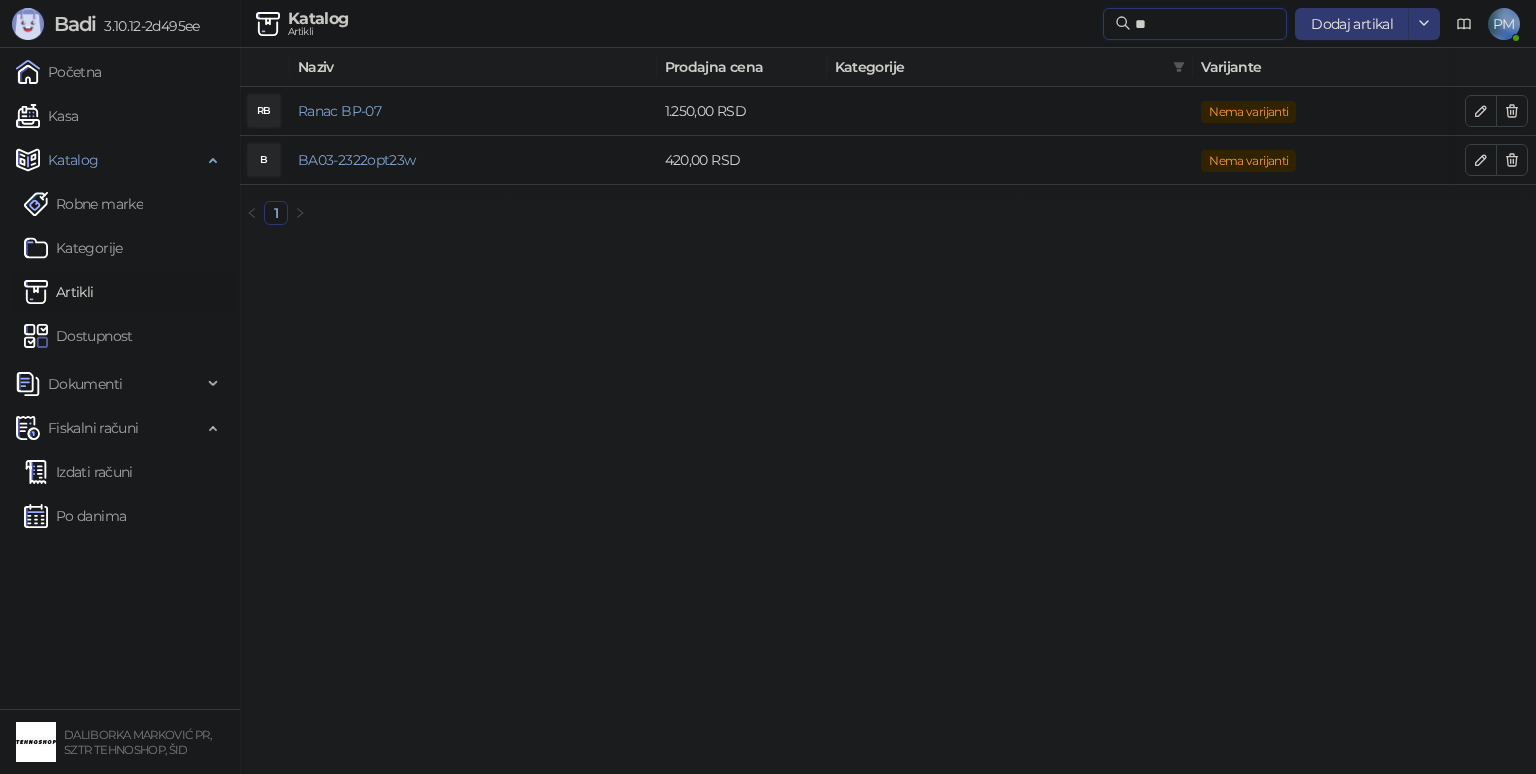 type on "*" 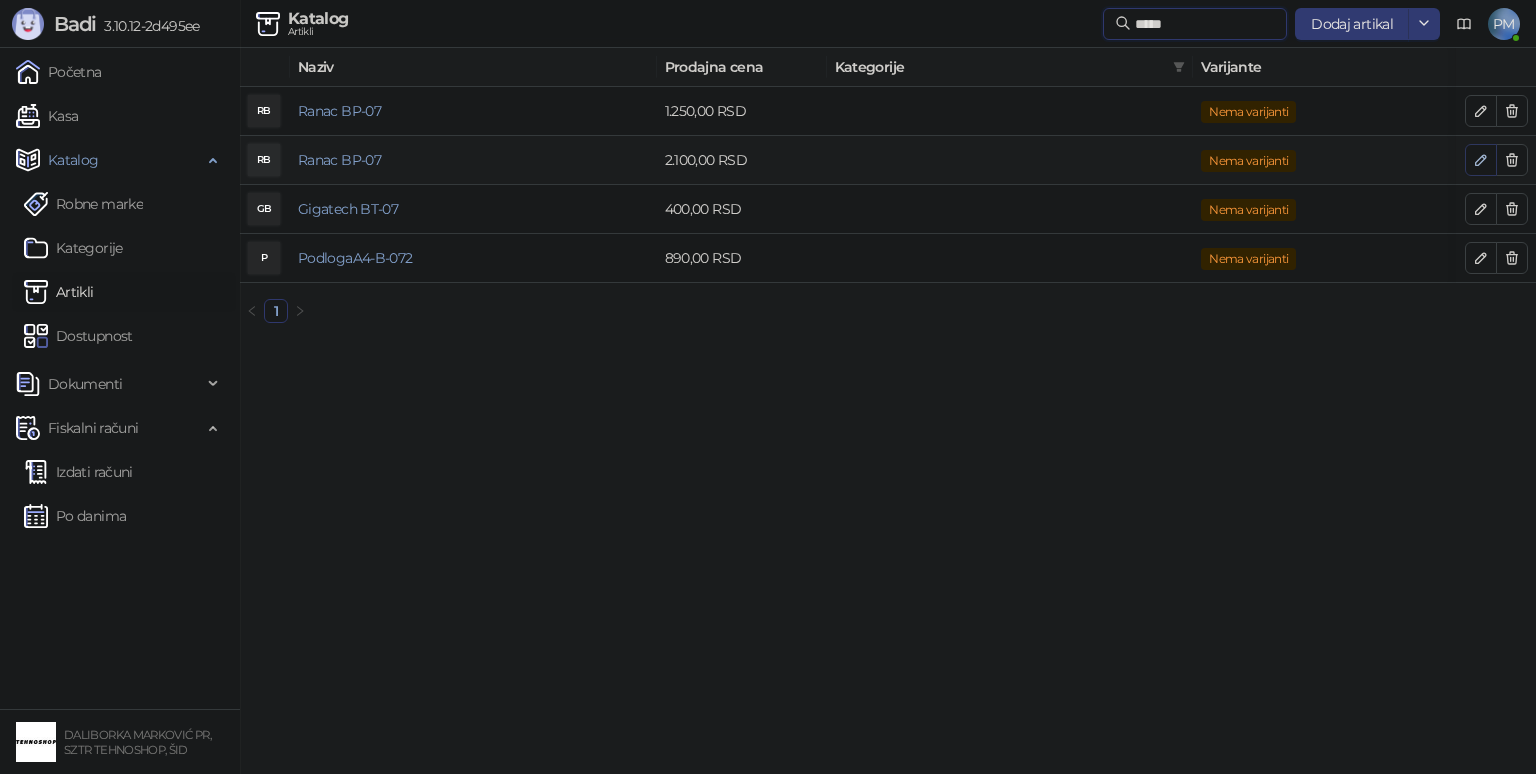 type on "*****" 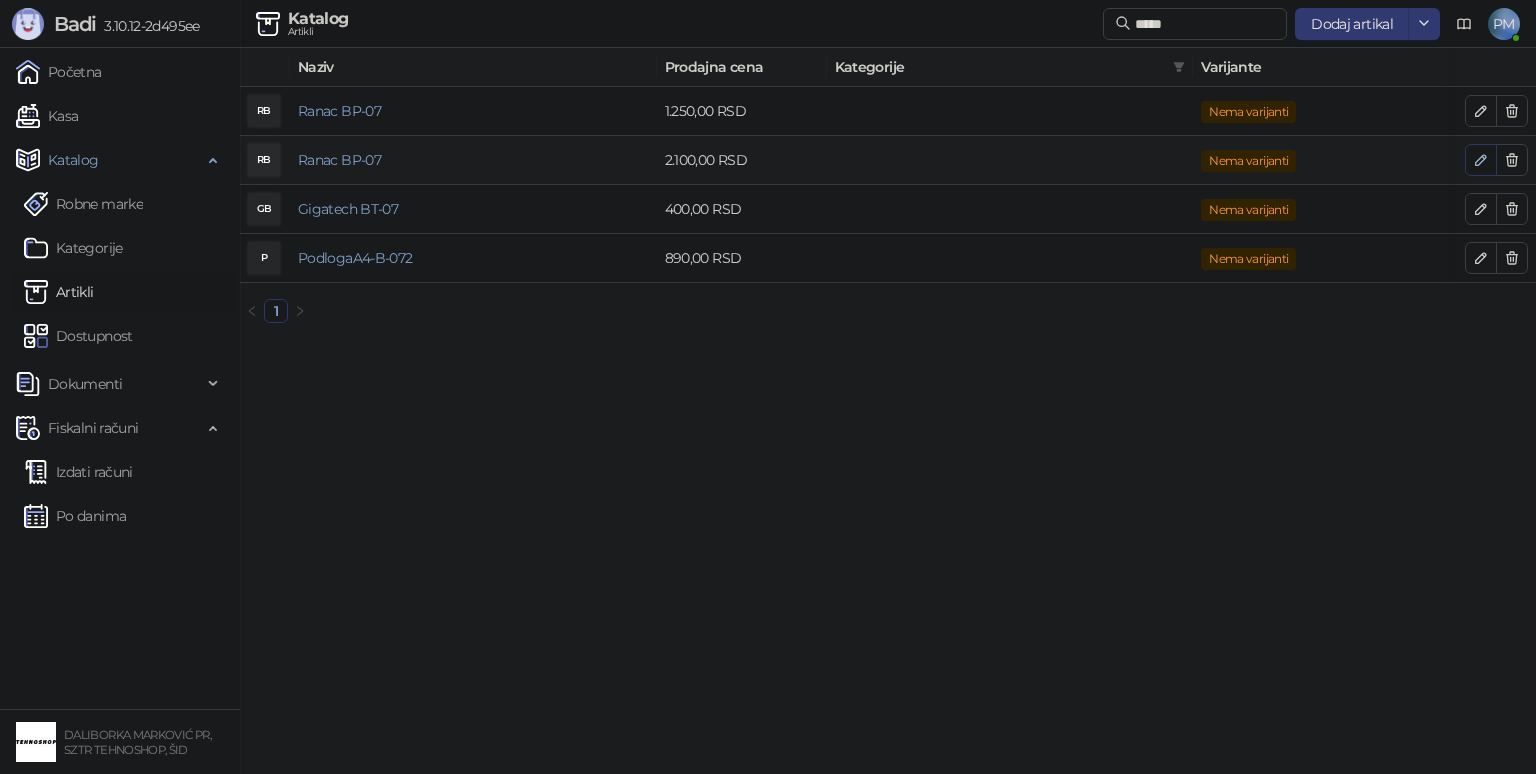 click at bounding box center [1481, 160] 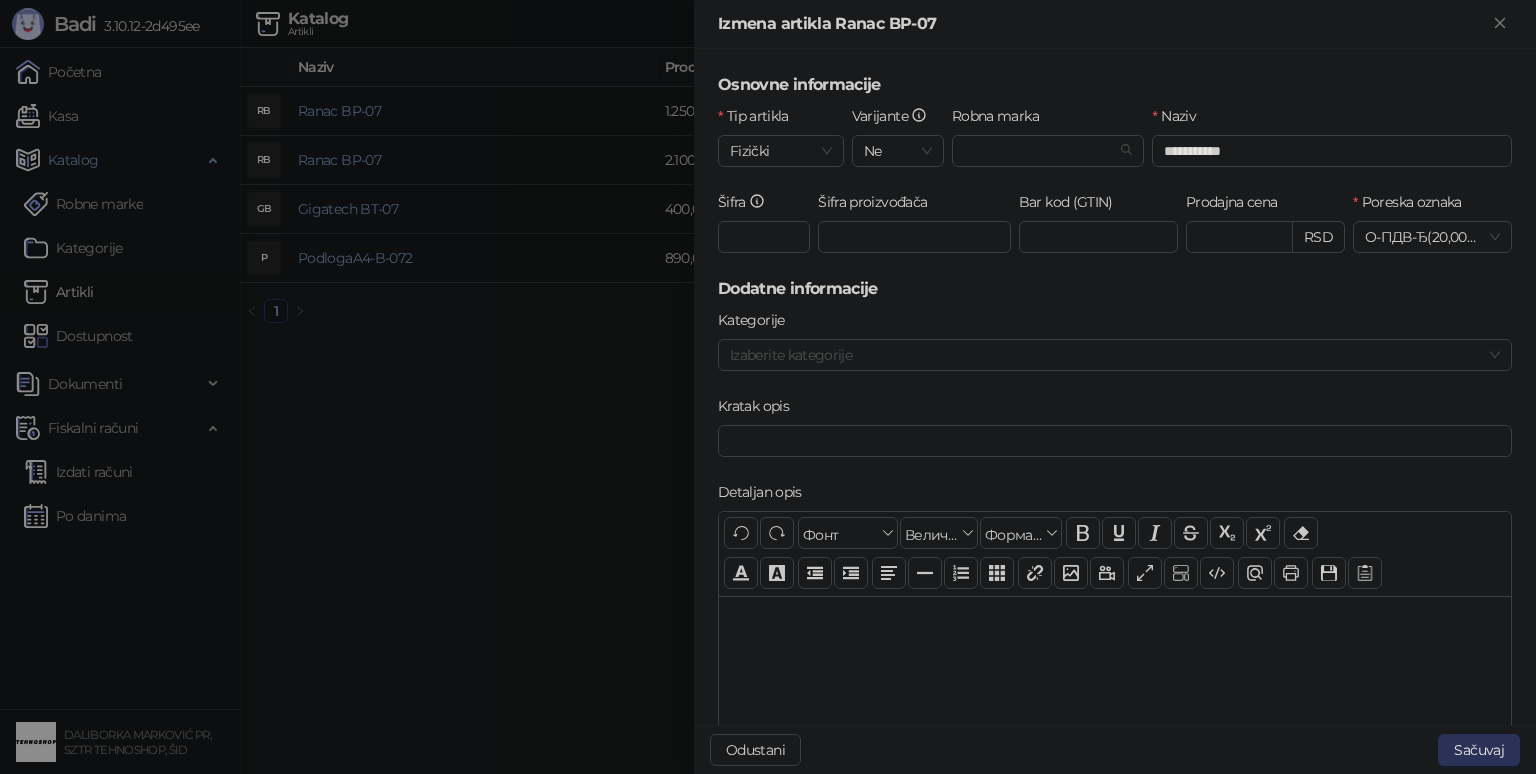 click on "Sačuvaj" at bounding box center [1479, 750] 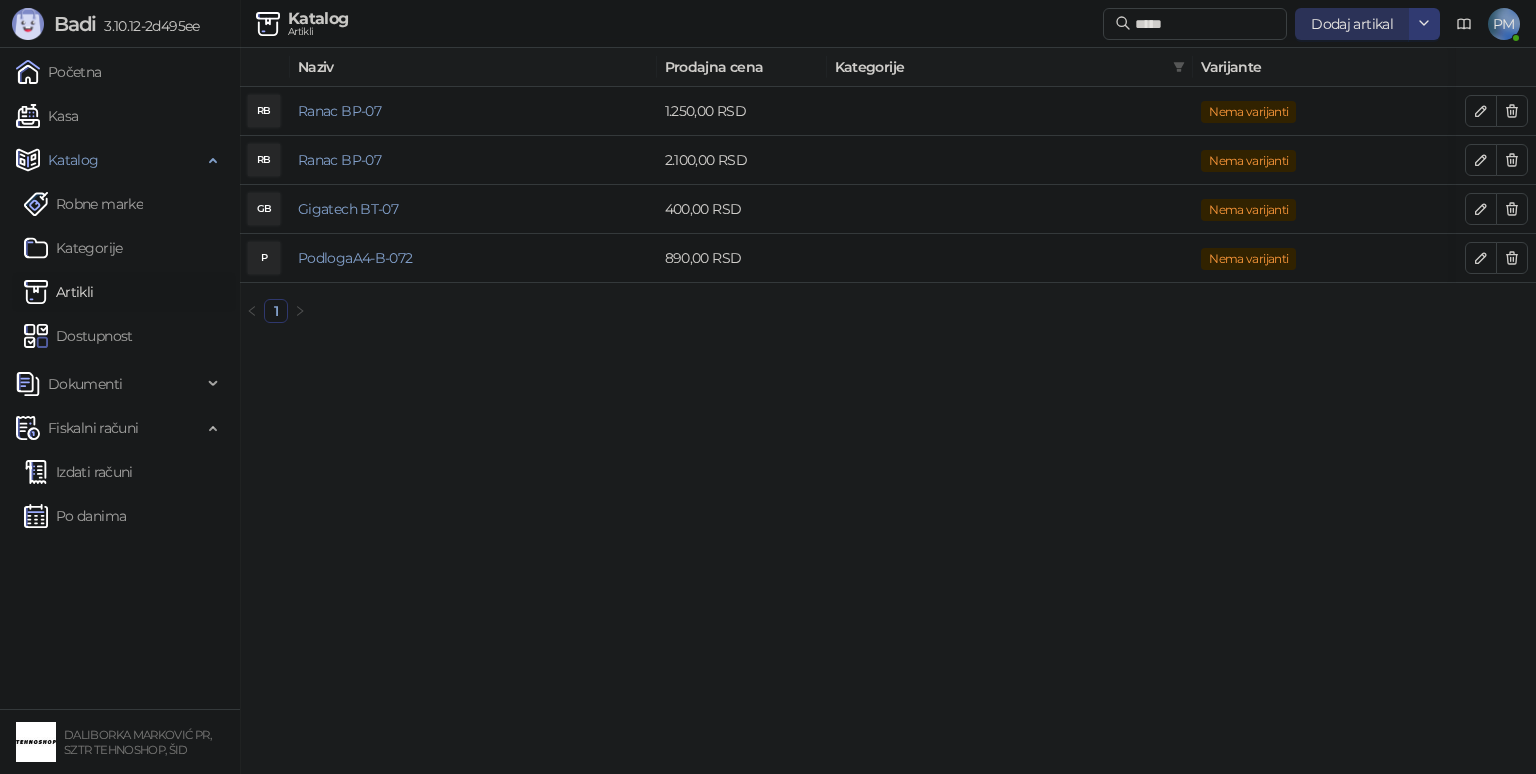 click on "Dodaj artikal" at bounding box center (1352, 24) 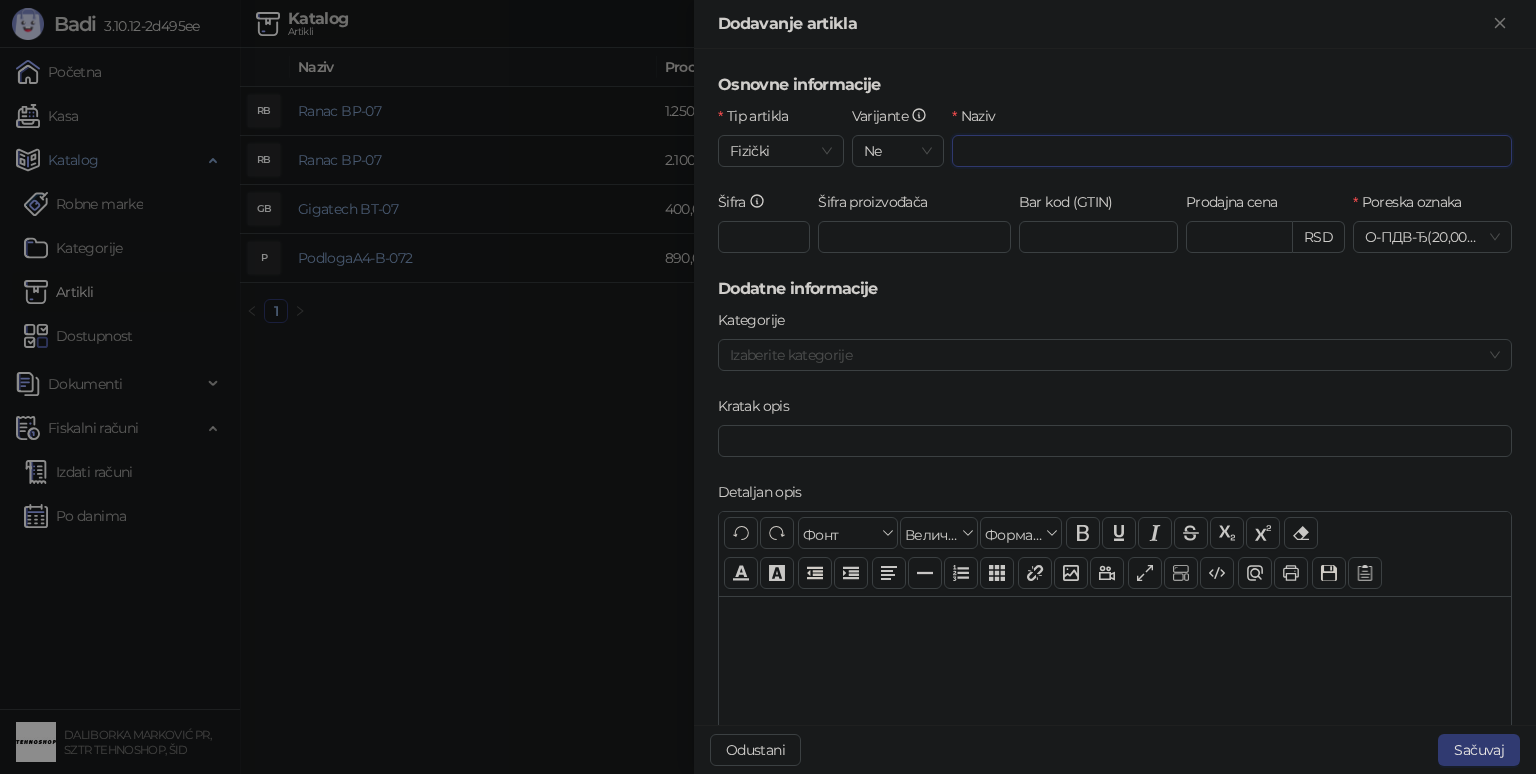 click on "Naziv" at bounding box center (1232, 151) 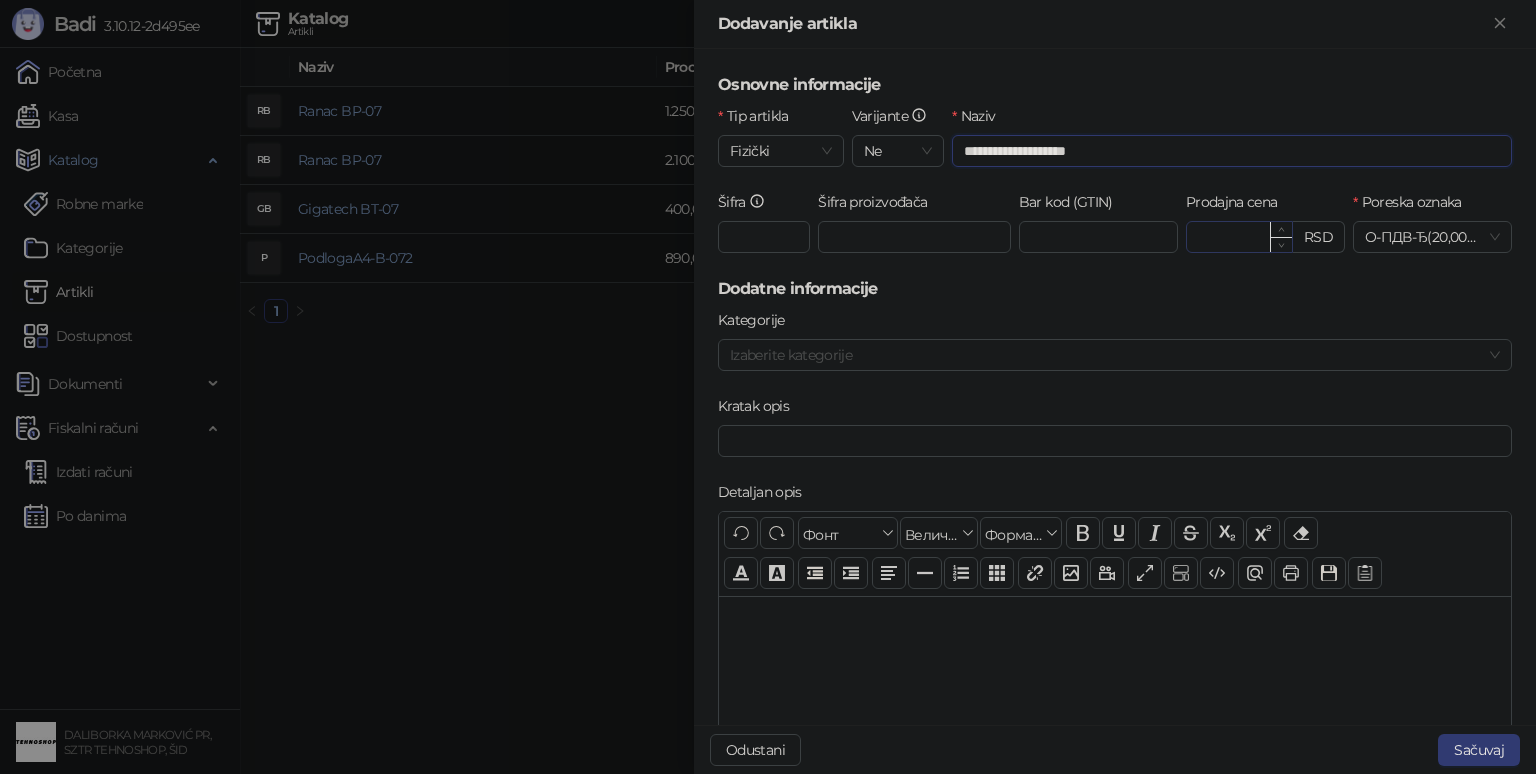 type on "**********" 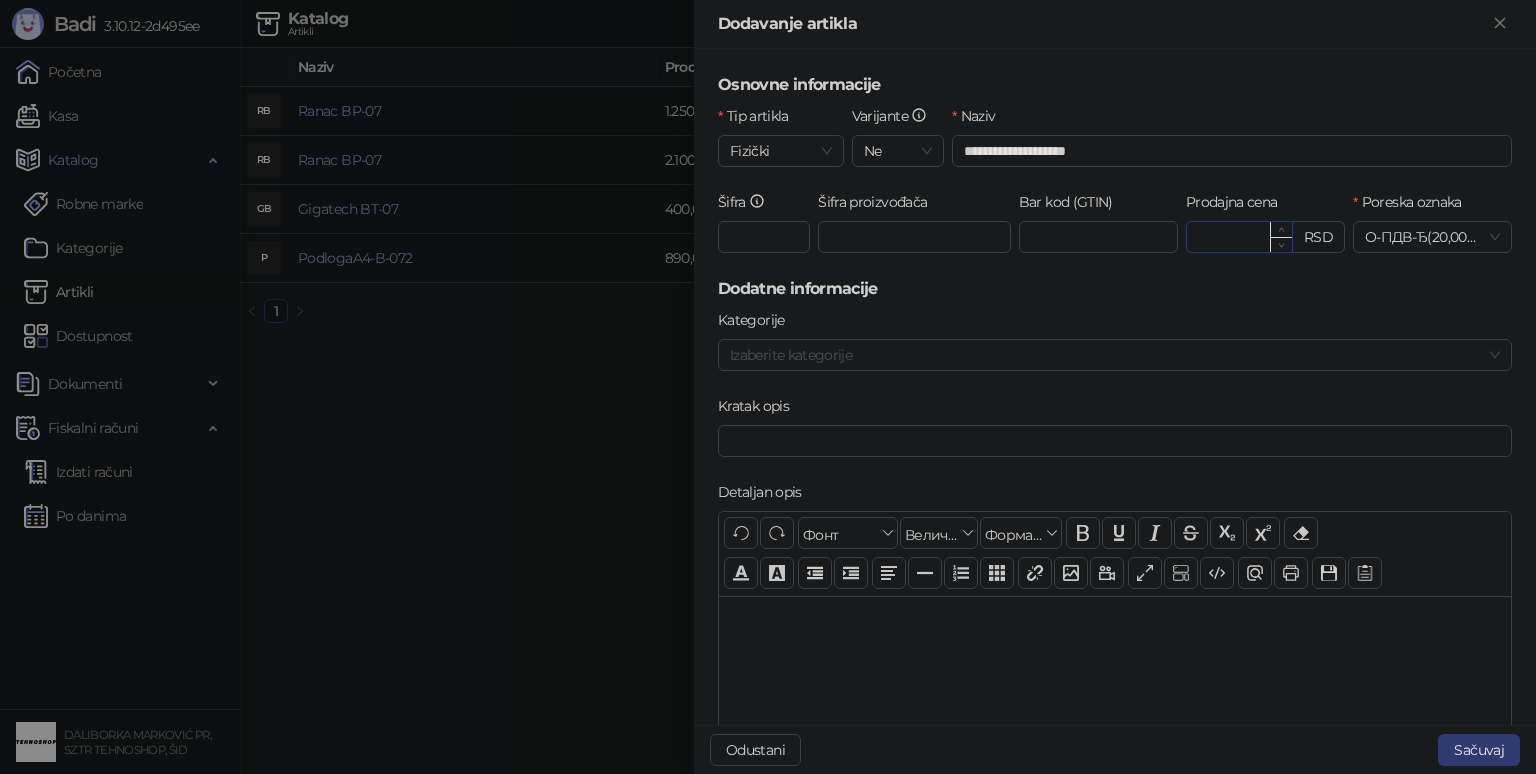 click on "Prodajna cena" at bounding box center [1239, 237] 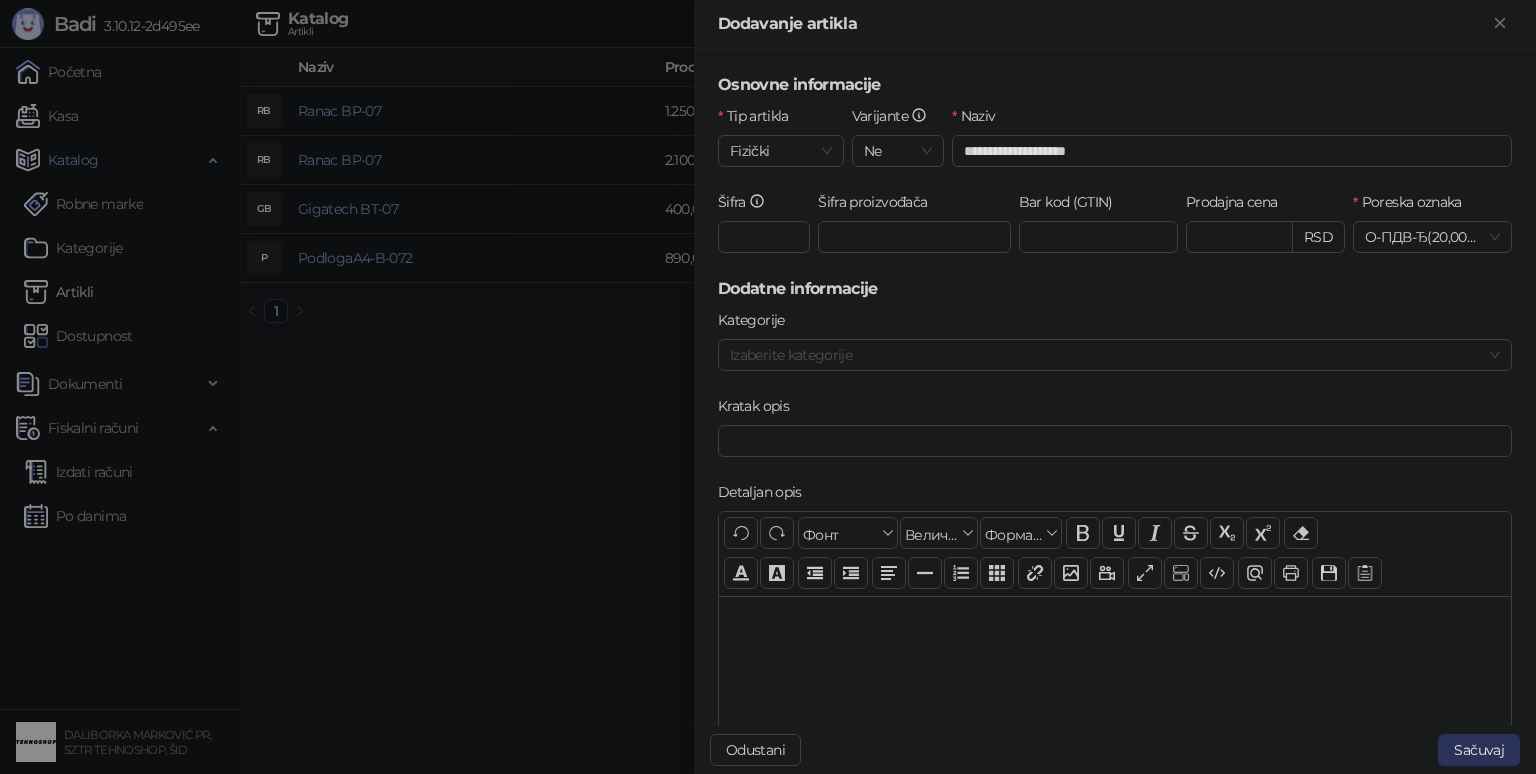 type on "******" 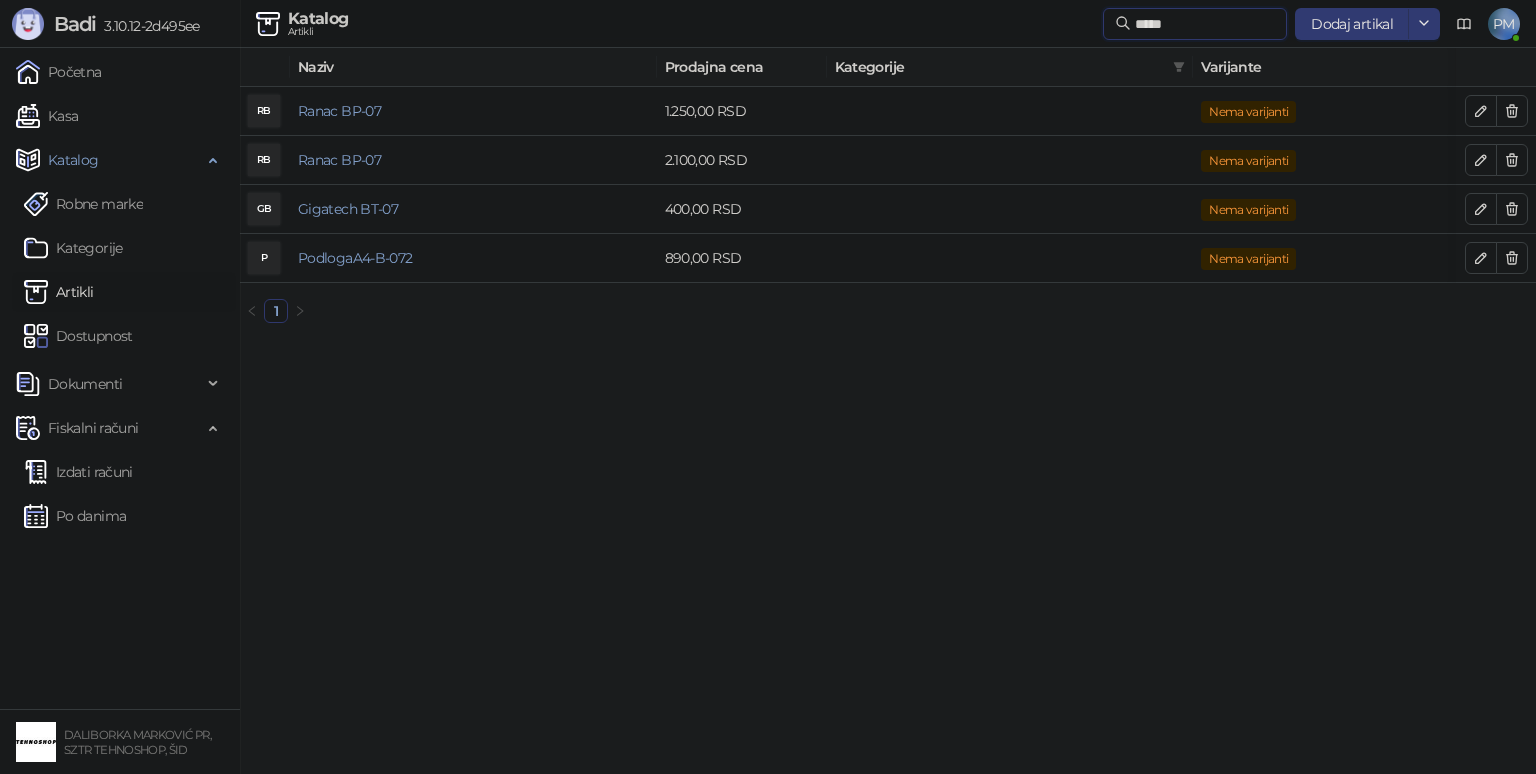 click on "*****" at bounding box center [1205, 24] 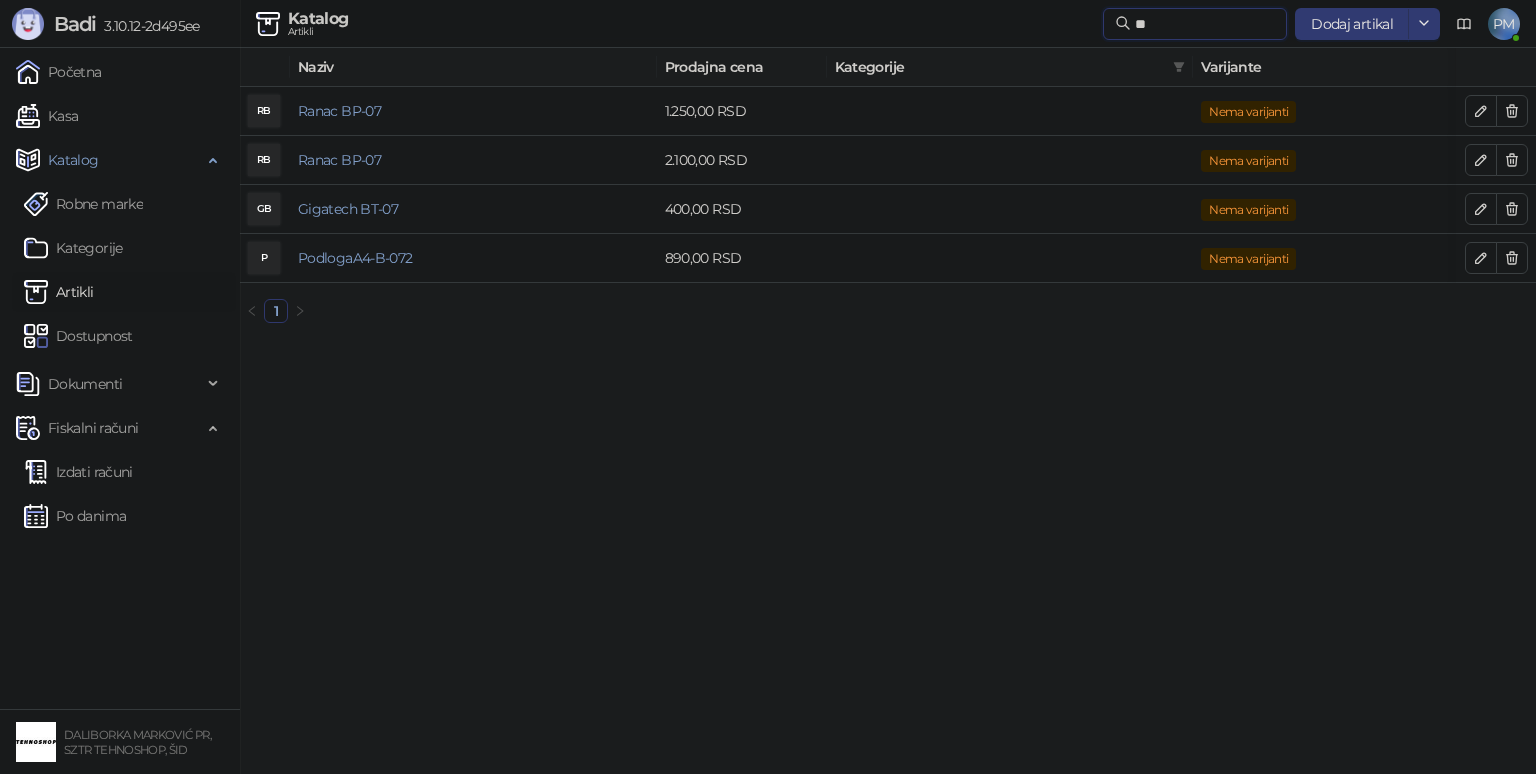 type on "*" 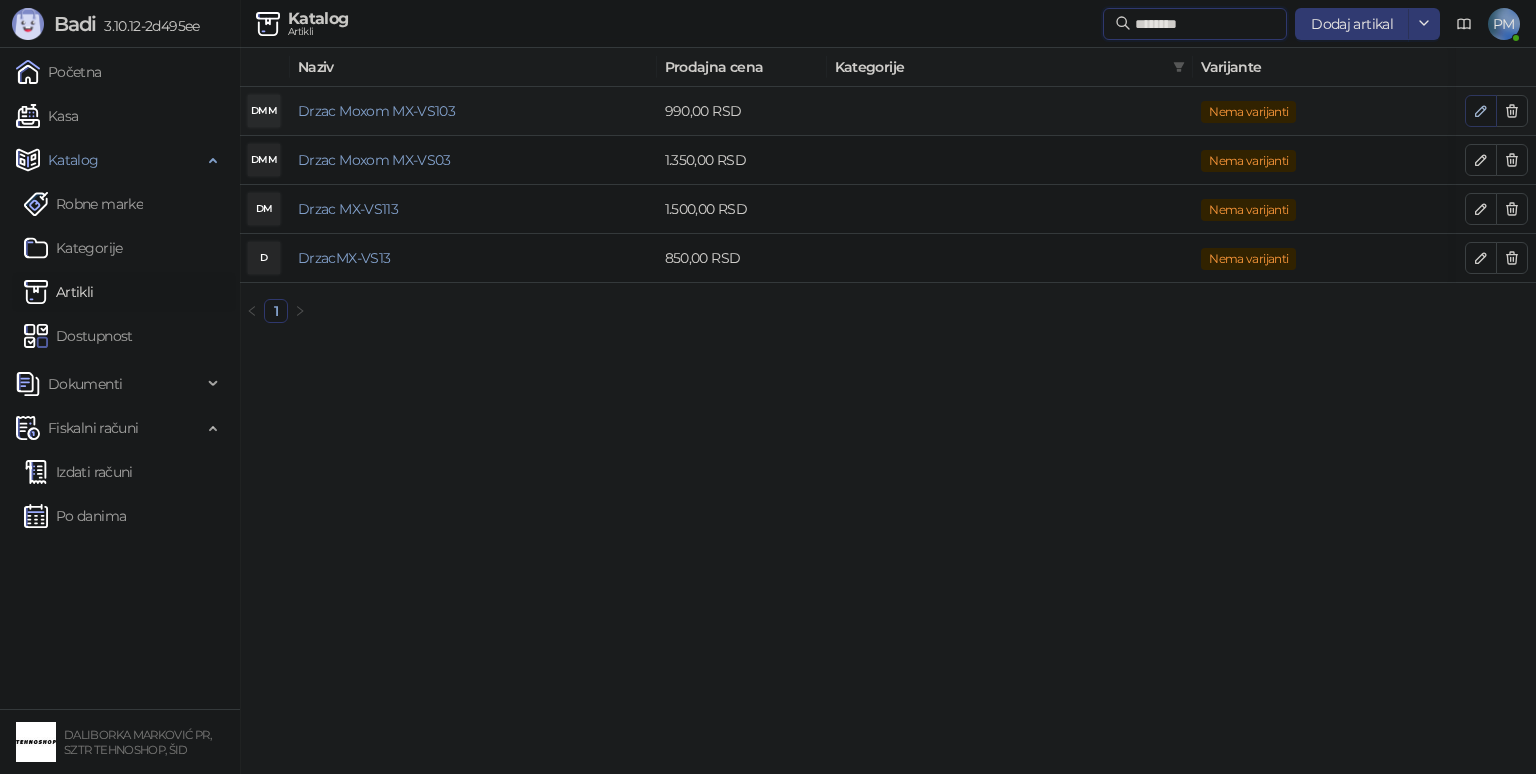 type on "********" 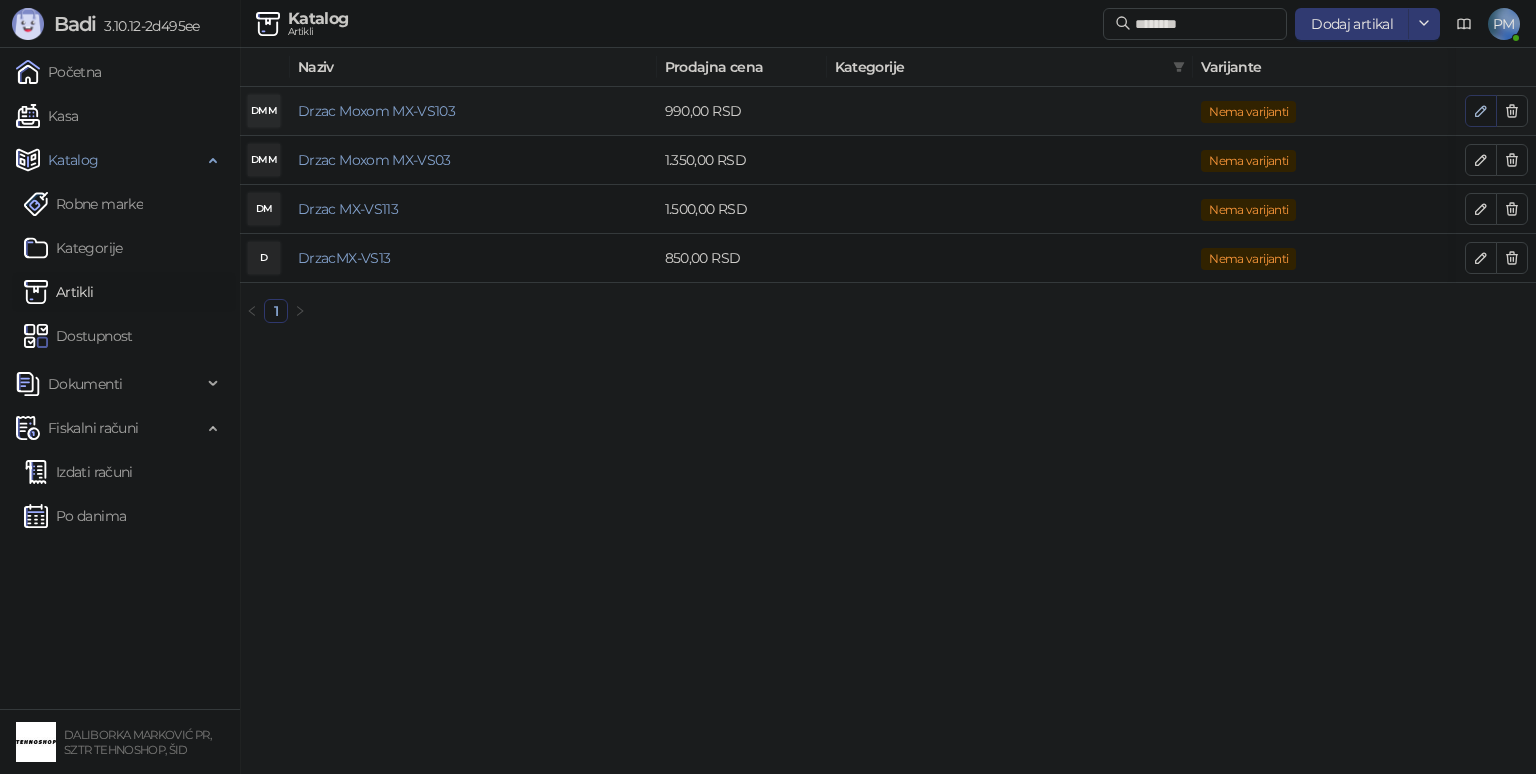 click 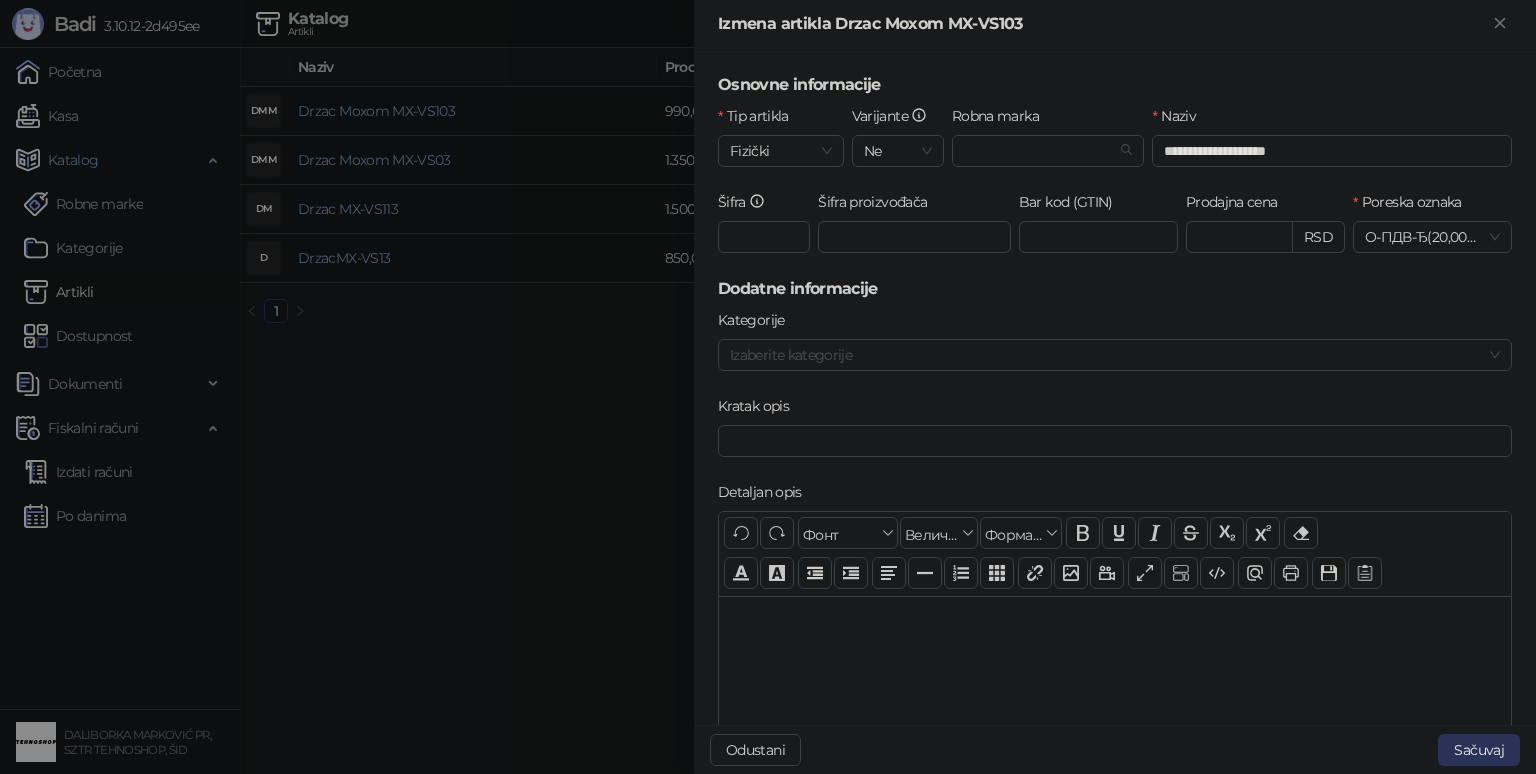 click on "Sačuvaj" at bounding box center (1479, 750) 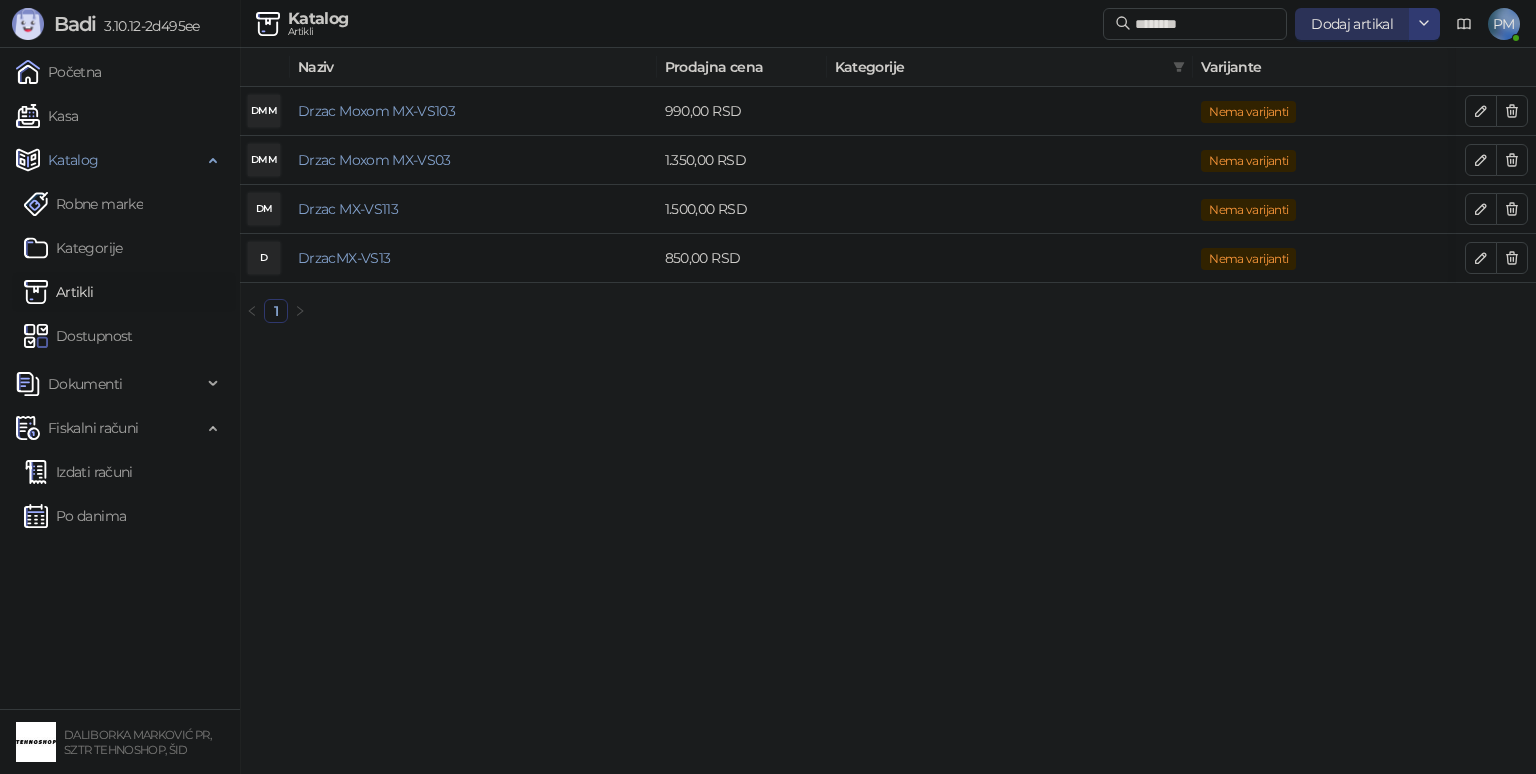 click on "Dodaj artikal" at bounding box center [1352, 24] 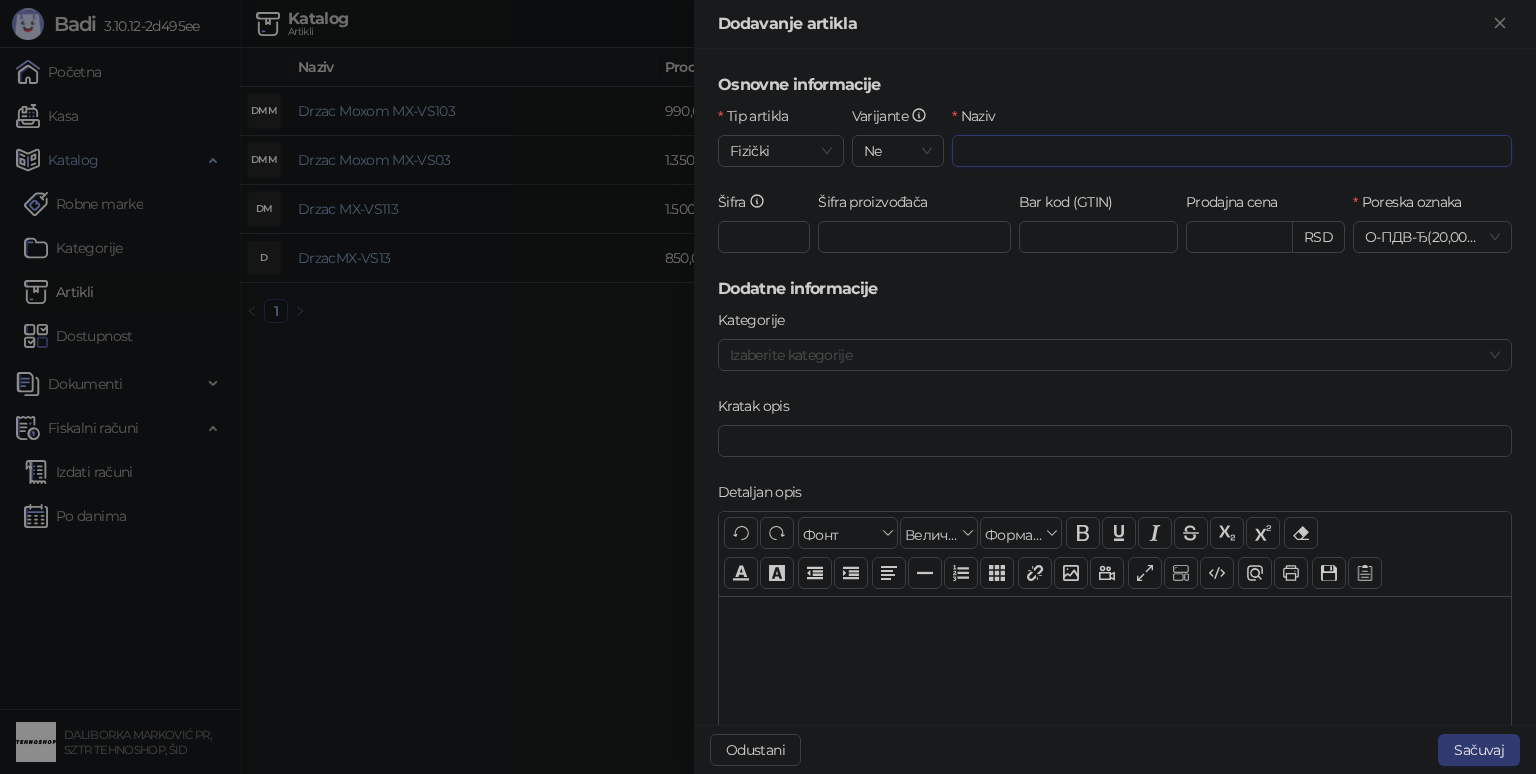 click on "Naziv" at bounding box center (1232, 151) 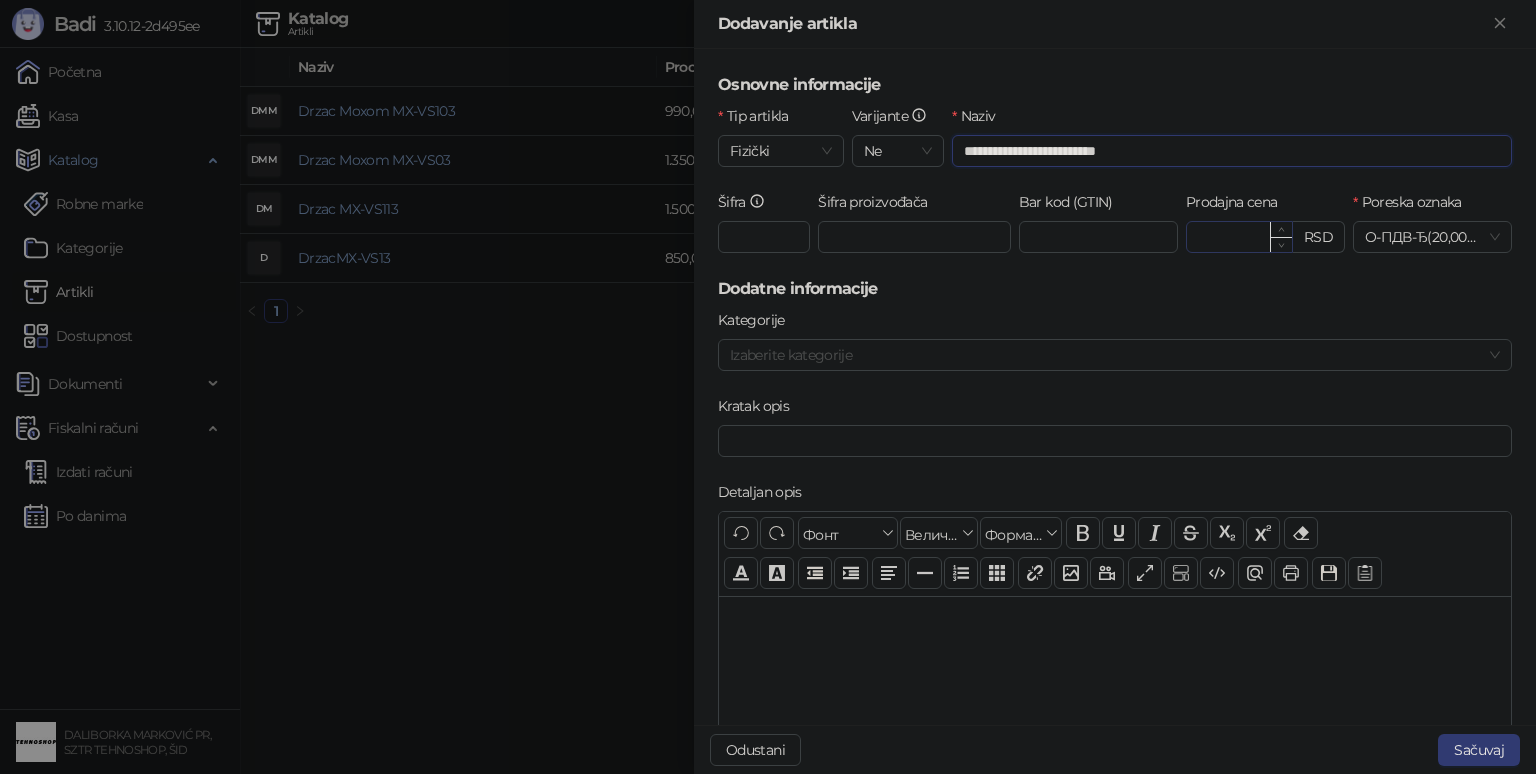 type on "**********" 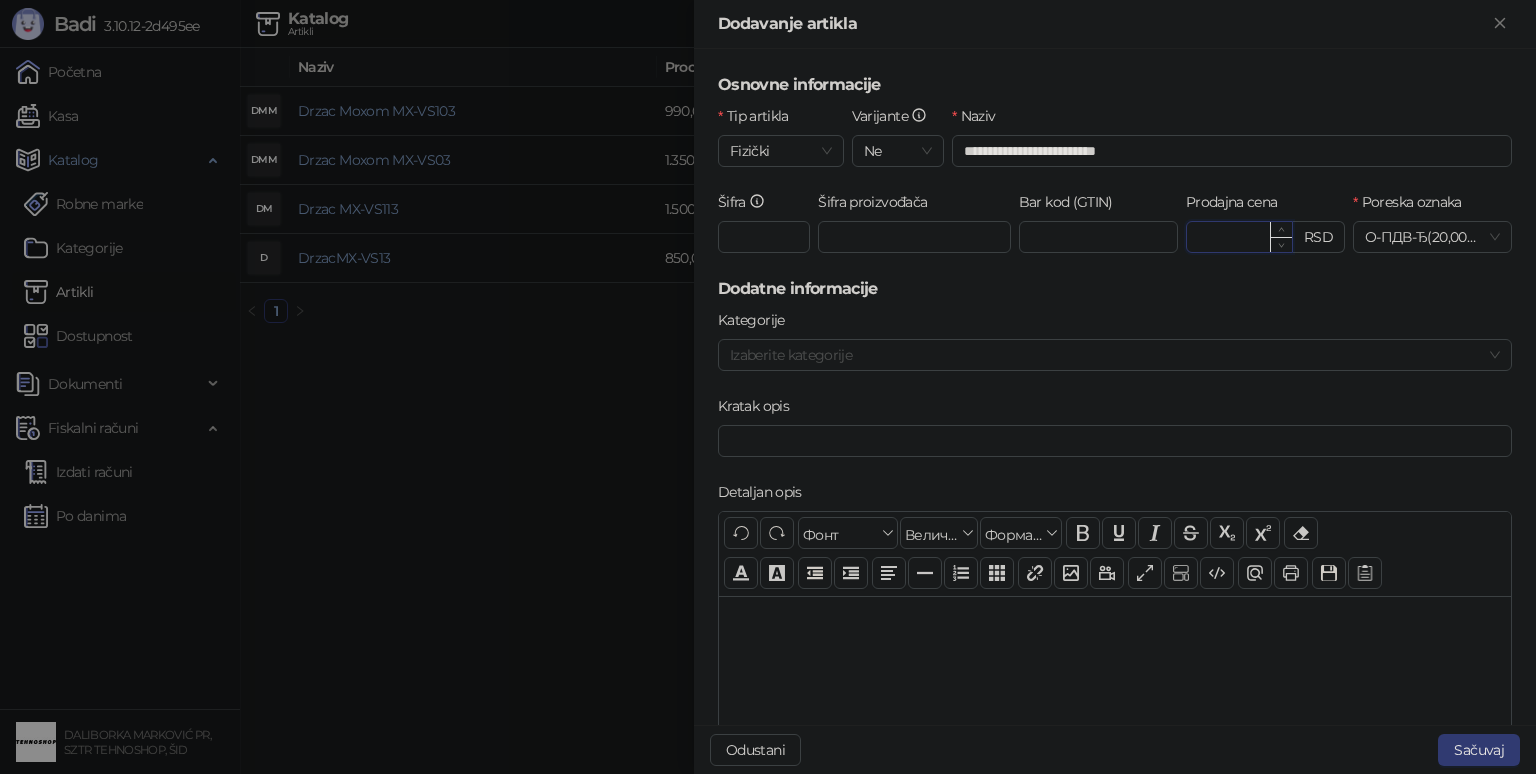 click on "Prodajna cena" at bounding box center (1239, 237) 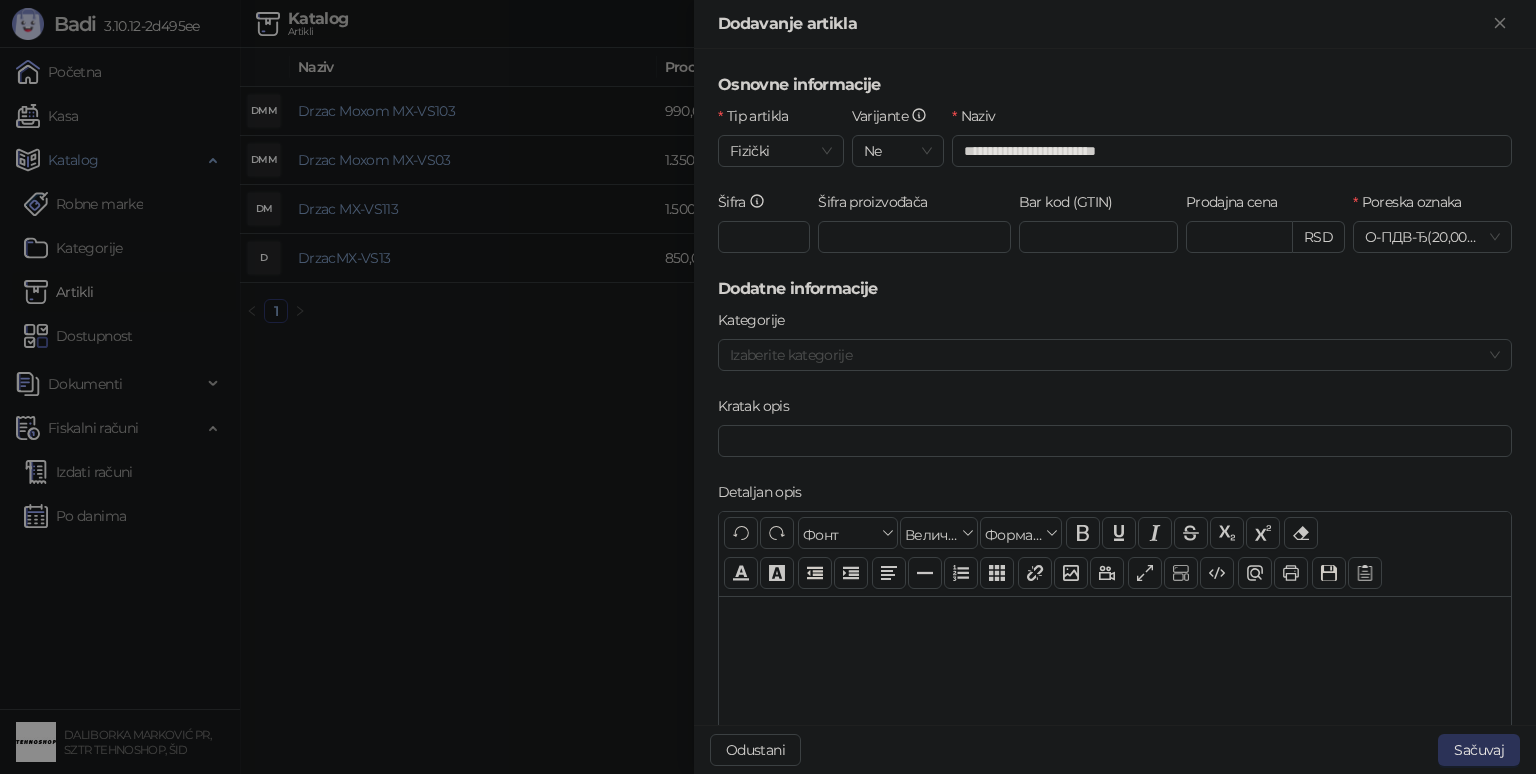 type on "*******" 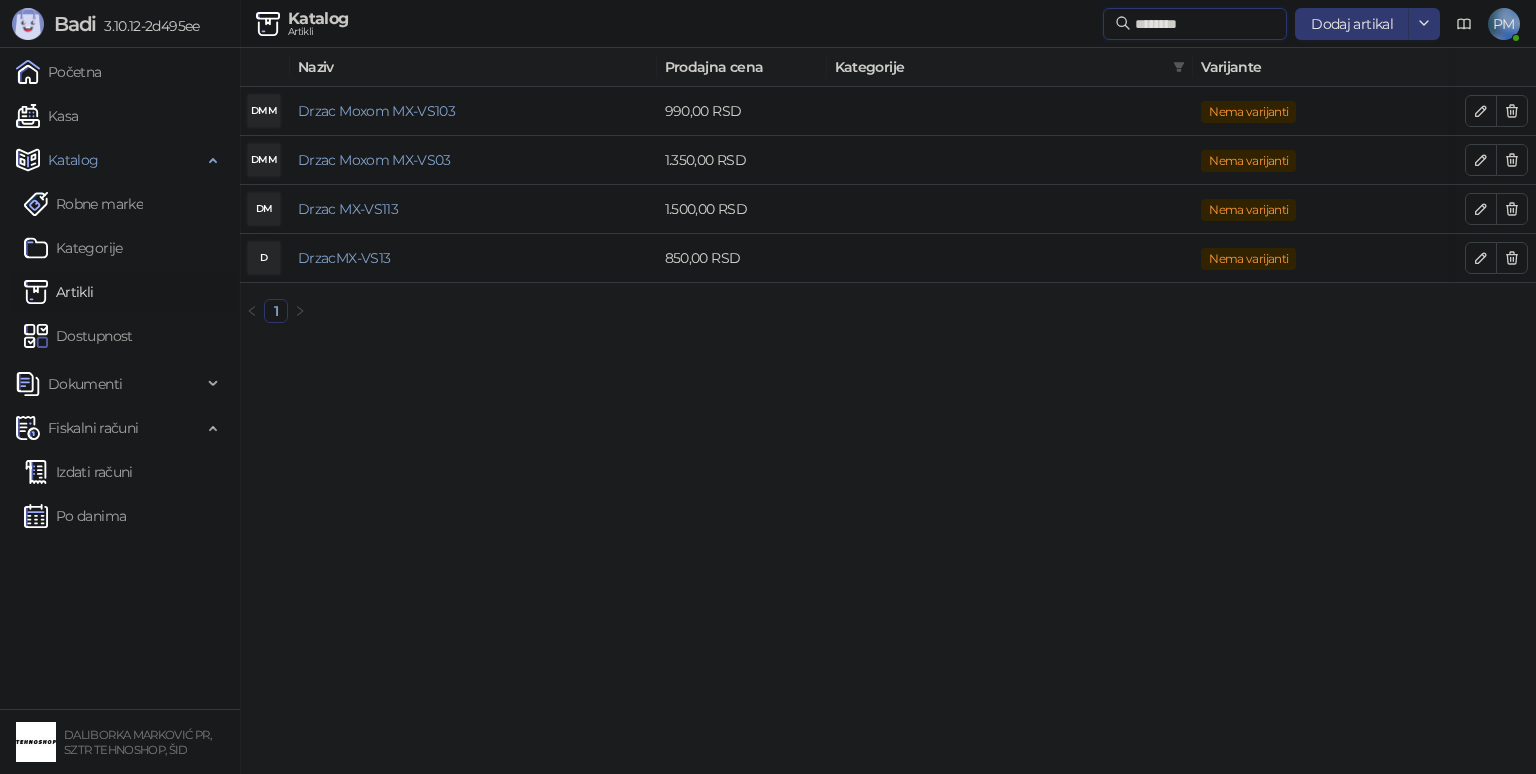 click on "********" at bounding box center (1205, 24) 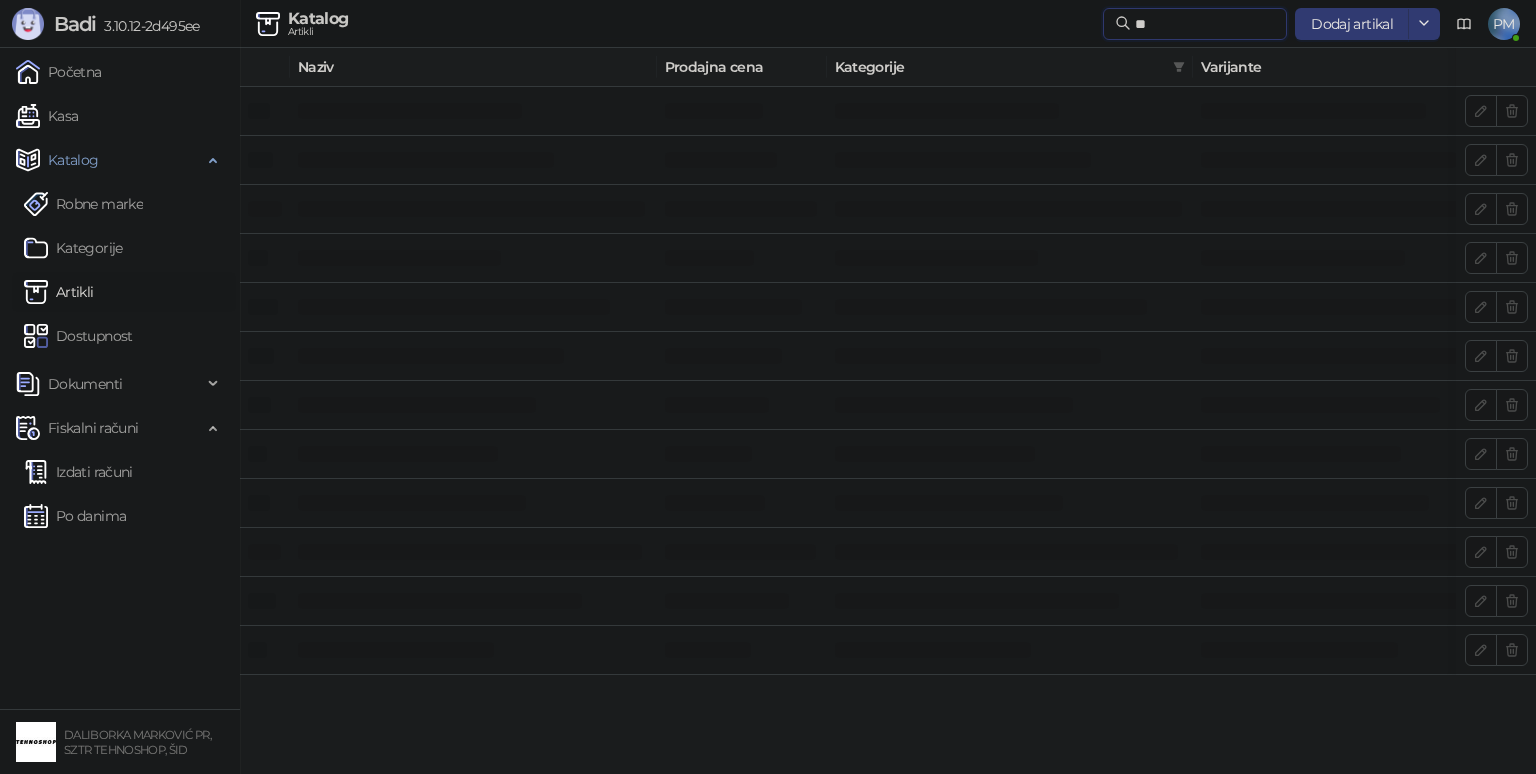 type on "*" 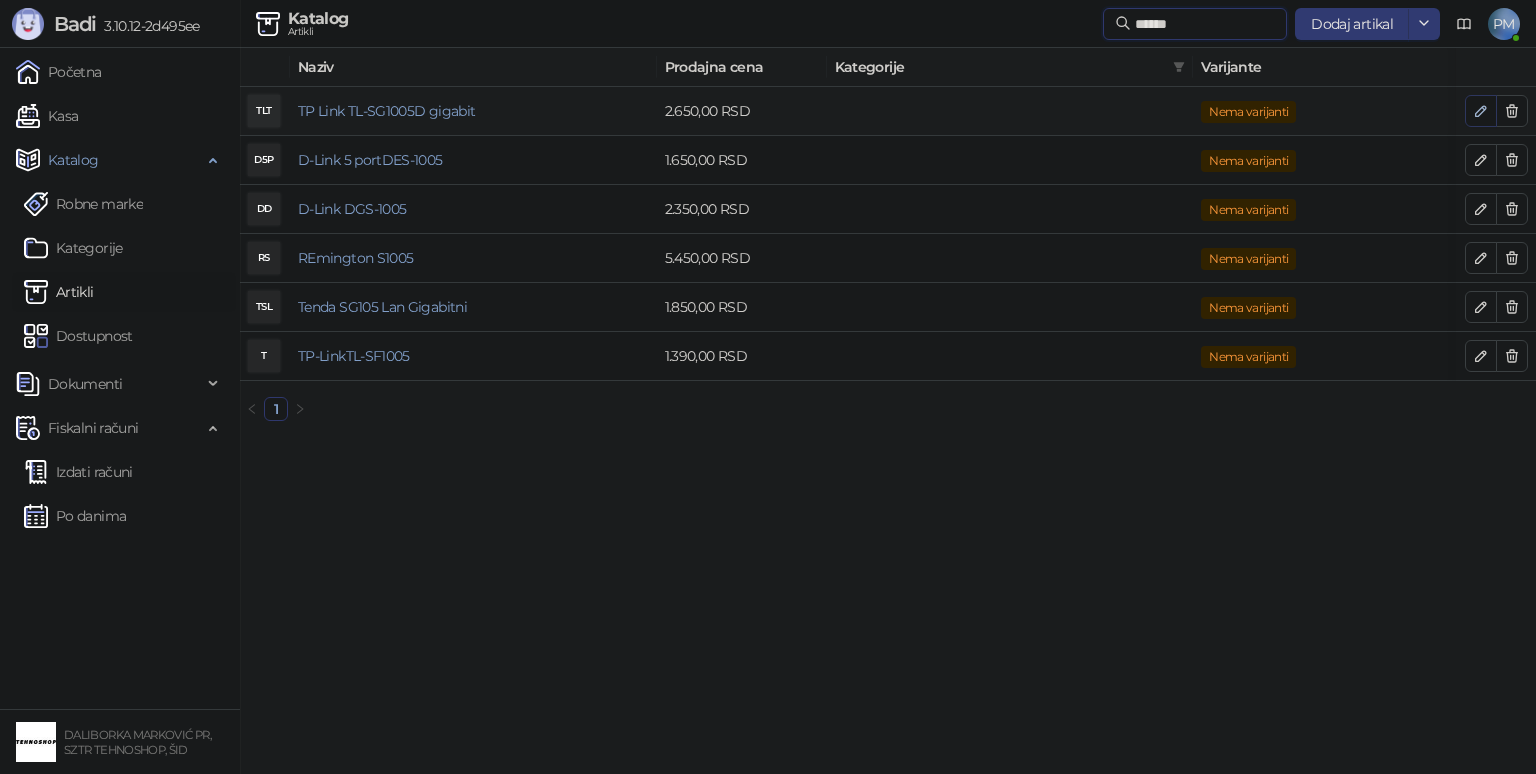 type on "******" 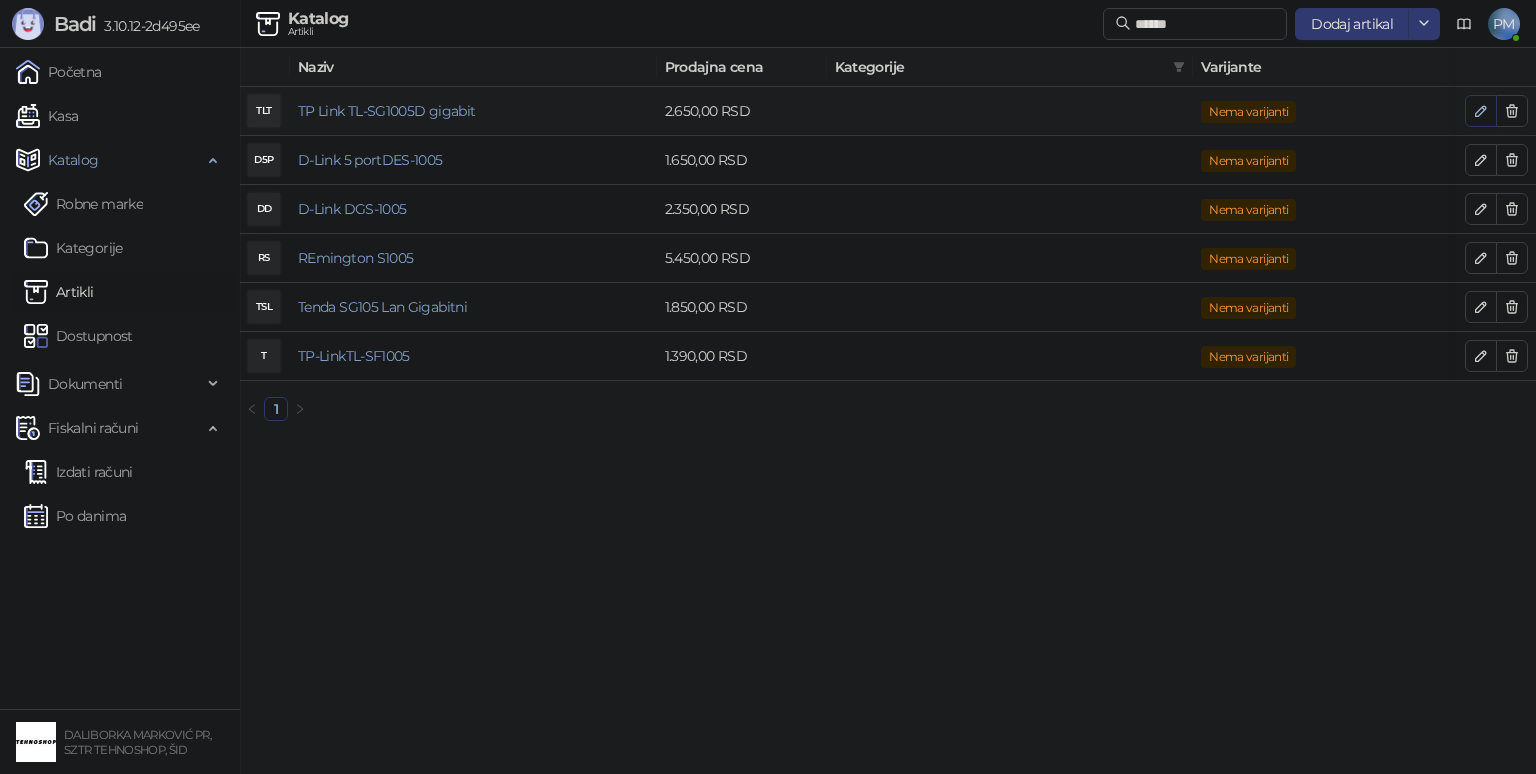 click 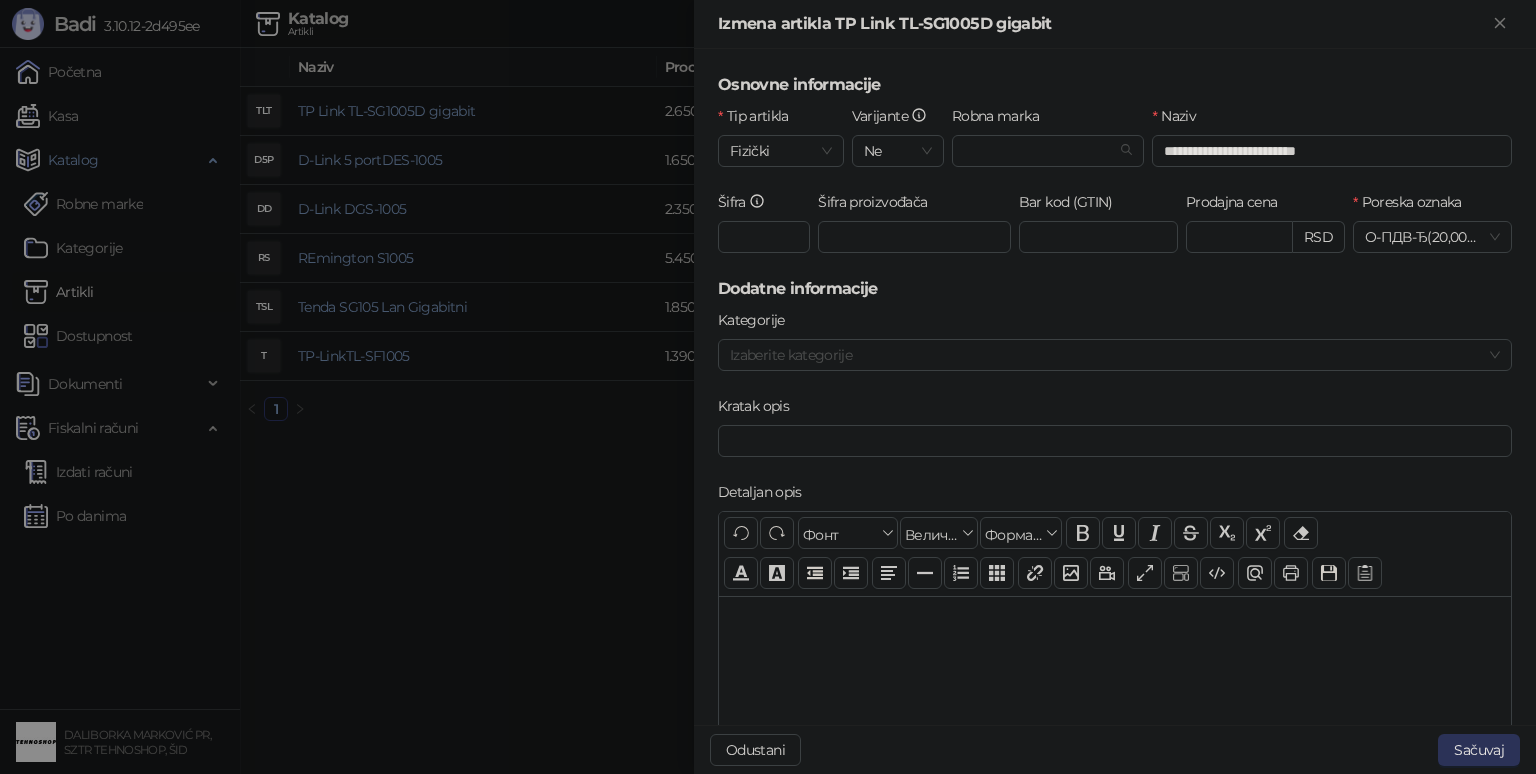 click on "Sačuvaj" at bounding box center (1479, 750) 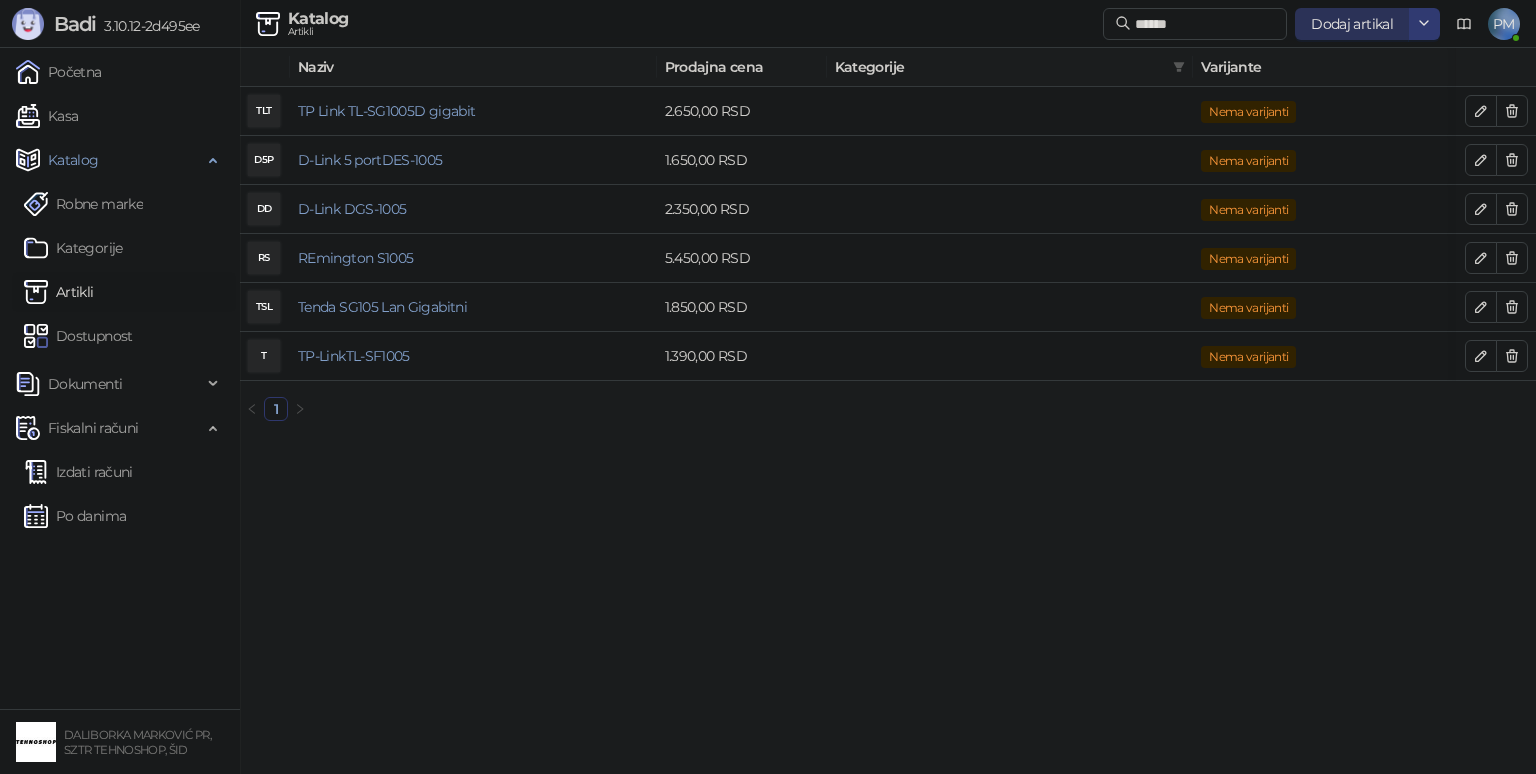click on "Dodaj artikal" at bounding box center (1352, 24) 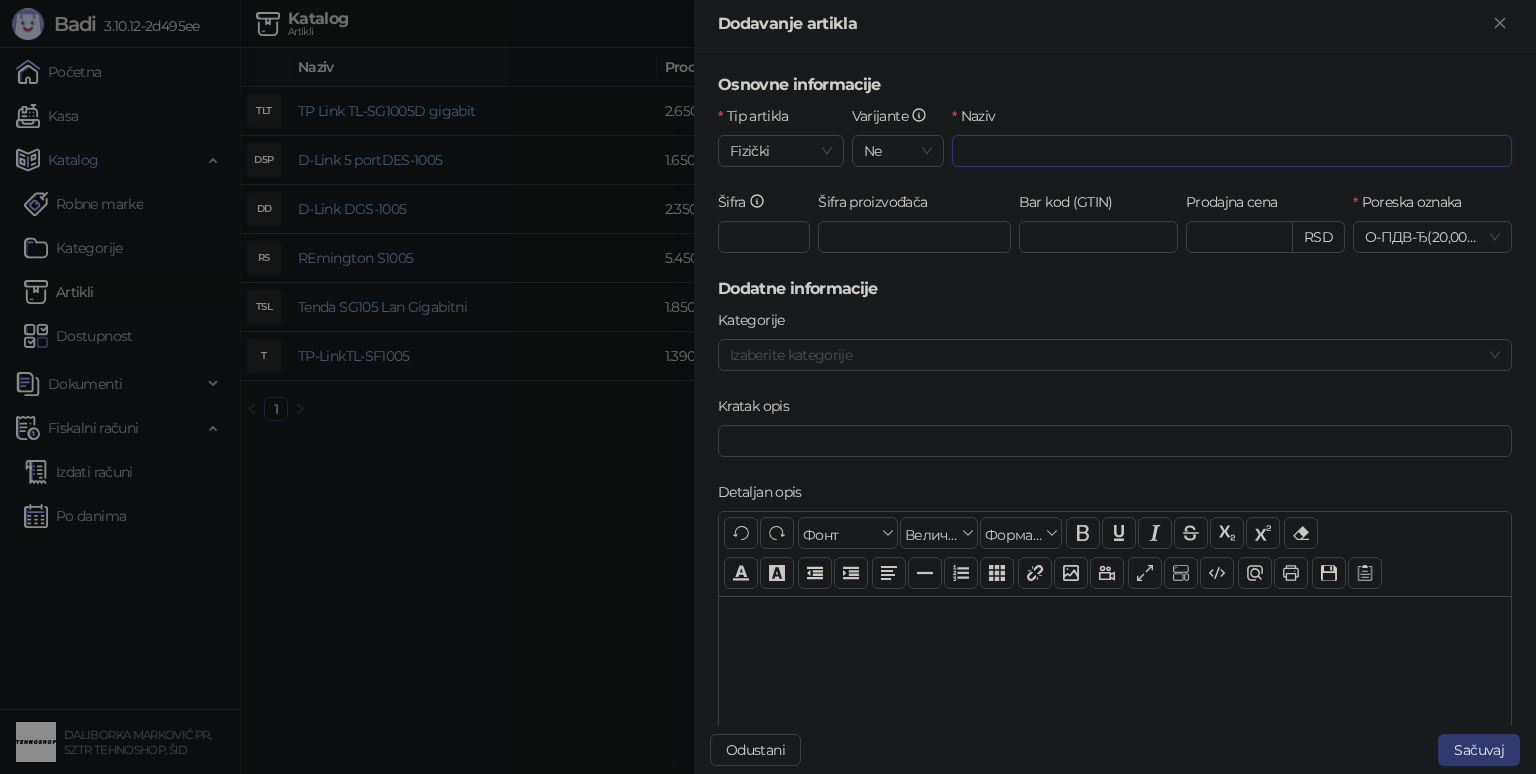 click on "Naziv" at bounding box center (1232, 151) 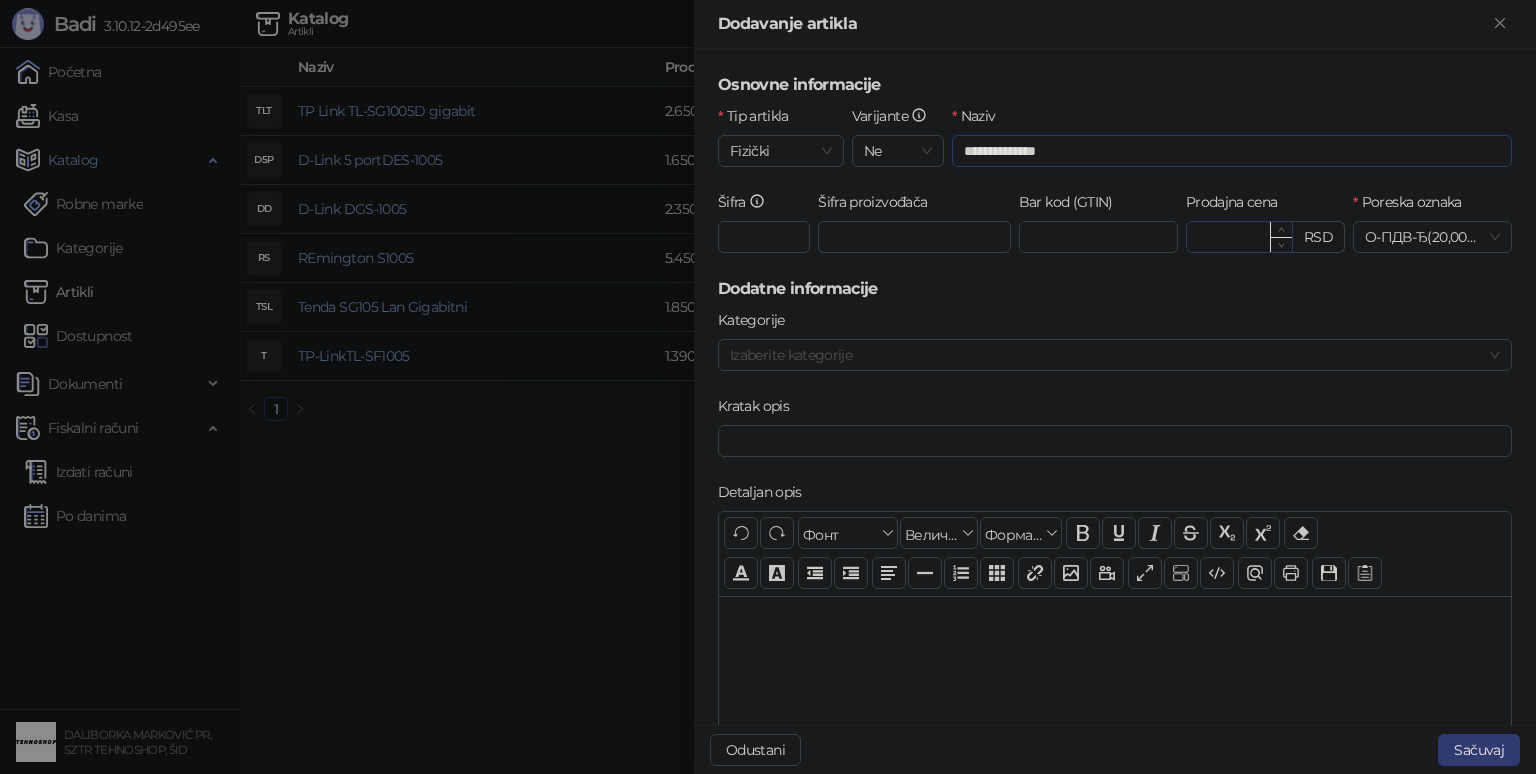type on "**********" 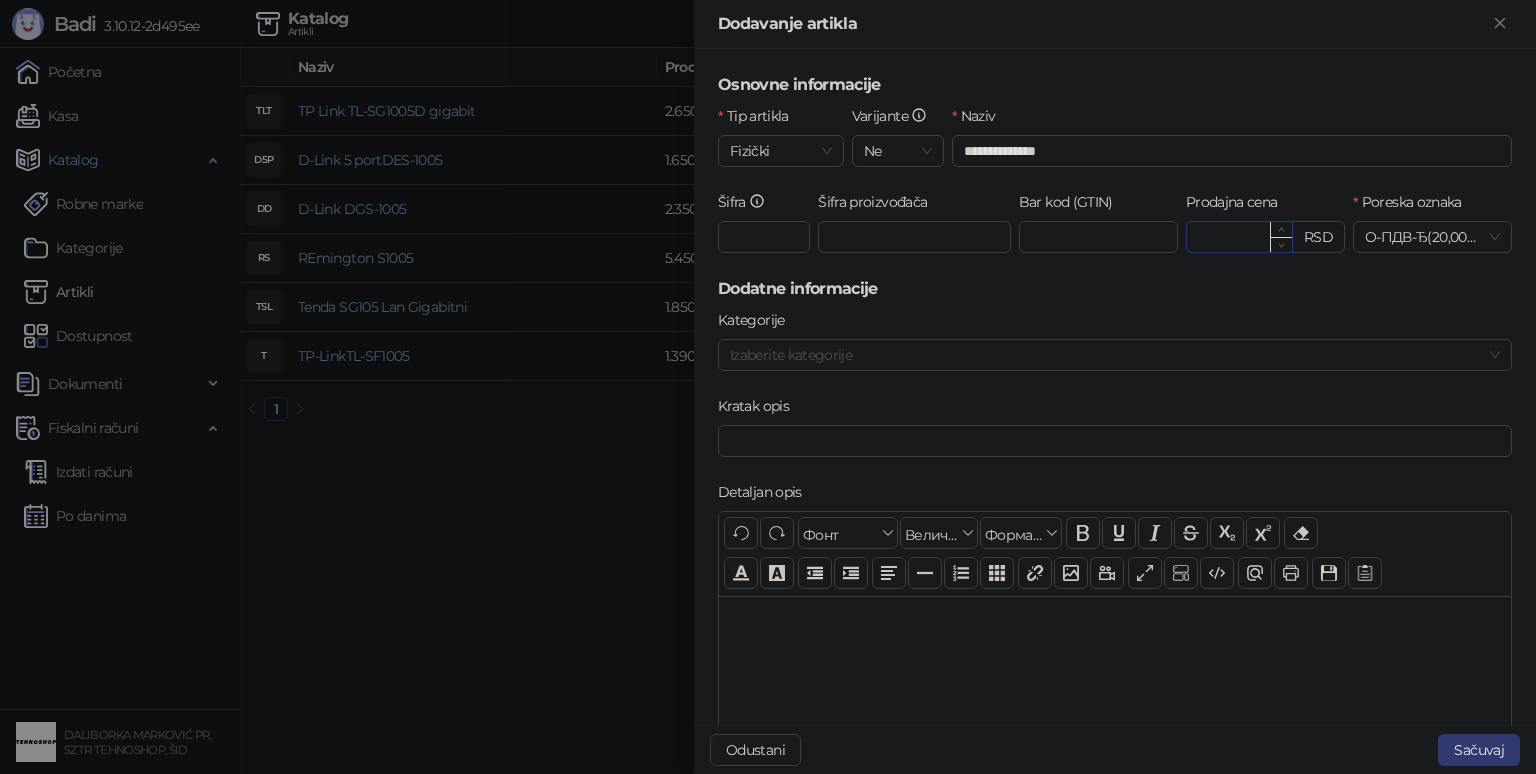 click on "Prodajna cena" at bounding box center [1239, 237] 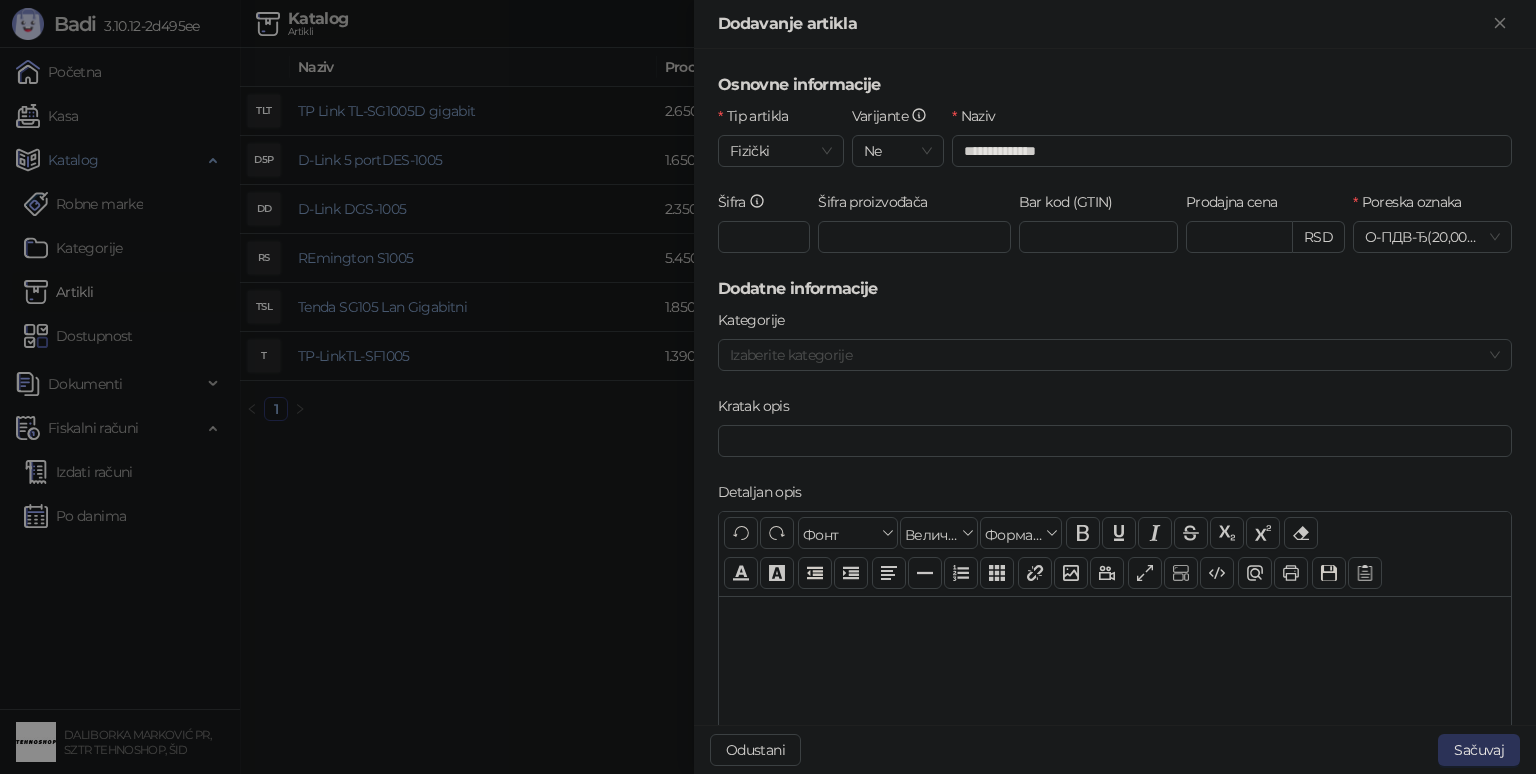 type on "*******" 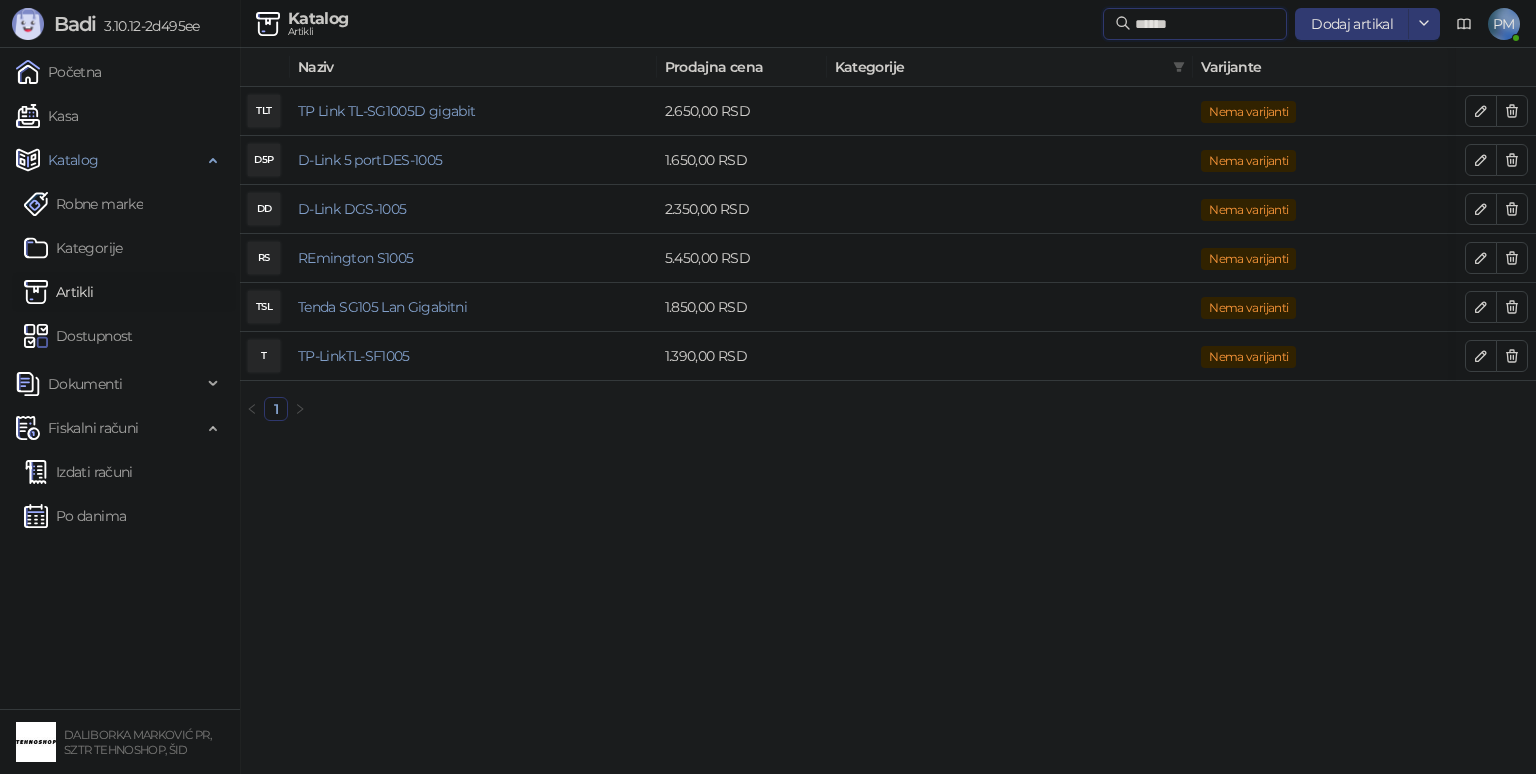 click on "******" at bounding box center [1205, 24] 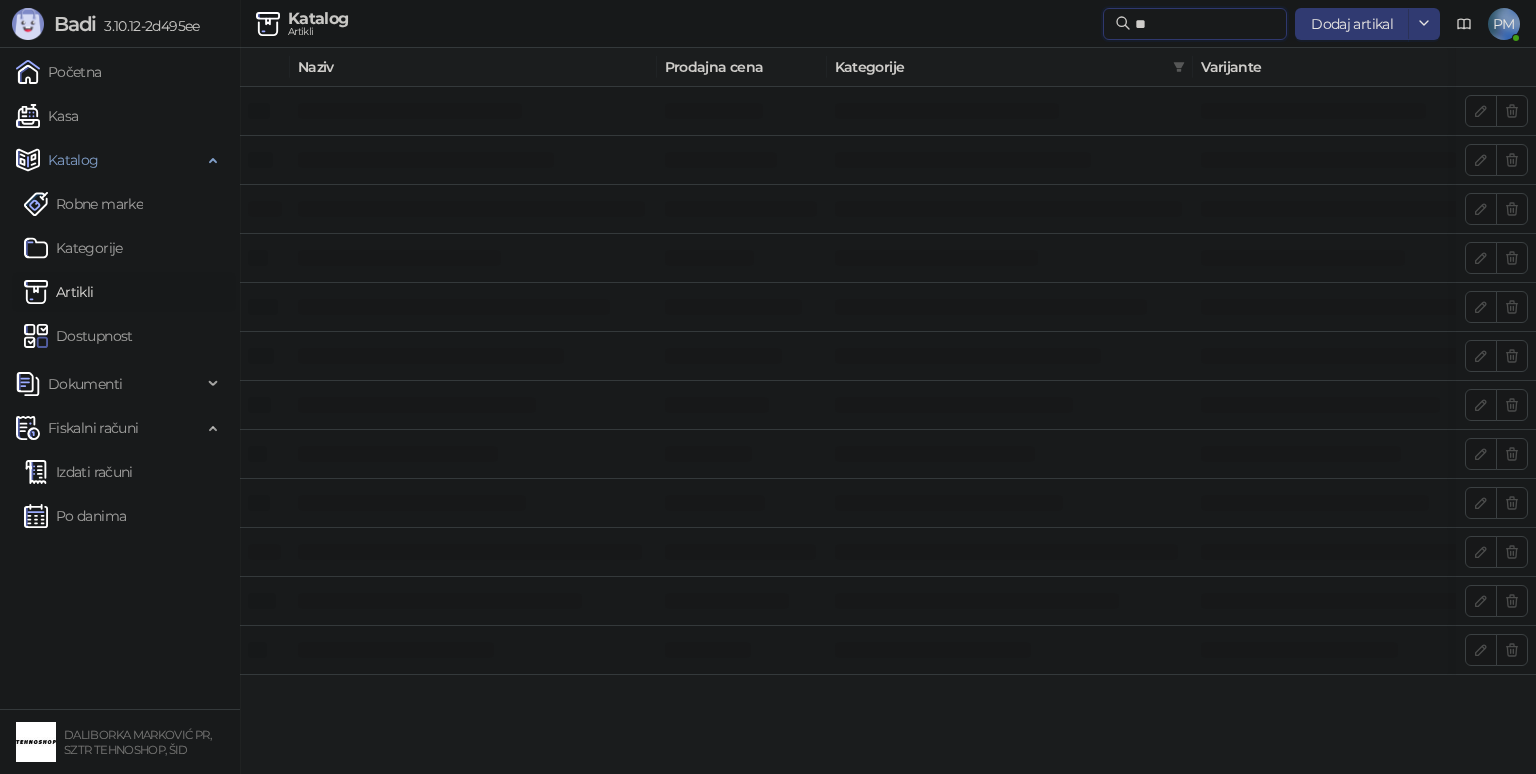 type on "*" 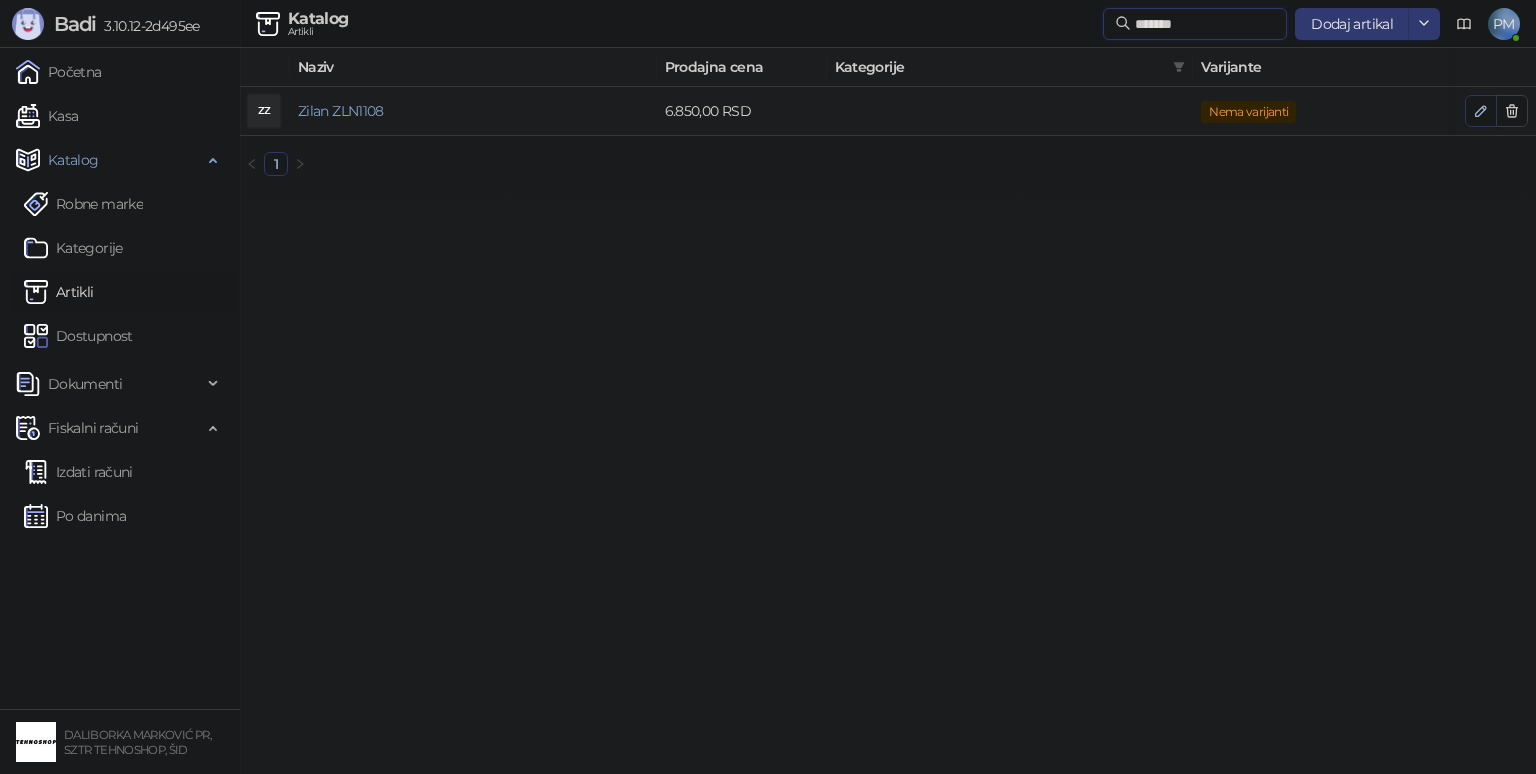 type on "*******" 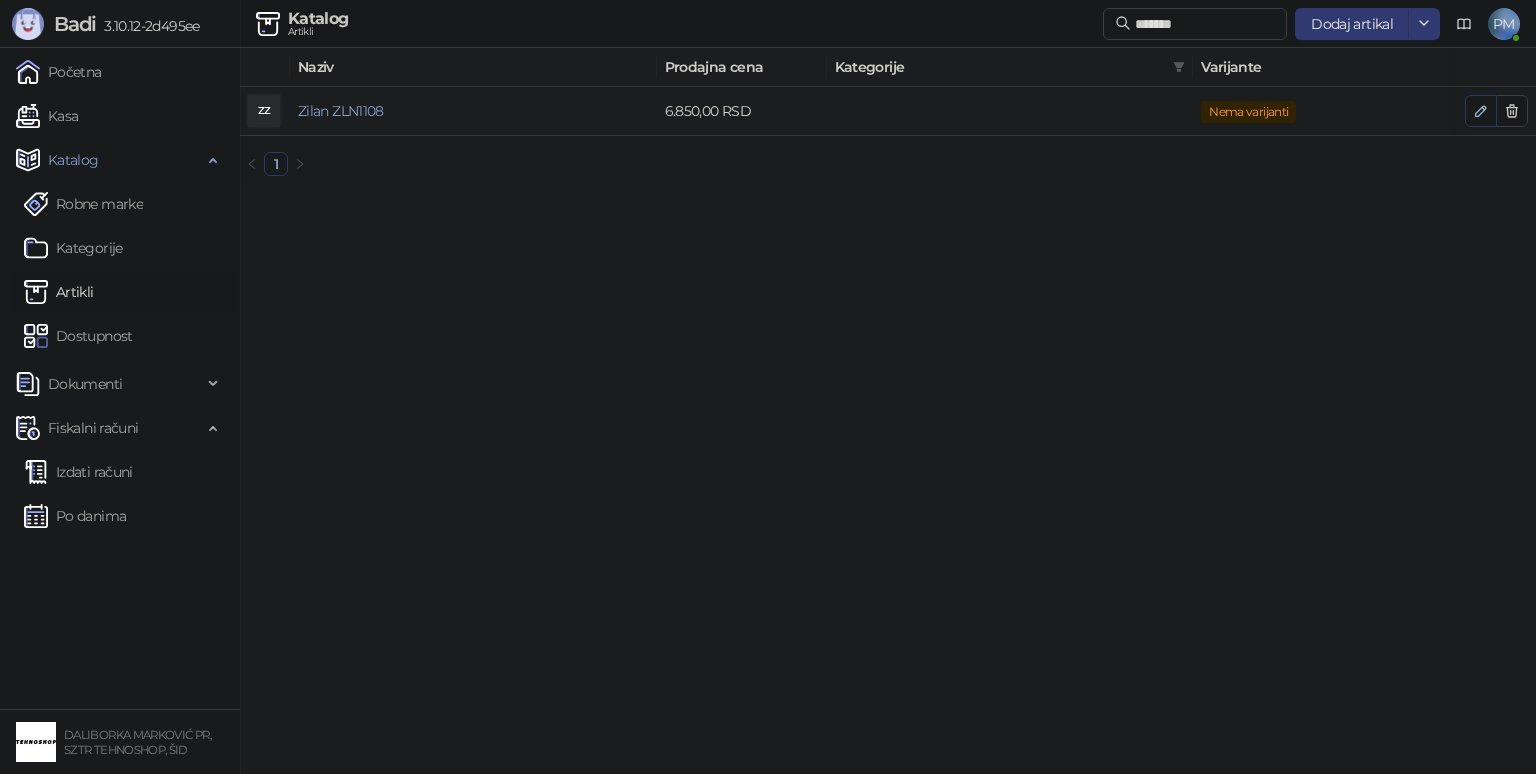 click at bounding box center (1481, 111) 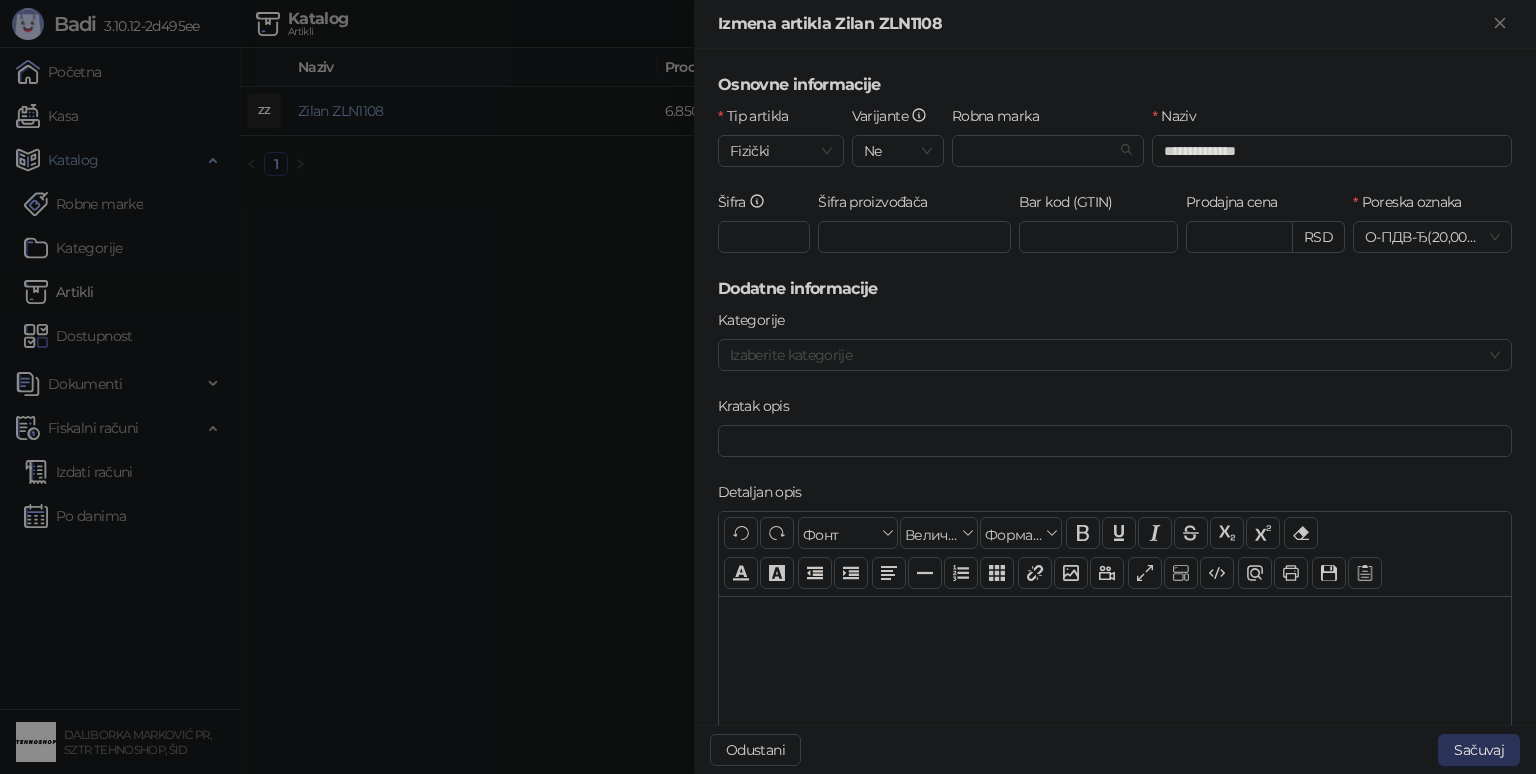 click on "Sačuvaj" at bounding box center (1479, 750) 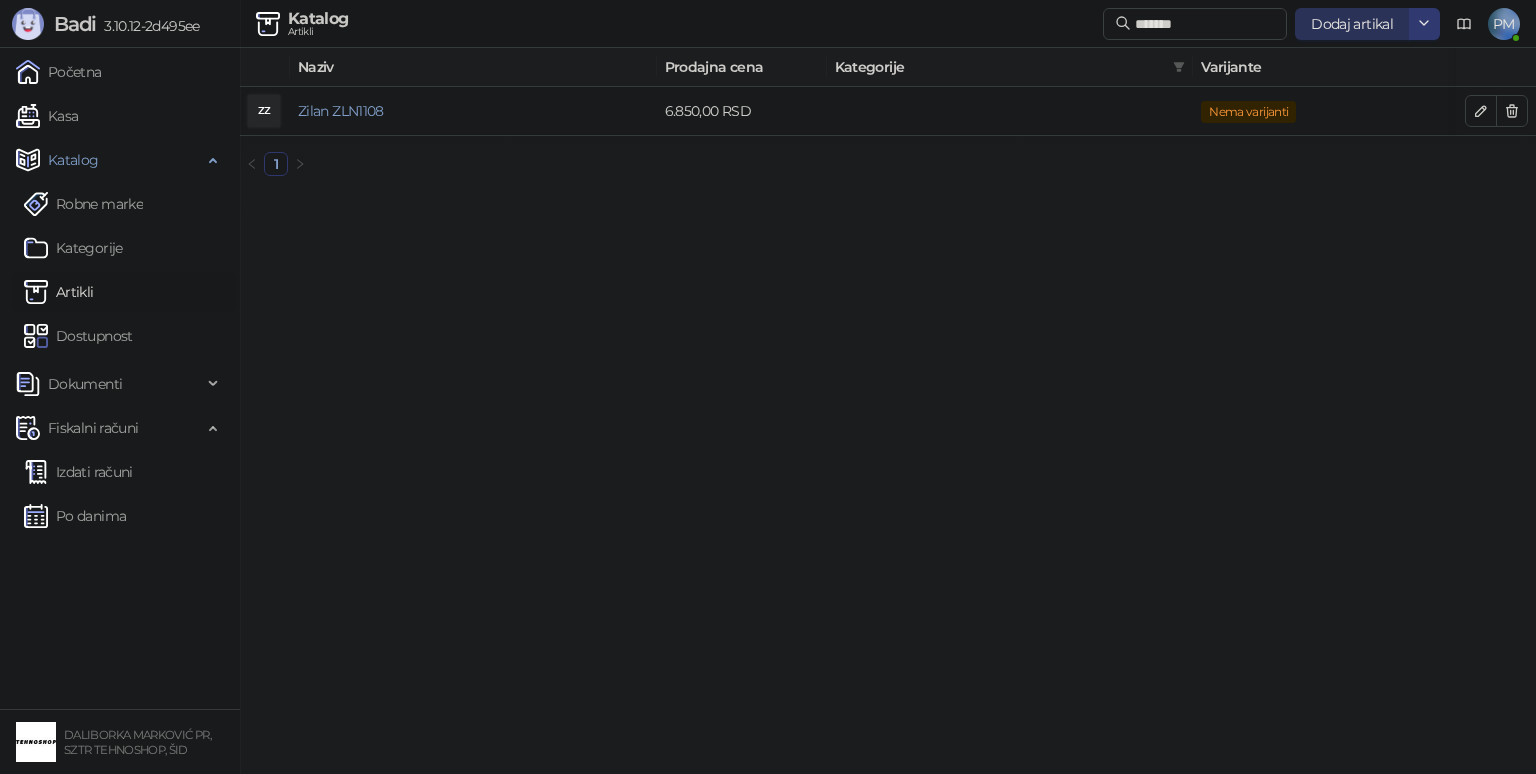 click on "Dodaj artikal" at bounding box center (1352, 24) 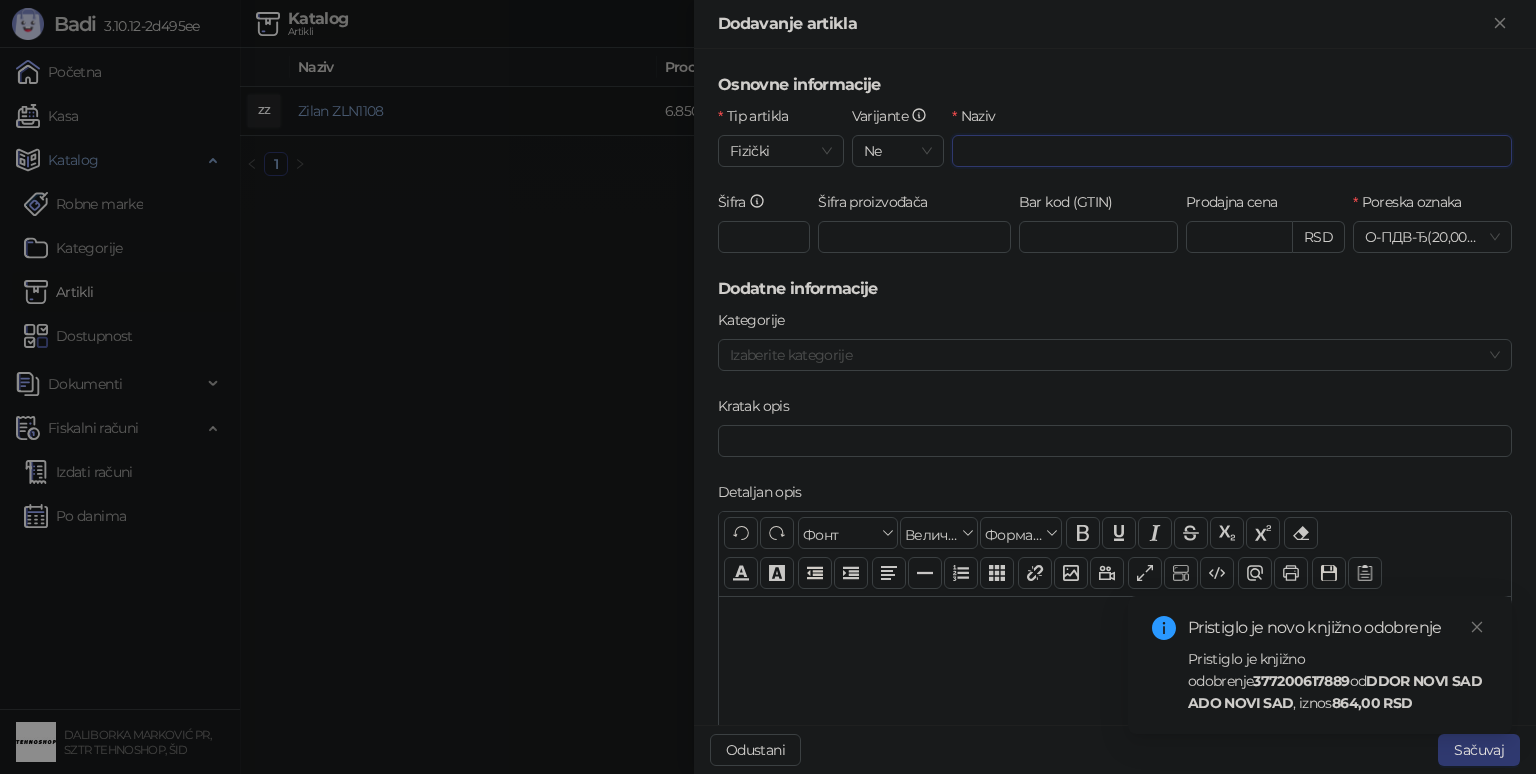click on "Naziv" at bounding box center [1232, 151] 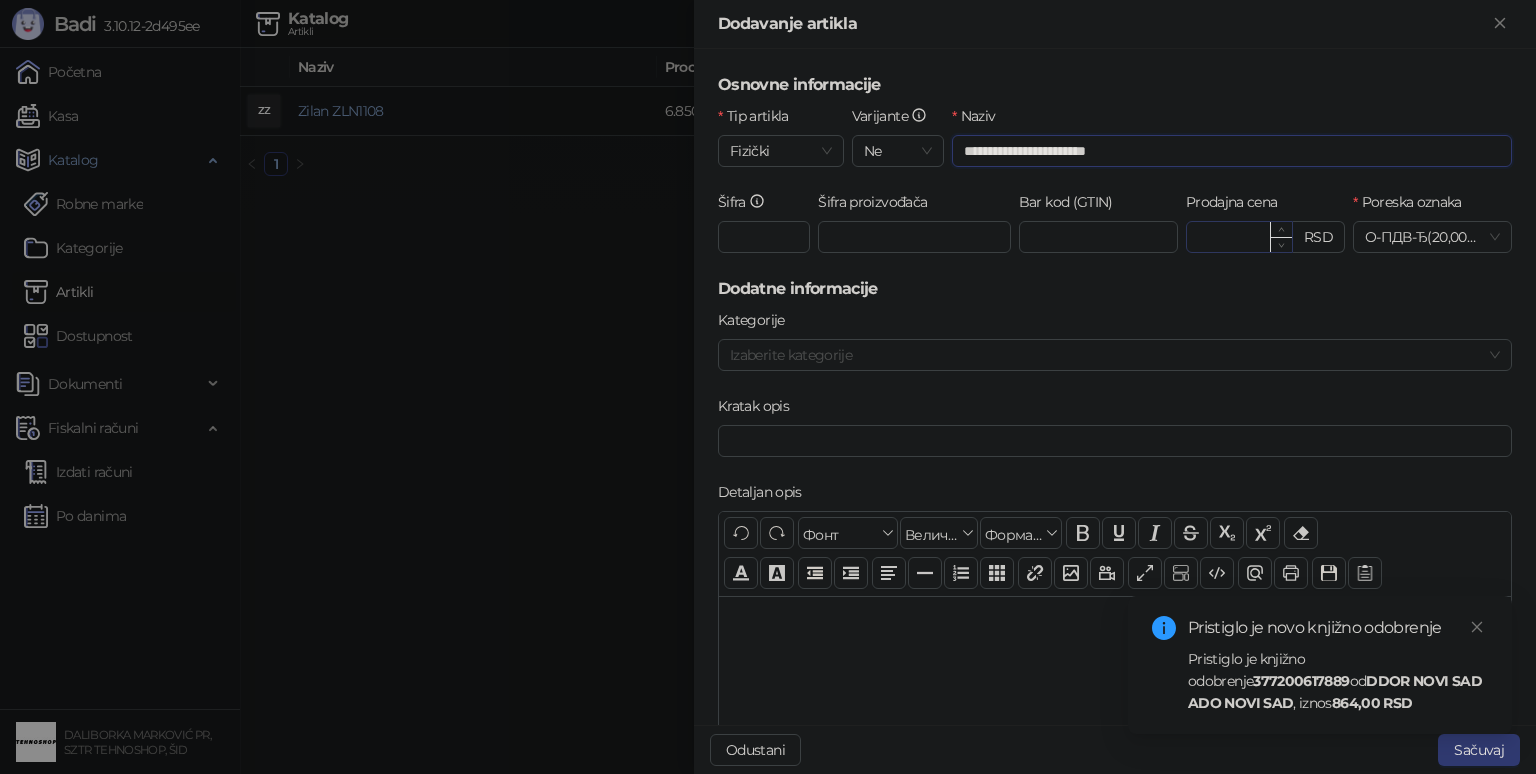 type on "**********" 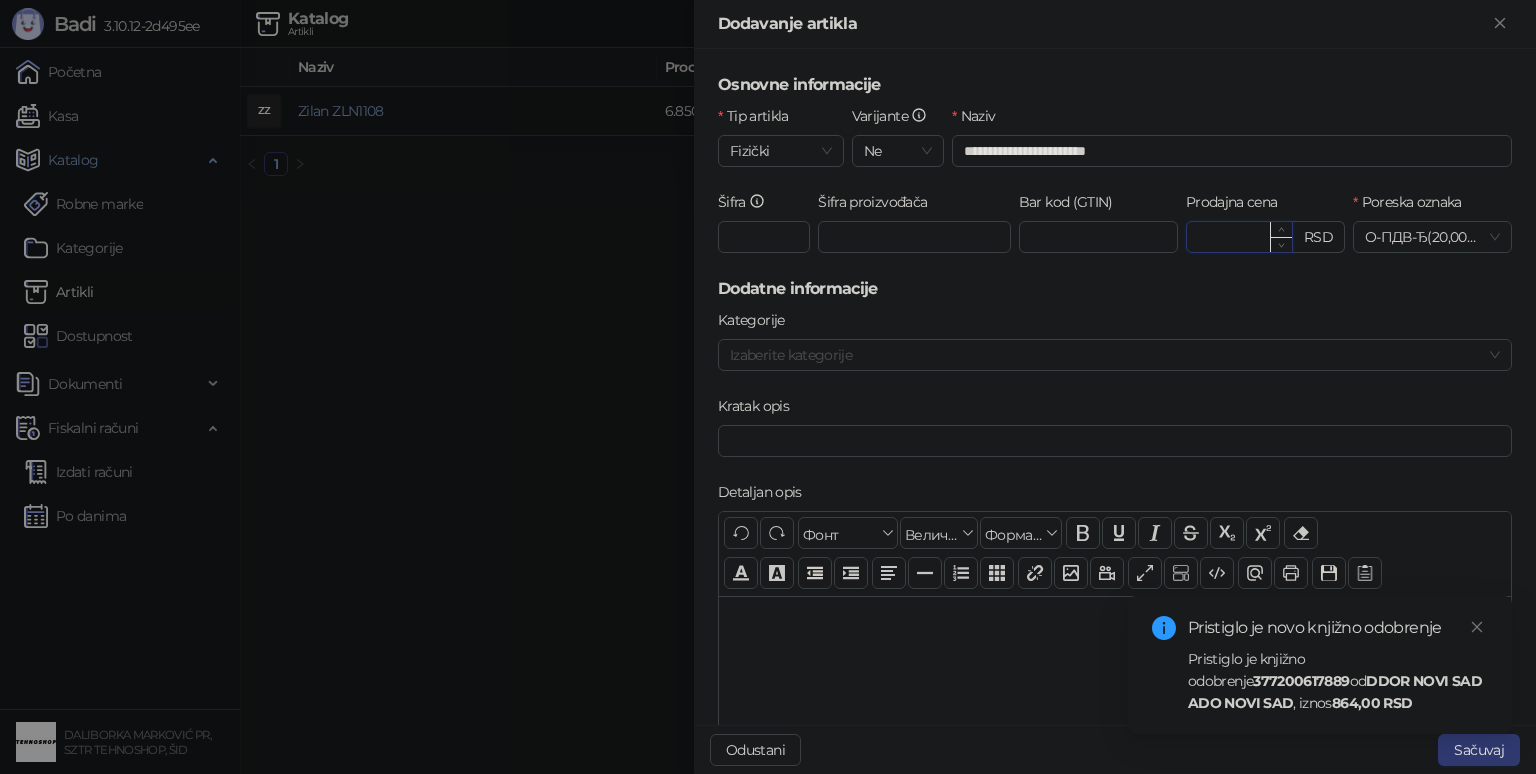 click on "Prodajna cena" at bounding box center (1239, 237) 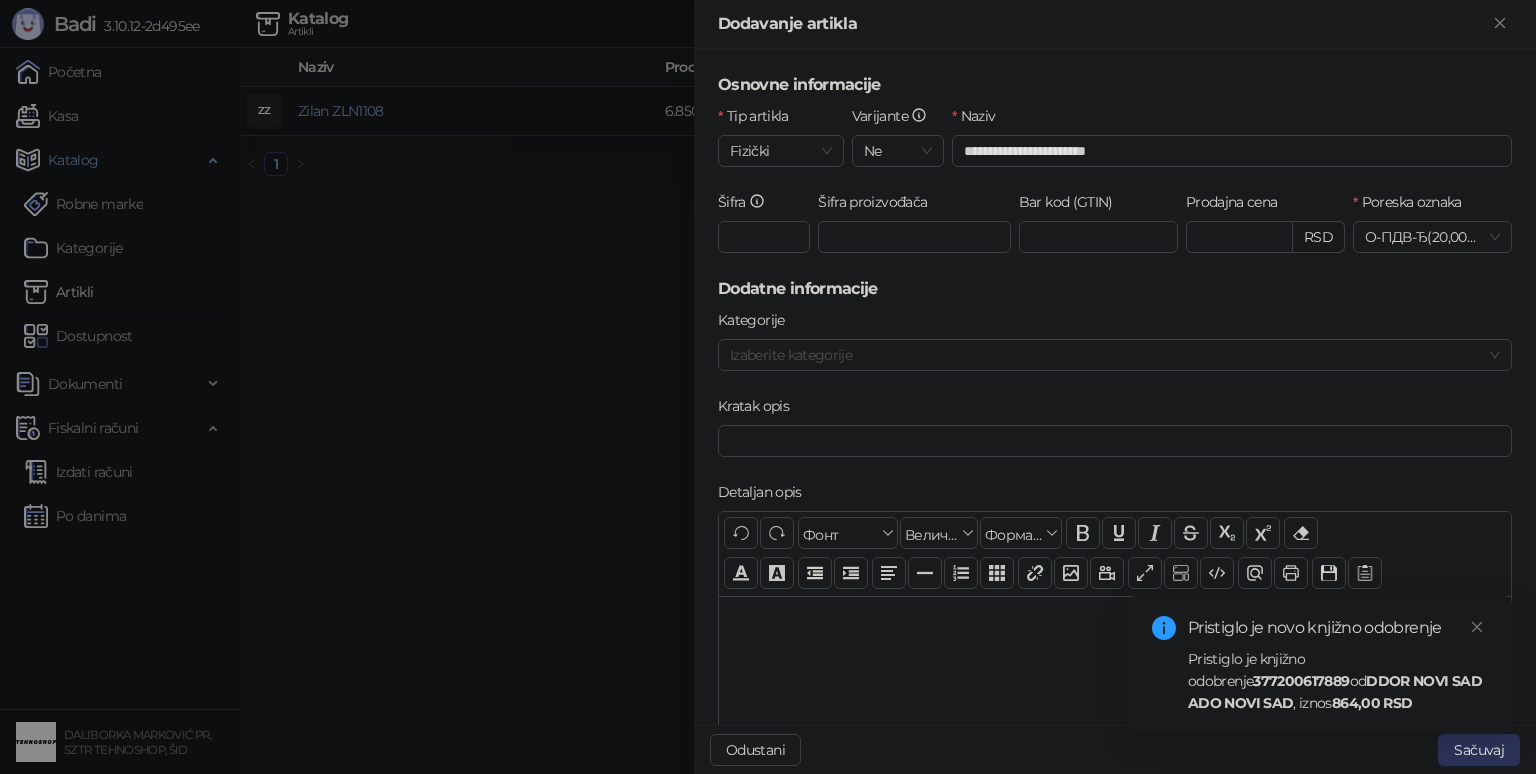 type on "*******" 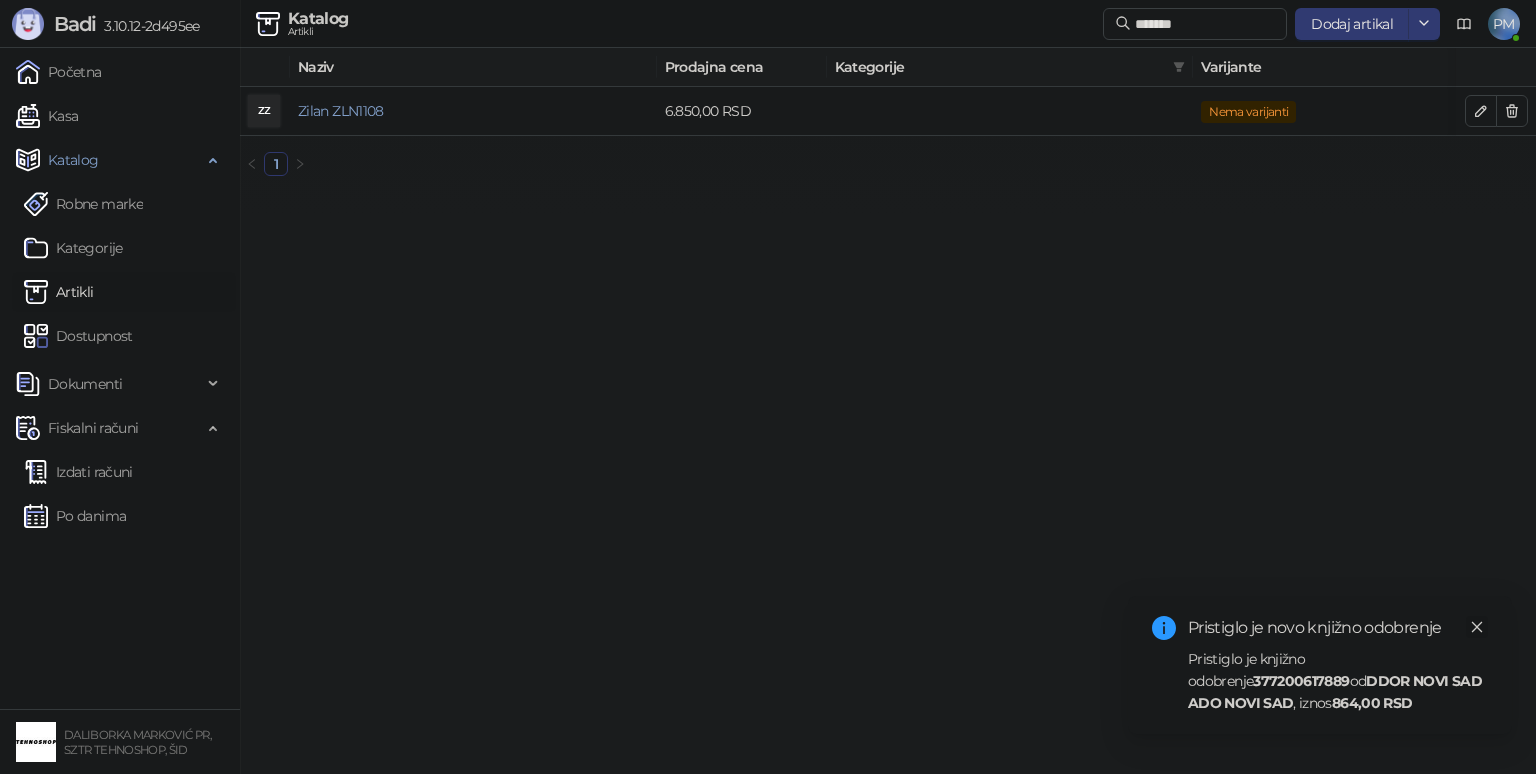 click 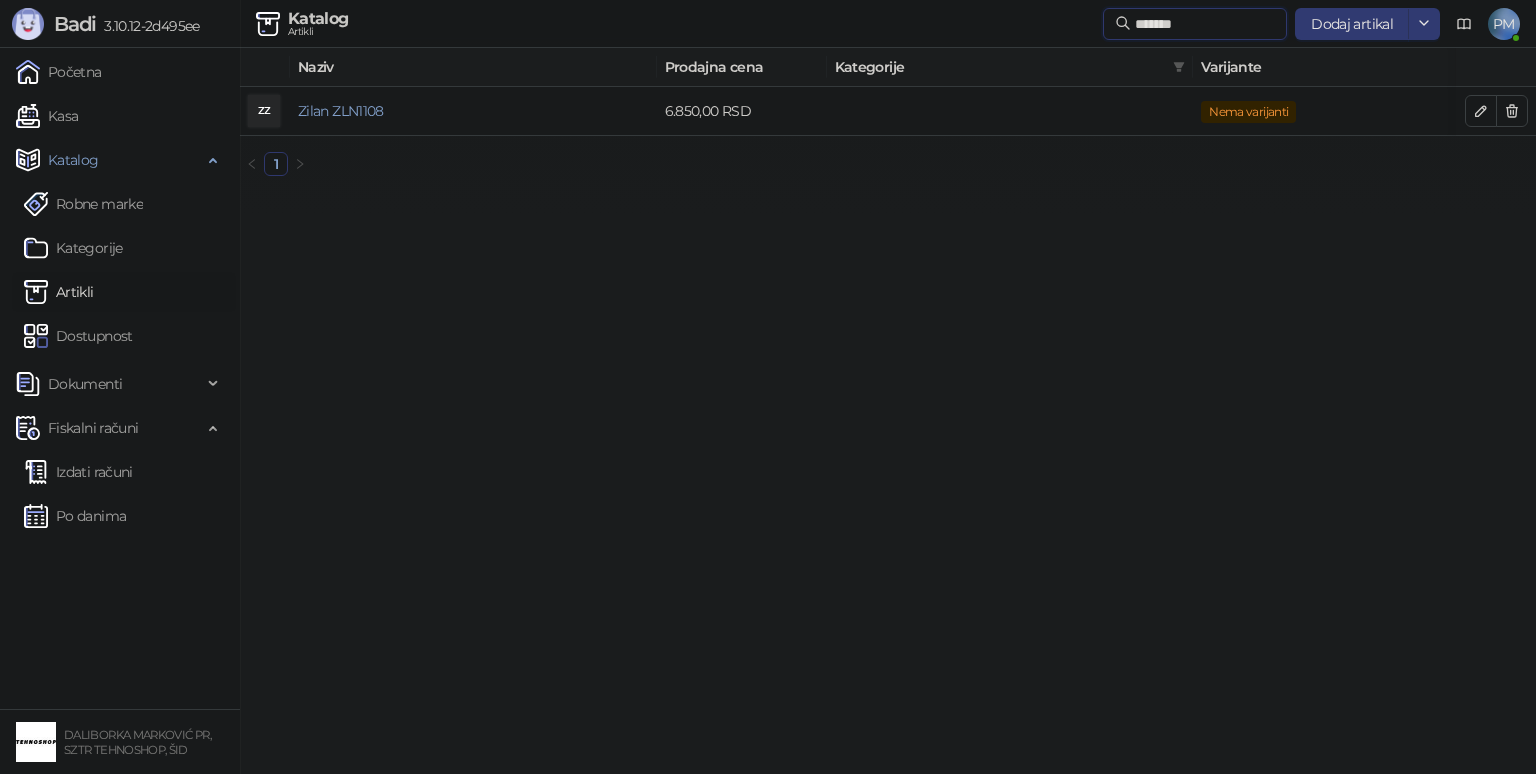 click on "*******" at bounding box center [1205, 24] 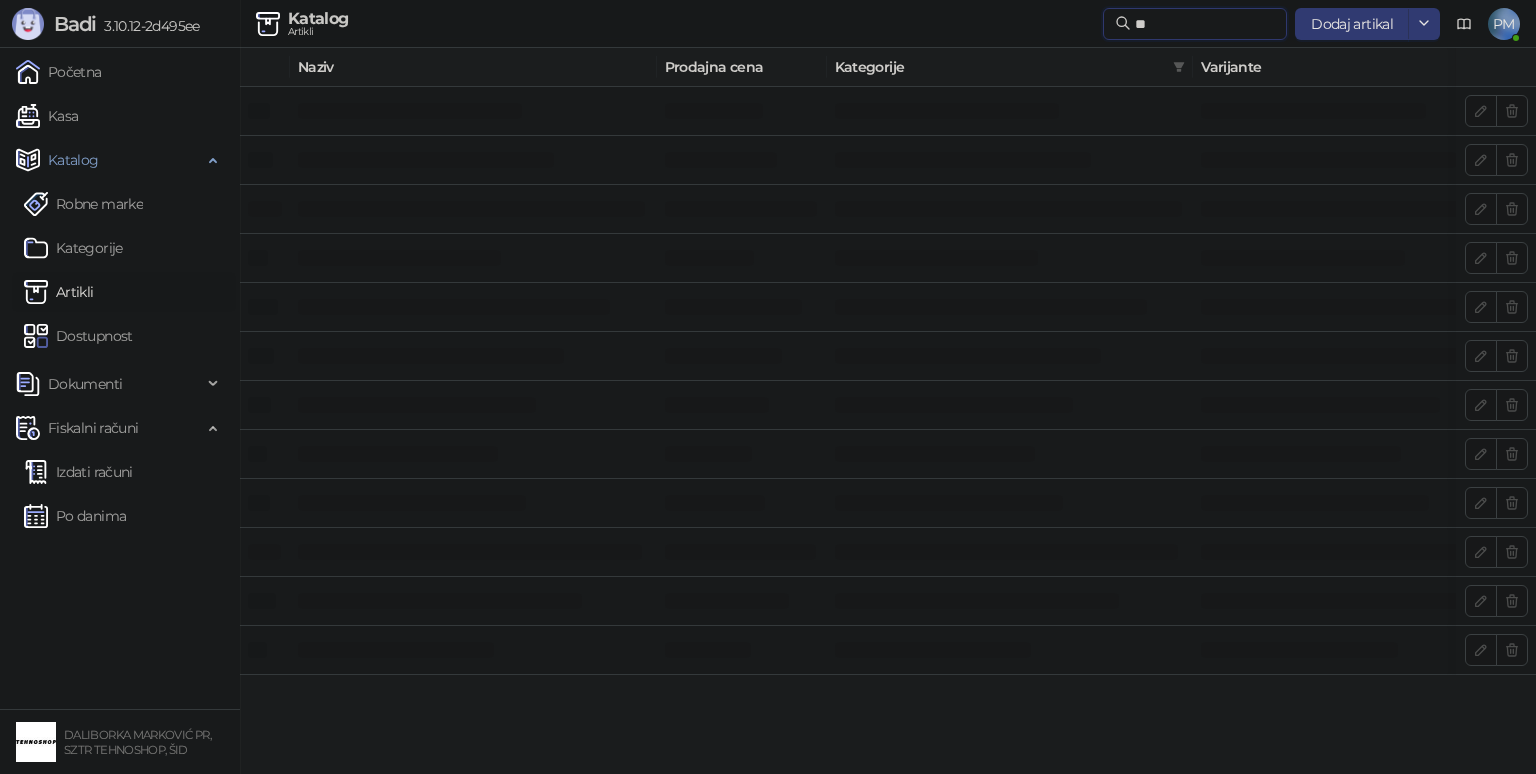 type on "*" 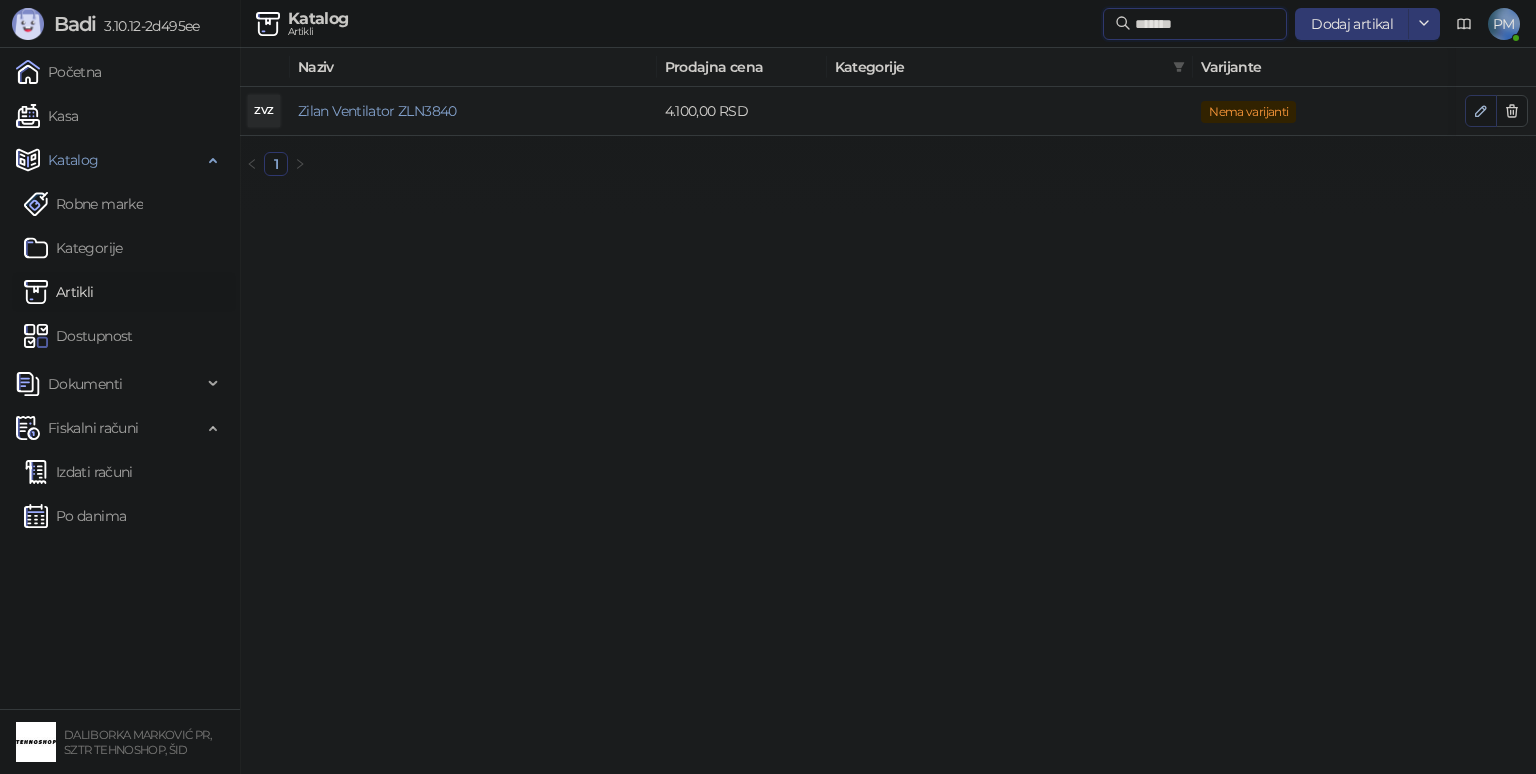 type on "*******" 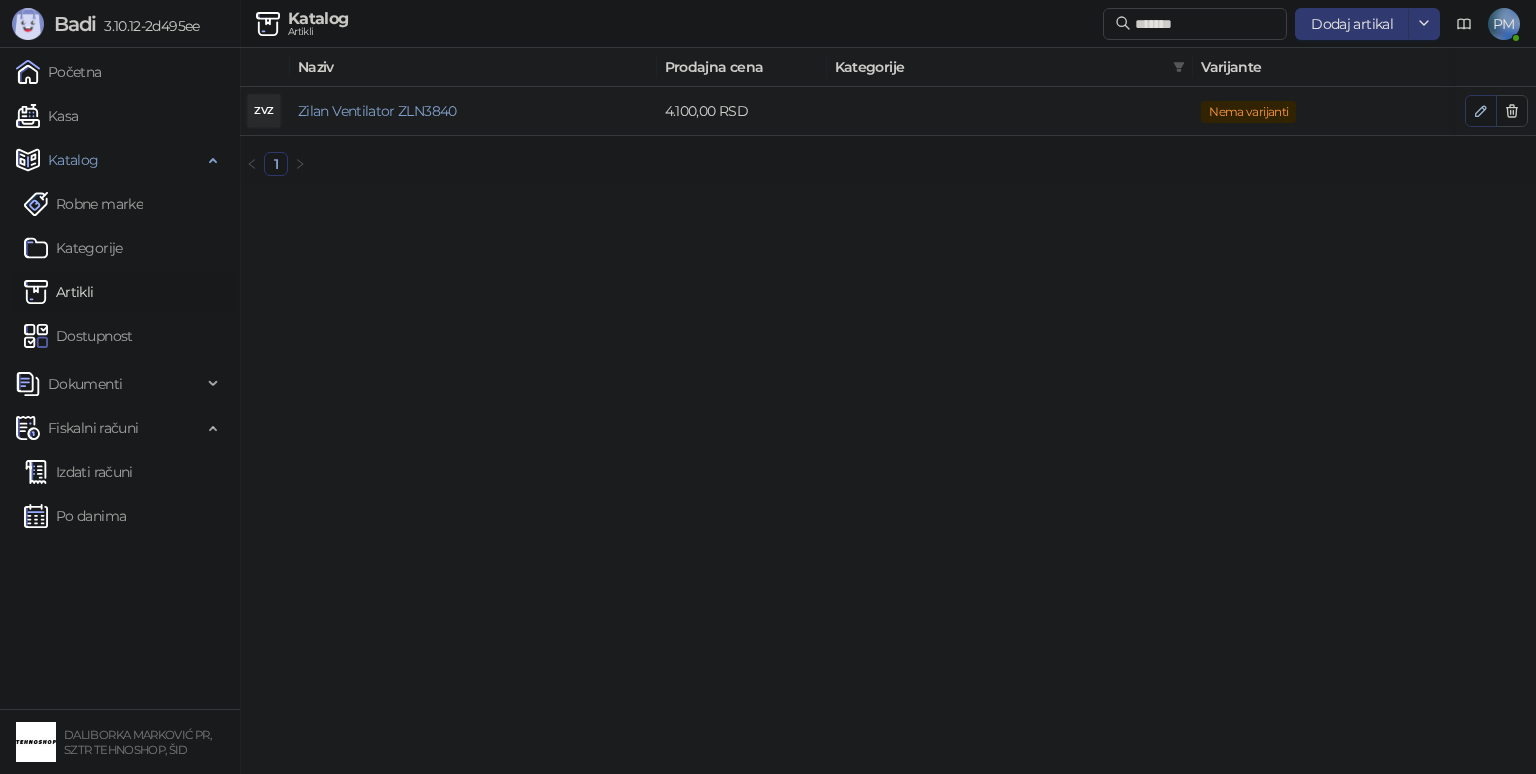click 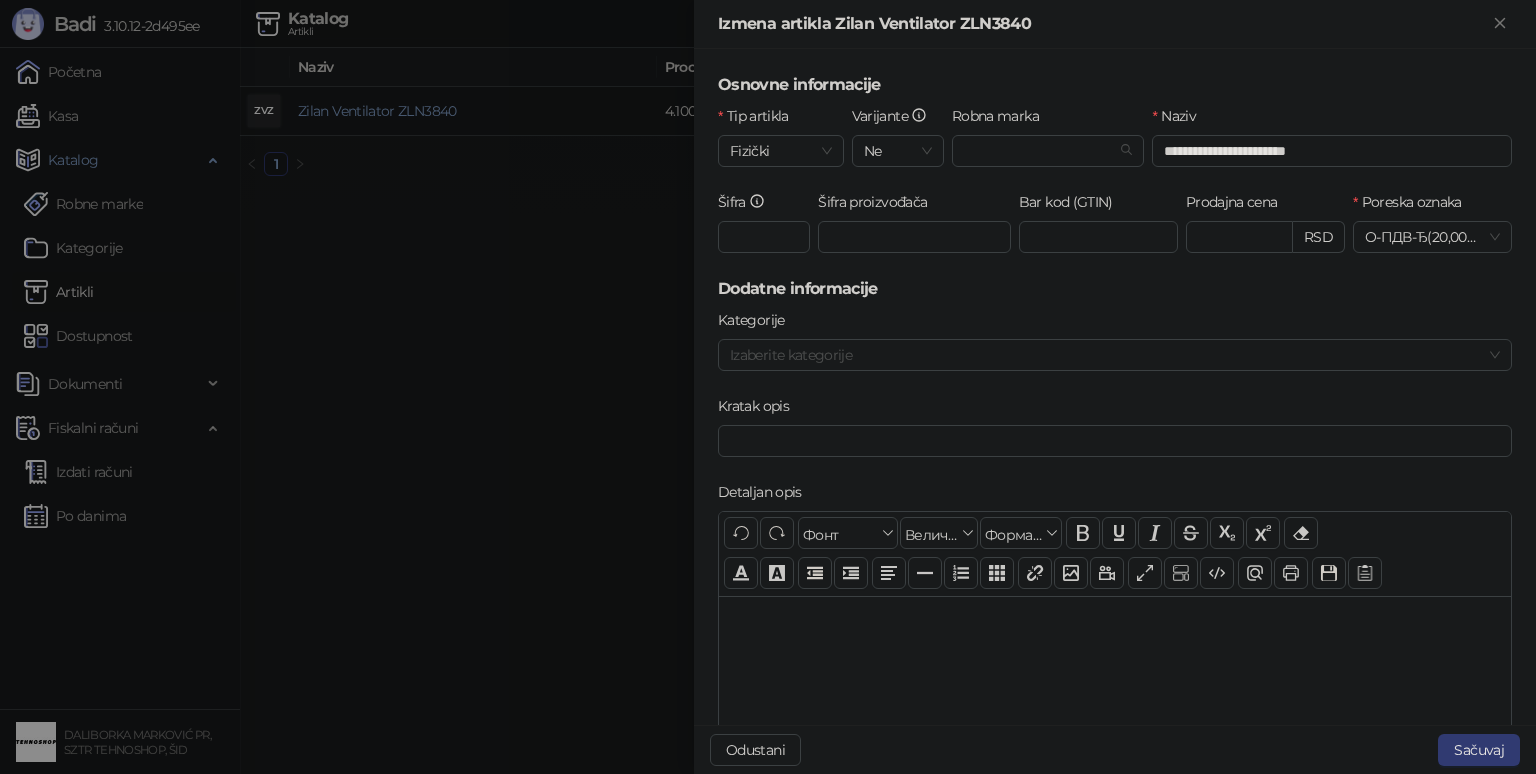 click at bounding box center (768, 387) 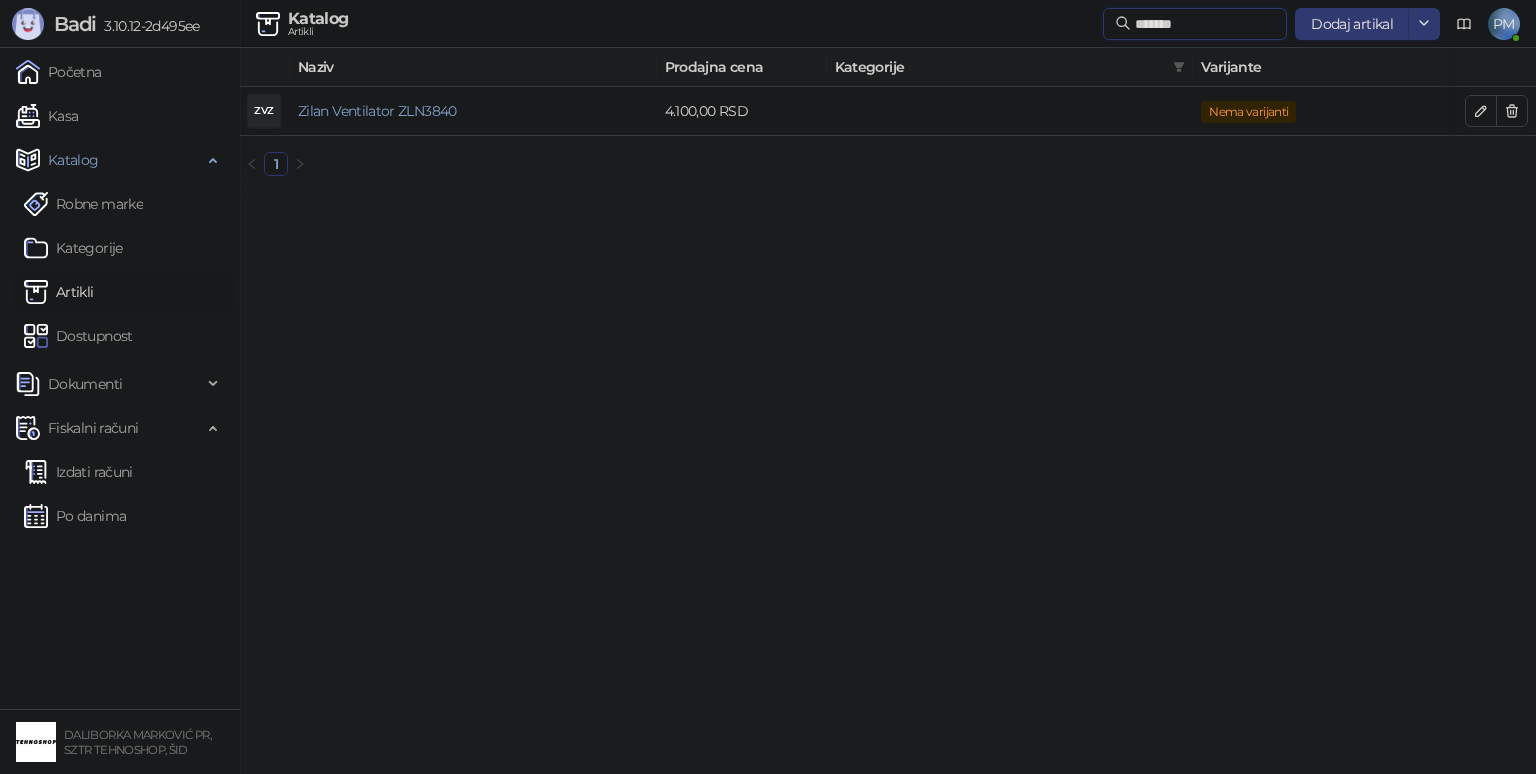 click on "*******" at bounding box center (1205, 24) 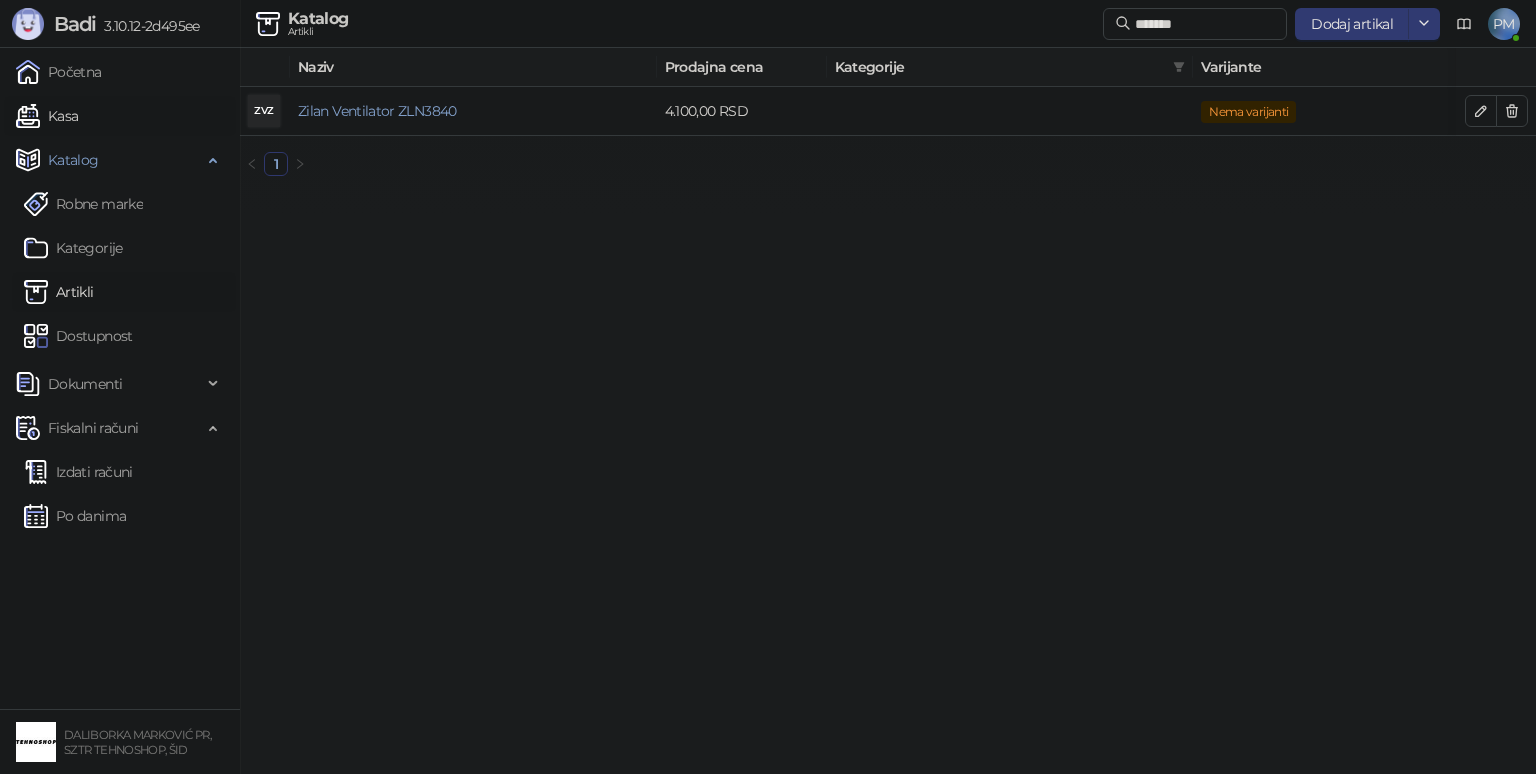 click on "Kasa" at bounding box center (47, 116) 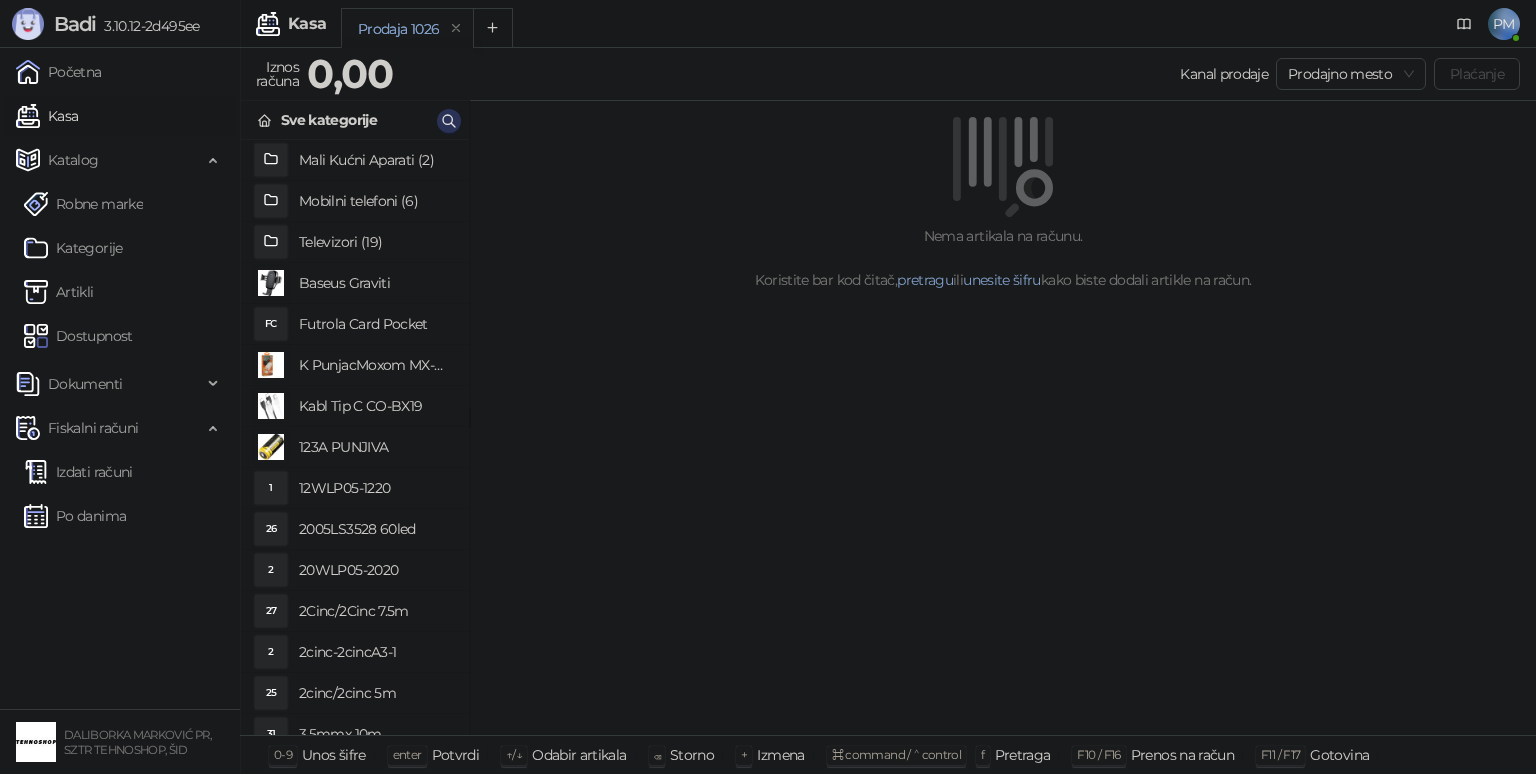 click 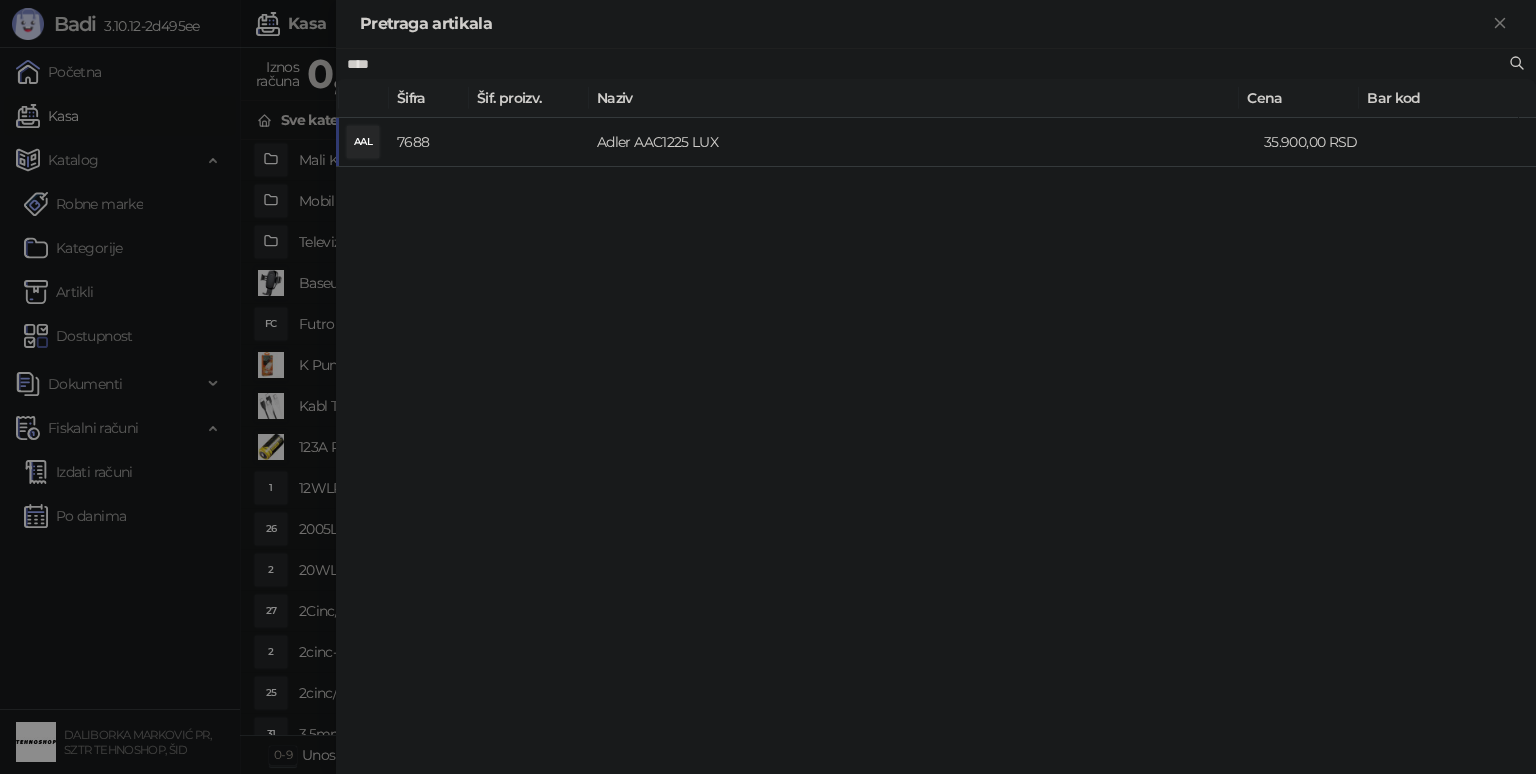 type on "****" 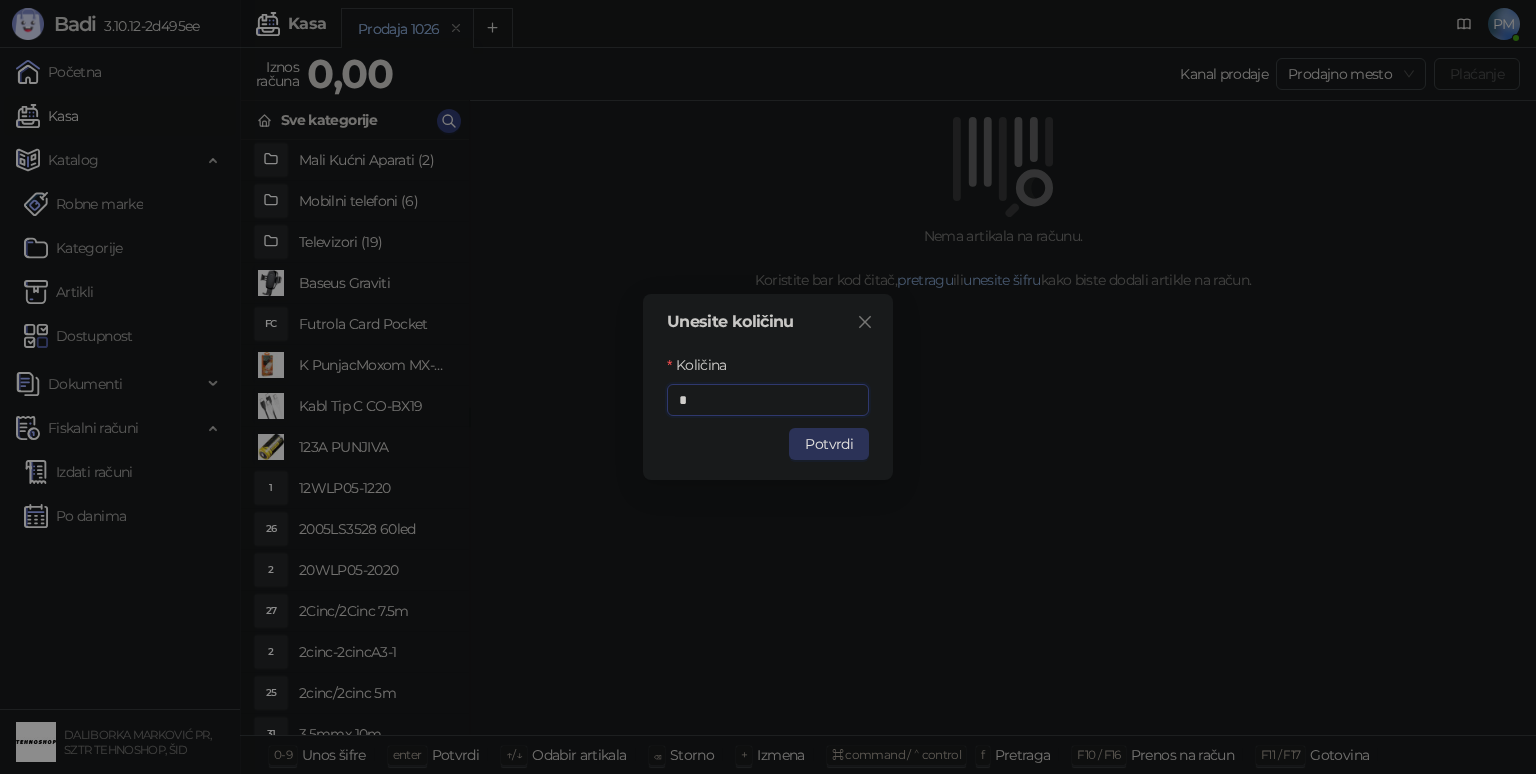 click on "Potvrdi" at bounding box center [829, 444] 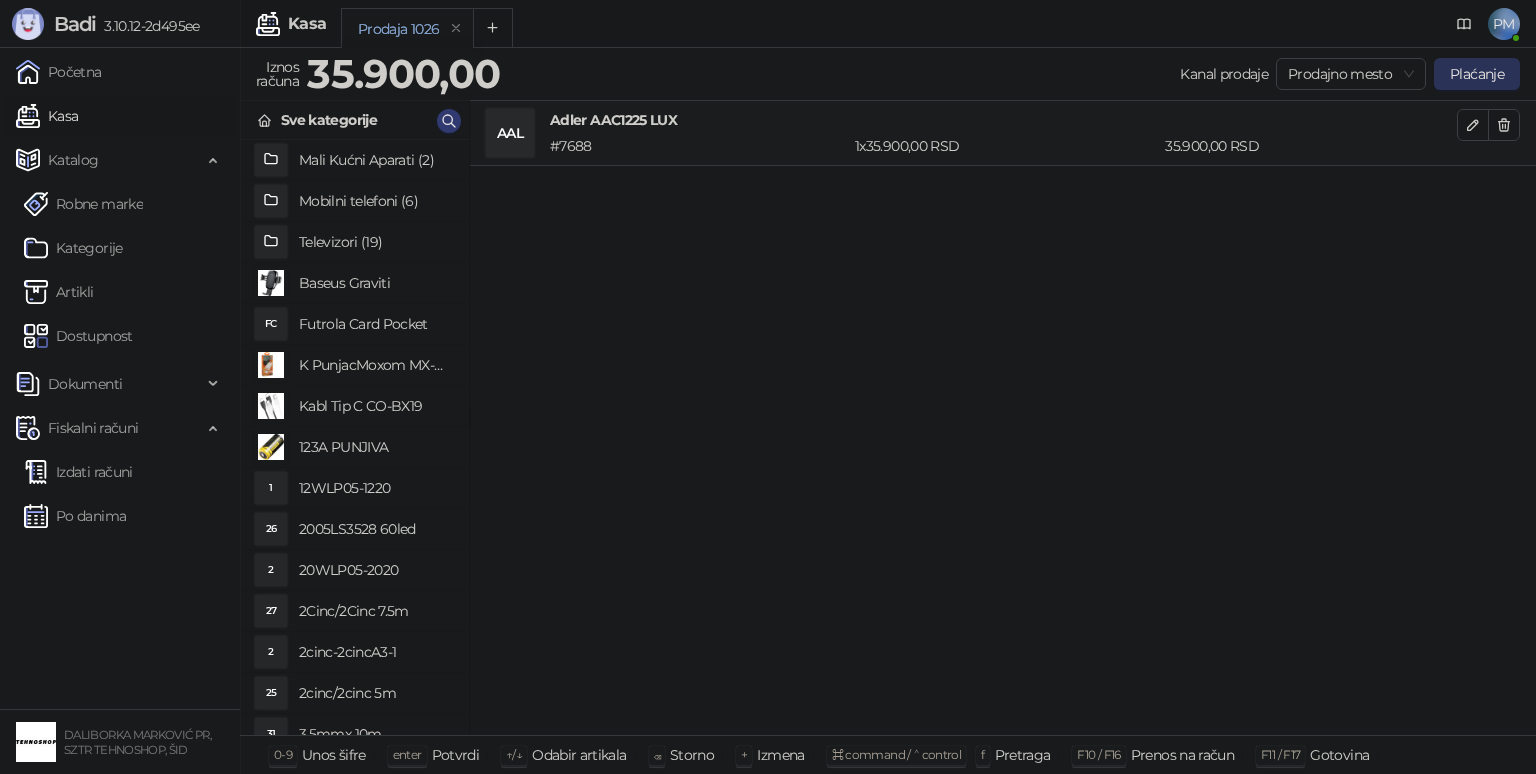 click on "Plaćanje" at bounding box center (1477, 74) 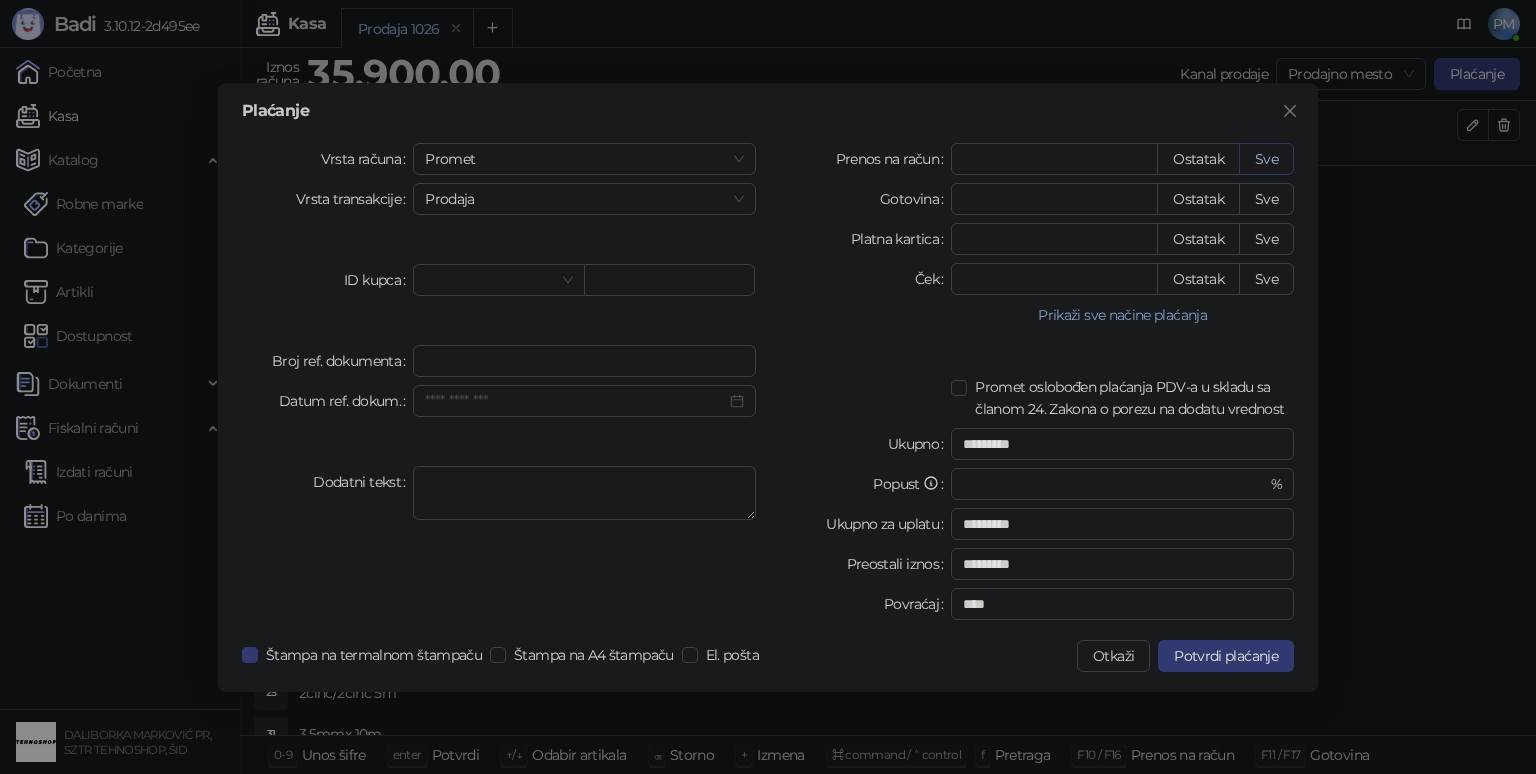 click on "Sve" at bounding box center [1266, 159] 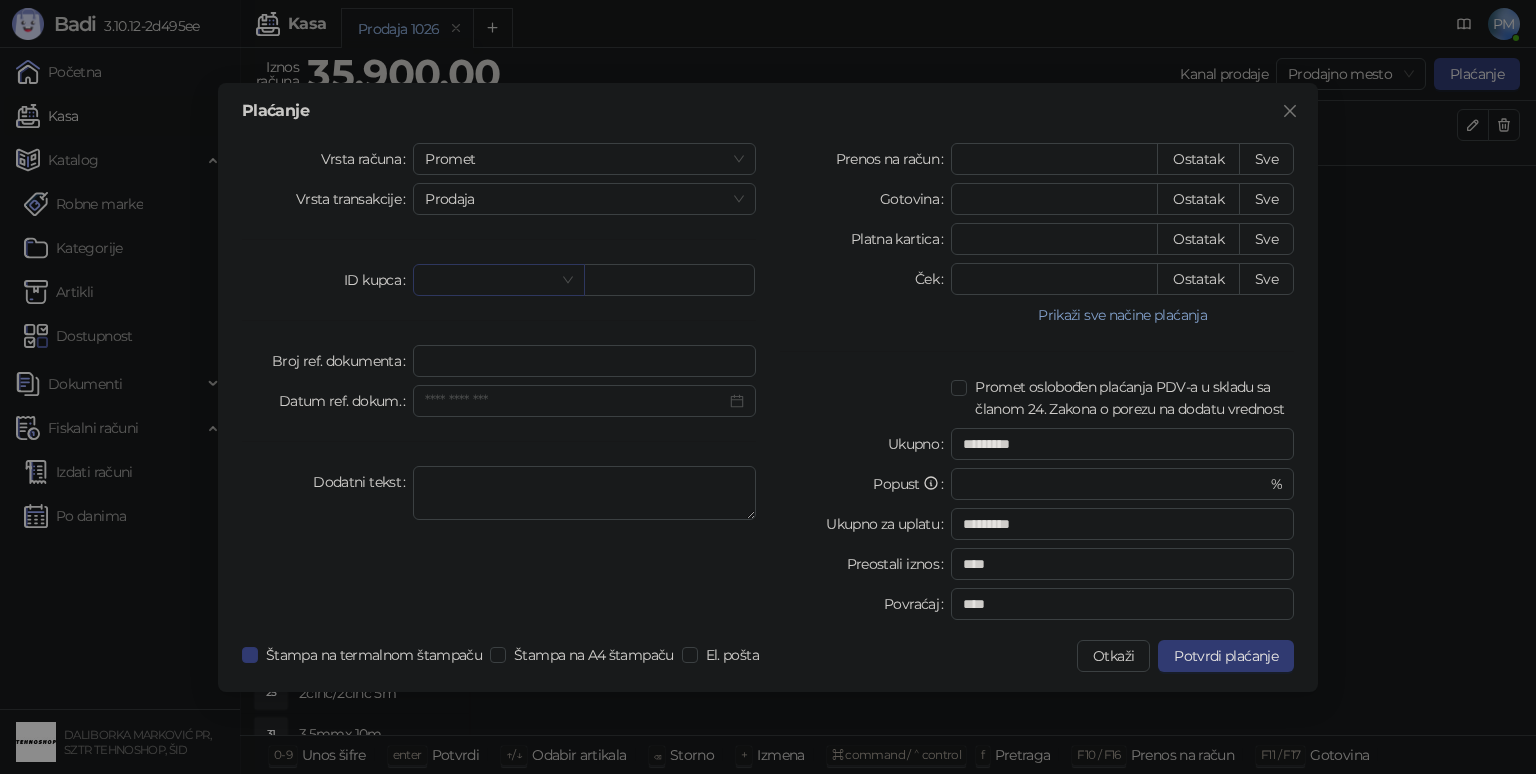 click at bounding box center (498, 280) 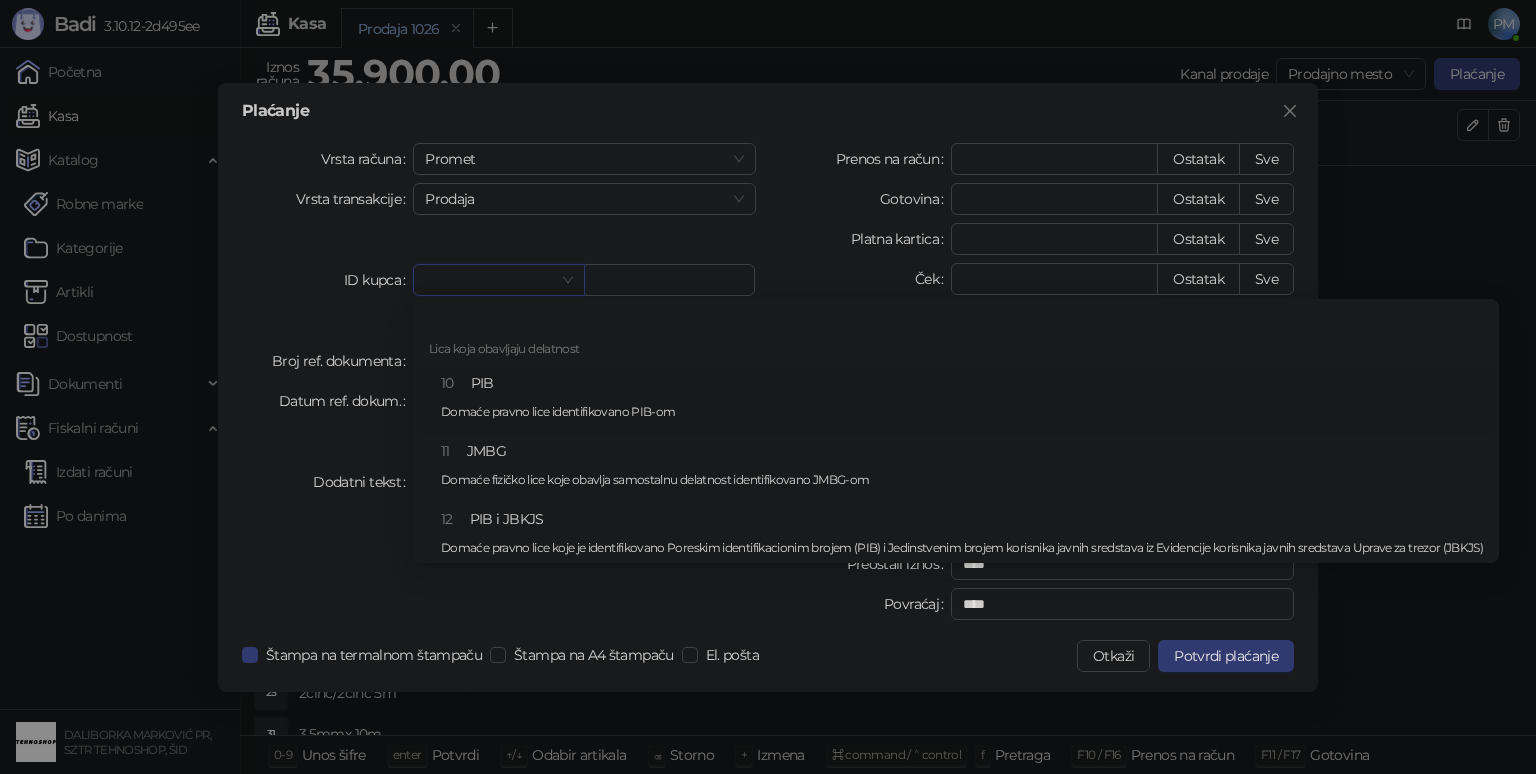 click on "10 PIB Domaće pravno lice identifikovano PIB-om" at bounding box center [962, 401] 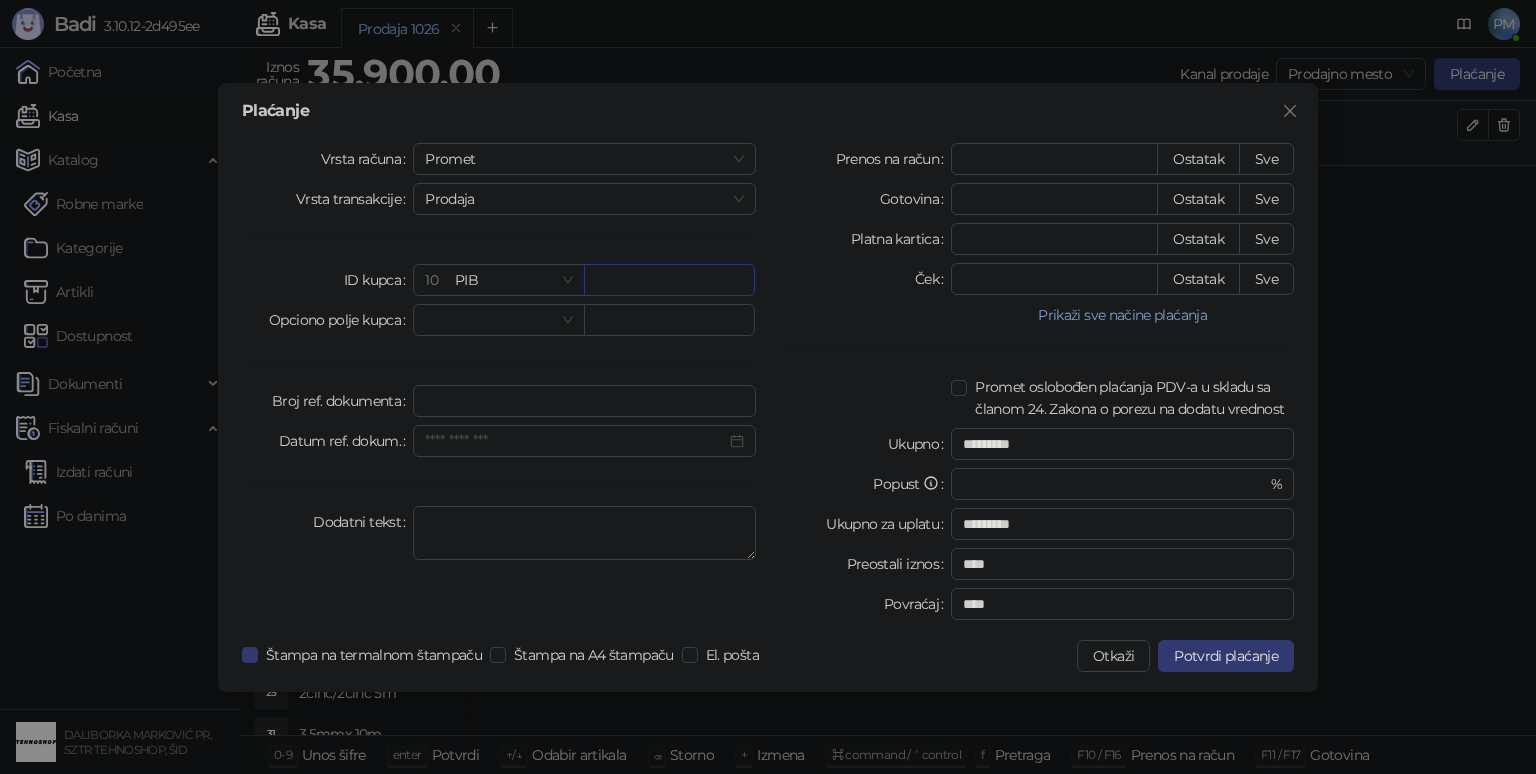 click at bounding box center [669, 280] 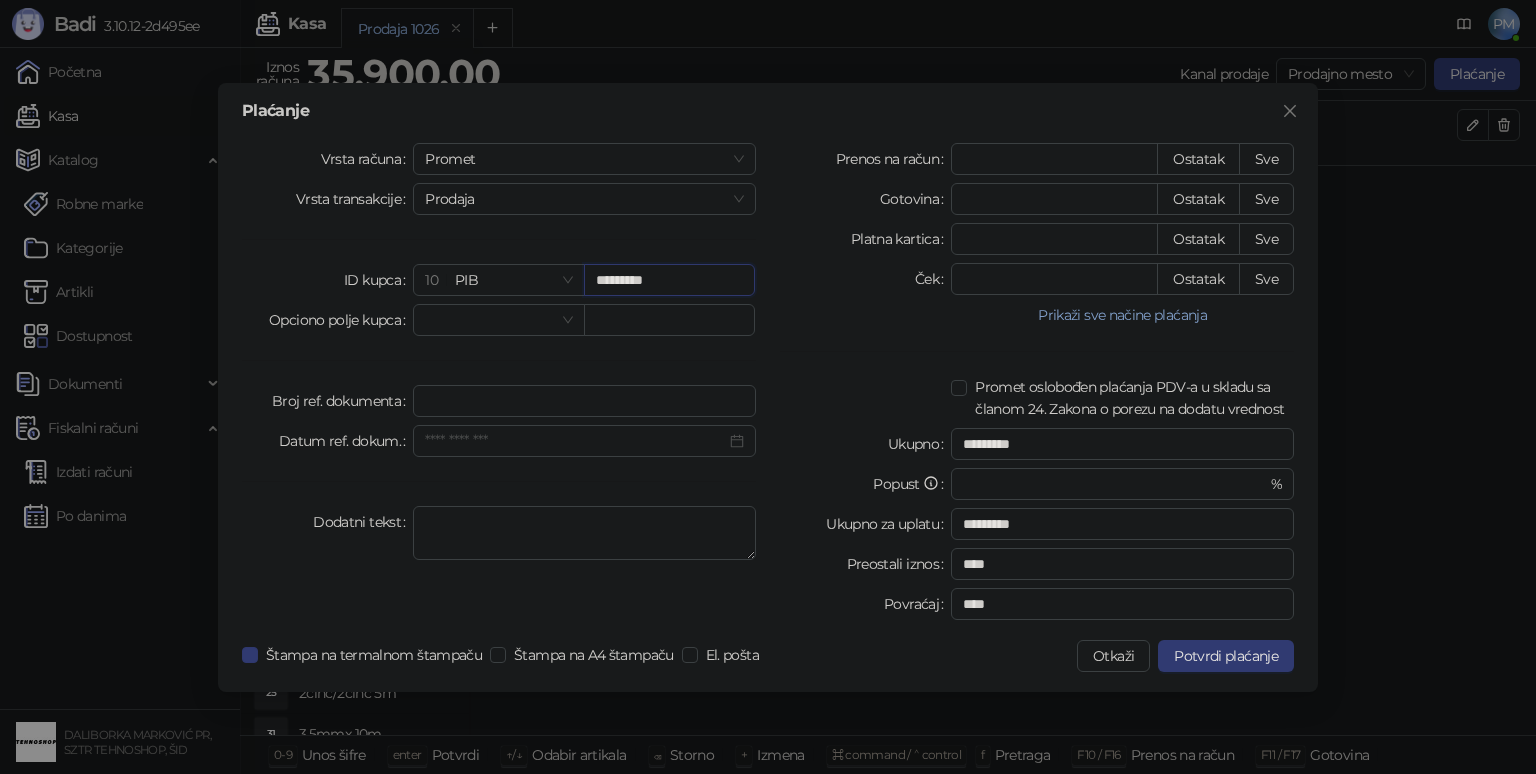 type on "*********" 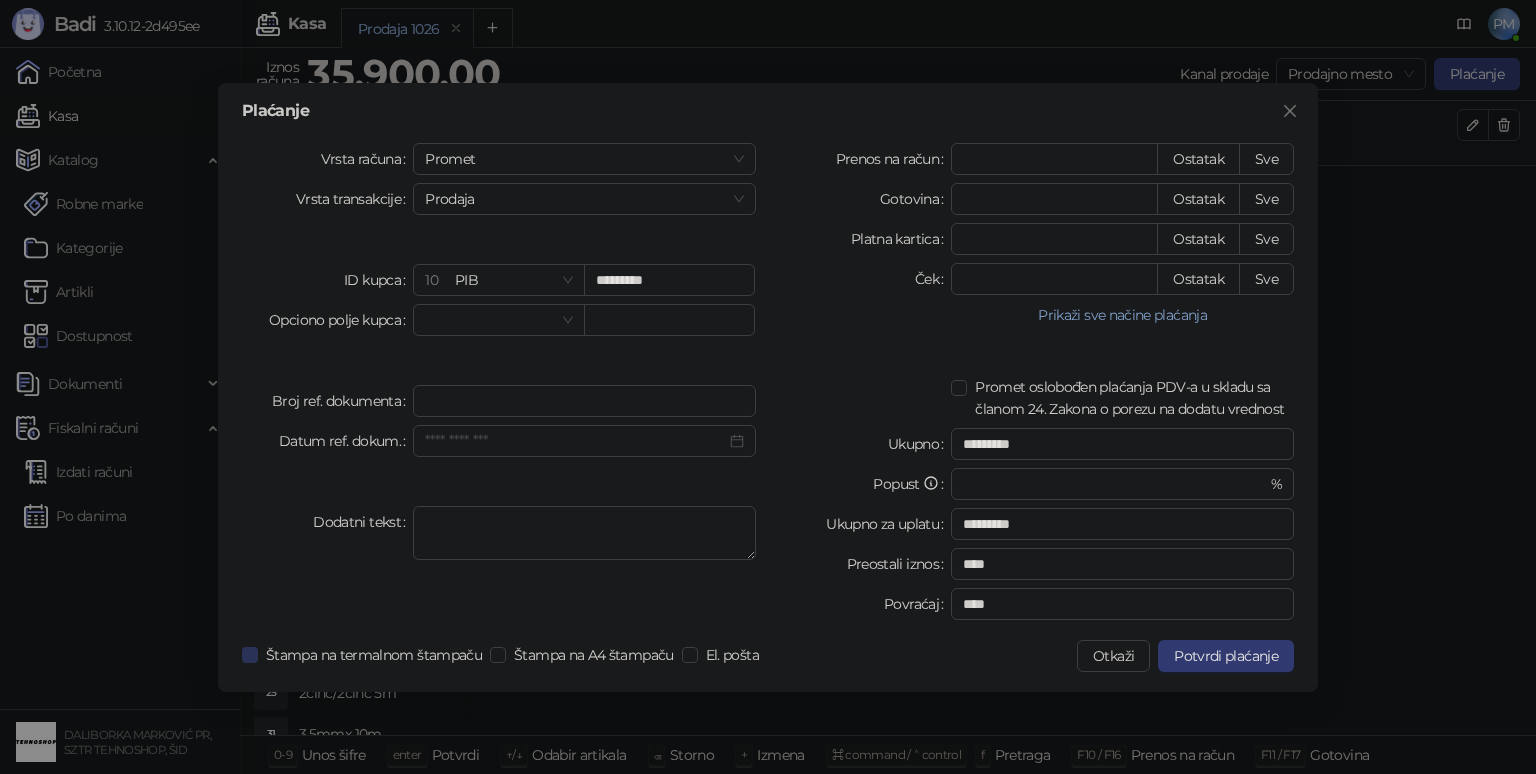 click on "Štampa na termalnom štampaču" at bounding box center (374, 655) 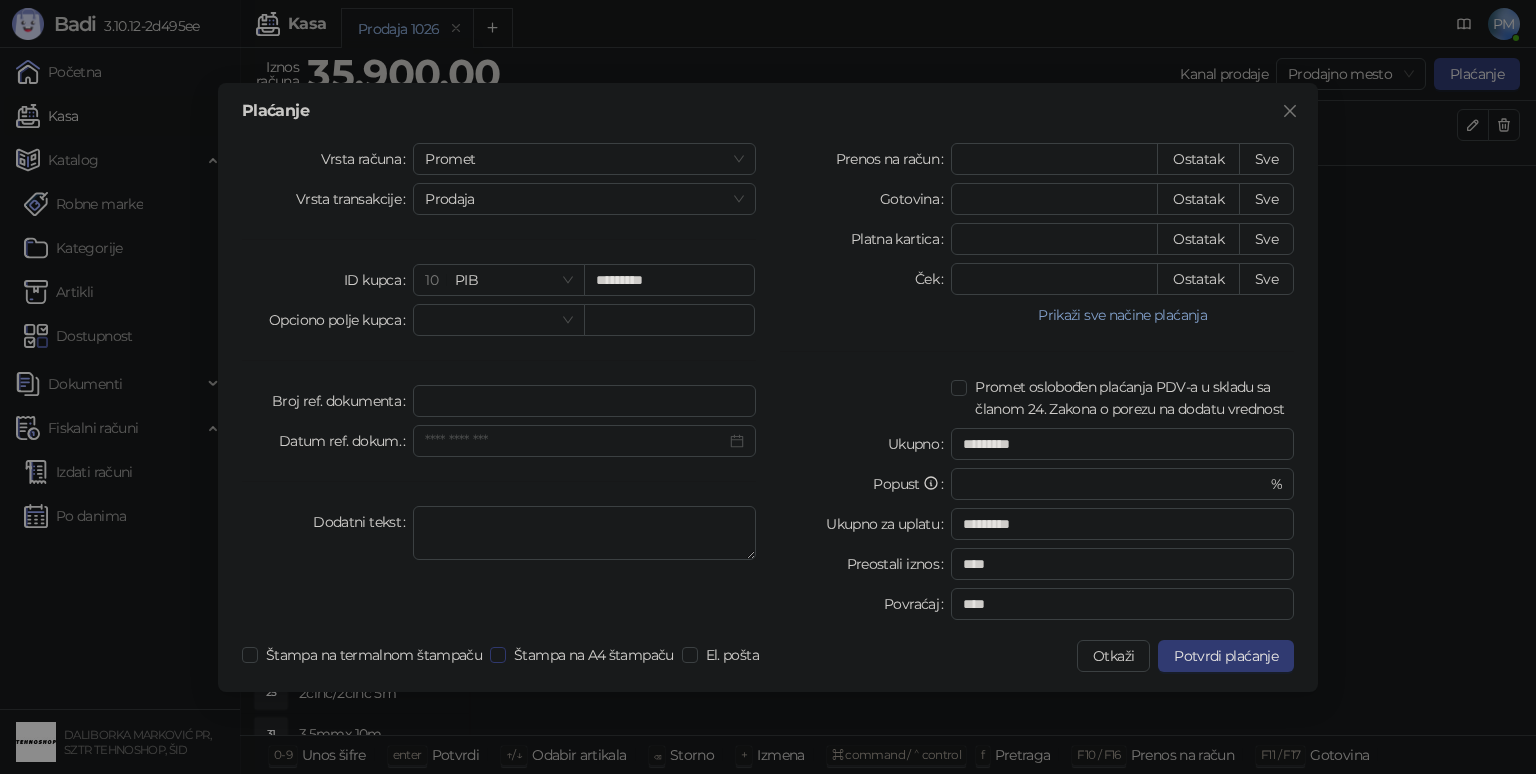 click on "Štampa na A4 štampaču" at bounding box center (594, 655) 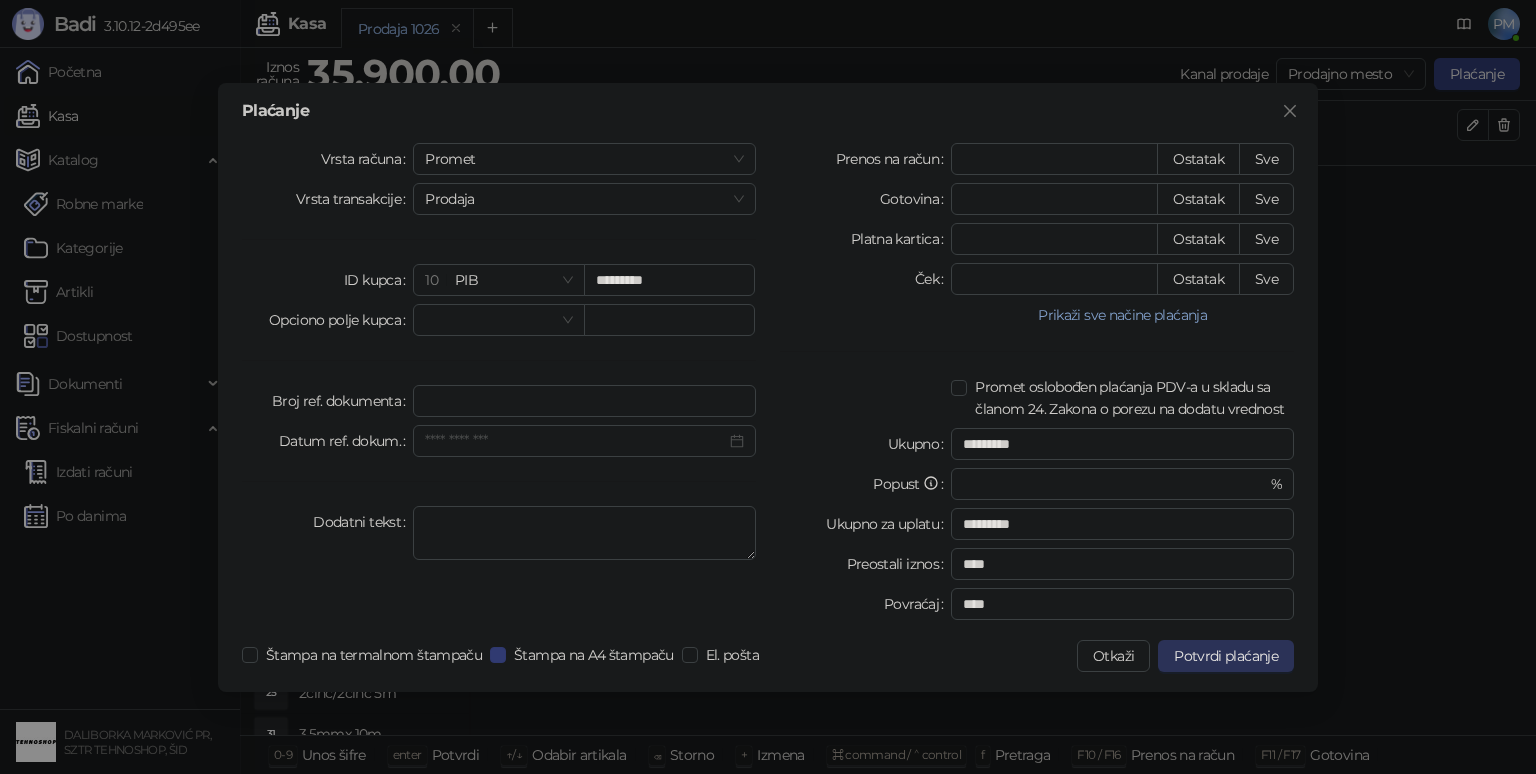 click on "Potvrdi plaćanje" at bounding box center [1226, 656] 